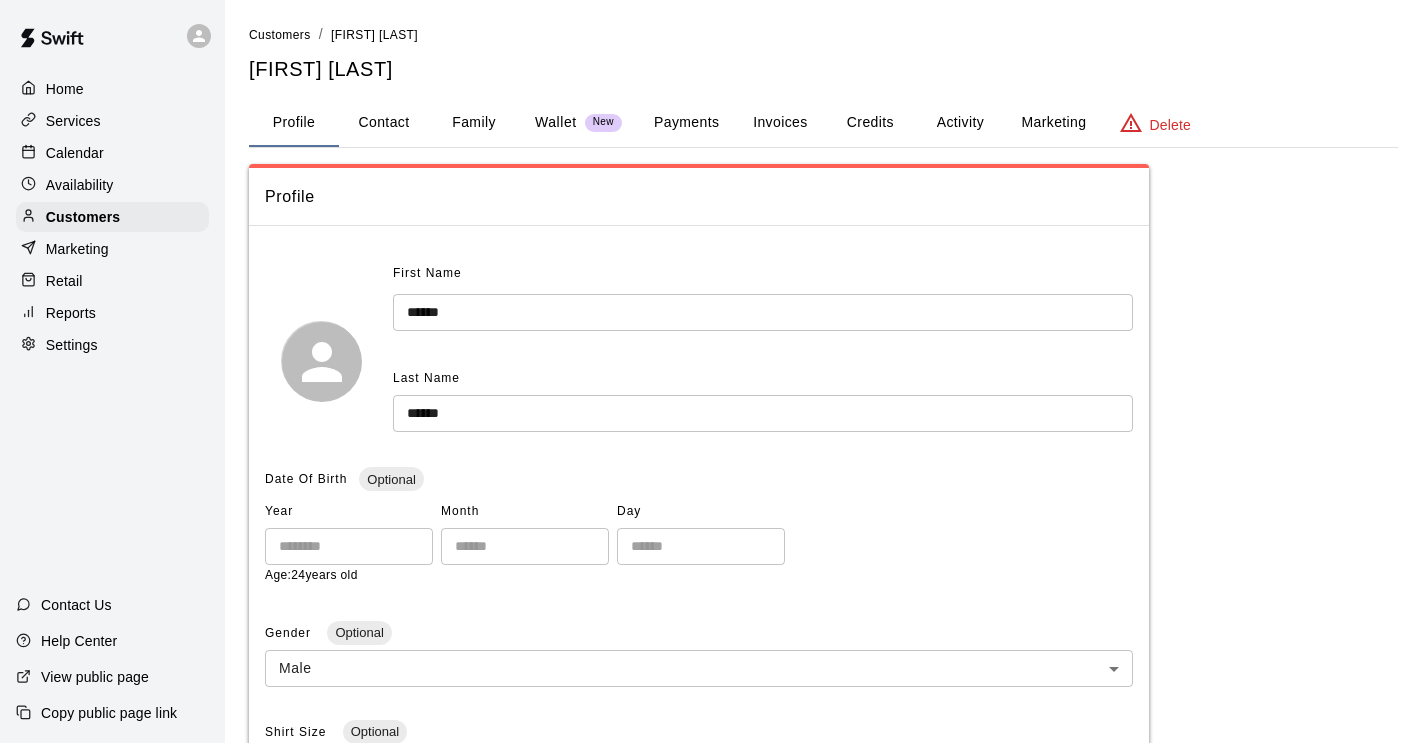 scroll, scrollTop: 0, scrollLeft: 0, axis: both 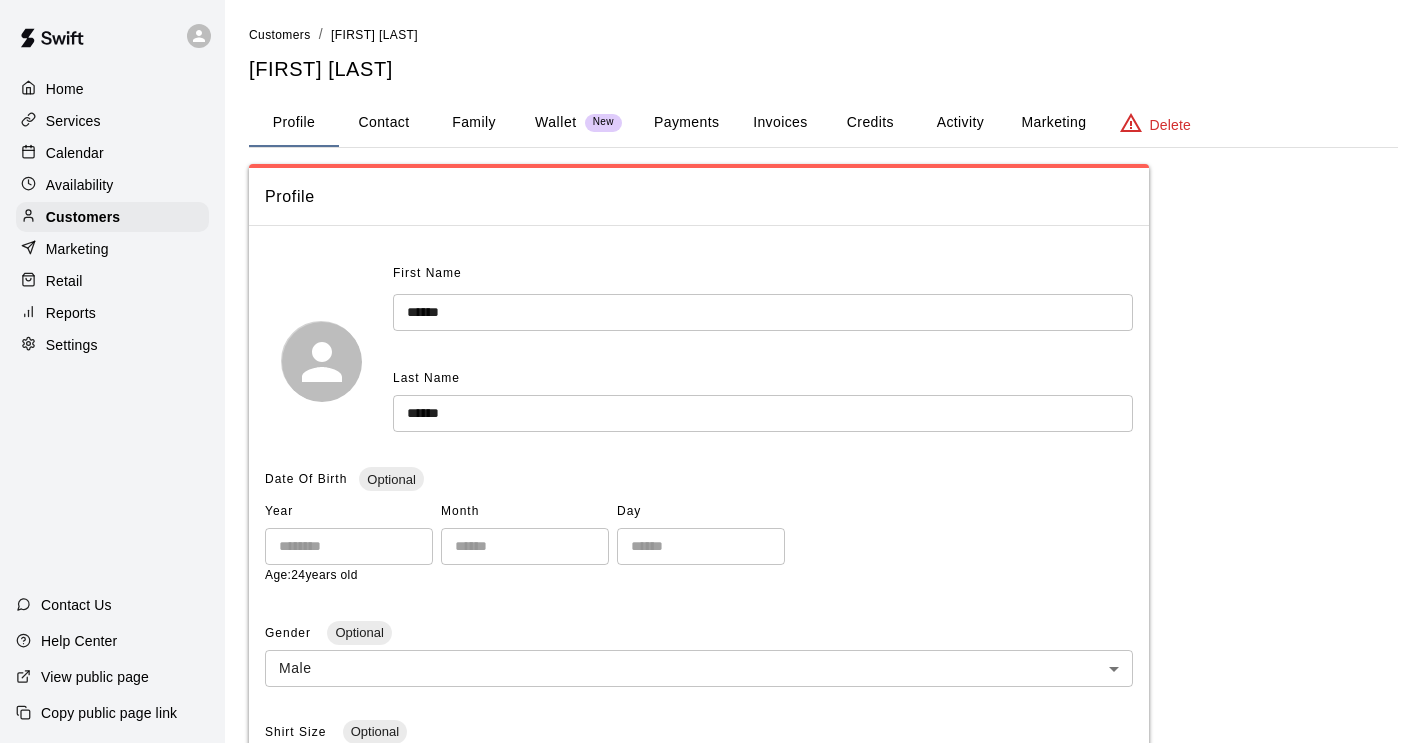 click on "Invoices" at bounding box center (780, 123) 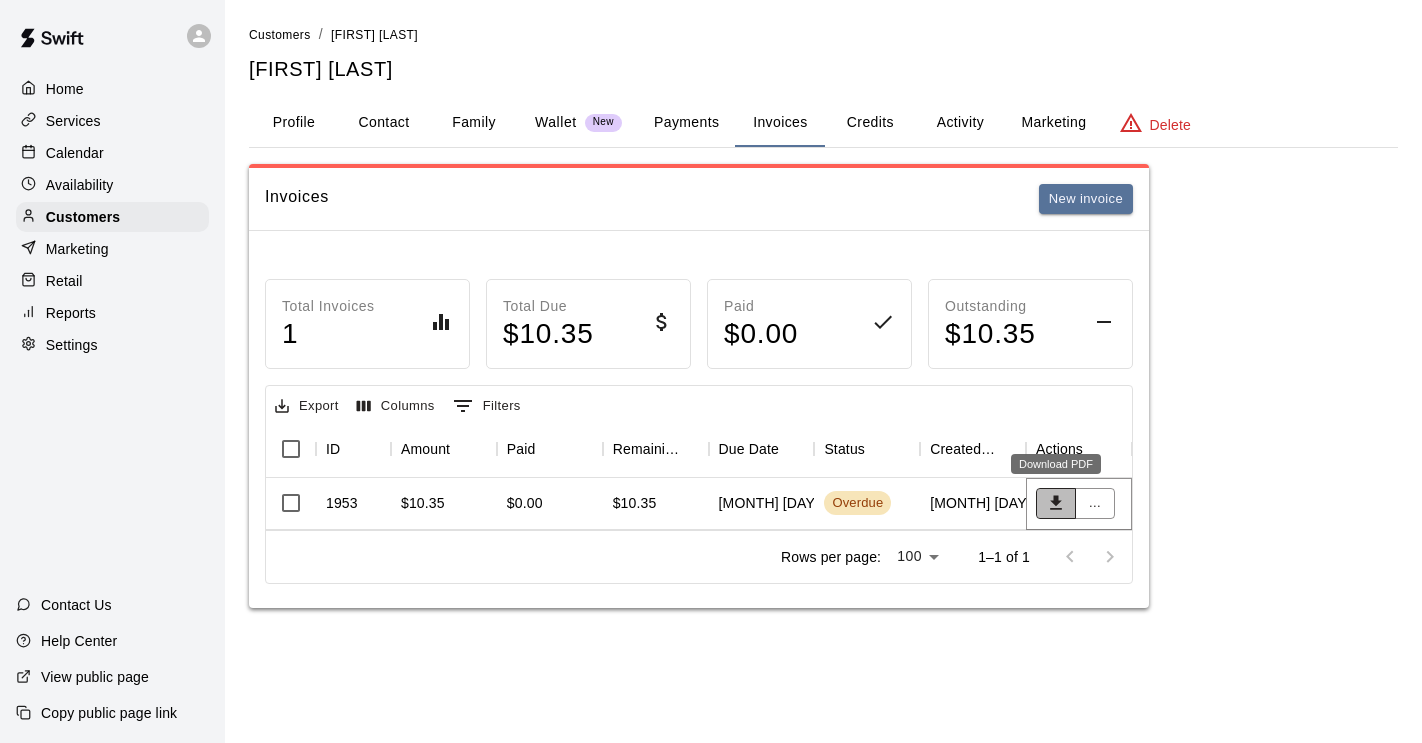 click 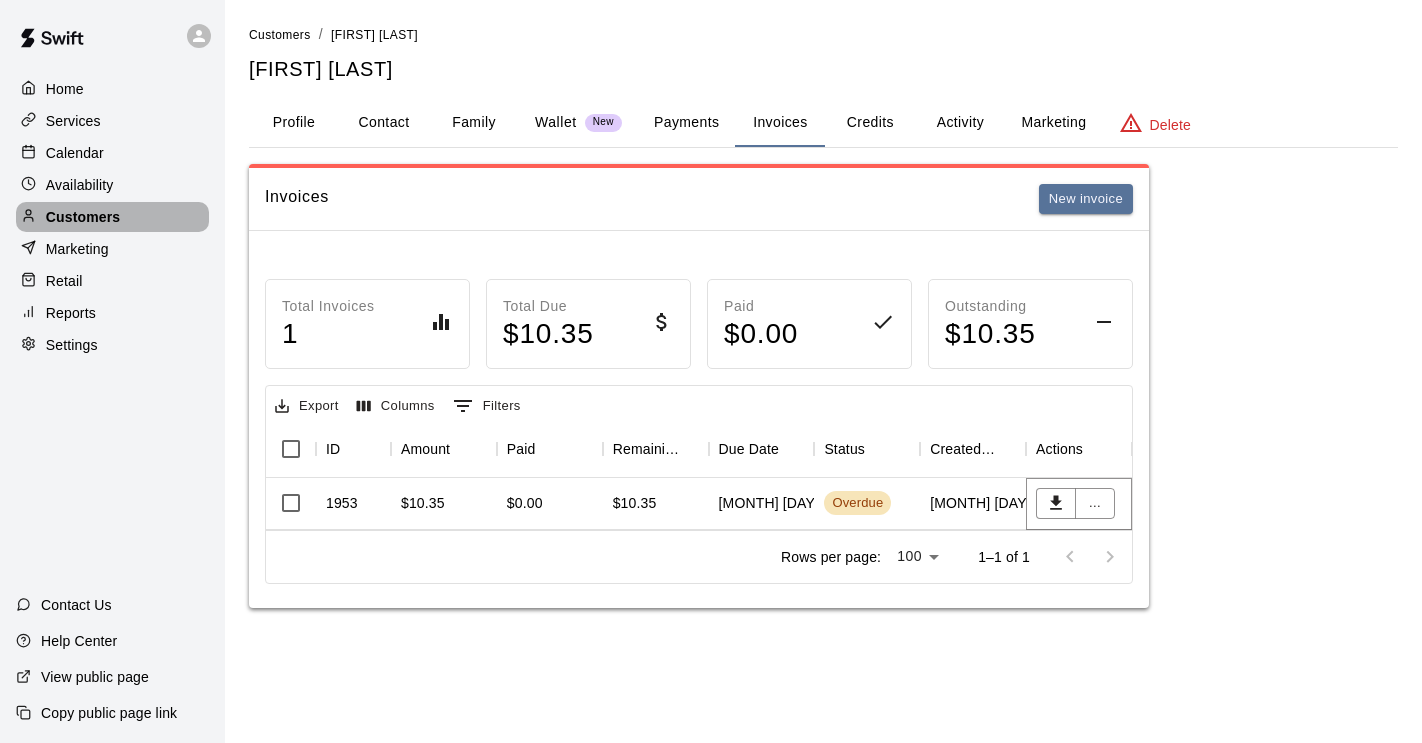click on "Customers" at bounding box center [83, 217] 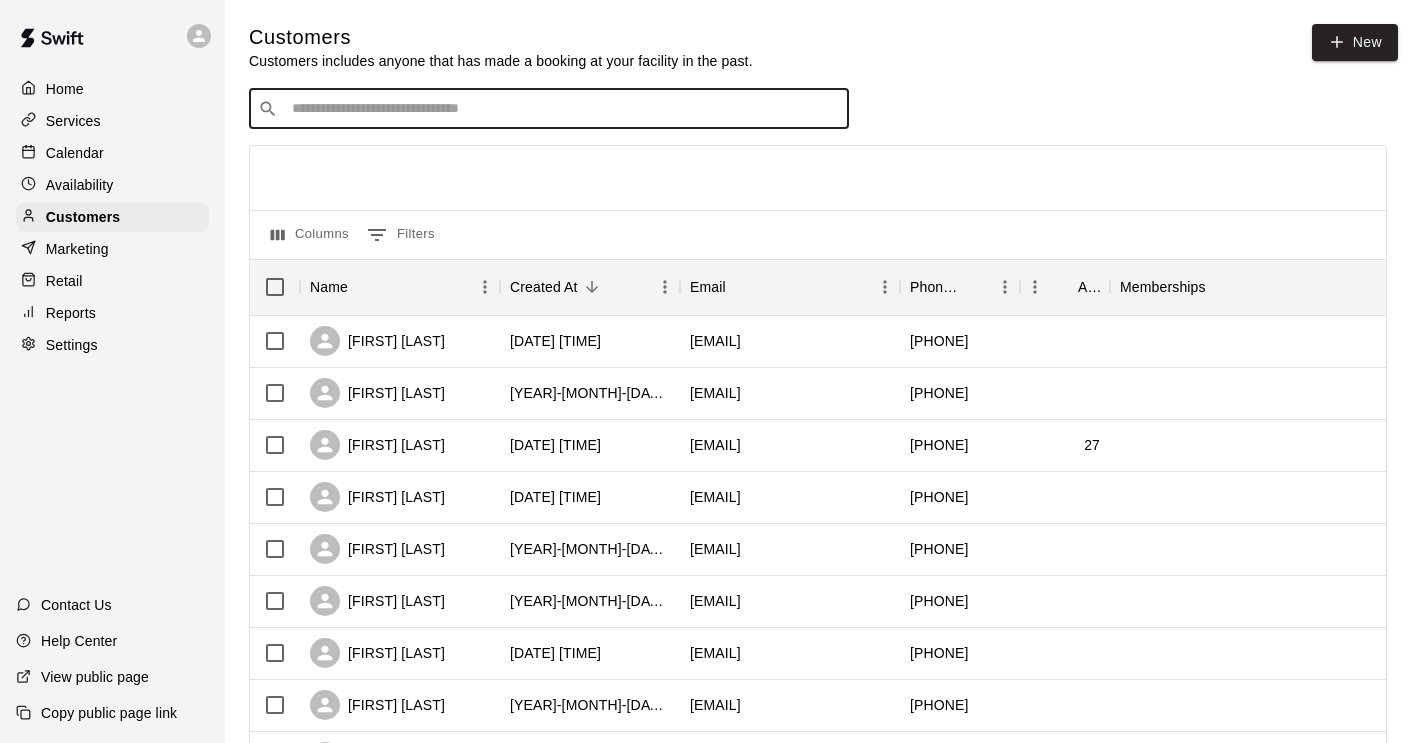 click at bounding box center (563, 109) 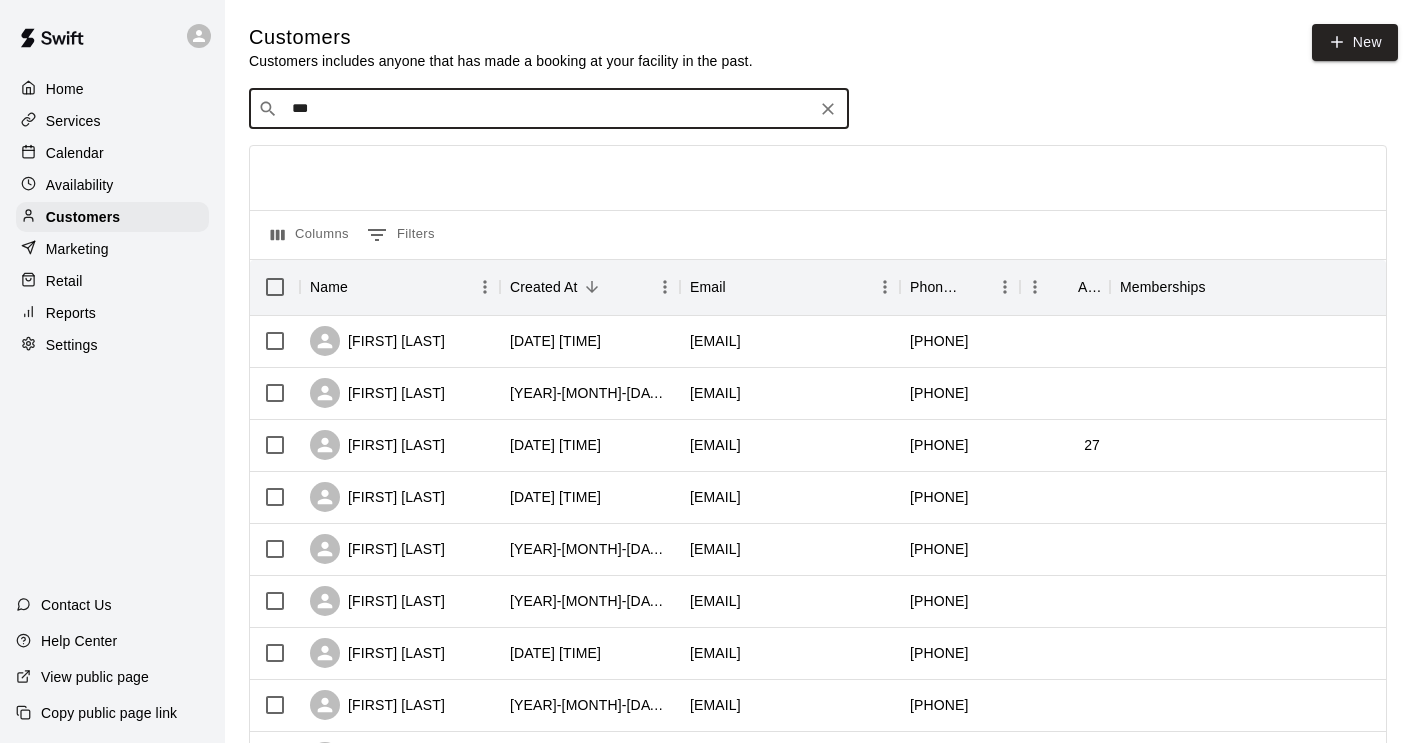type on "****" 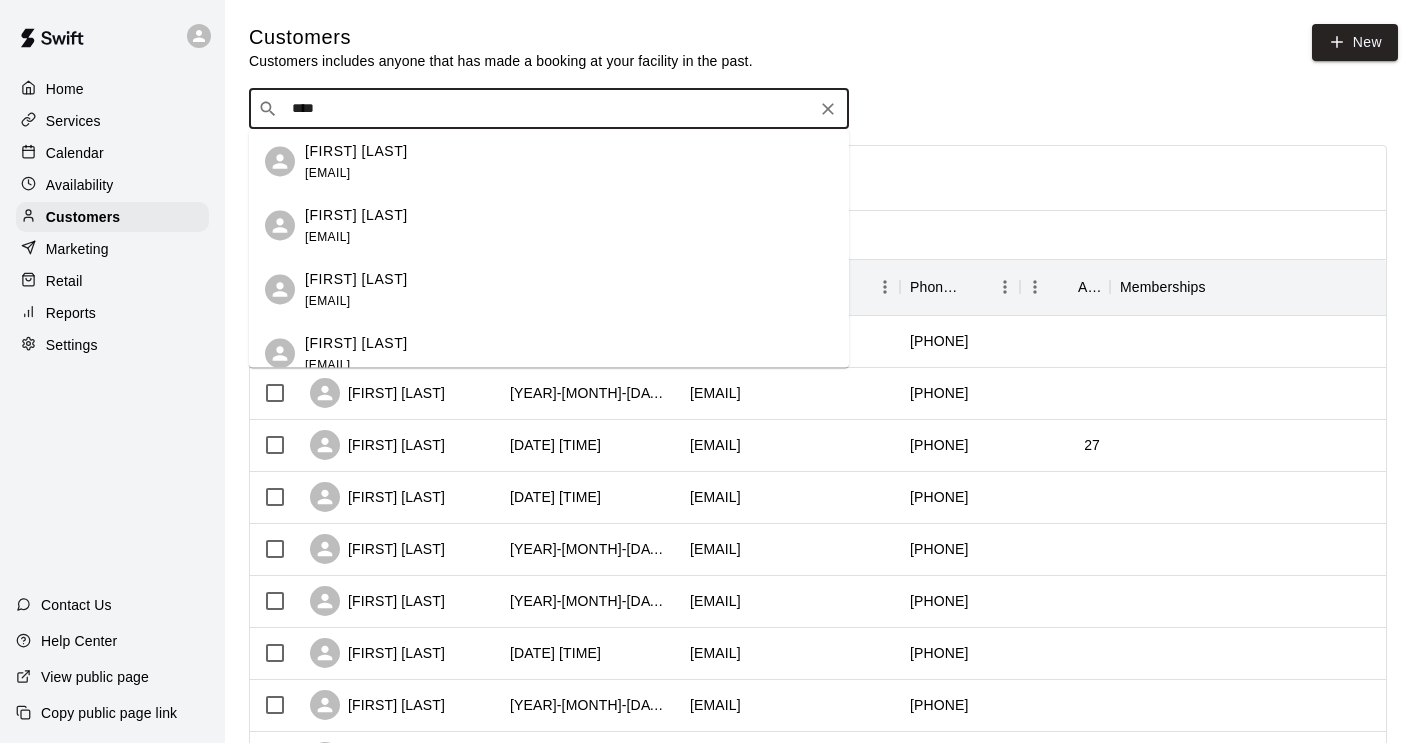 click on "[FIRST] [LAST]" at bounding box center (356, 150) 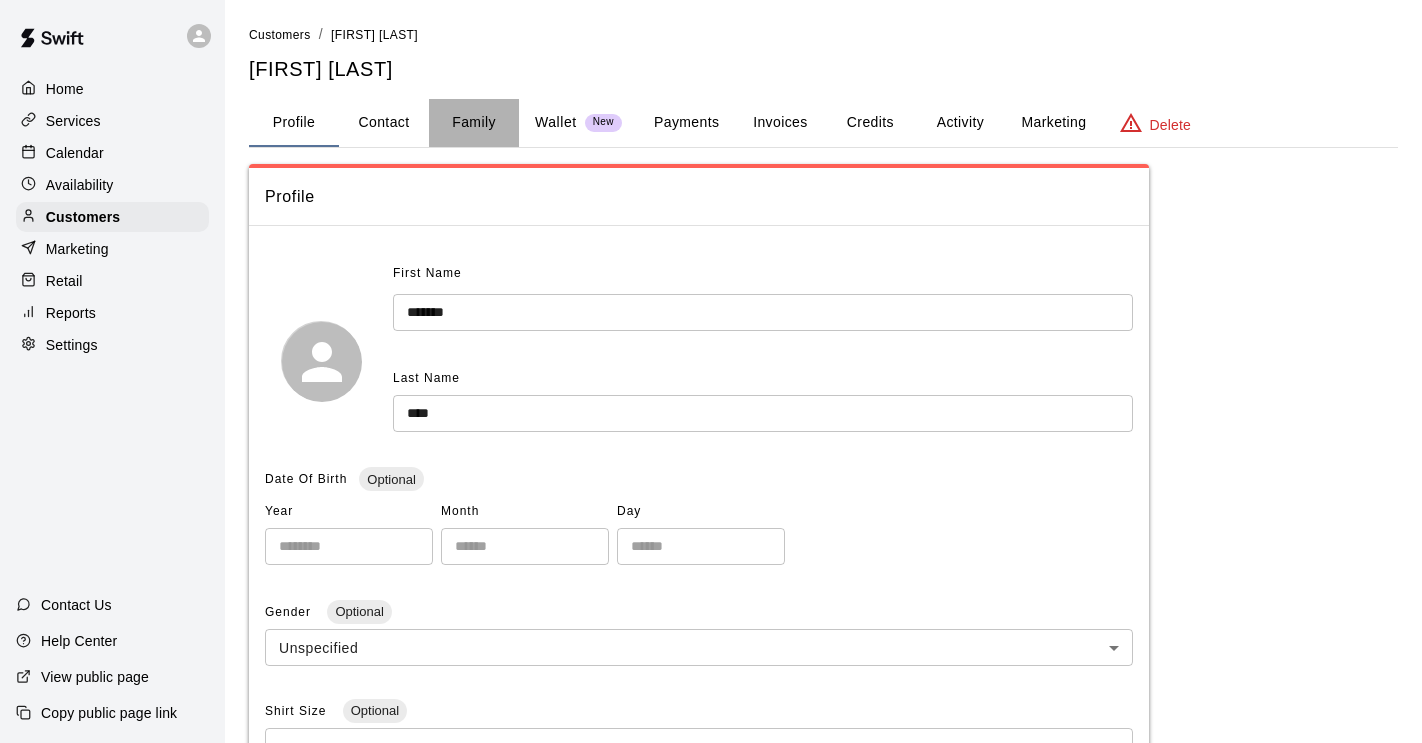 click on "Family" at bounding box center (474, 123) 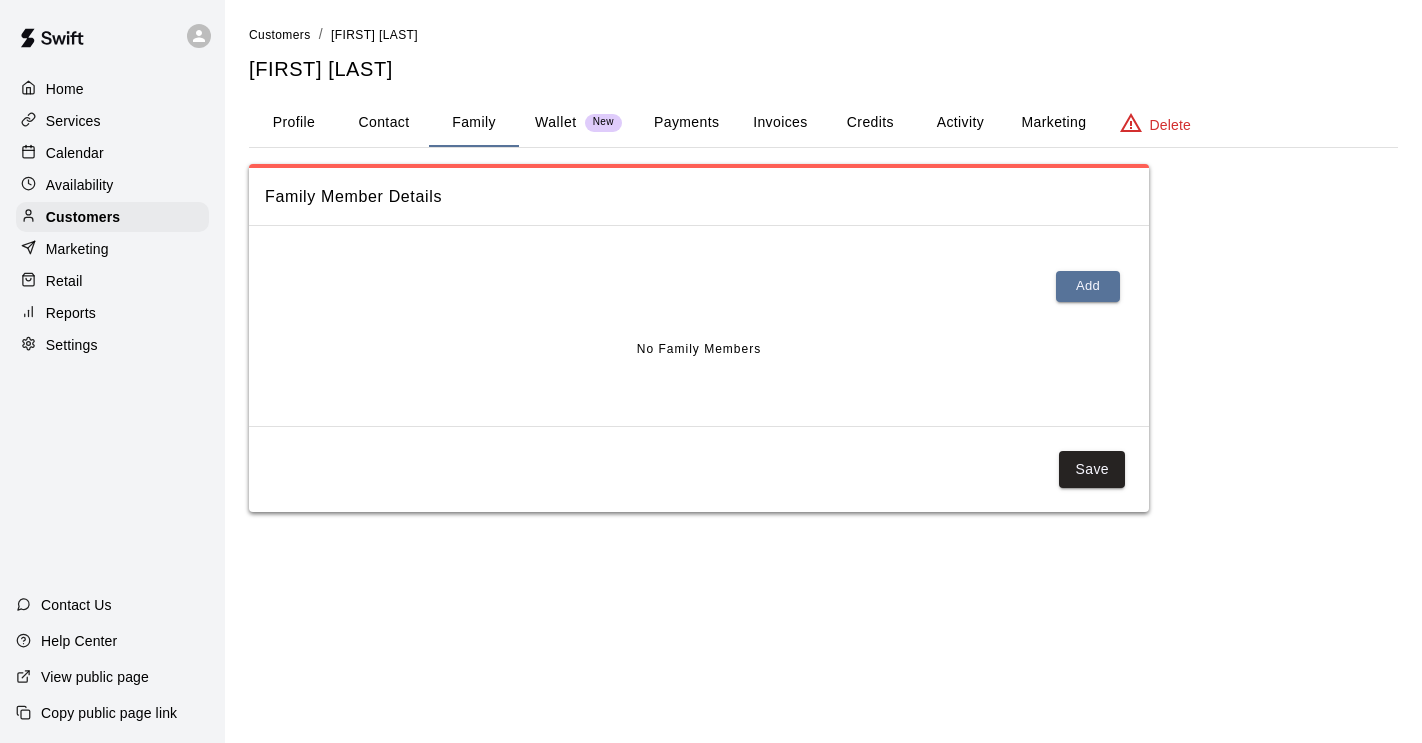 click on "Invoices" at bounding box center (780, 123) 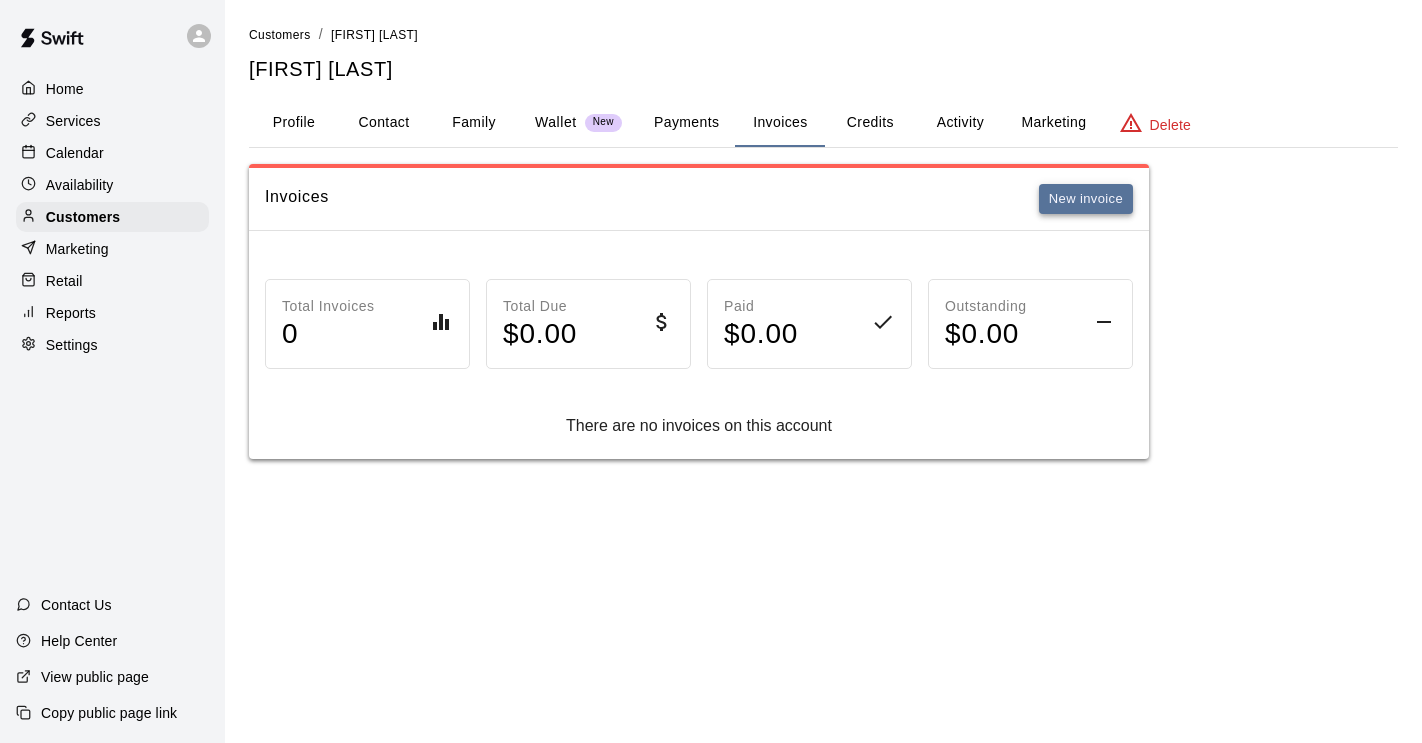 click on "New invoice" at bounding box center (1086, 199) 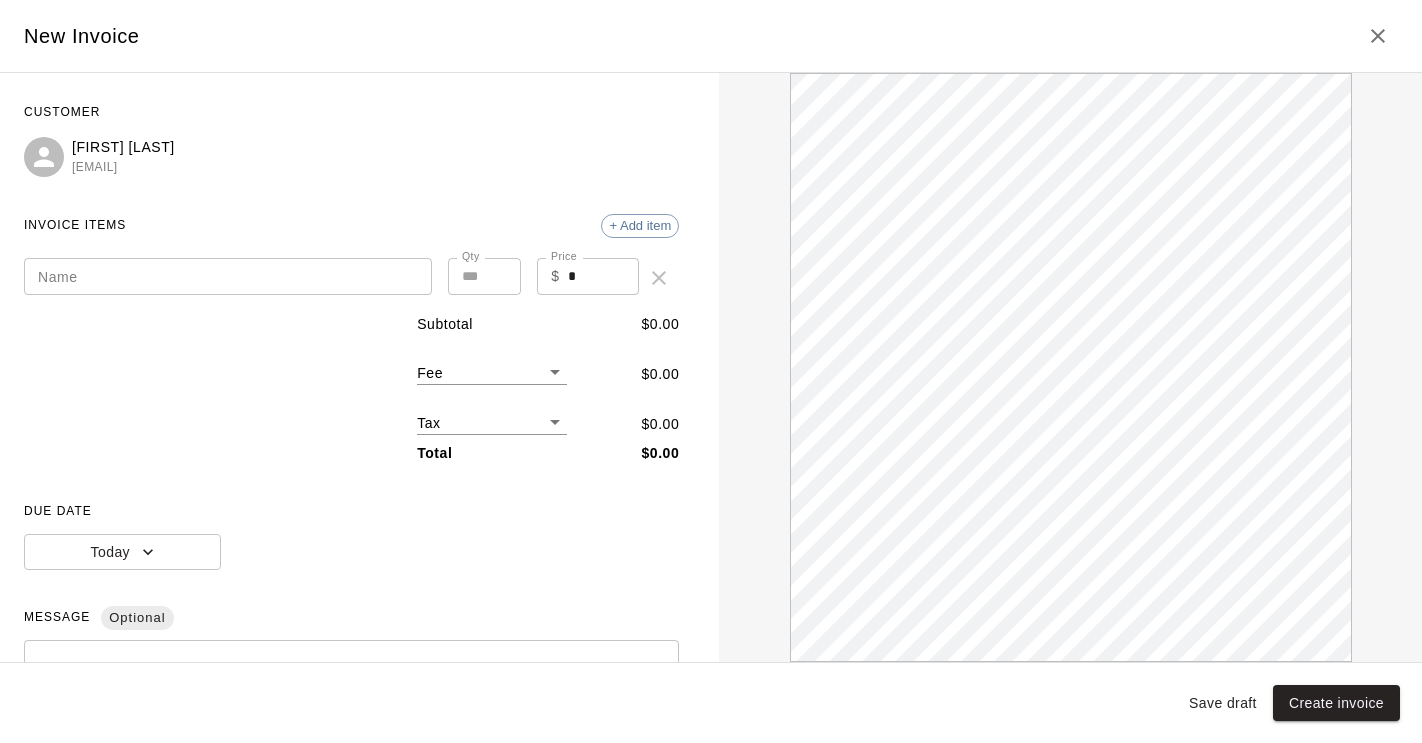 scroll, scrollTop: 0, scrollLeft: 0, axis: both 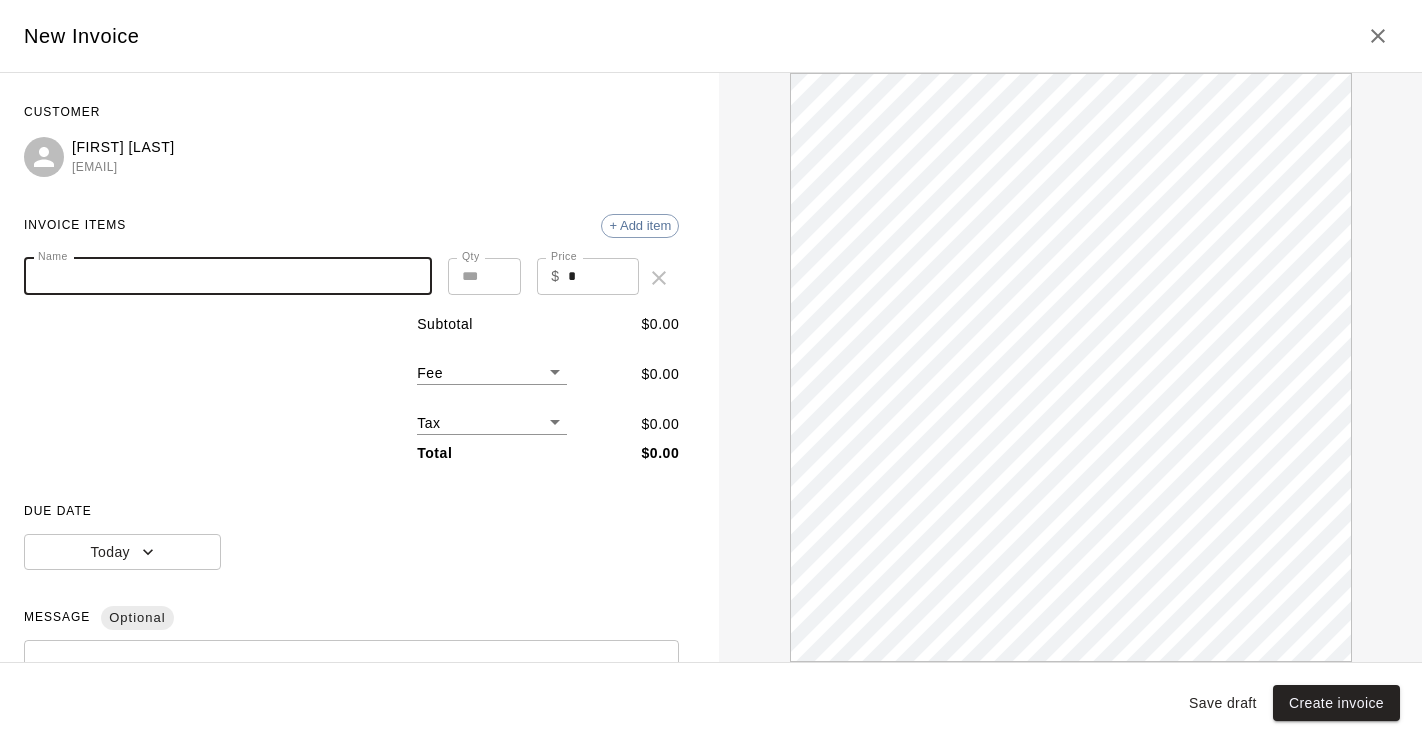 click on "Name" at bounding box center (228, 276) 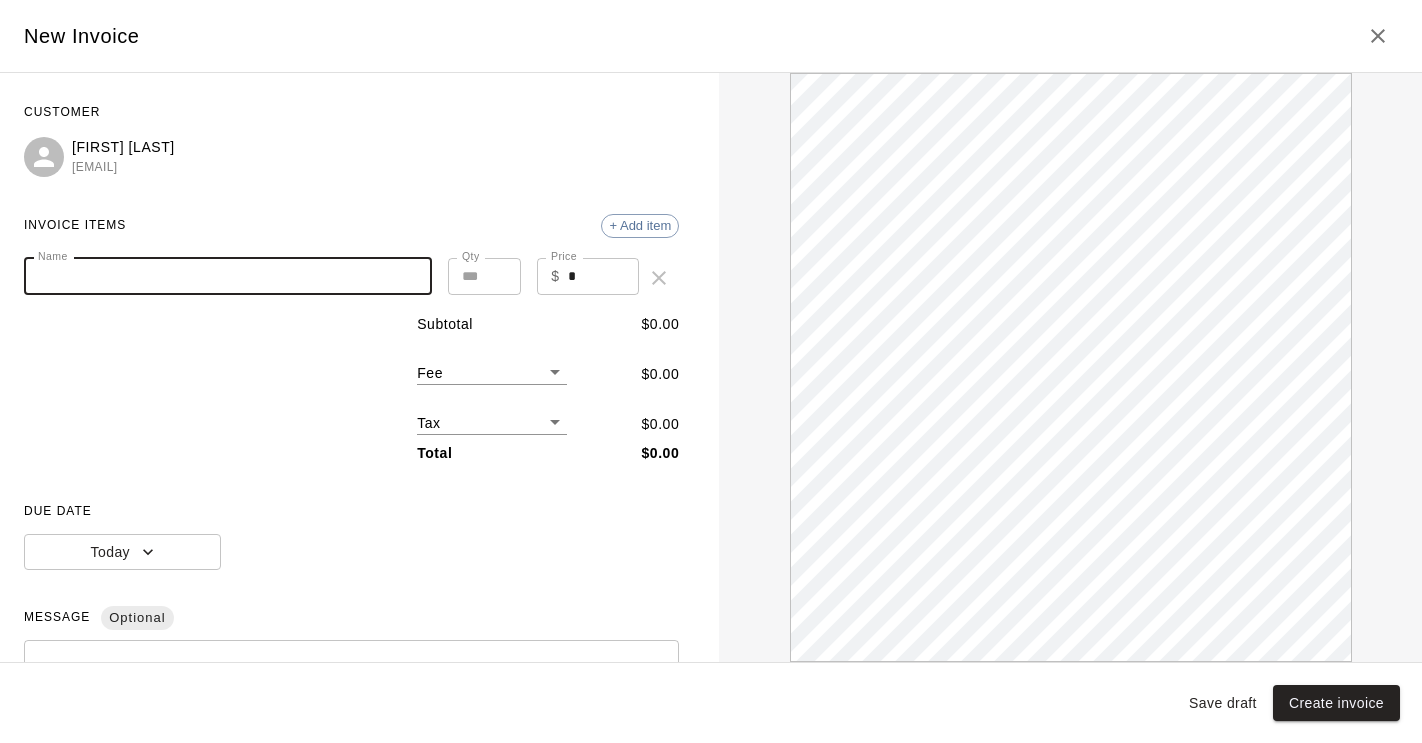 paste on "**********" 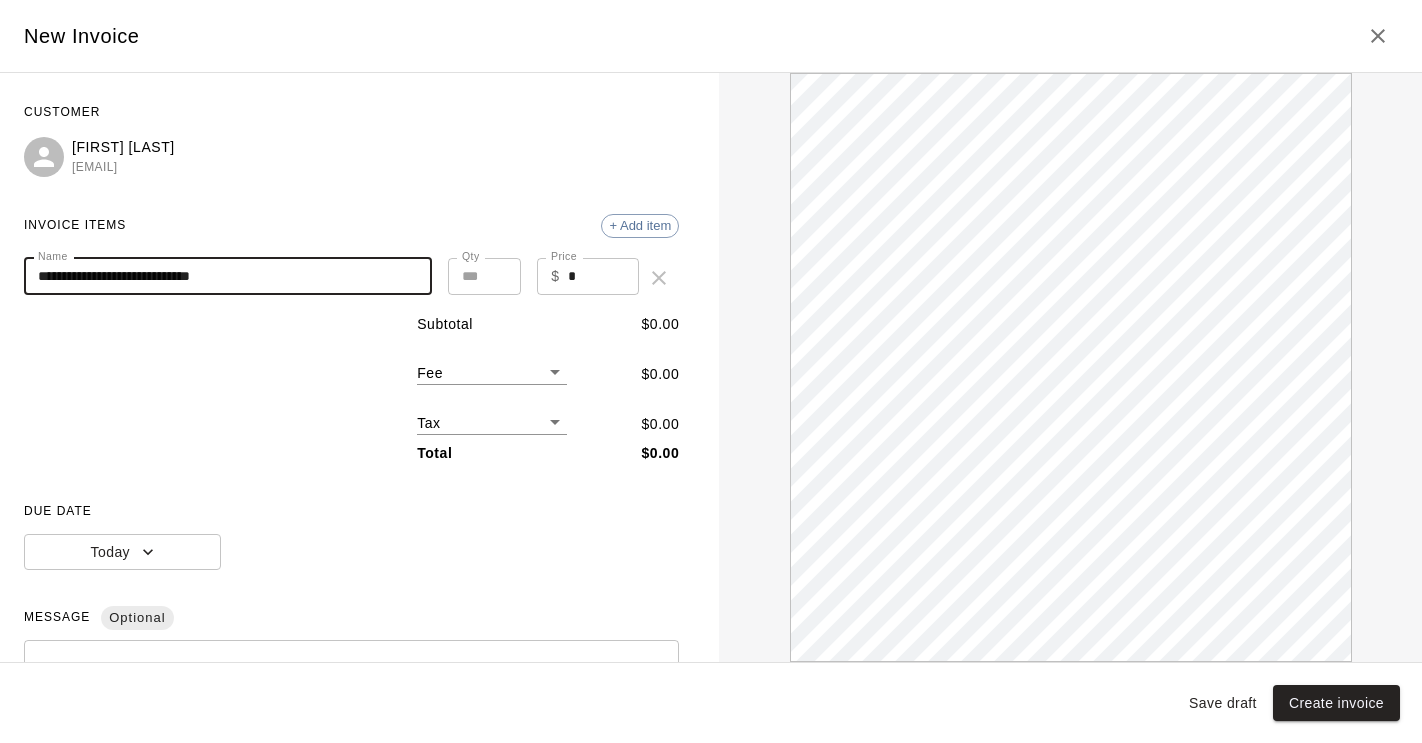 scroll, scrollTop: 0, scrollLeft: 0, axis: both 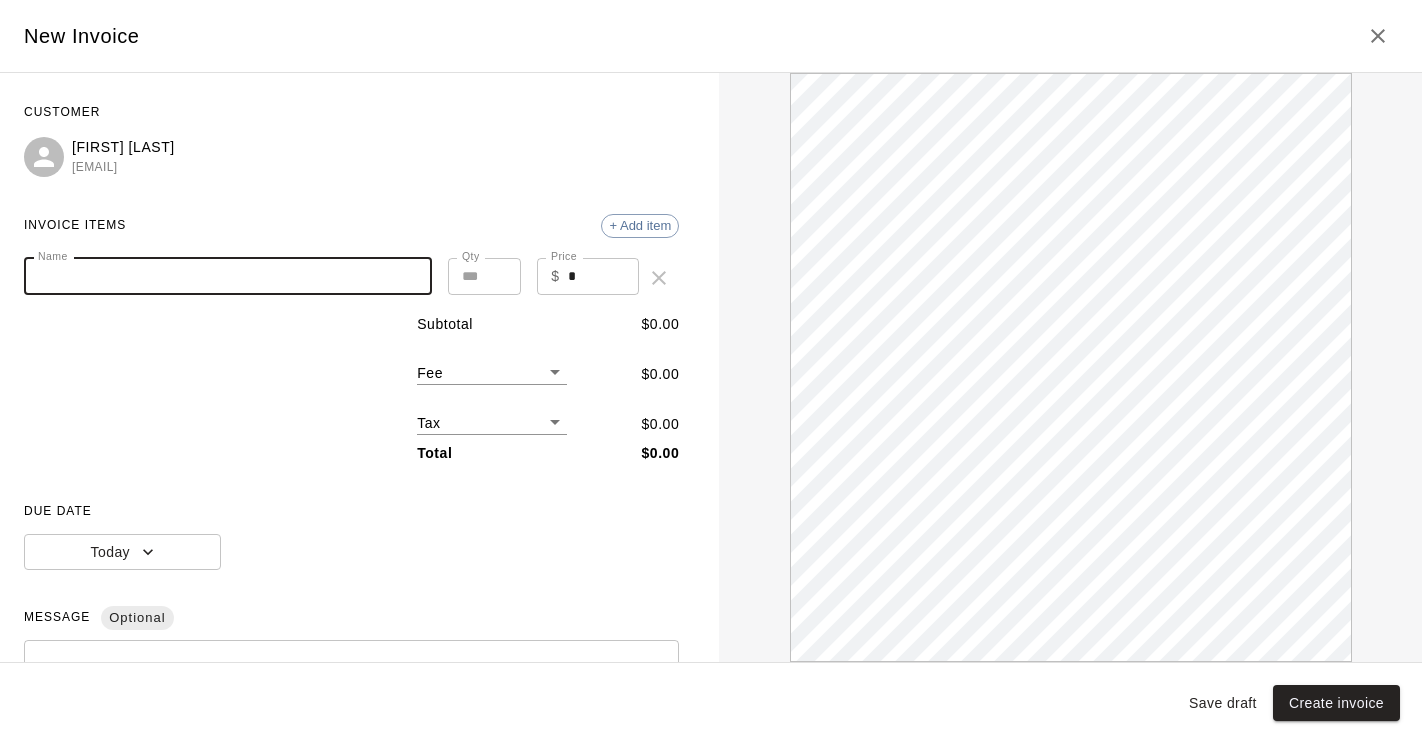 click on "Name" at bounding box center [228, 276] 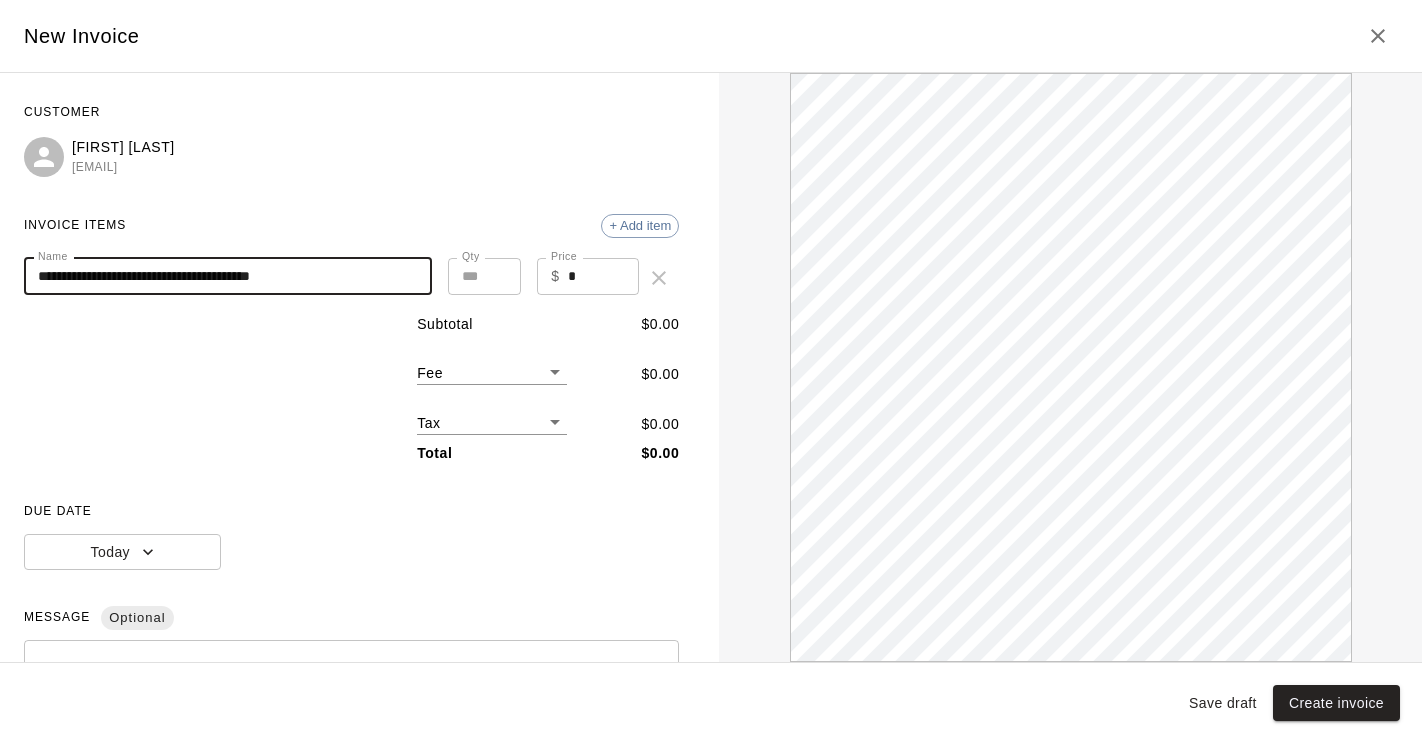 scroll, scrollTop: 0, scrollLeft: 0, axis: both 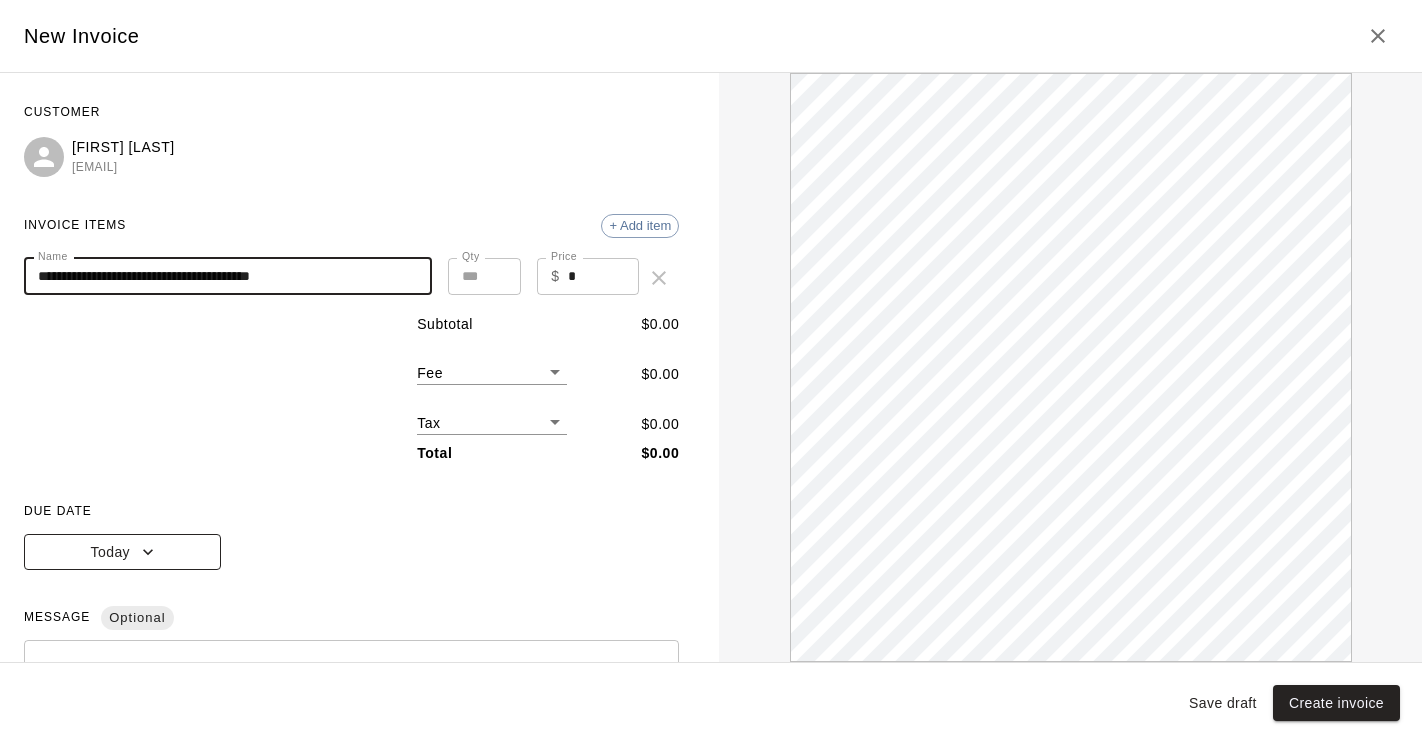 type on "**********" 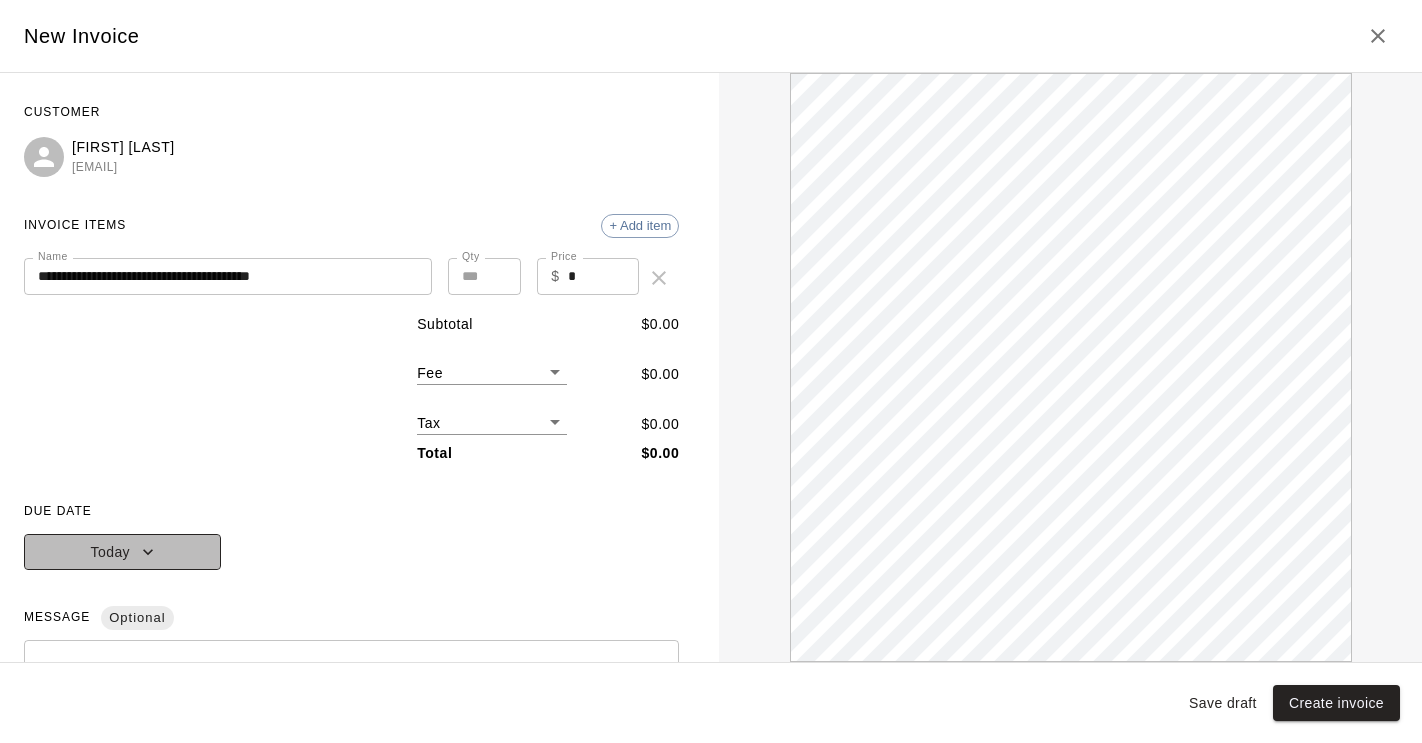 click 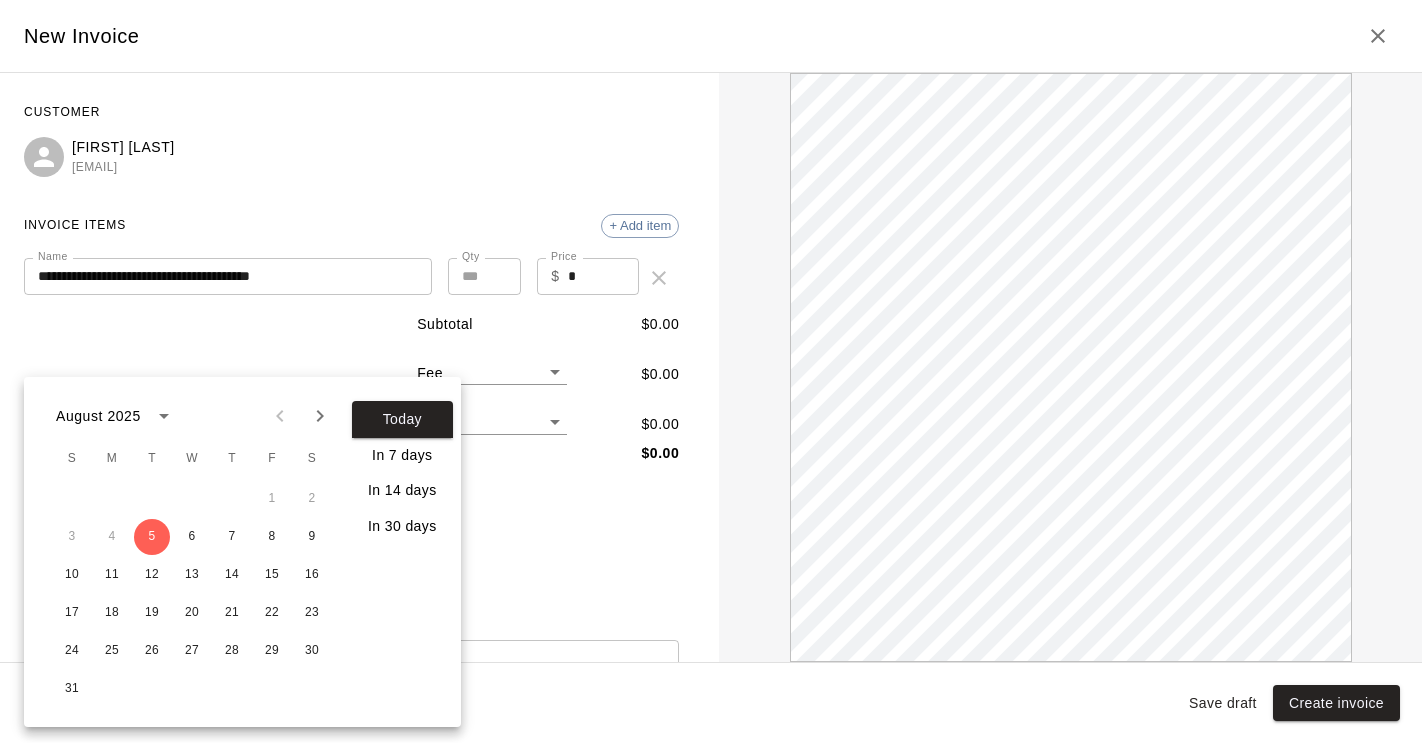 click at bounding box center (711, 371) 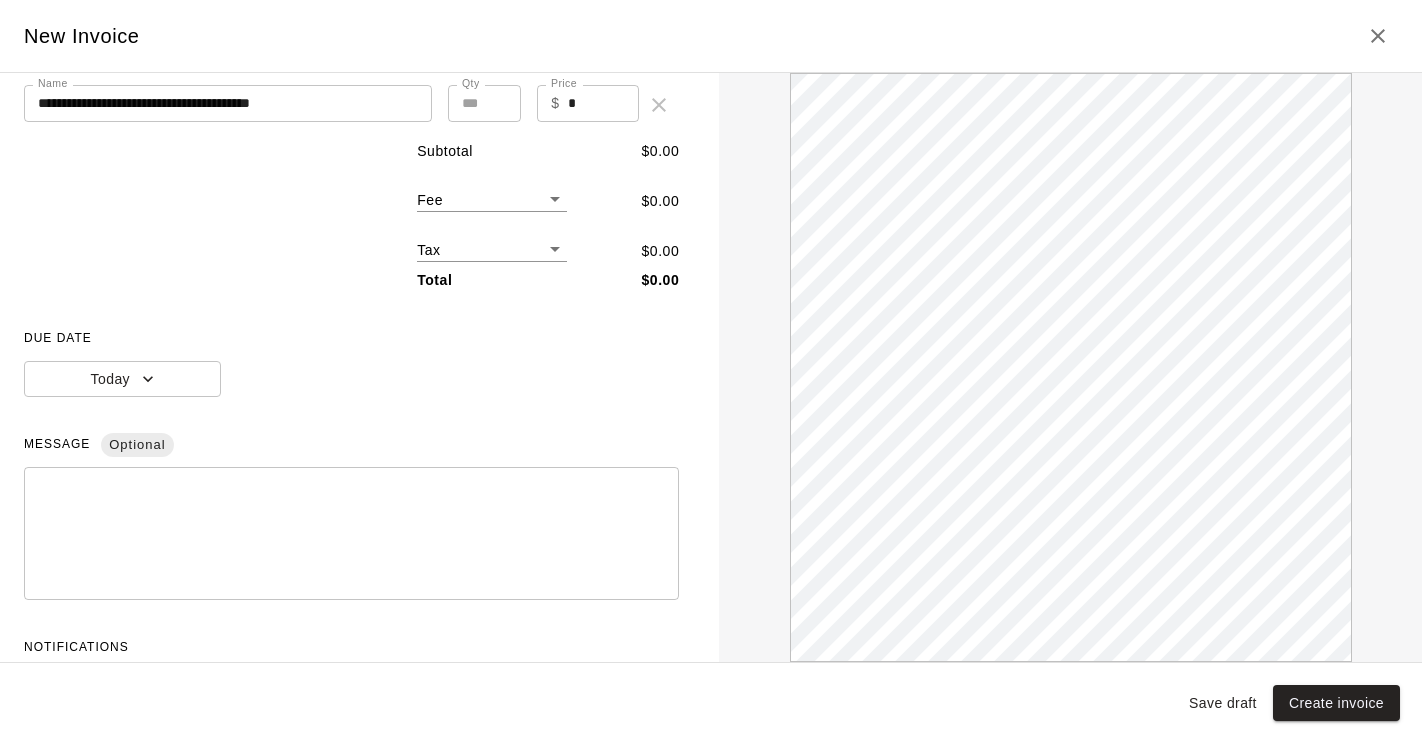 scroll, scrollTop: 243, scrollLeft: 0, axis: vertical 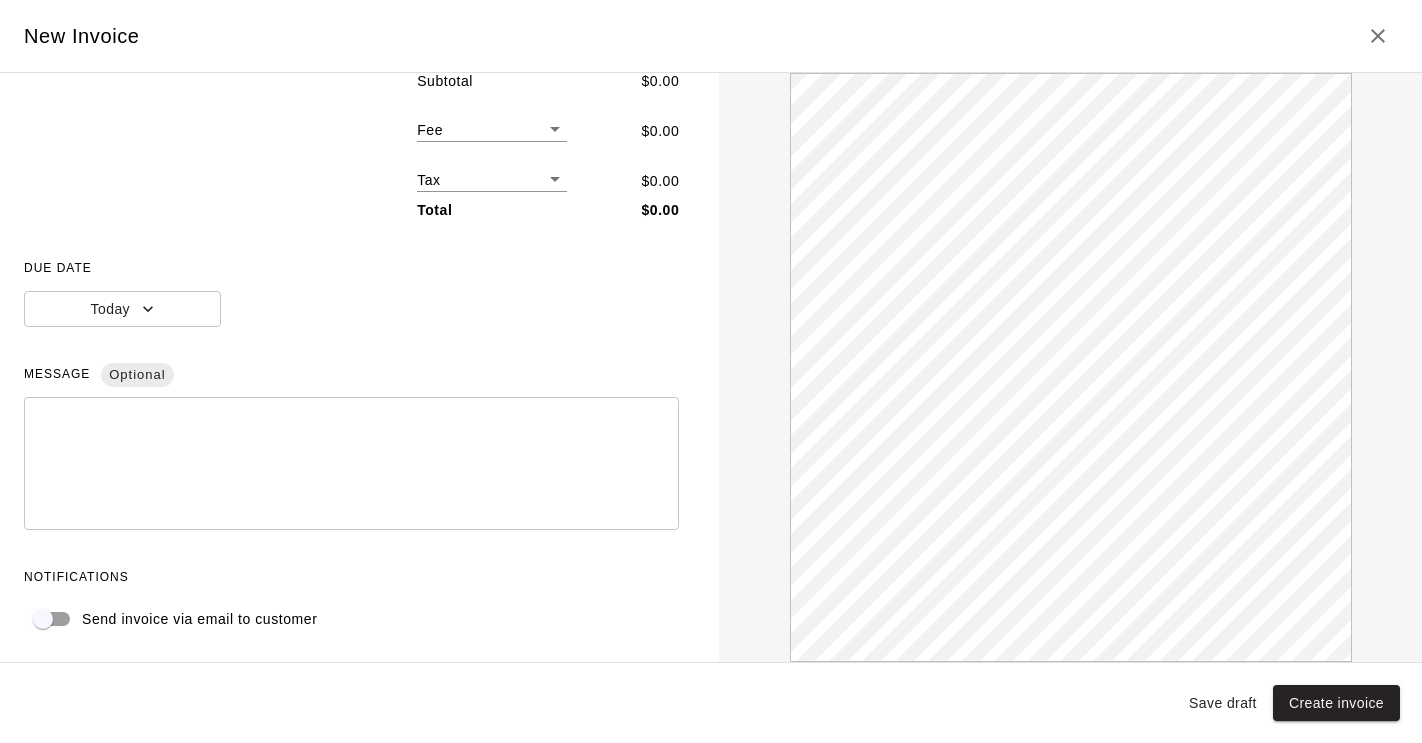 click on "Subtotal $ 0.00 Fee ​ $ 0.00 Tax ​ $ 0.00 Total $ 0.00" at bounding box center [351, 146] 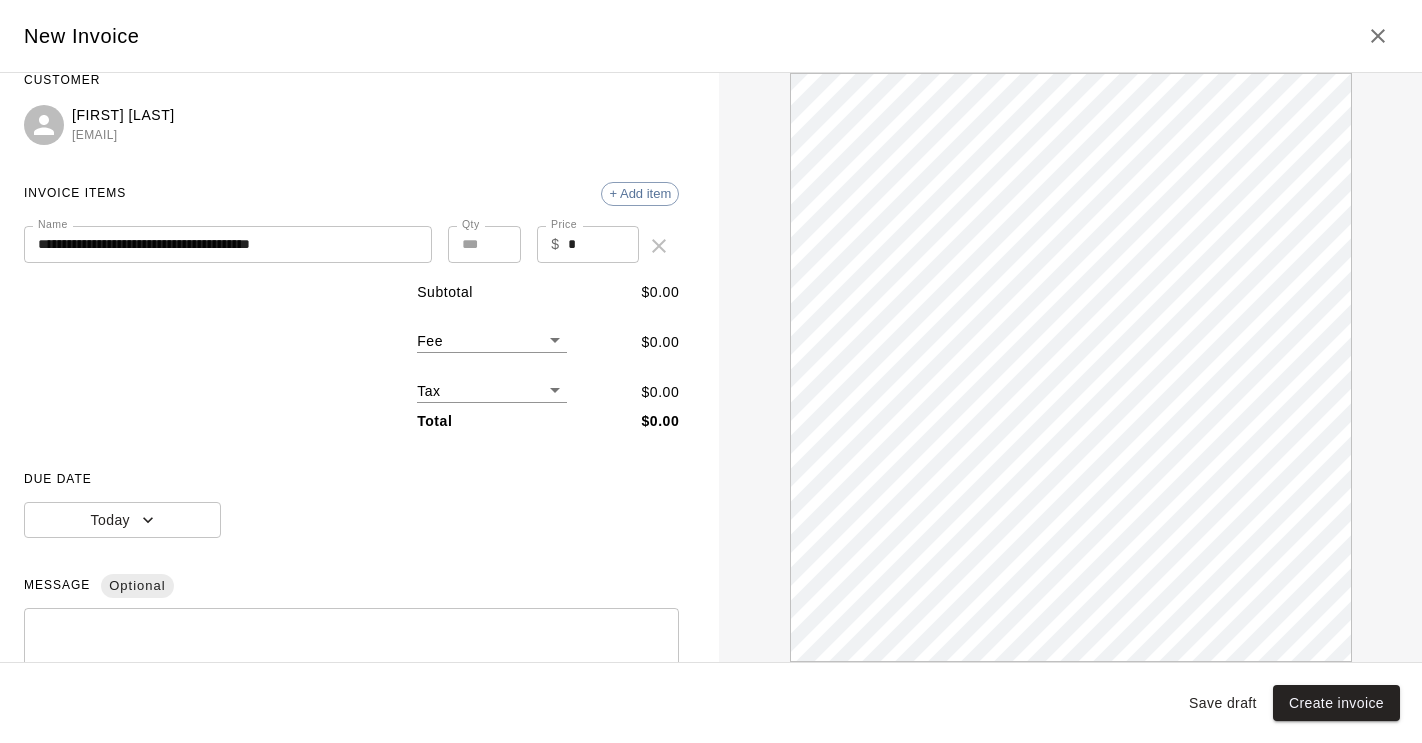 scroll, scrollTop: 0, scrollLeft: 0, axis: both 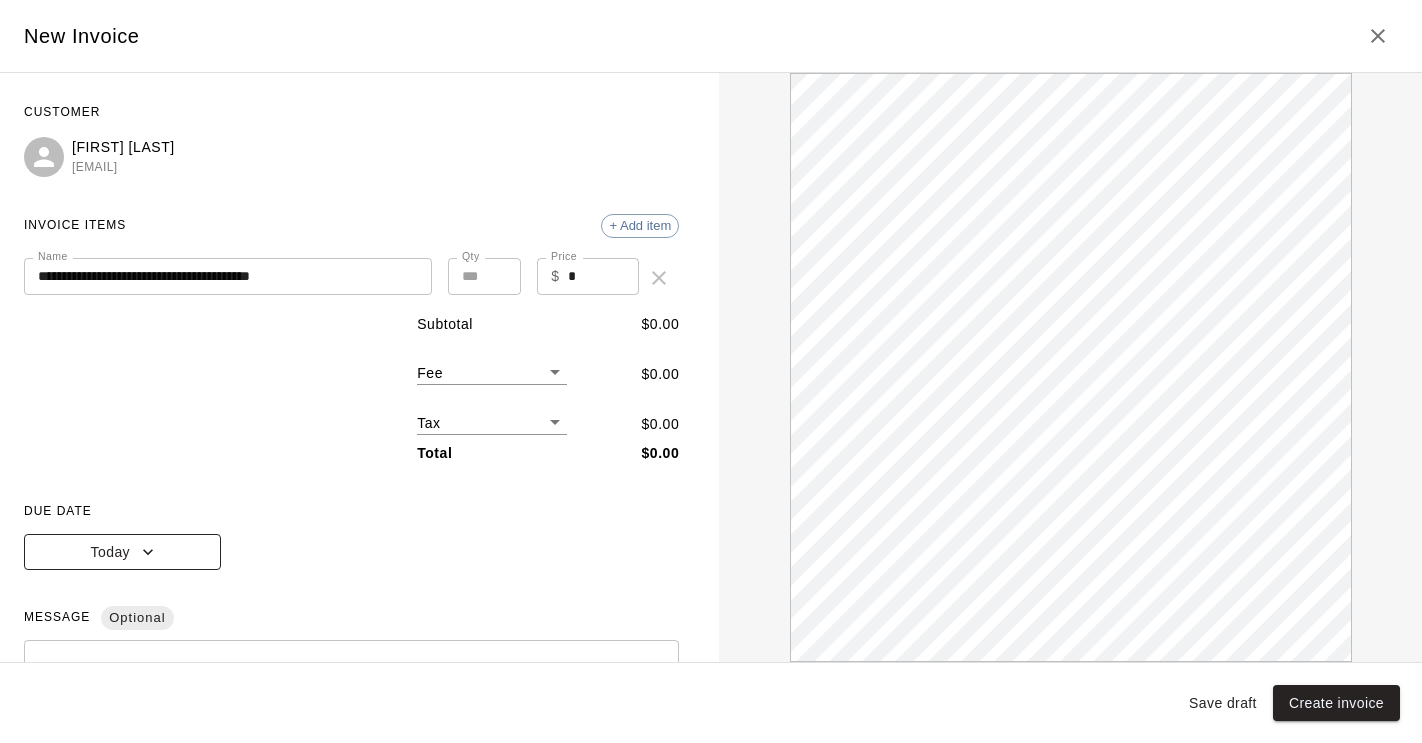 click 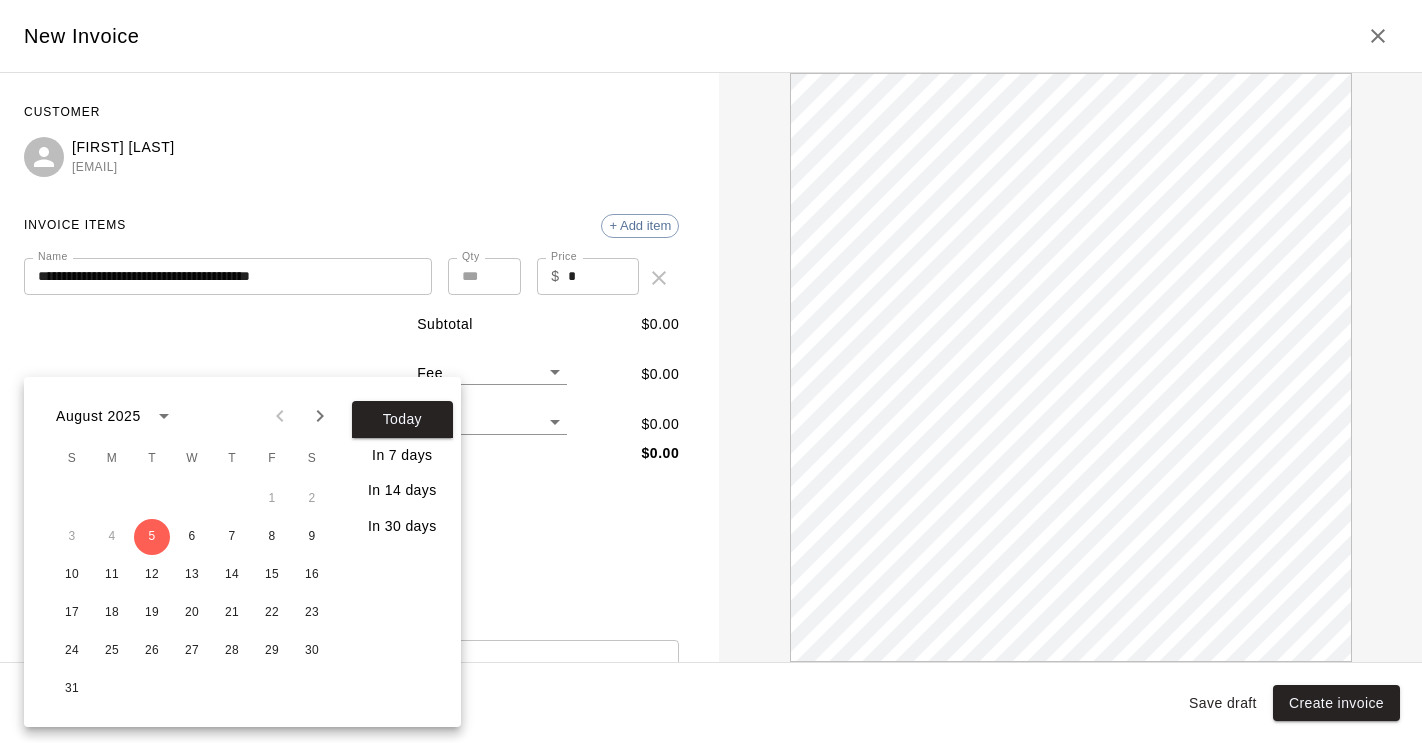 click at bounding box center (711, 371) 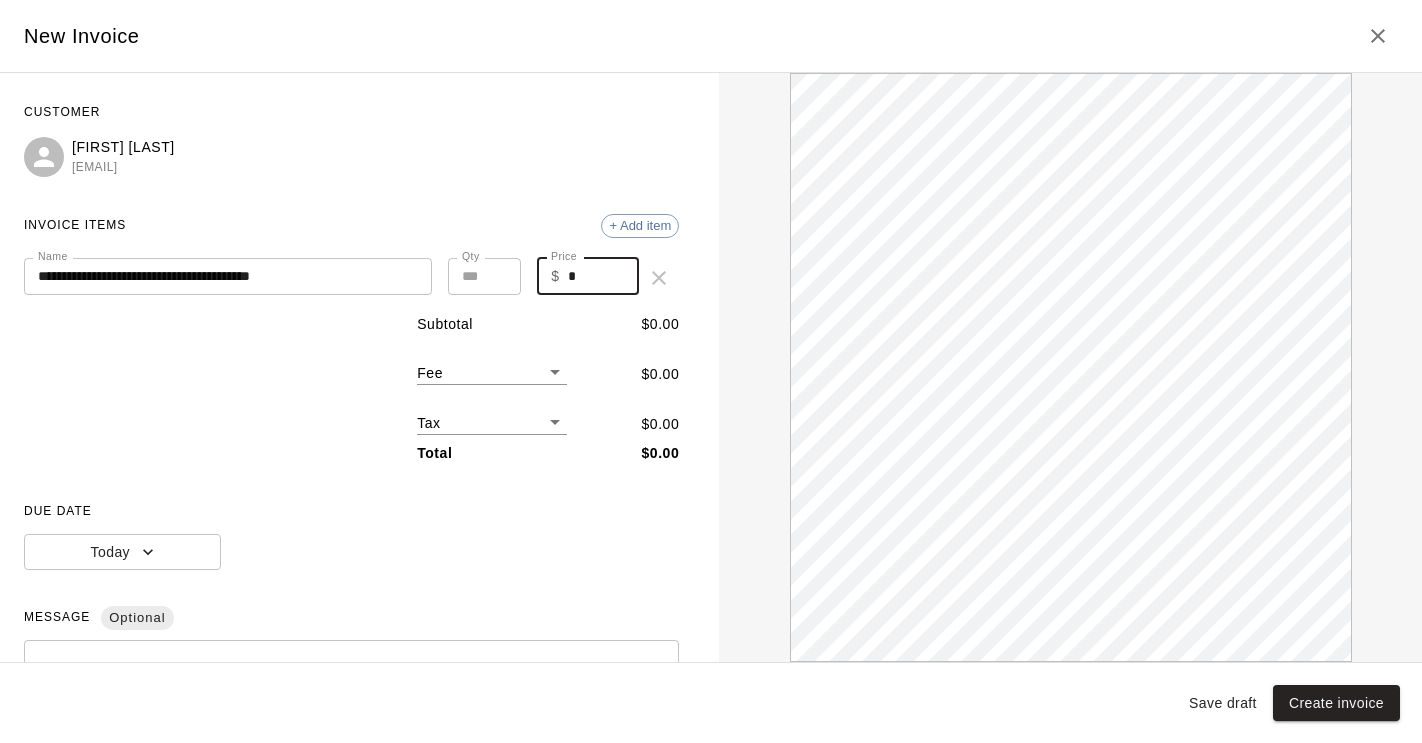 drag, startPoint x: 582, startPoint y: 277, endPoint x: 561, endPoint y: 273, distance: 21.377558 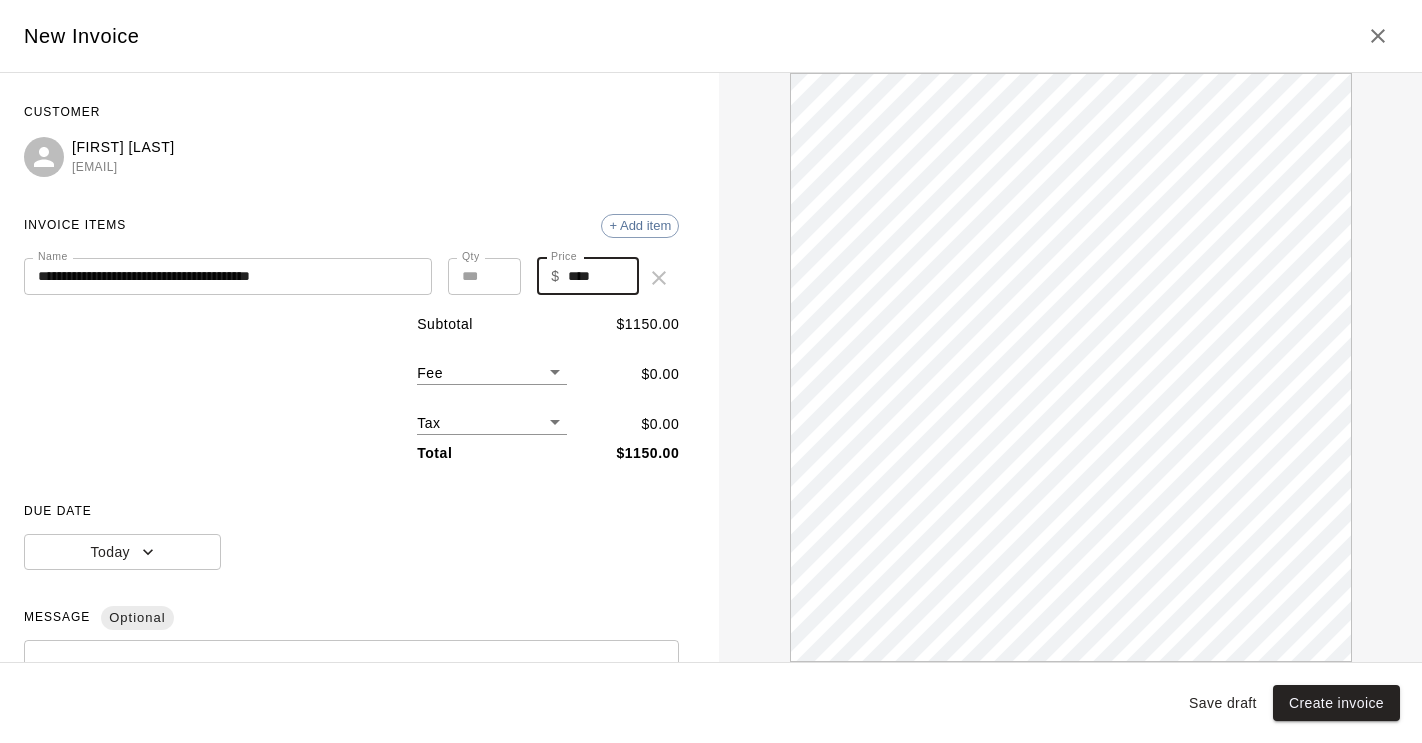 scroll, scrollTop: 0, scrollLeft: 0, axis: both 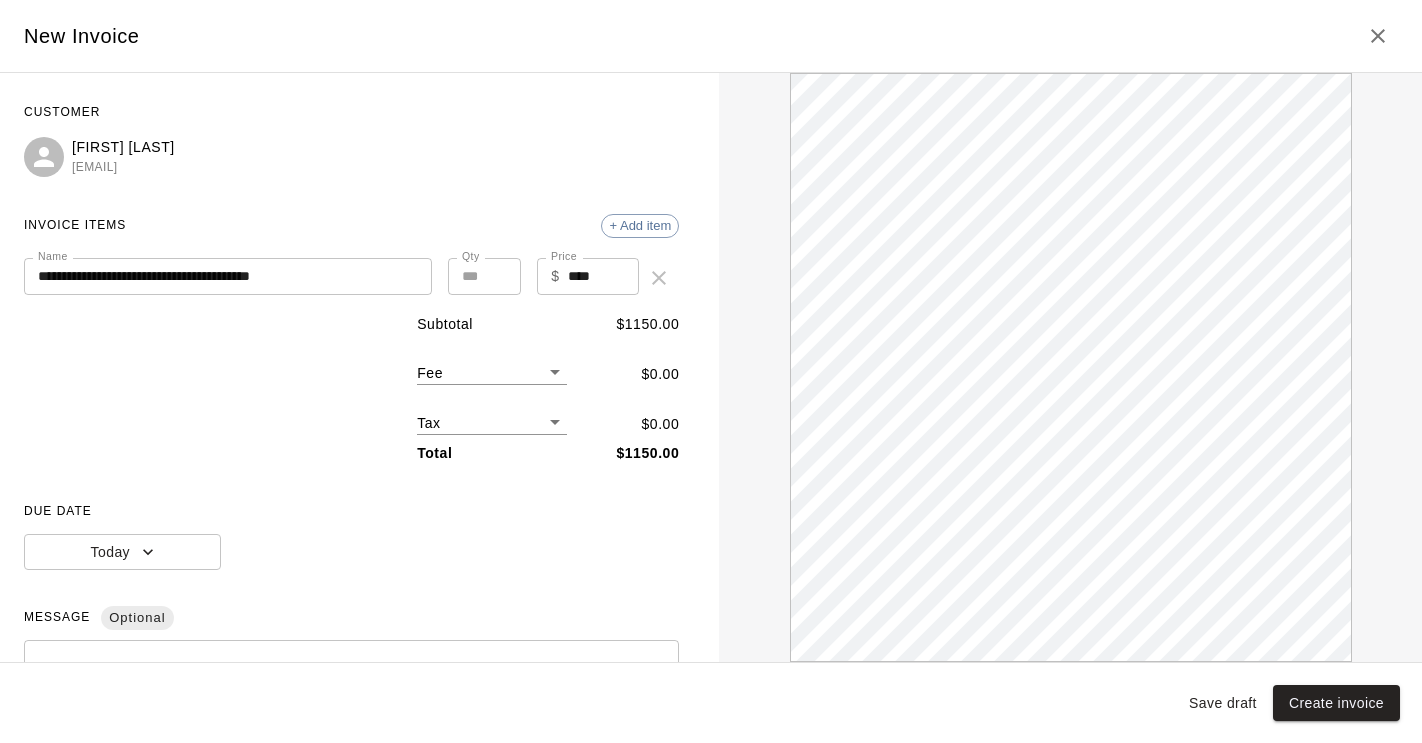 click on "Subtotal $ 1150.00 Fee ​ $ 0.00 Tax ​ $ 0.00 Total $ 1150.00" at bounding box center [351, 389] 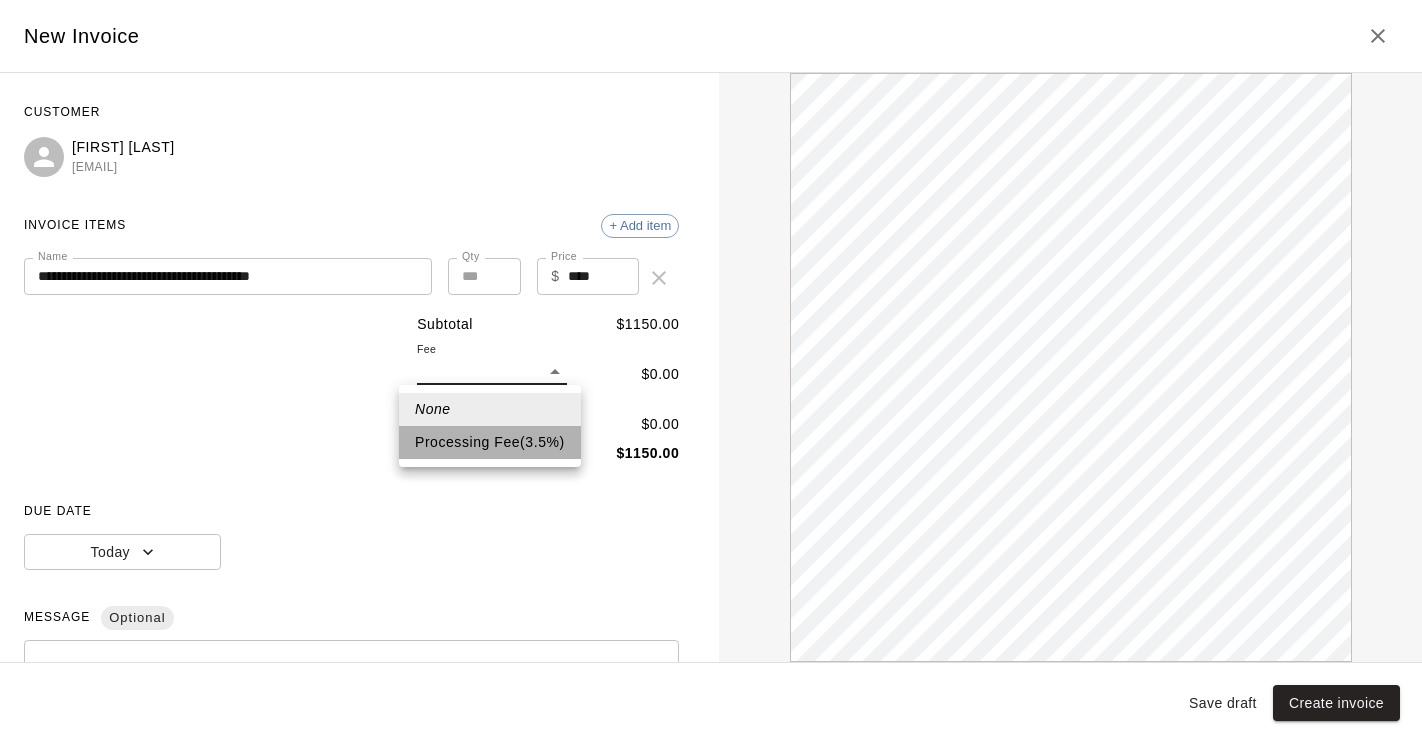 click on "Processing Fee  ( 3.5 % )" at bounding box center (490, 442) 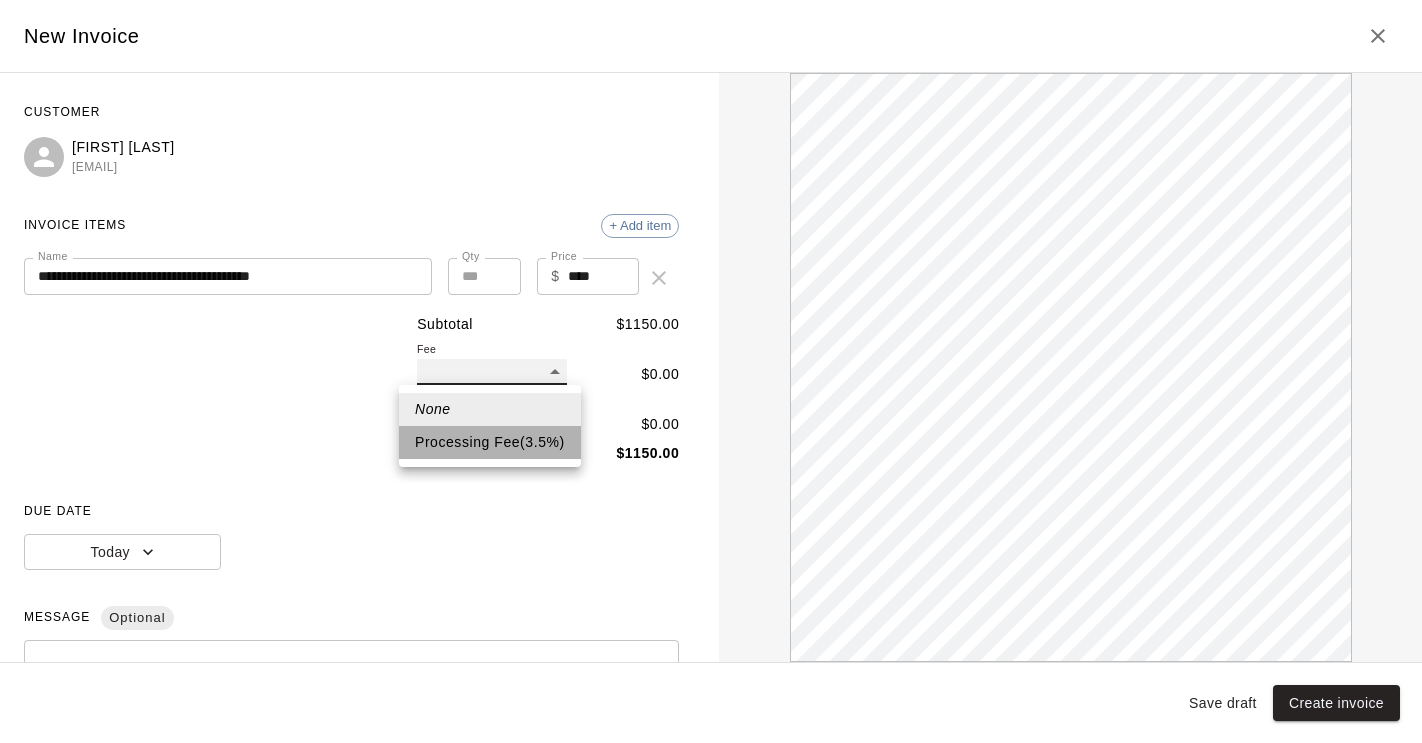 type on "**" 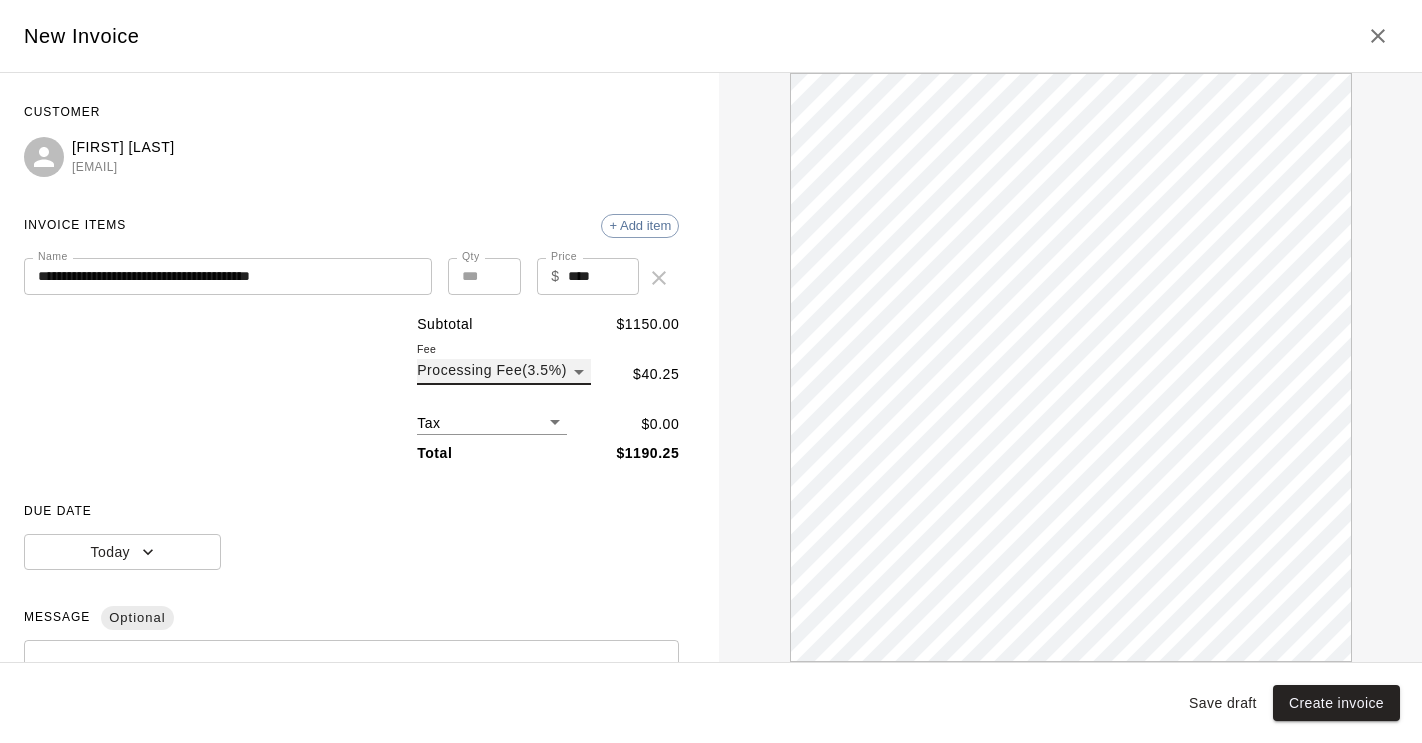 scroll, scrollTop: 0, scrollLeft: 0, axis: both 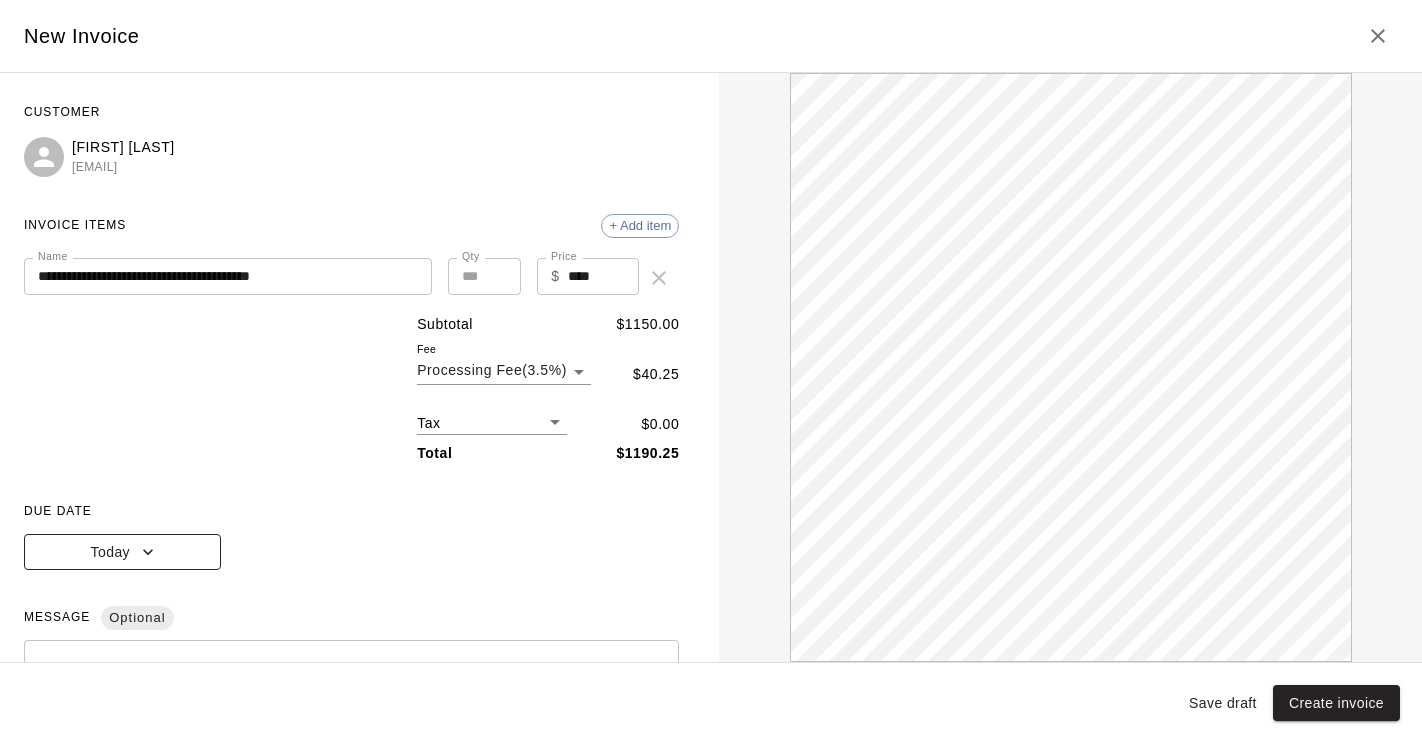click 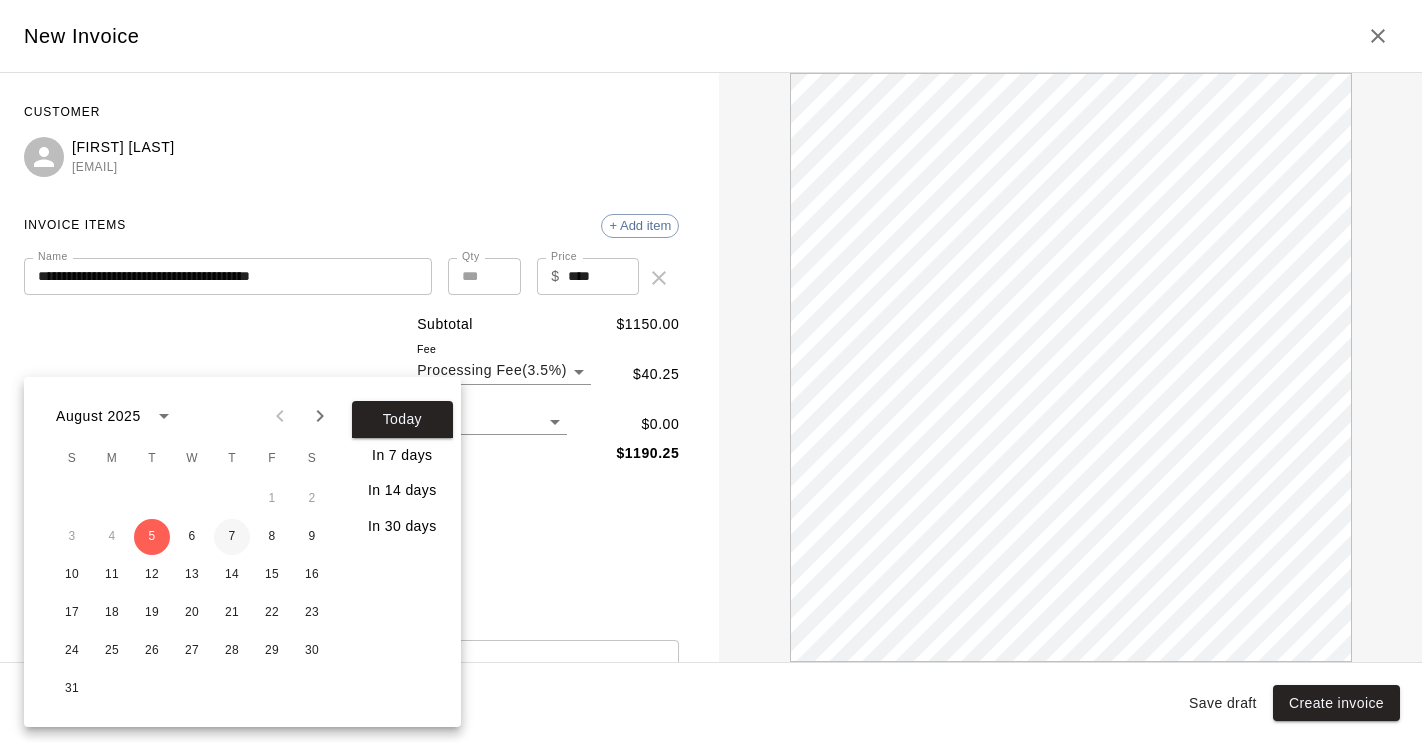 click on "7" at bounding box center (232, 537) 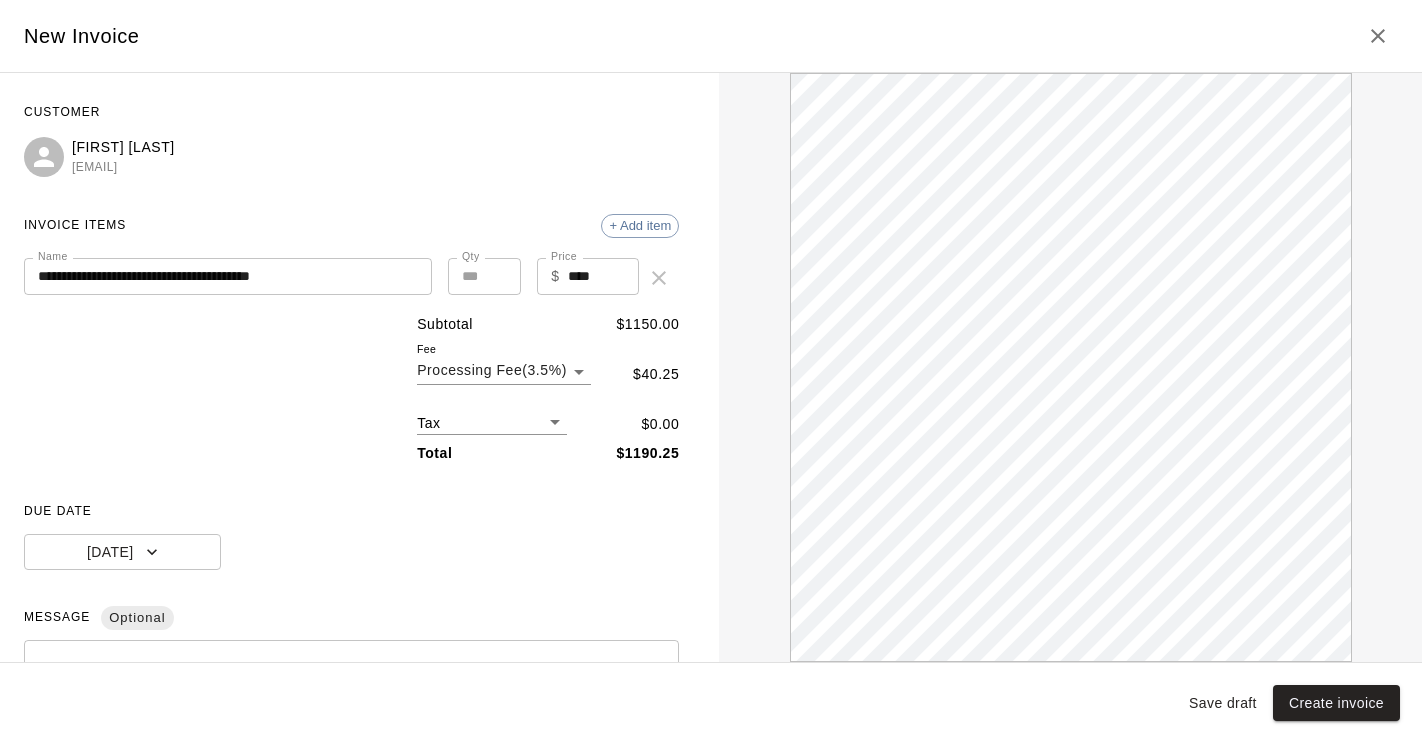 scroll, scrollTop: 0, scrollLeft: 0, axis: both 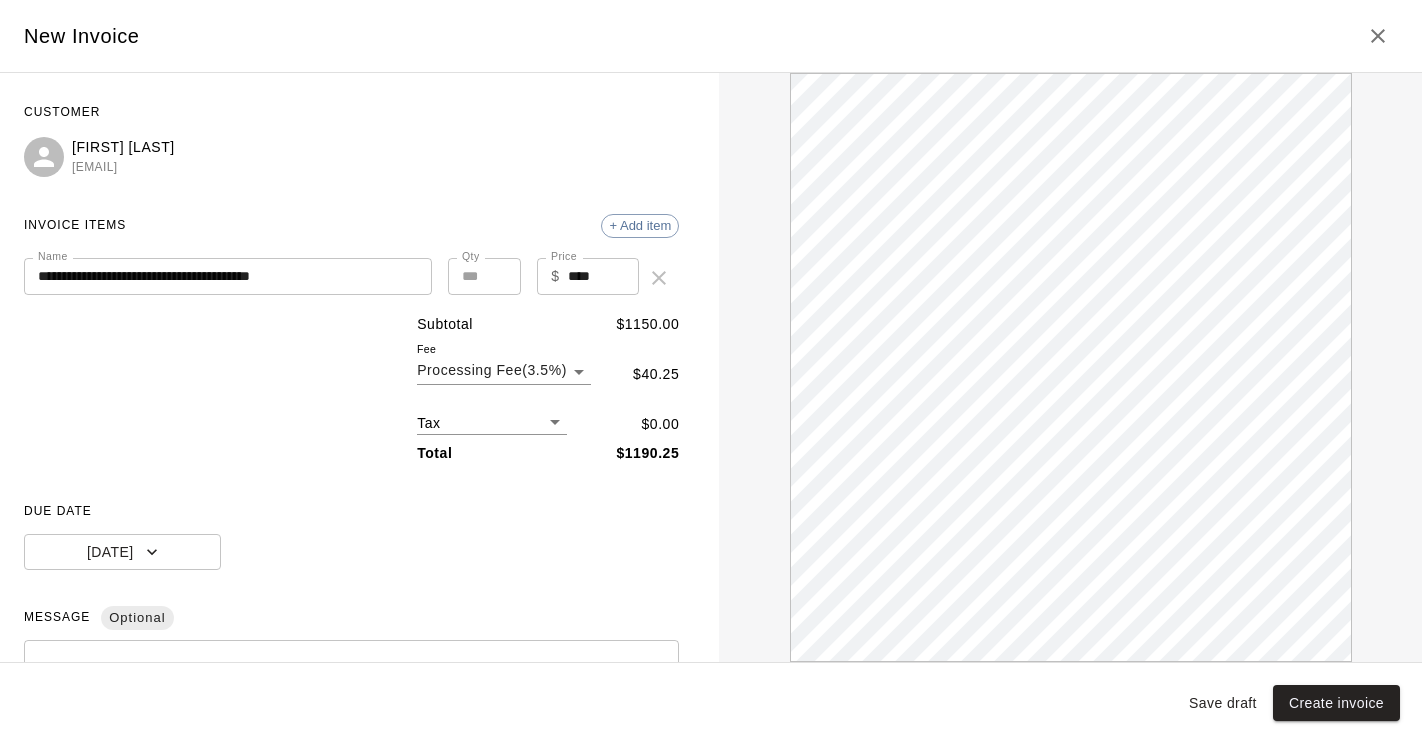 click on "**********" at bounding box center (228, 276) 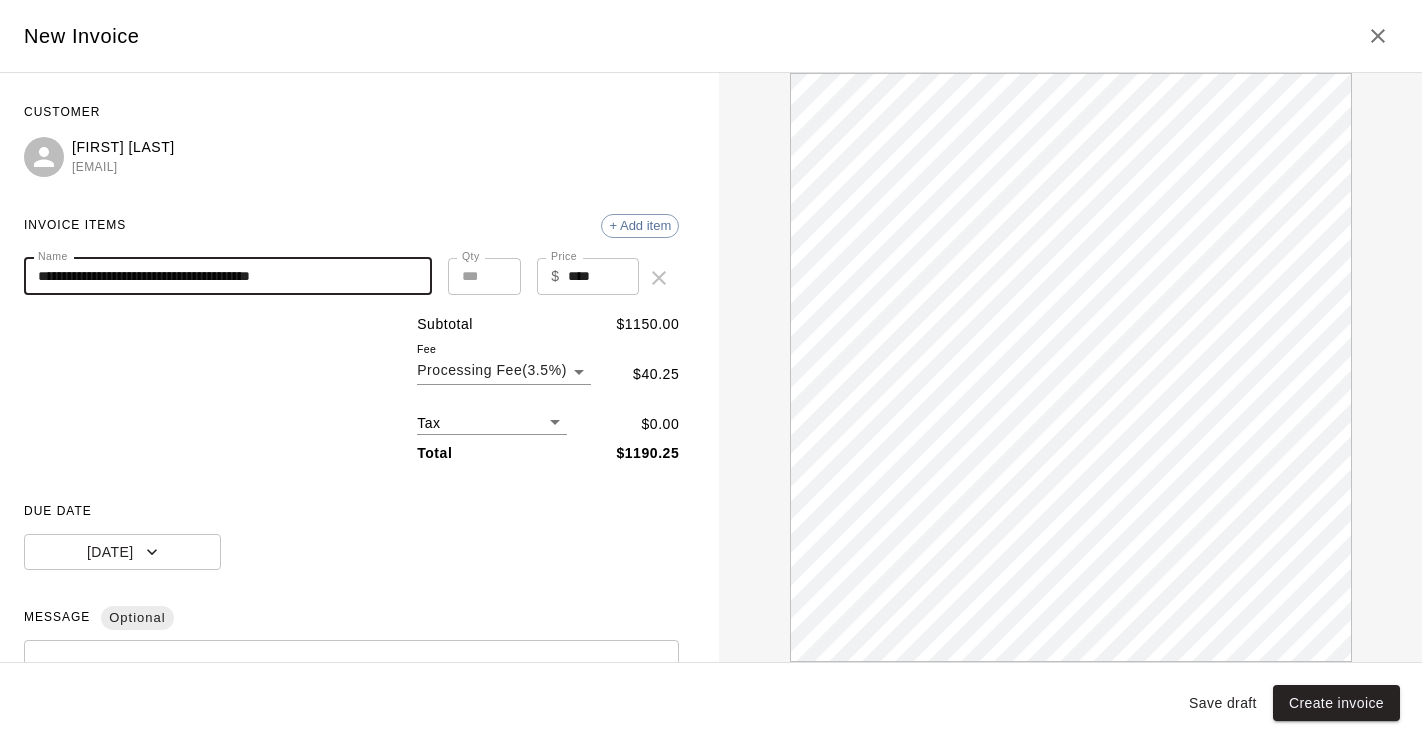 click on "**********" at bounding box center [228, 276] 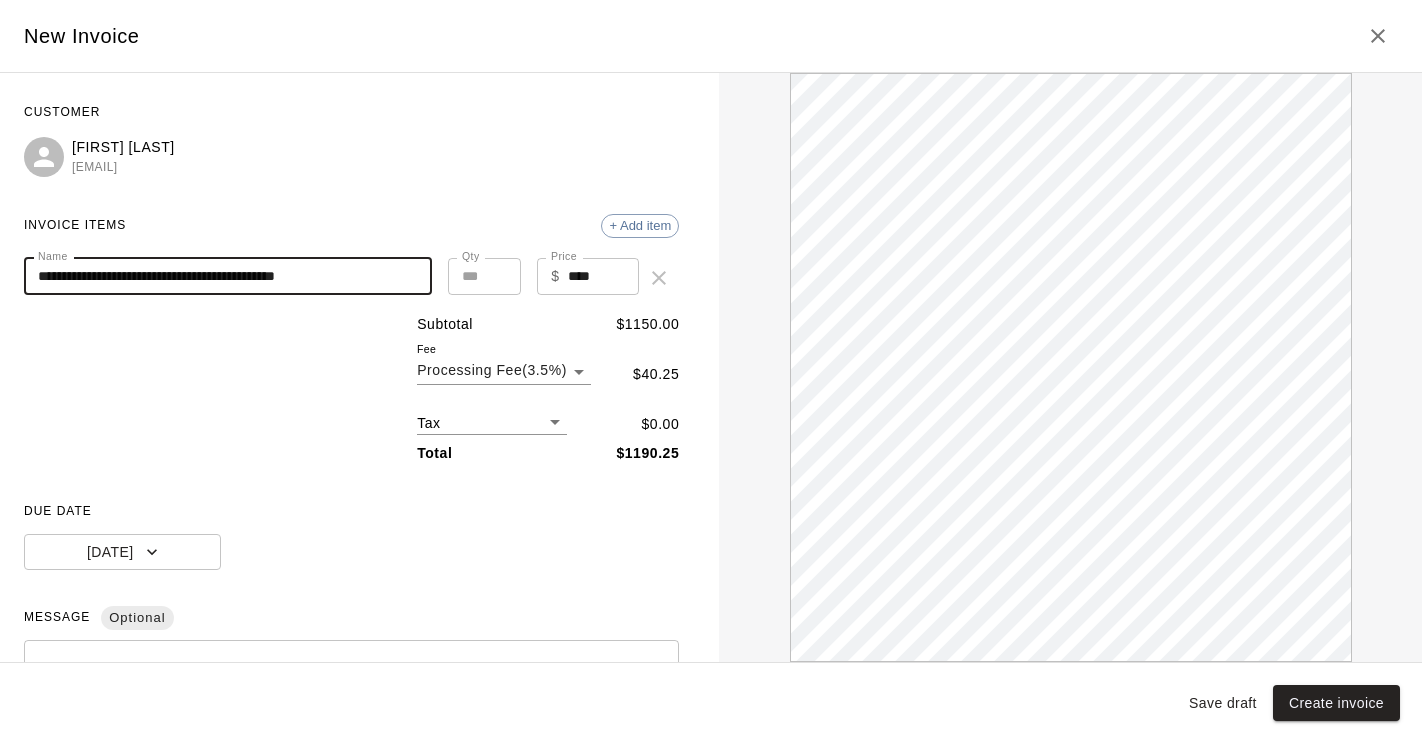 scroll, scrollTop: 0, scrollLeft: 0, axis: both 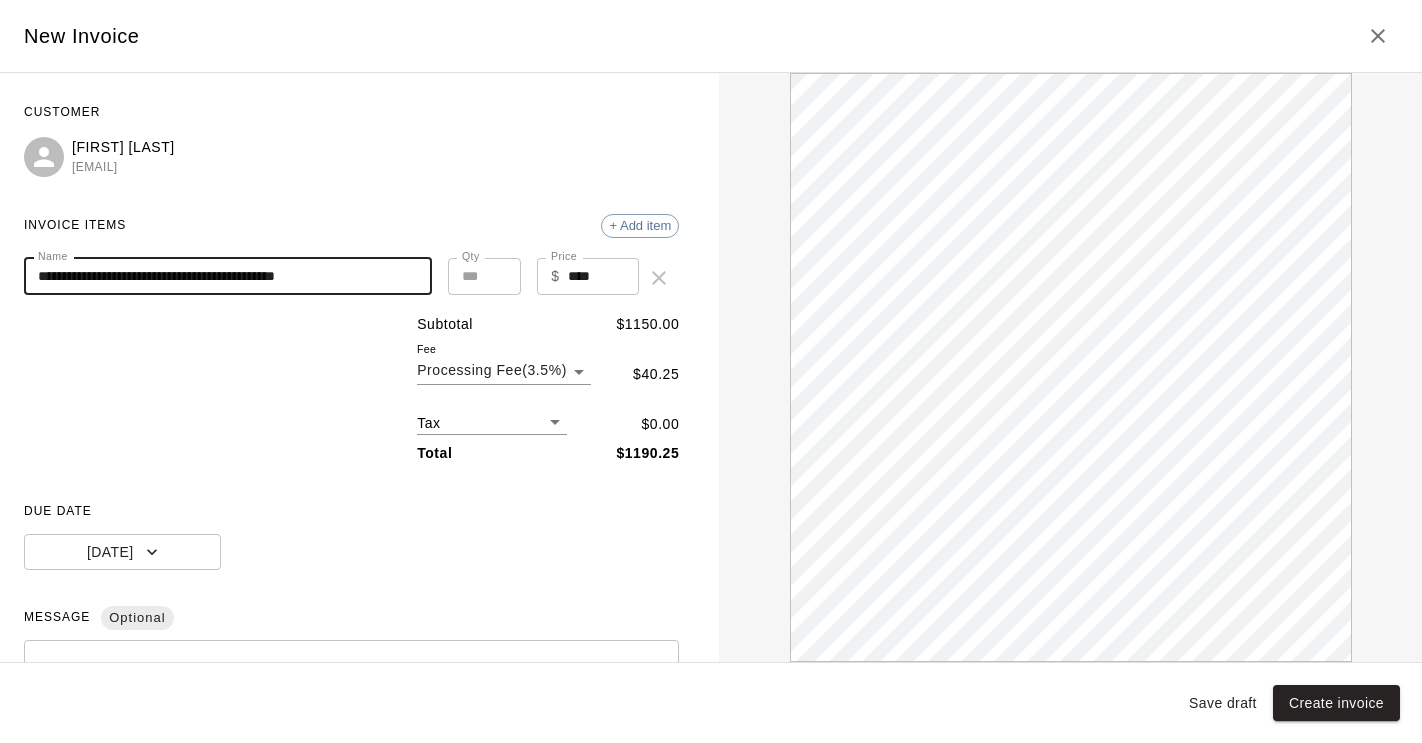 drag, startPoint x: 379, startPoint y: 277, endPoint x: 0, endPoint y: 273, distance: 379.02112 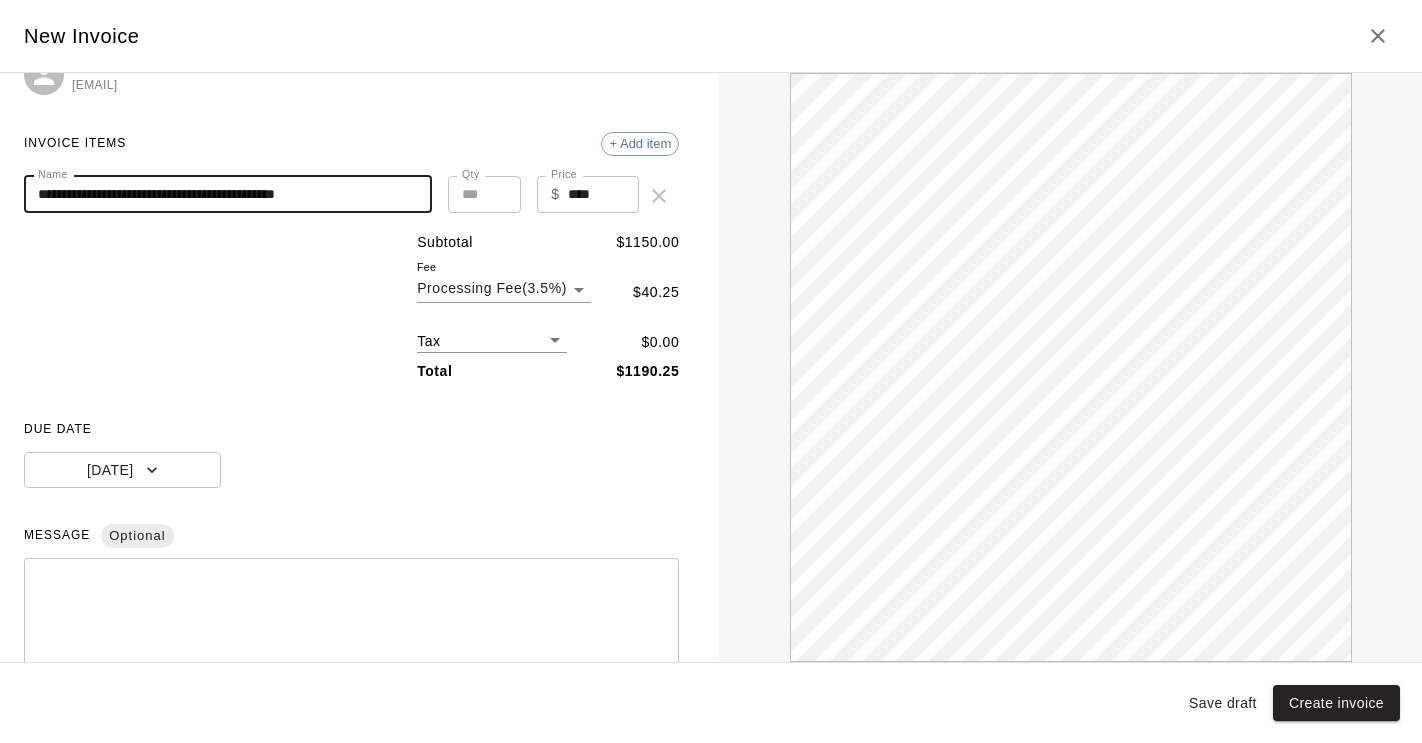 scroll, scrollTop: 243, scrollLeft: 0, axis: vertical 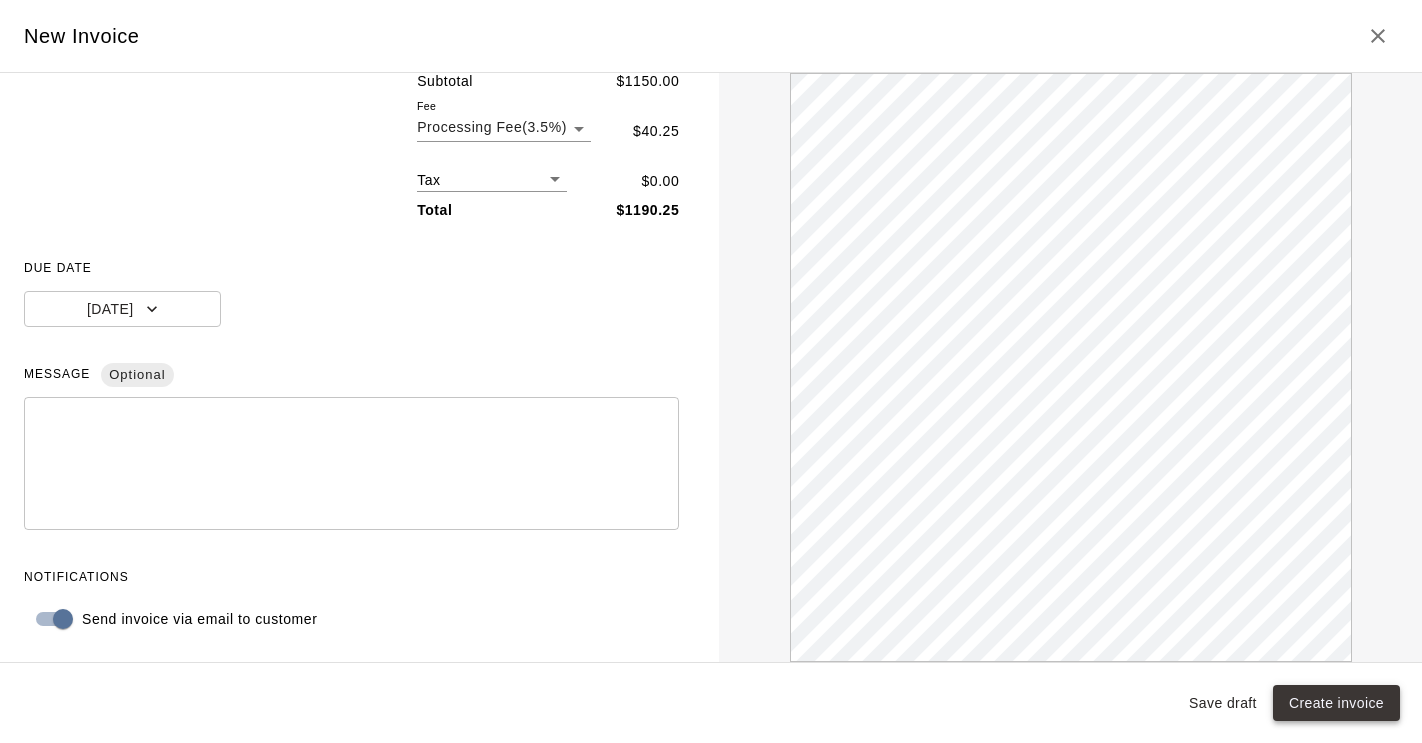 click on "Create invoice" at bounding box center [1336, 703] 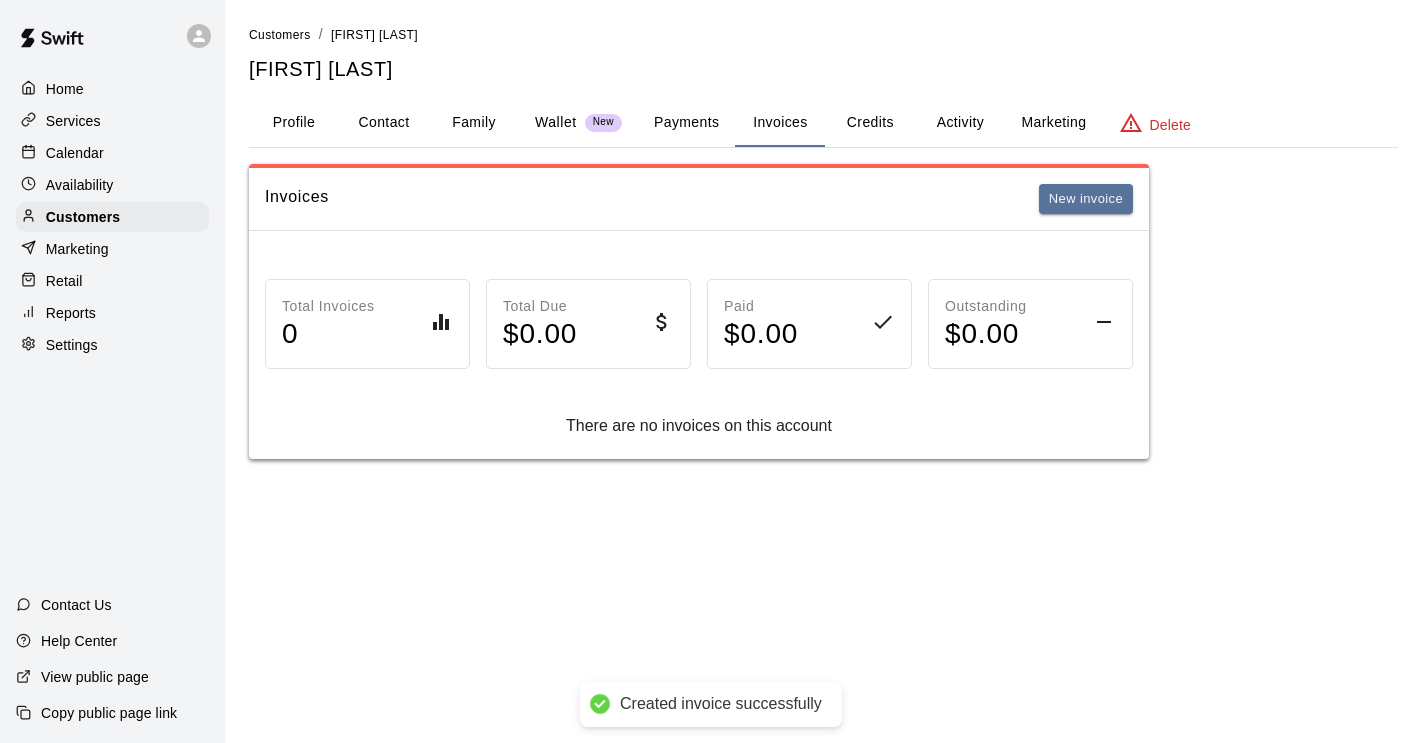 scroll, scrollTop: 0, scrollLeft: 0, axis: both 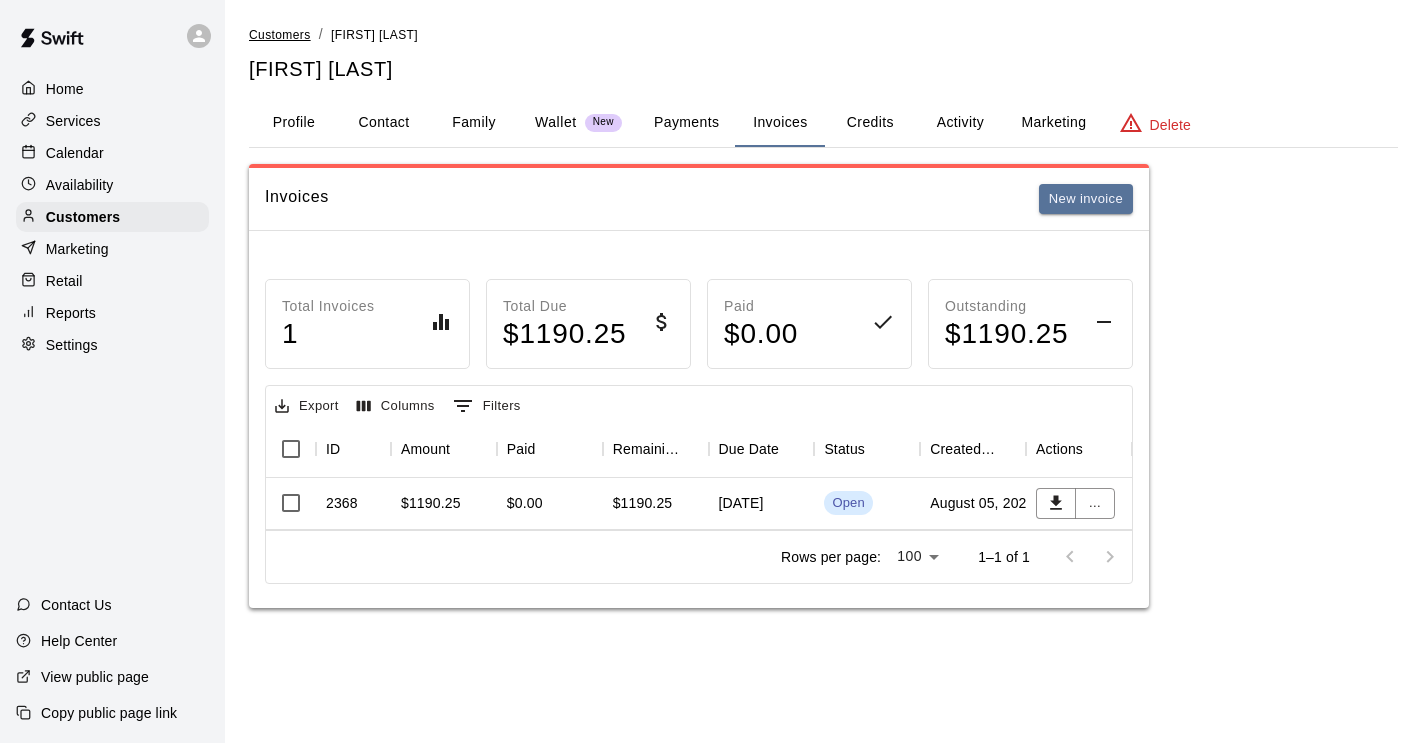 click on "Customers" at bounding box center (280, 35) 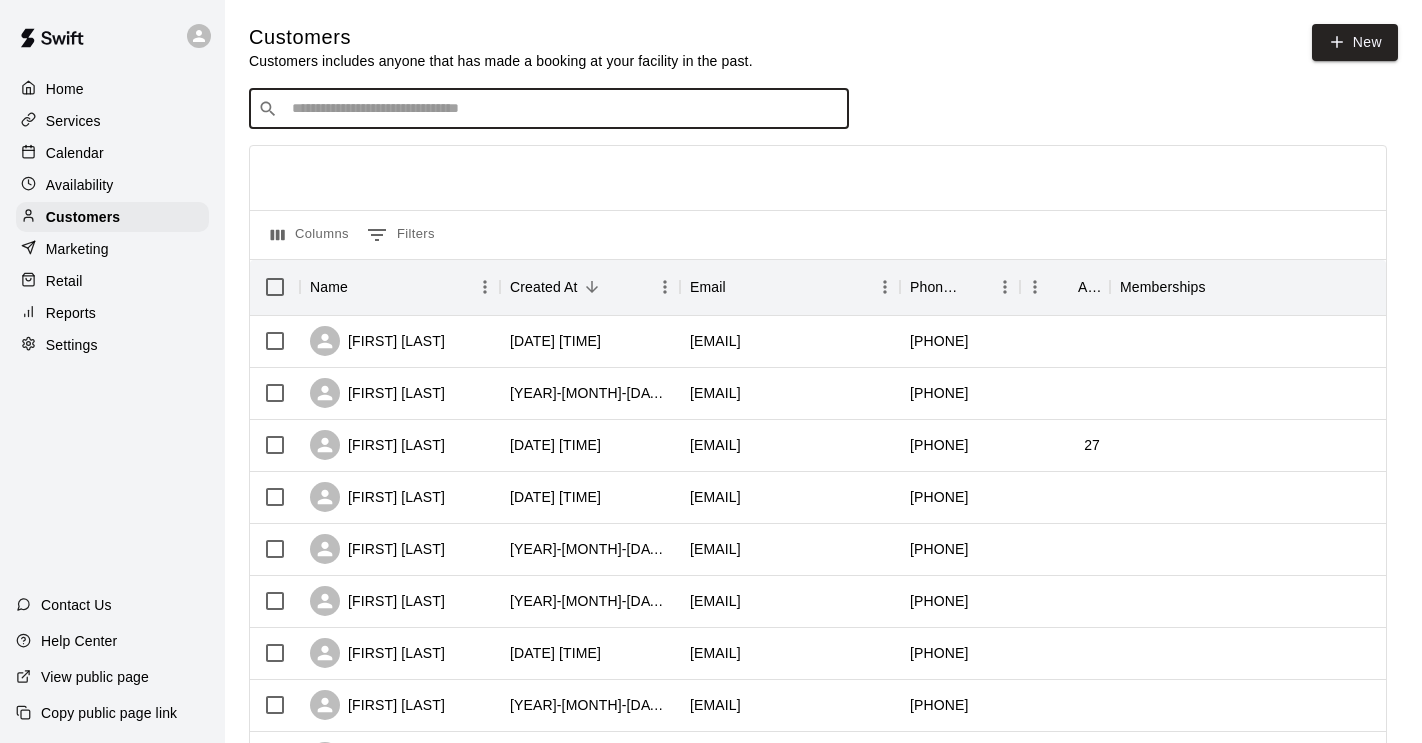 click at bounding box center [563, 109] 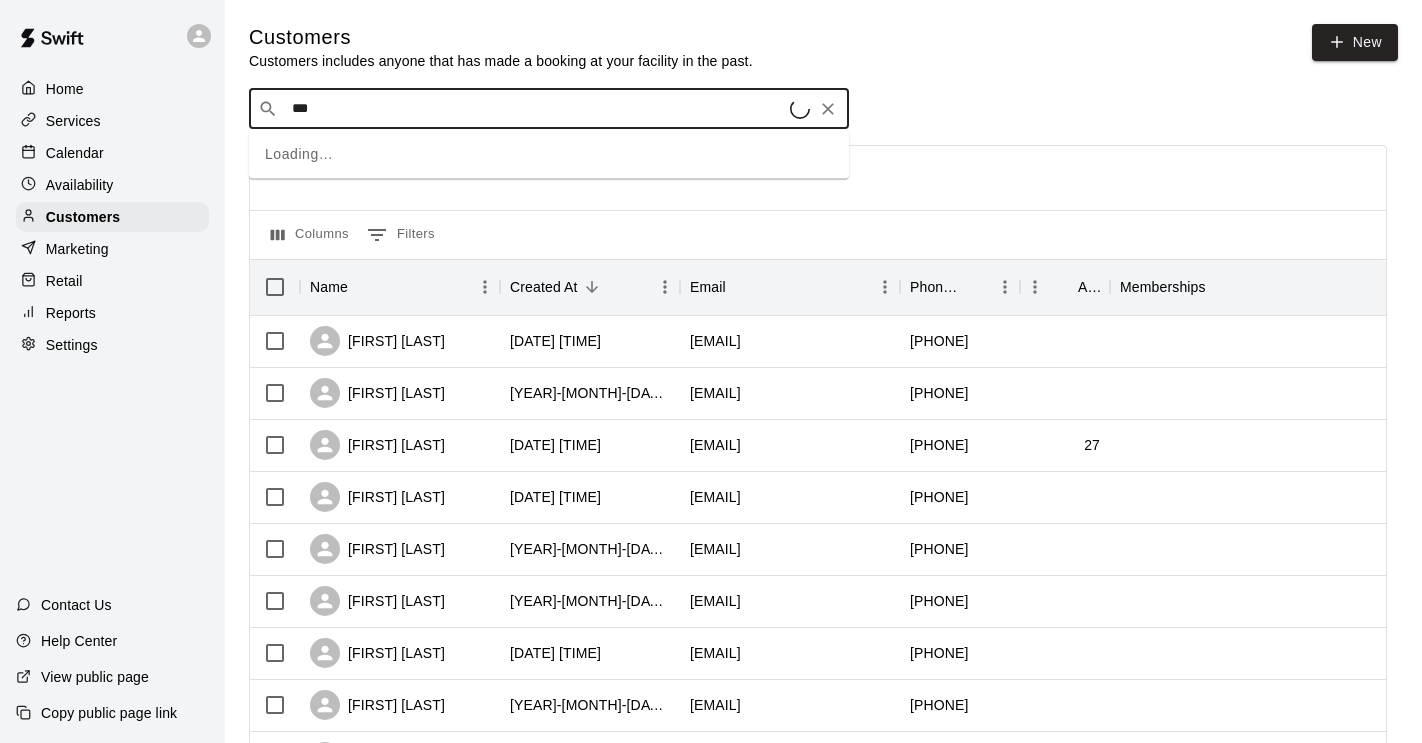 type on "****" 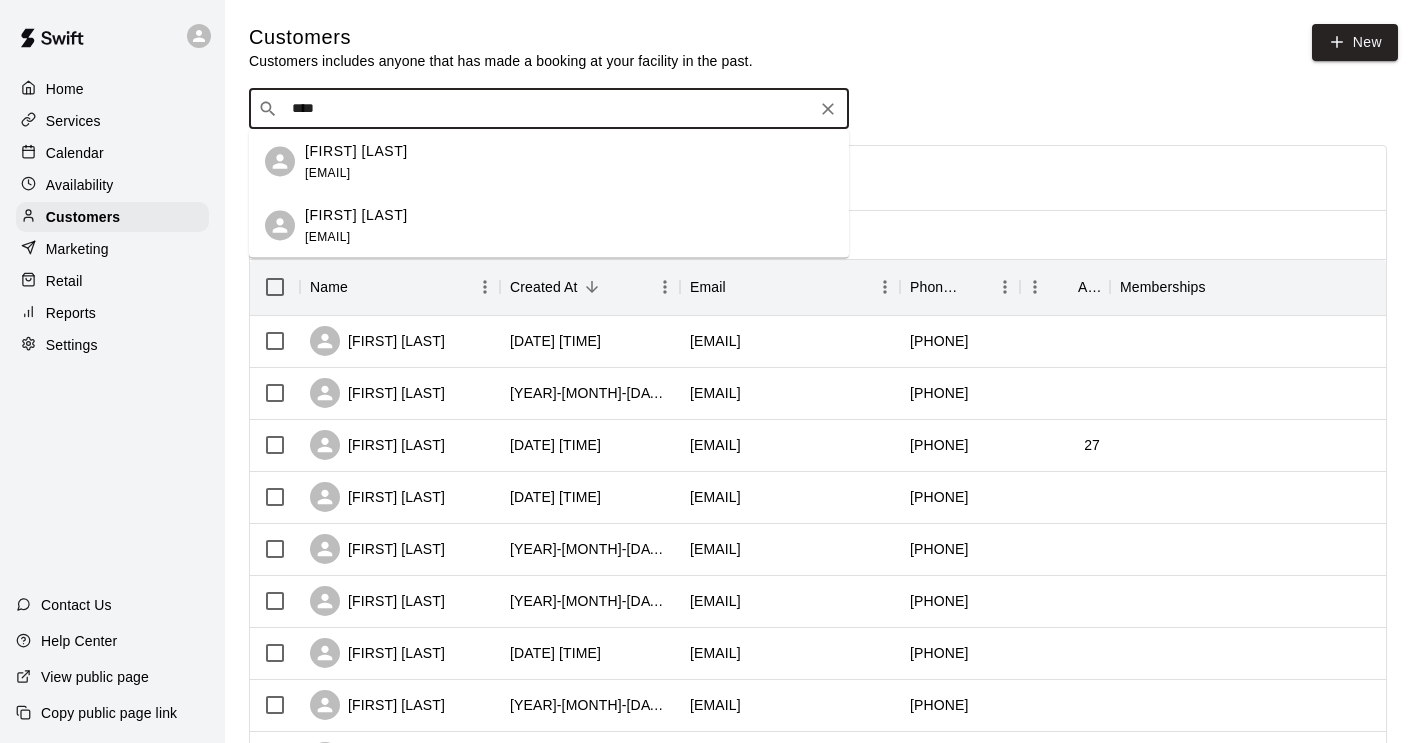 click on "[FIRST] [LAST] [EMAIL]" at bounding box center (356, 161) 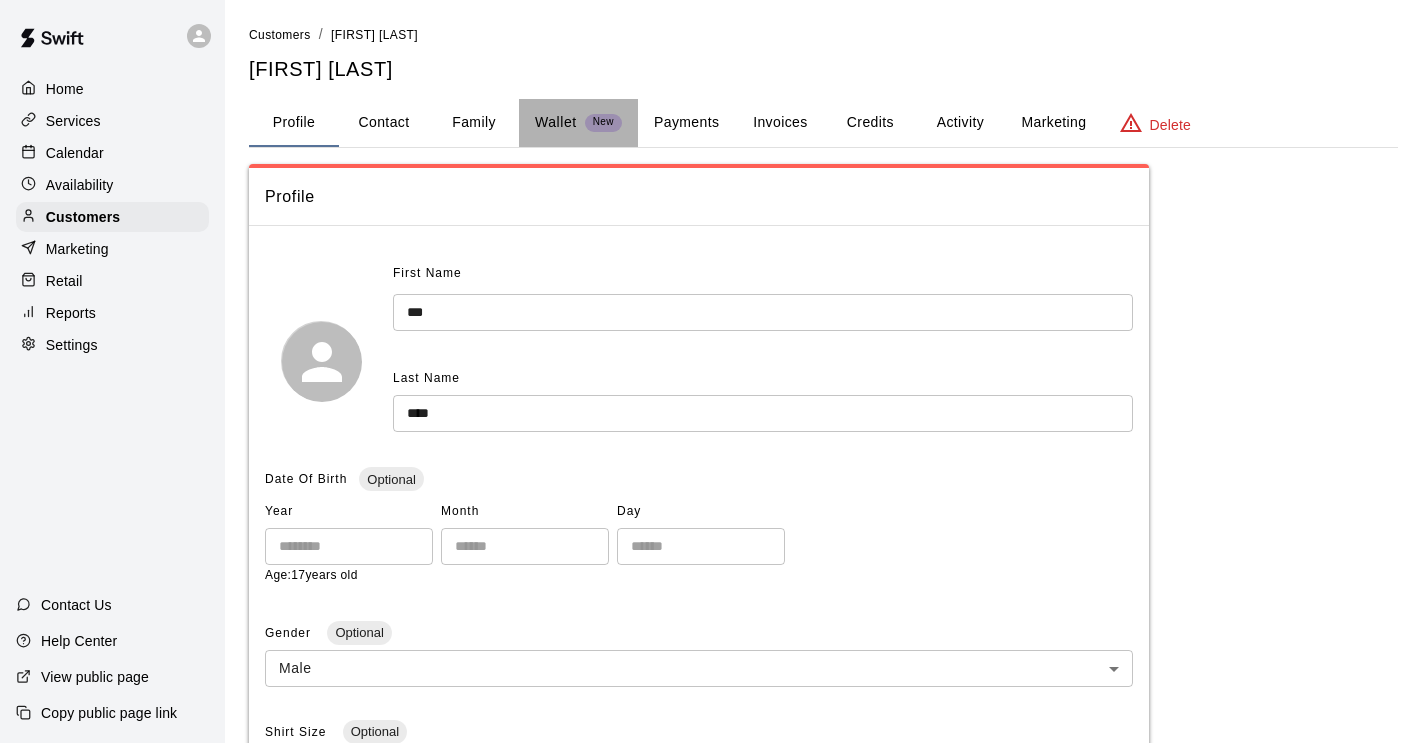 click on "Wallet" at bounding box center (556, 122) 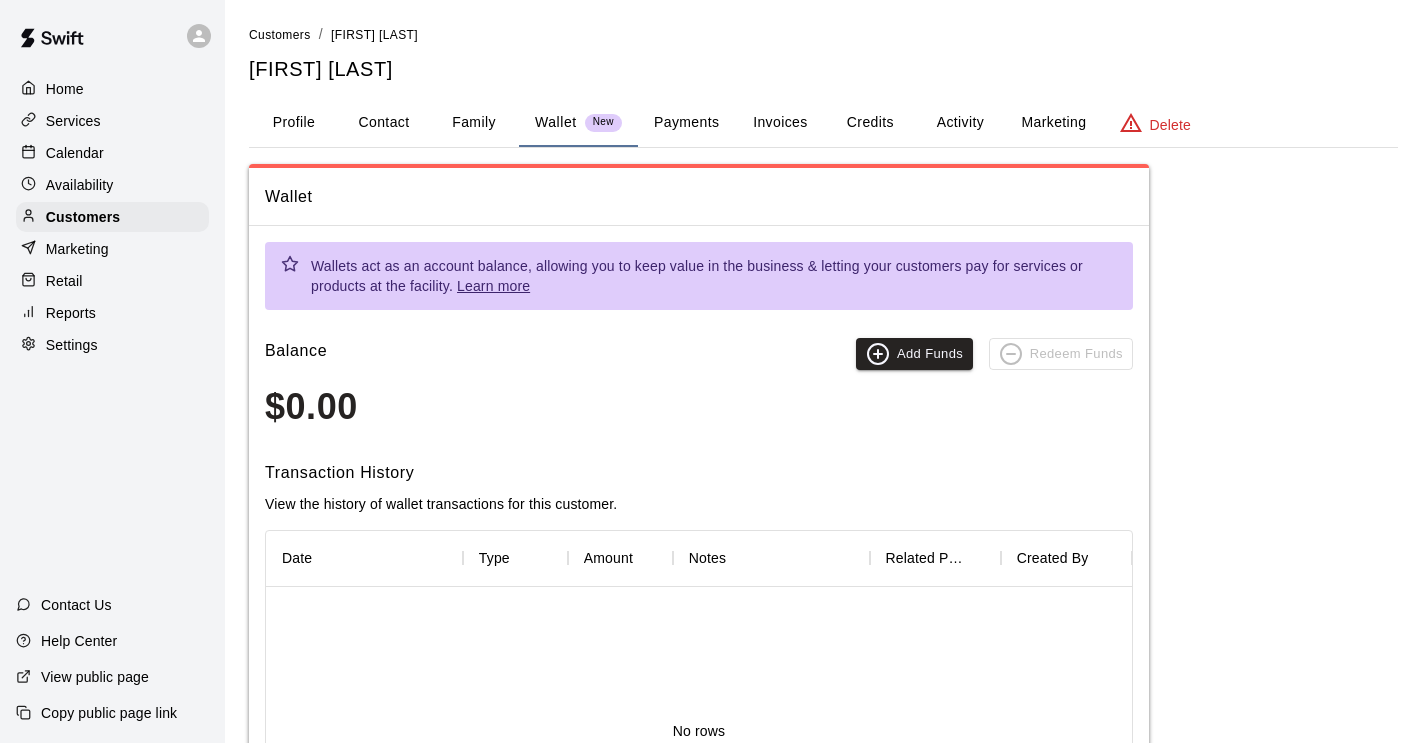 click on "Invoices" at bounding box center [780, 123] 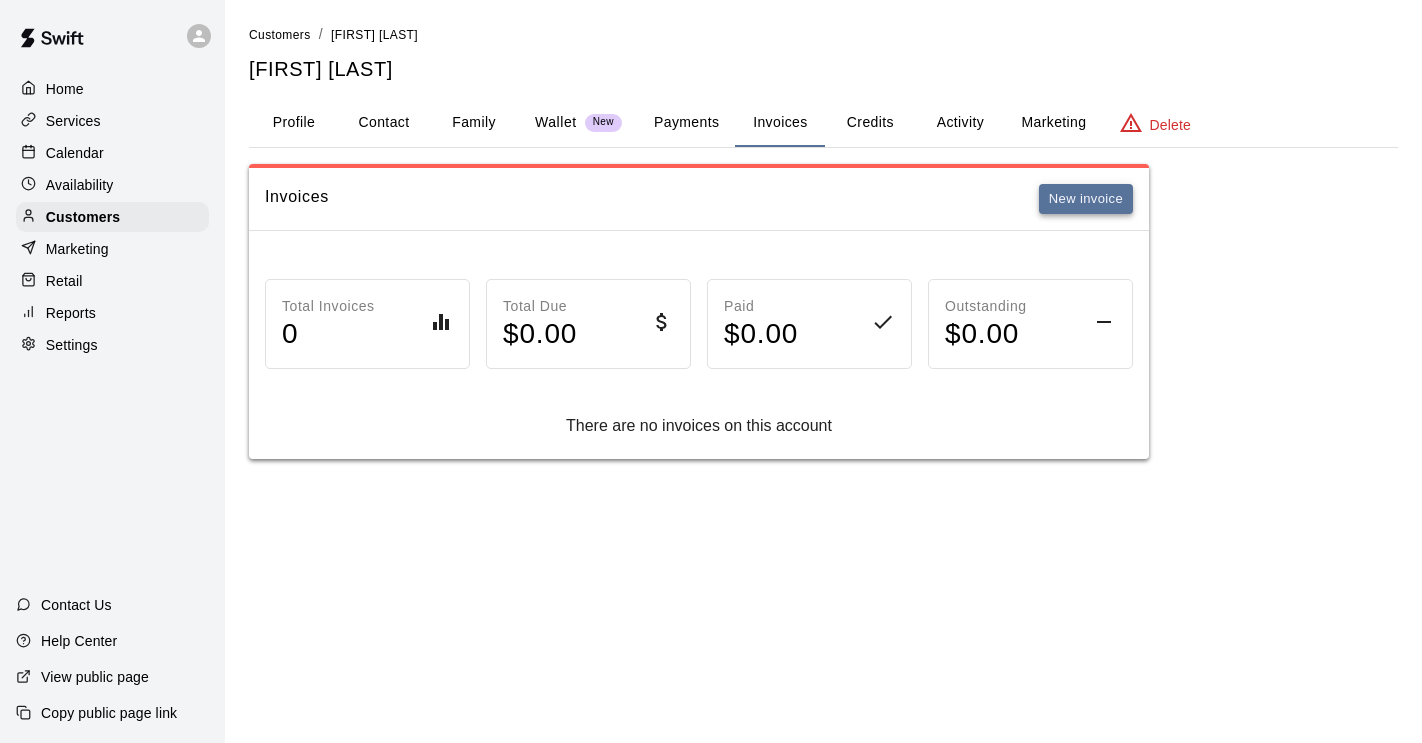 click on "New invoice" at bounding box center [1086, 199] 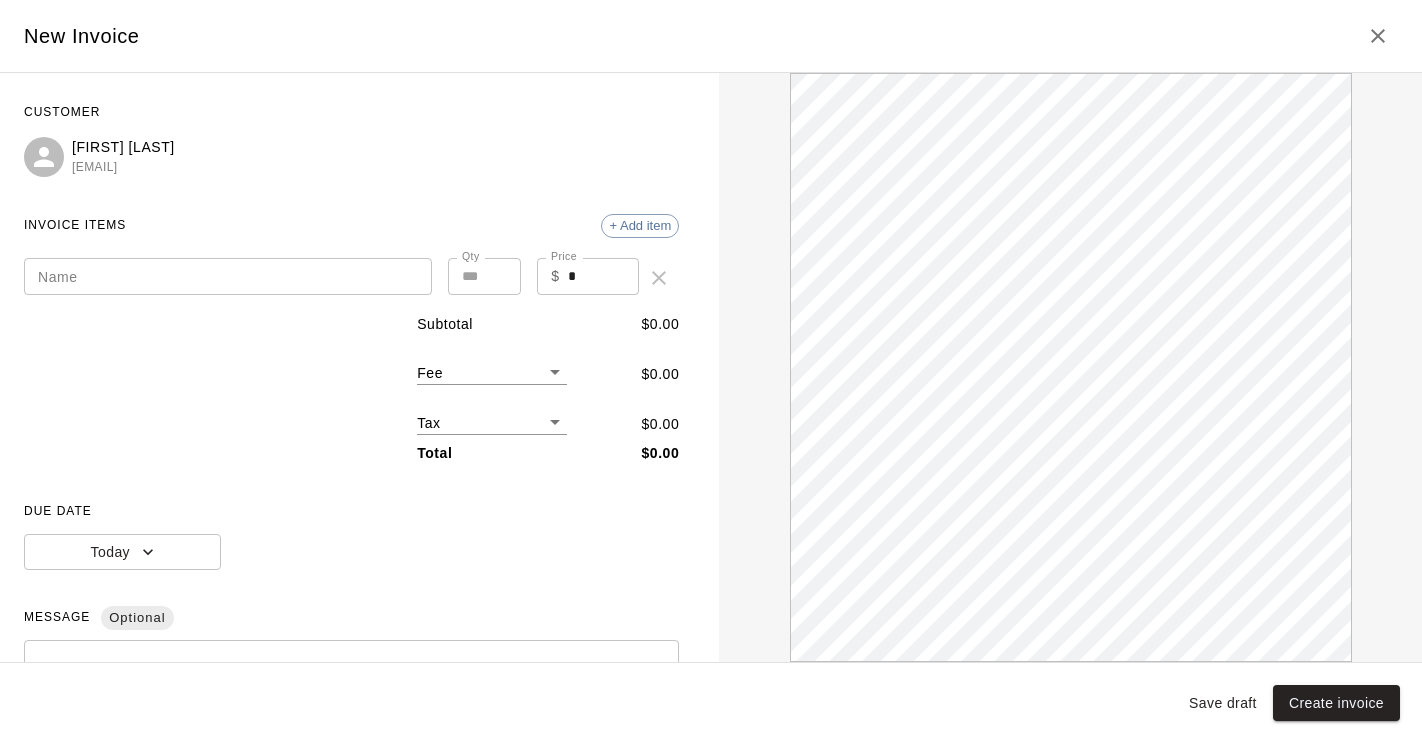 scroll, scrollTop: 0, scrollLeft: 0, axis: both 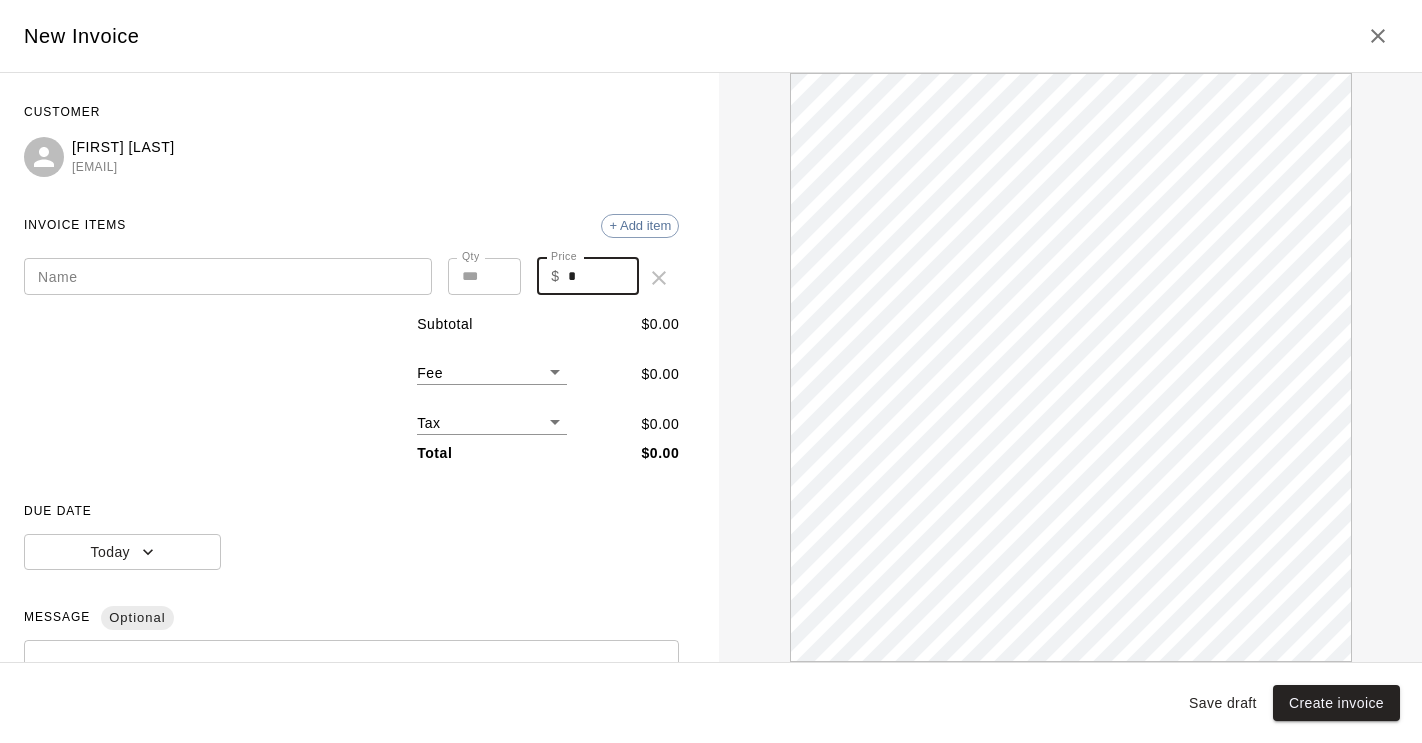 click on "*" at bounding box center (604, 276) 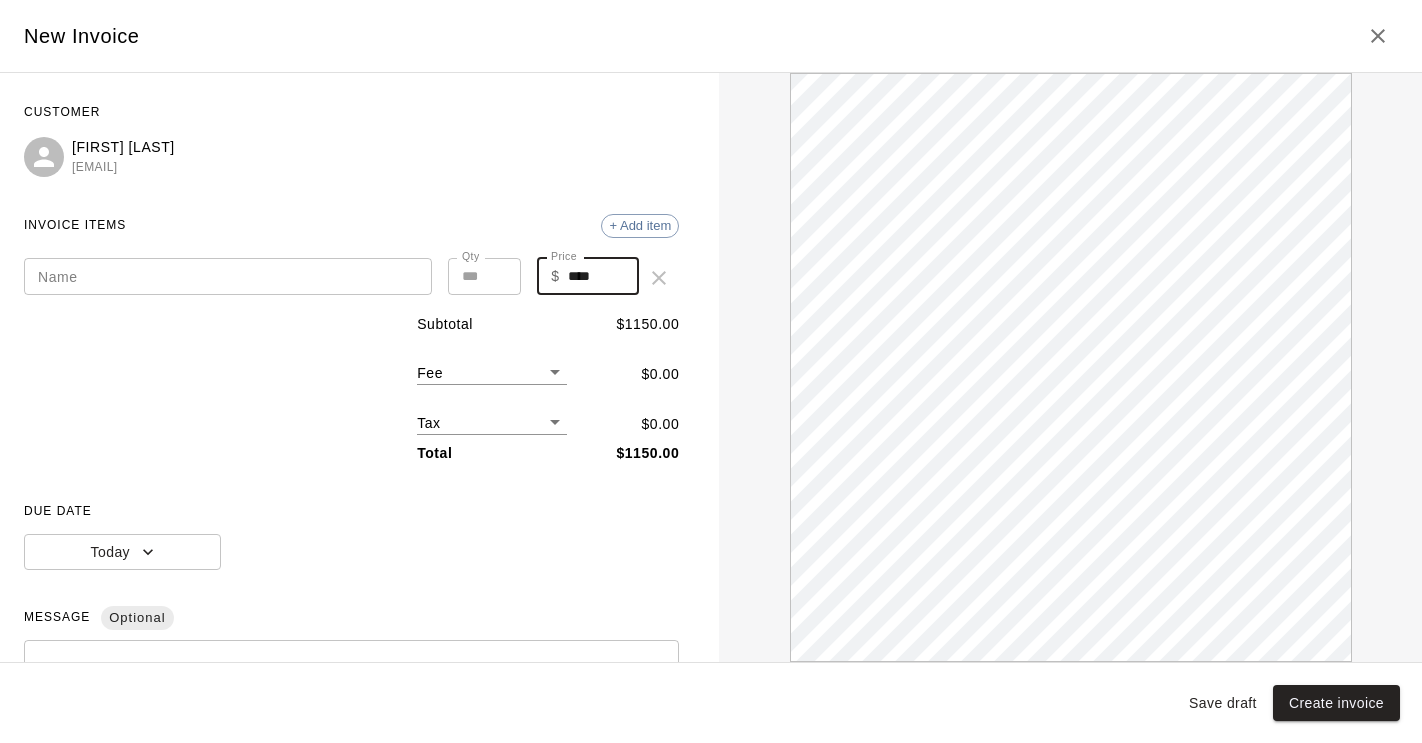 scroll, scrollTop: 0, scrollLeft: 0, axis: both 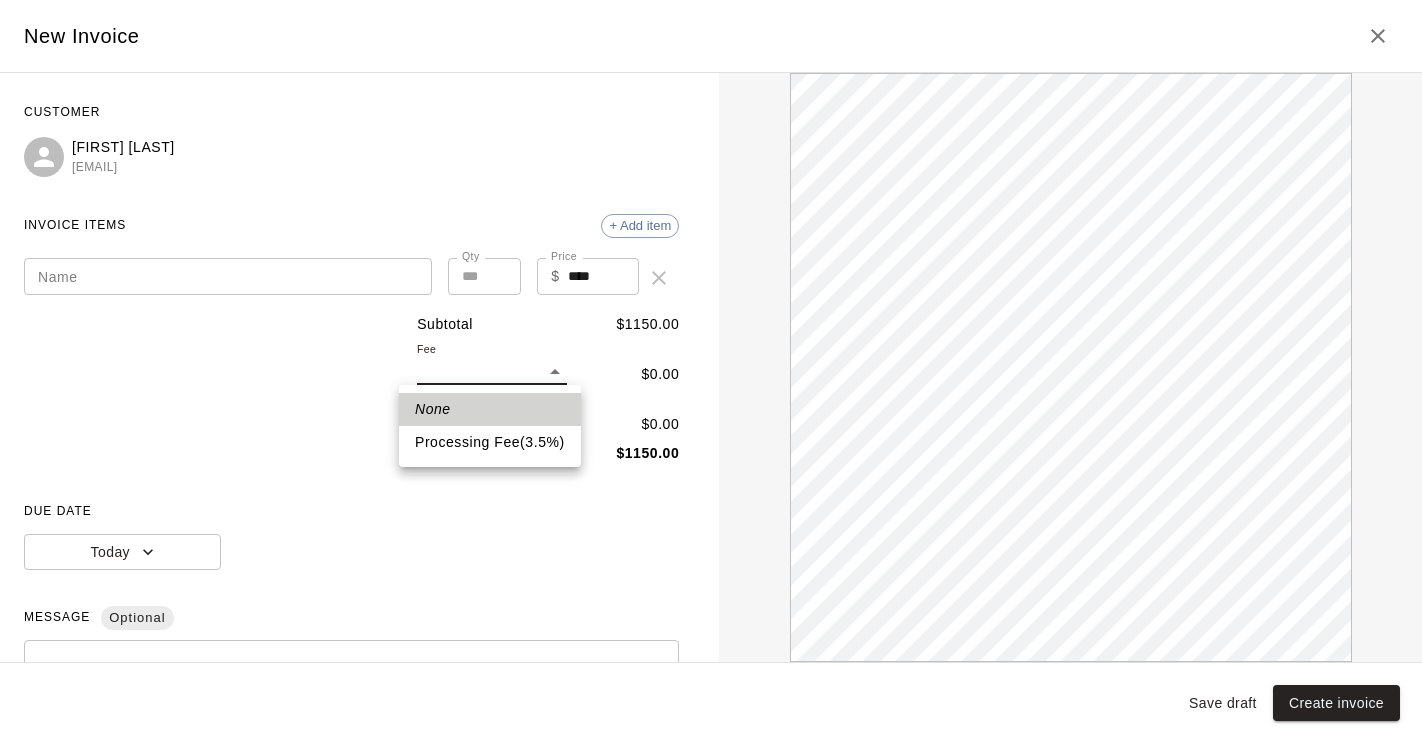 click on "Processing Fee  ( 3.5 % )" at bounding box center (490, 442) 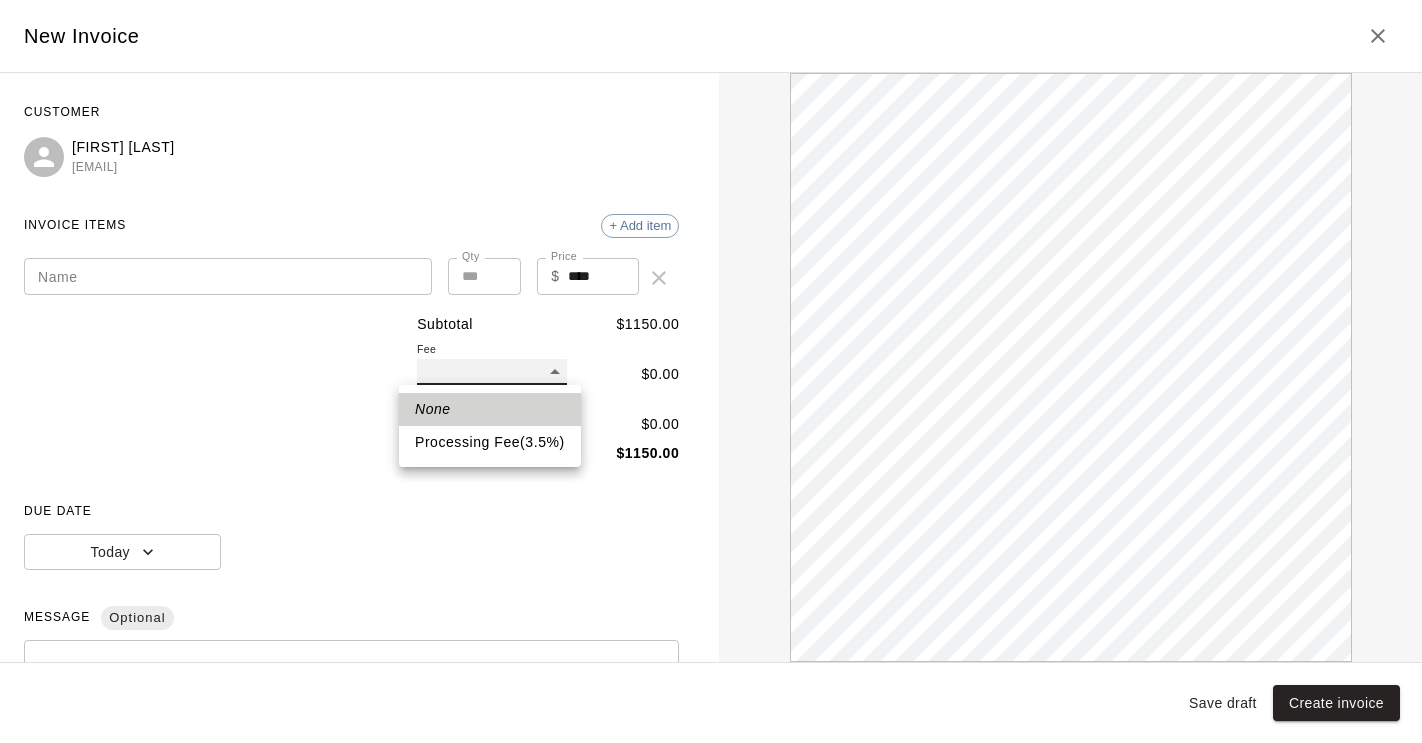 type on "**" 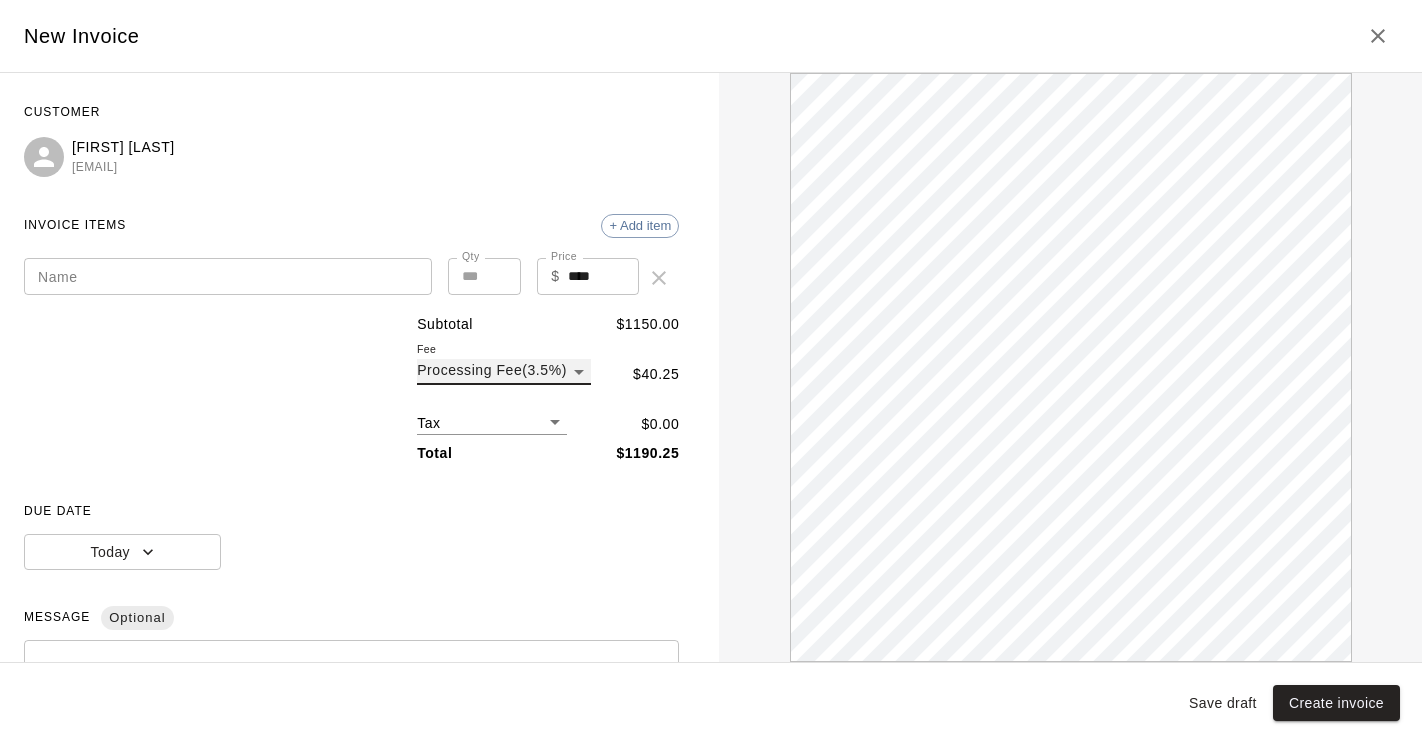 scroll, scrollTop: 0, scrollLeft: 0, axis: both 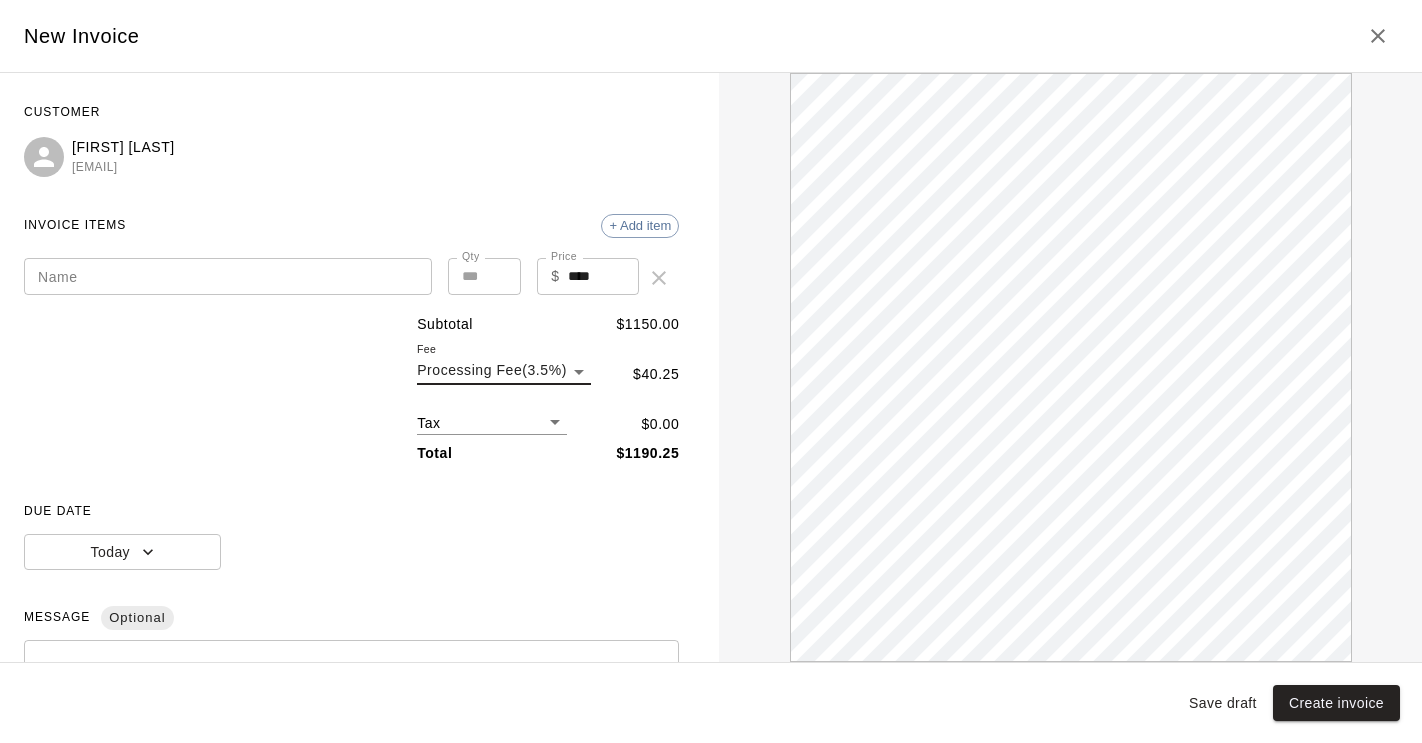 click on "Name" at bounding box center [228, 276] 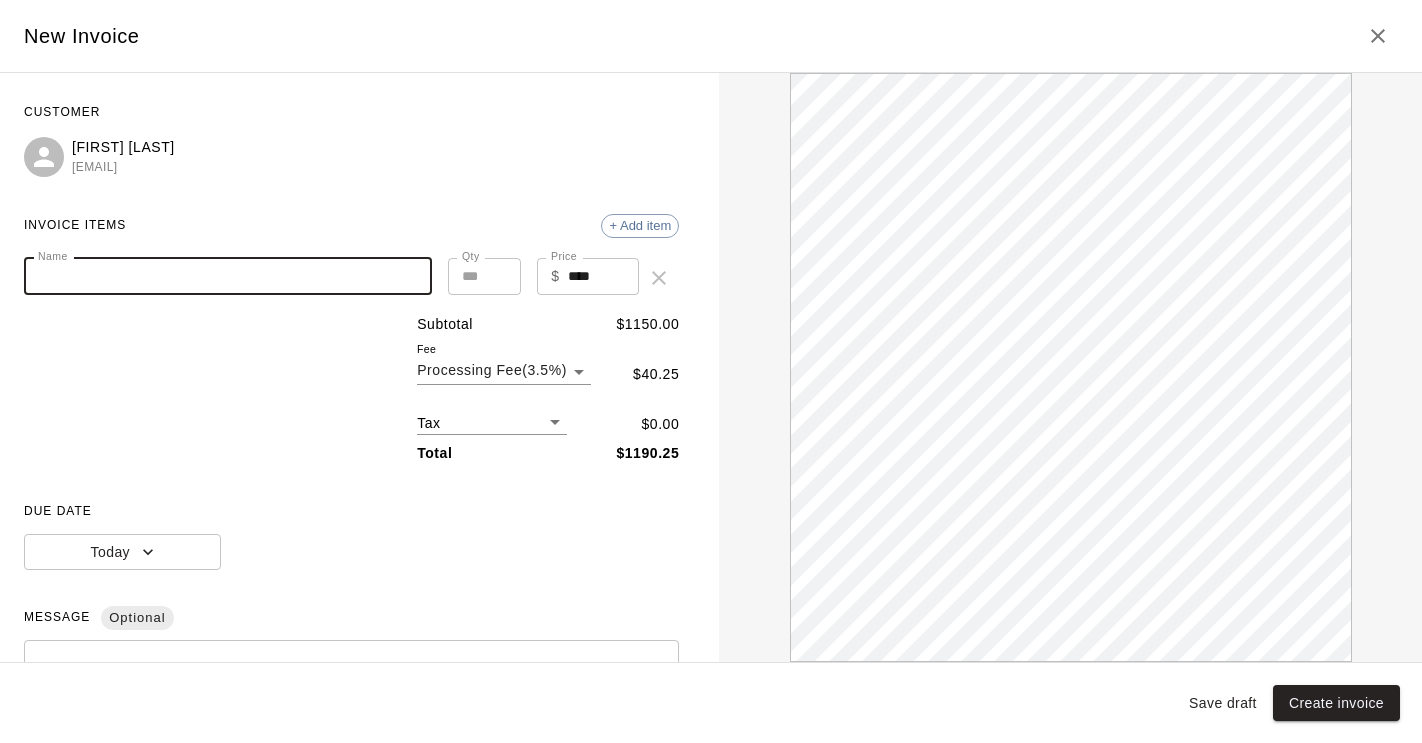 paste on "**********" 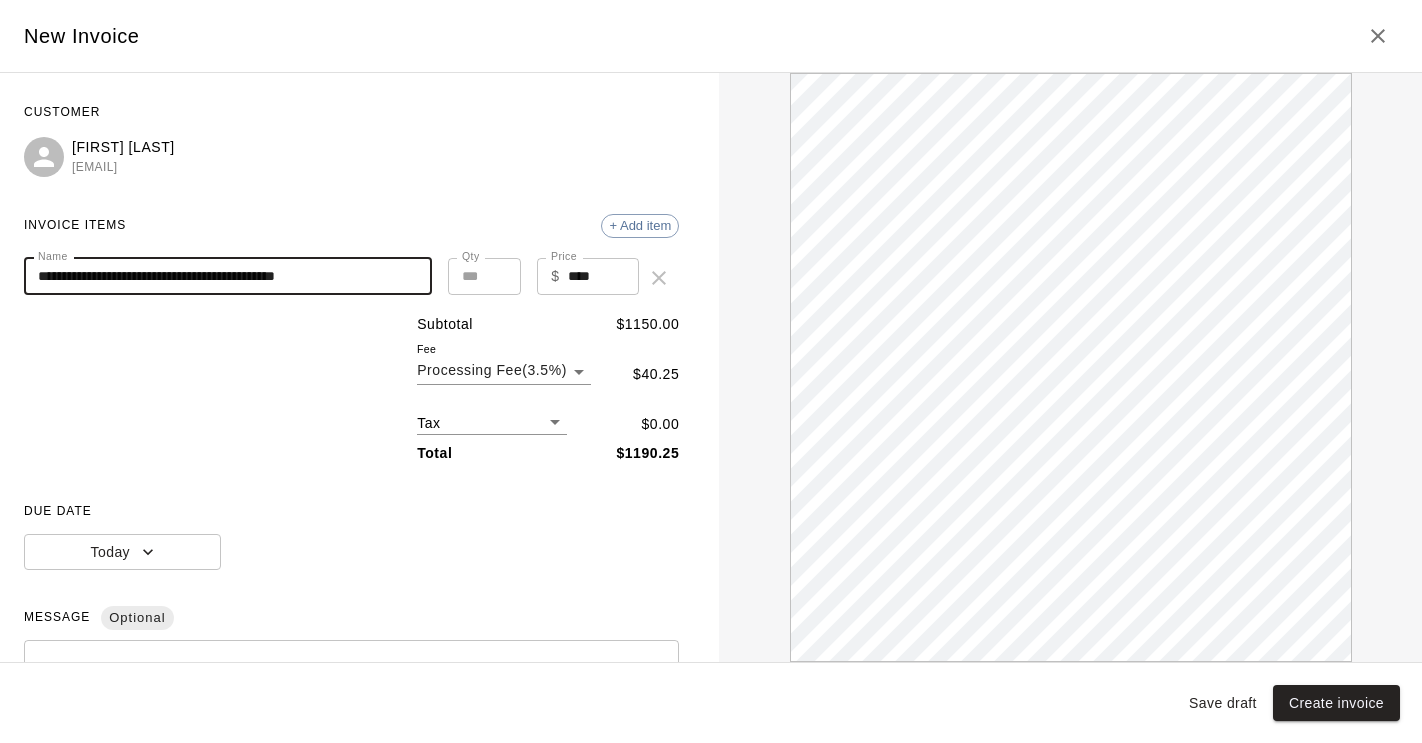 scroll, scrollTop: 0, scrollLeft: 0, axis: both 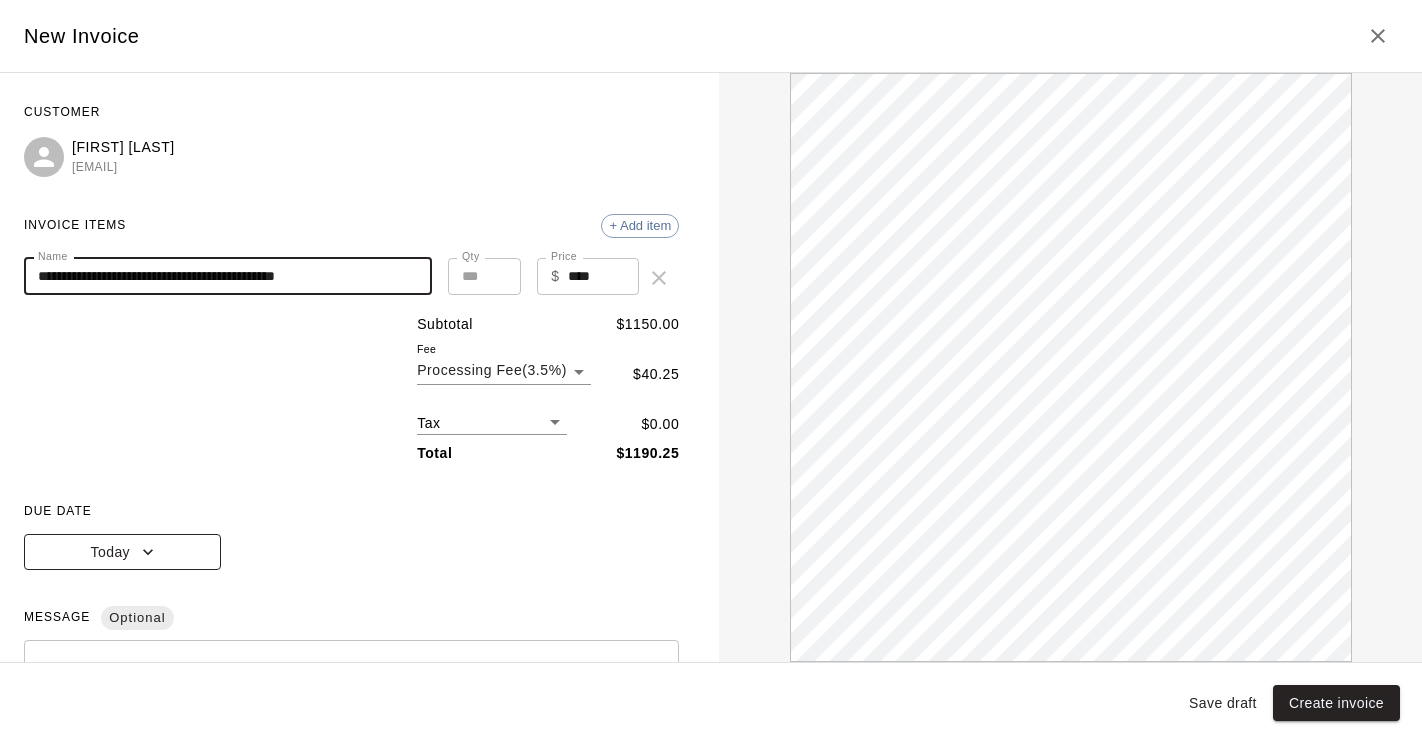 click 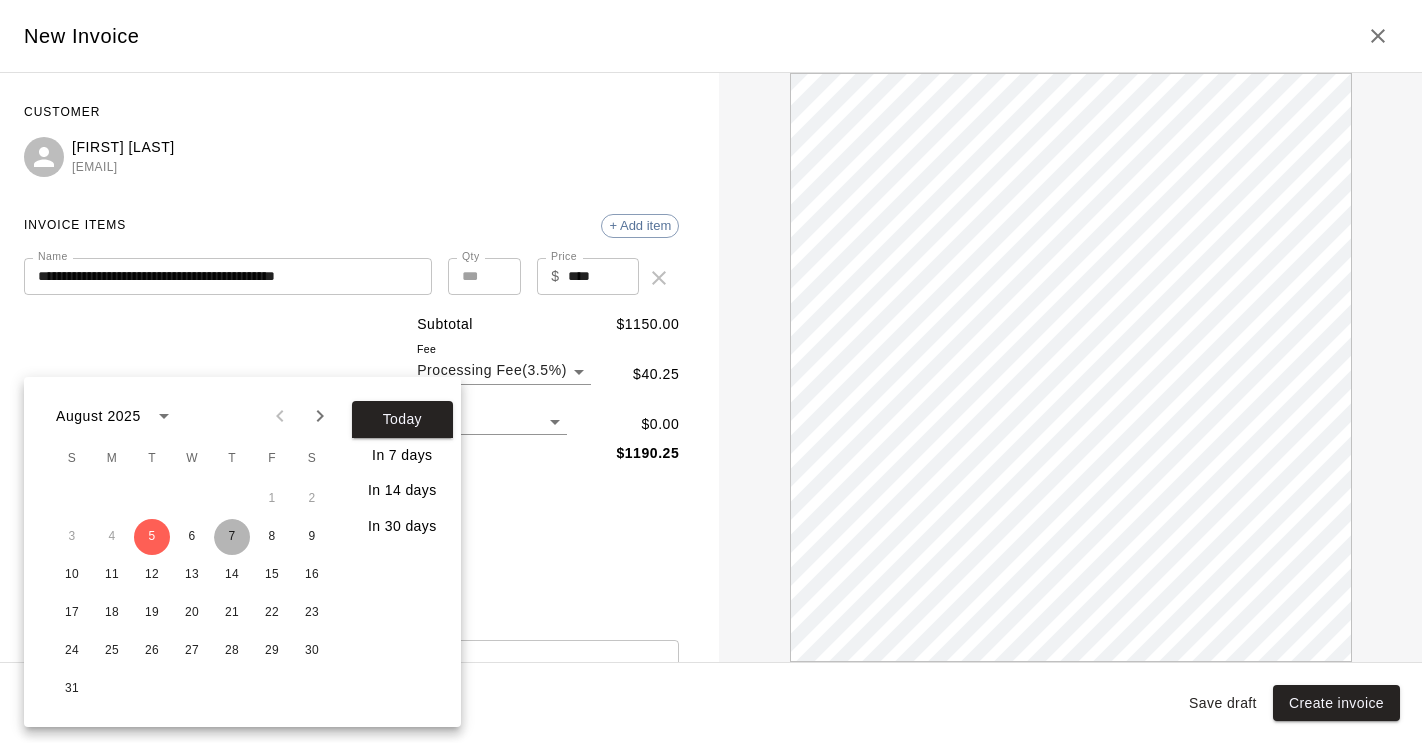 click on "7" at bounding box center [232, 537] 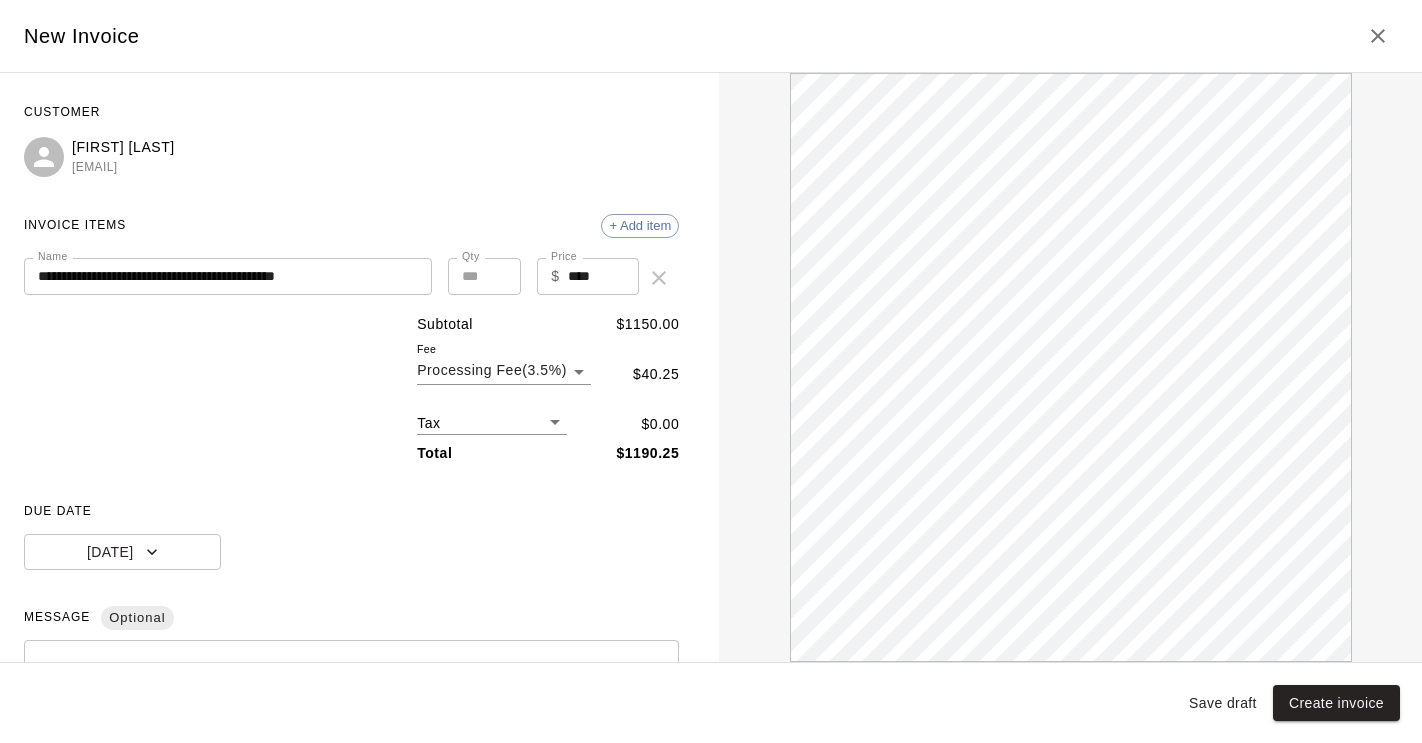scroll, scrollTop: 0, scrollLeft: 0, axis: both 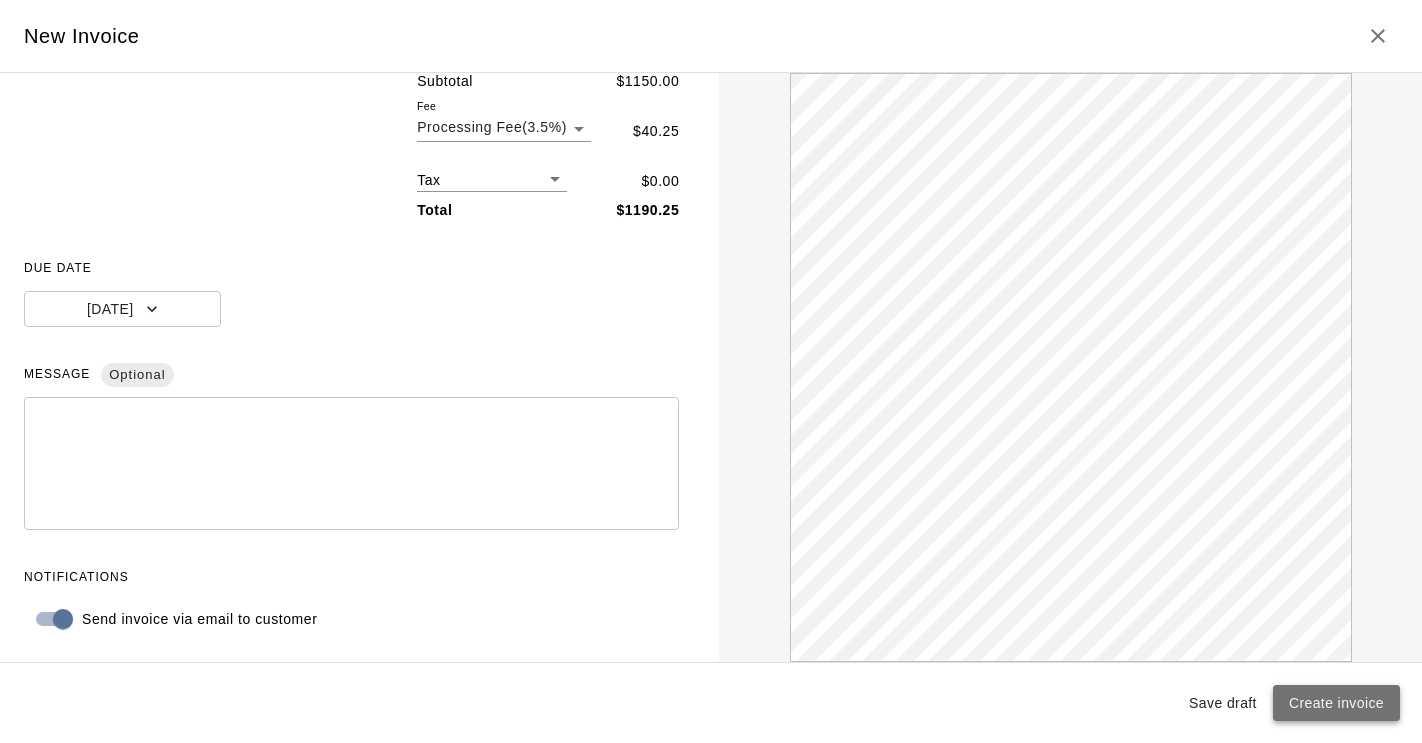 click on "Create invoice" at bounding box center (1336, 703) 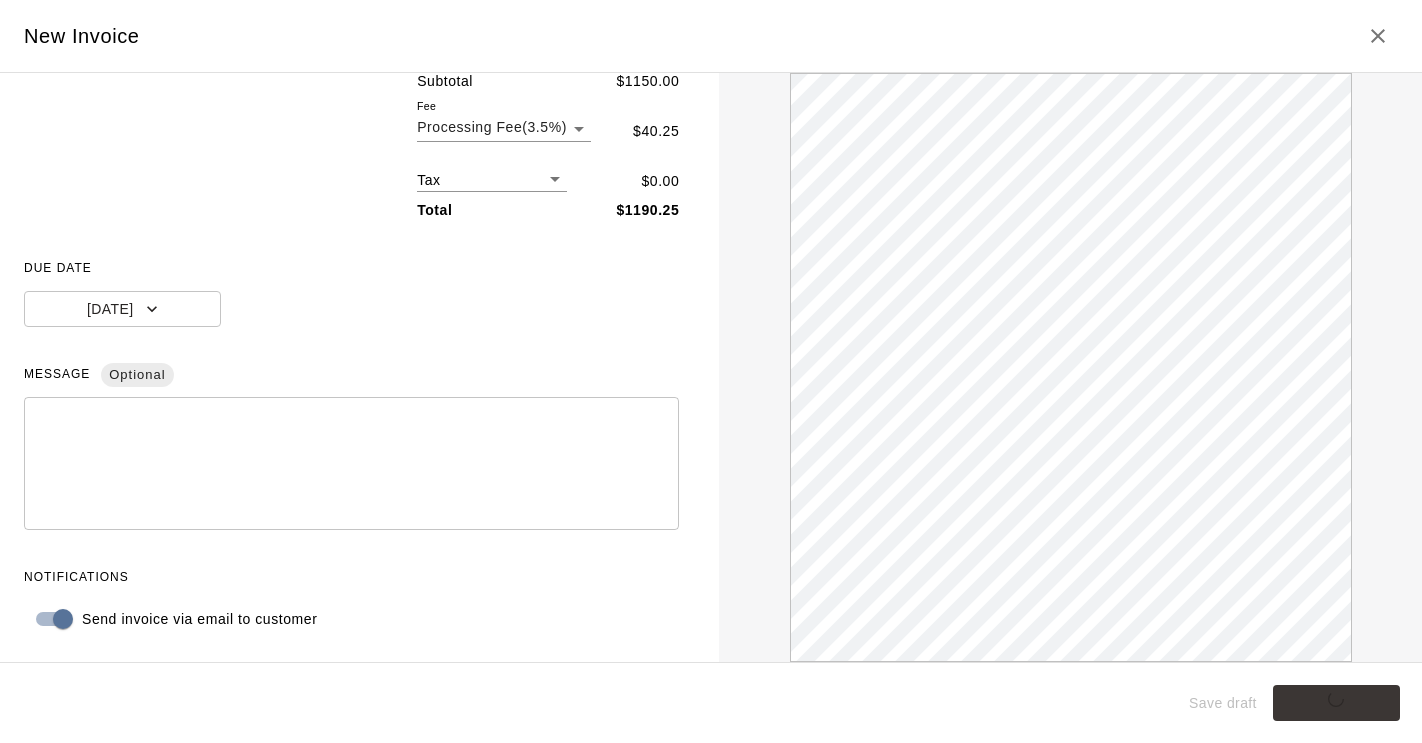 scroll, scrollTop: 0, scrollLeft: 0, axis: both 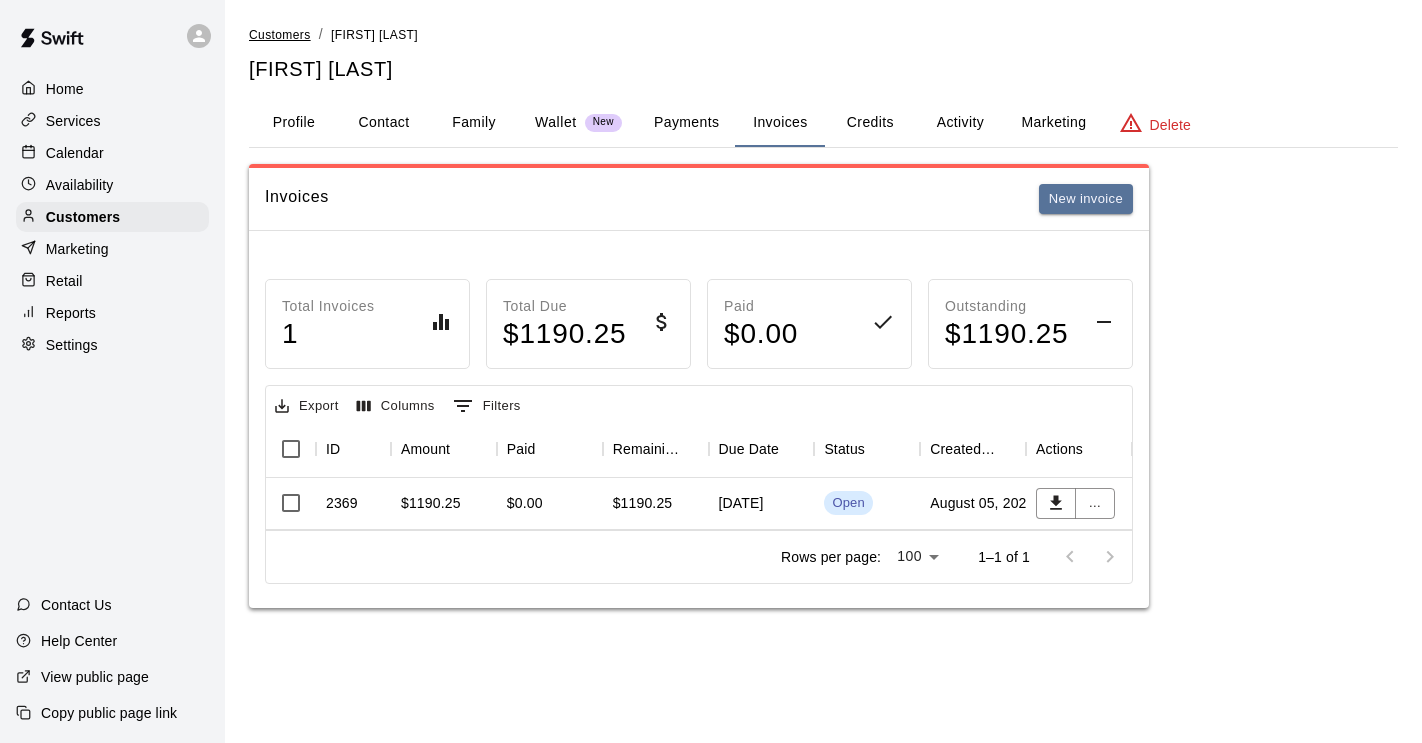 click on "Customers" at bounding box center [280, 35] 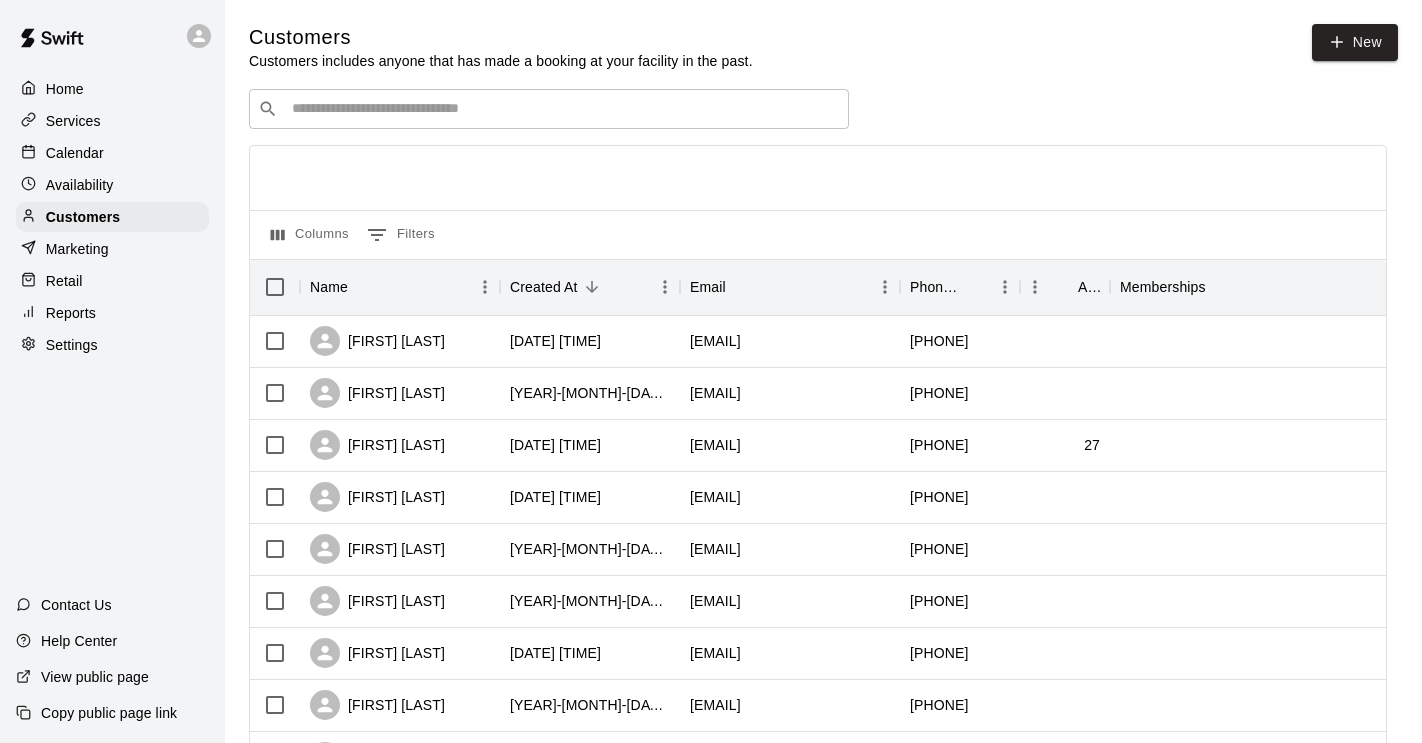 click at bounding box center (563, 109) 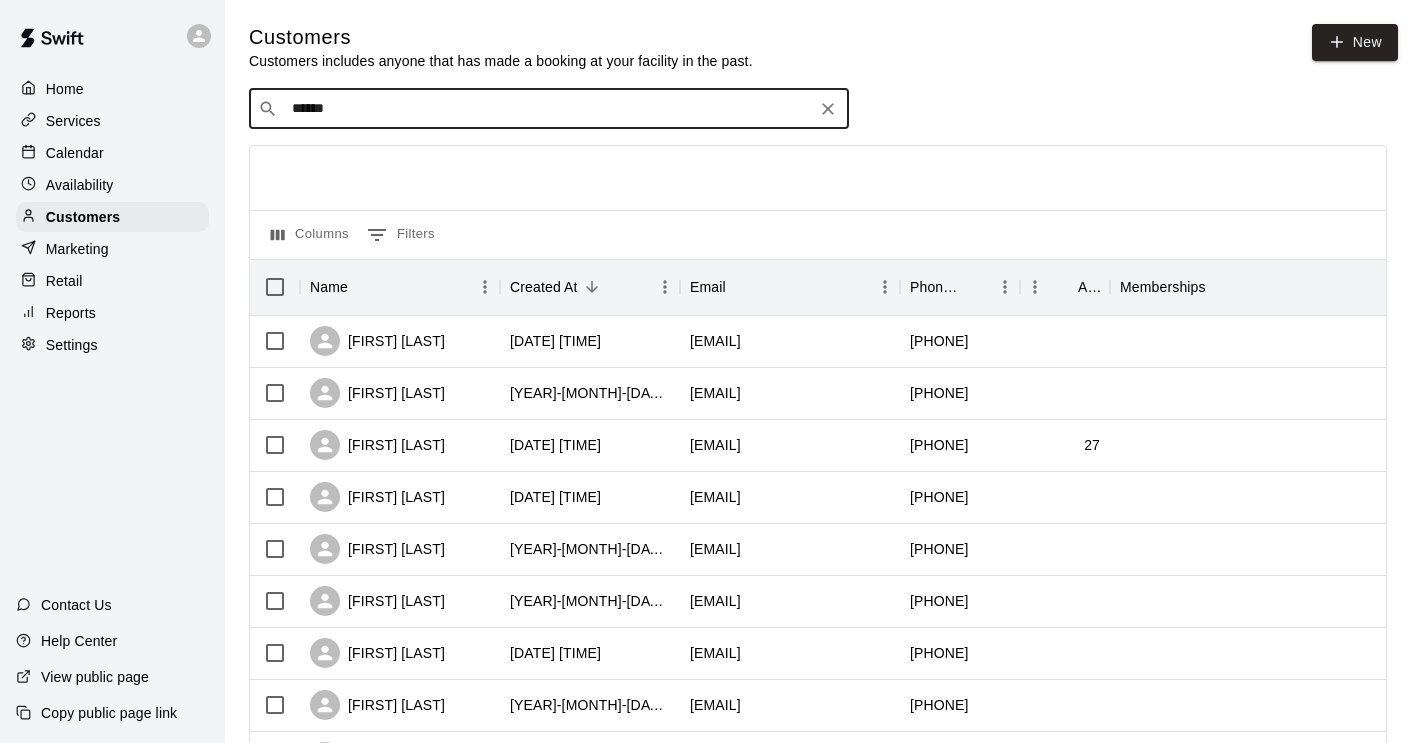 type on "*******" 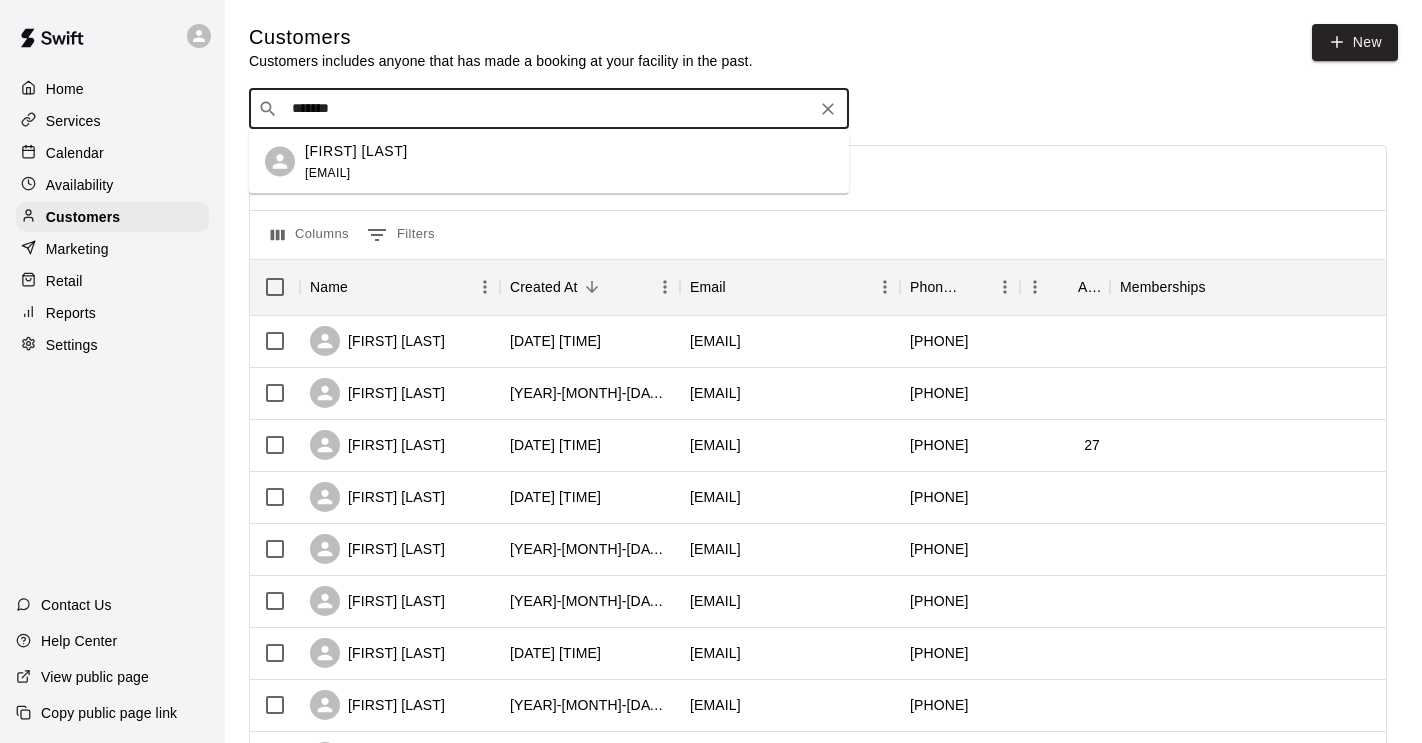 click on "[FIRST] [LAST] [EMAIL]" at bounding box center [356, 161] 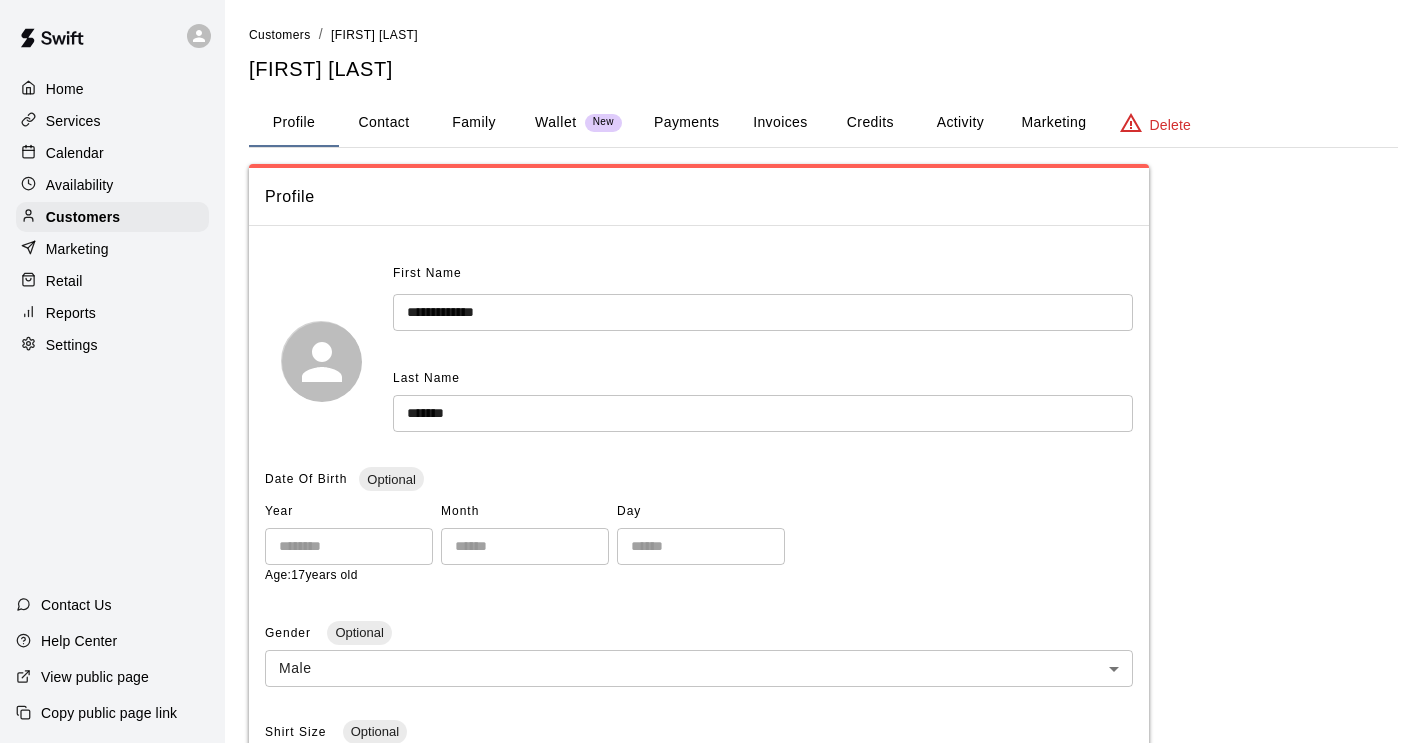 click on "Wallet" at bounding box center [556, 122] 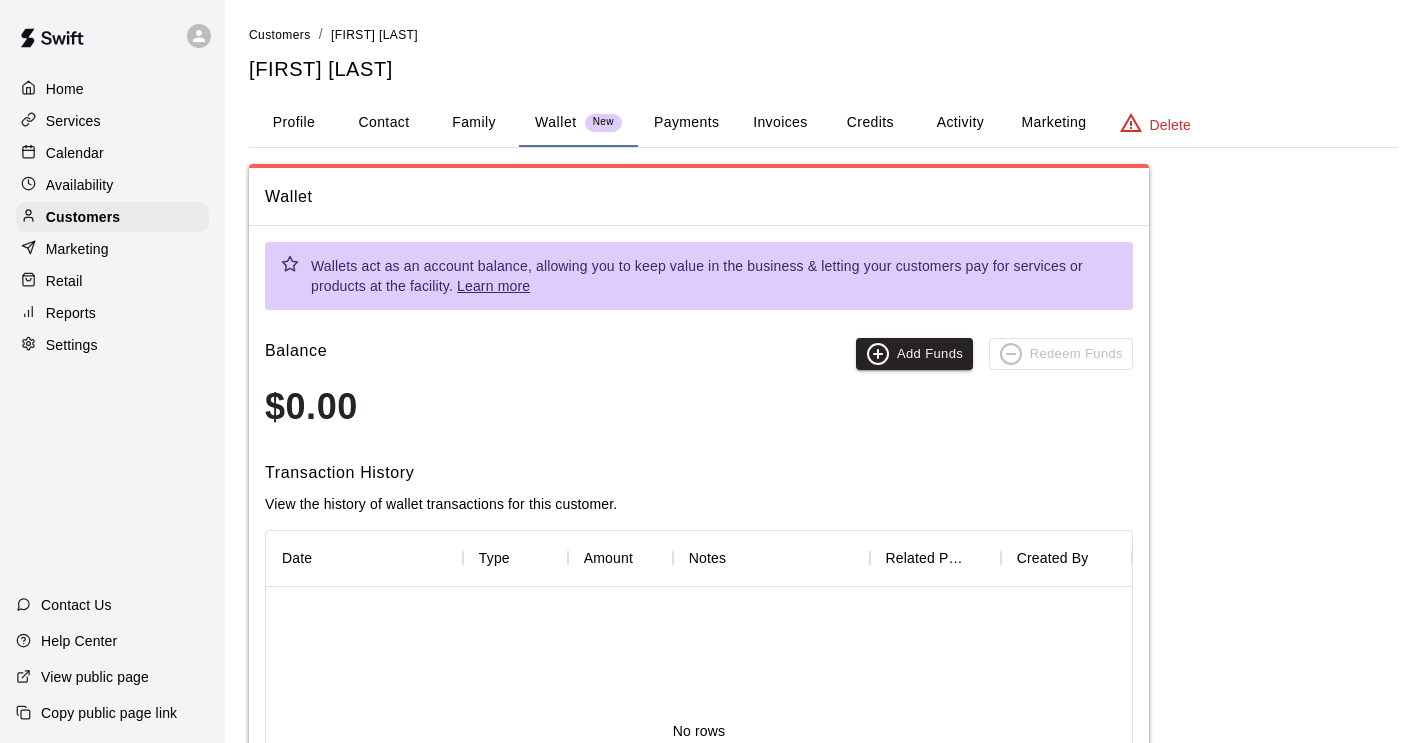 click on "Invoices" at bounding box center (780, 123) 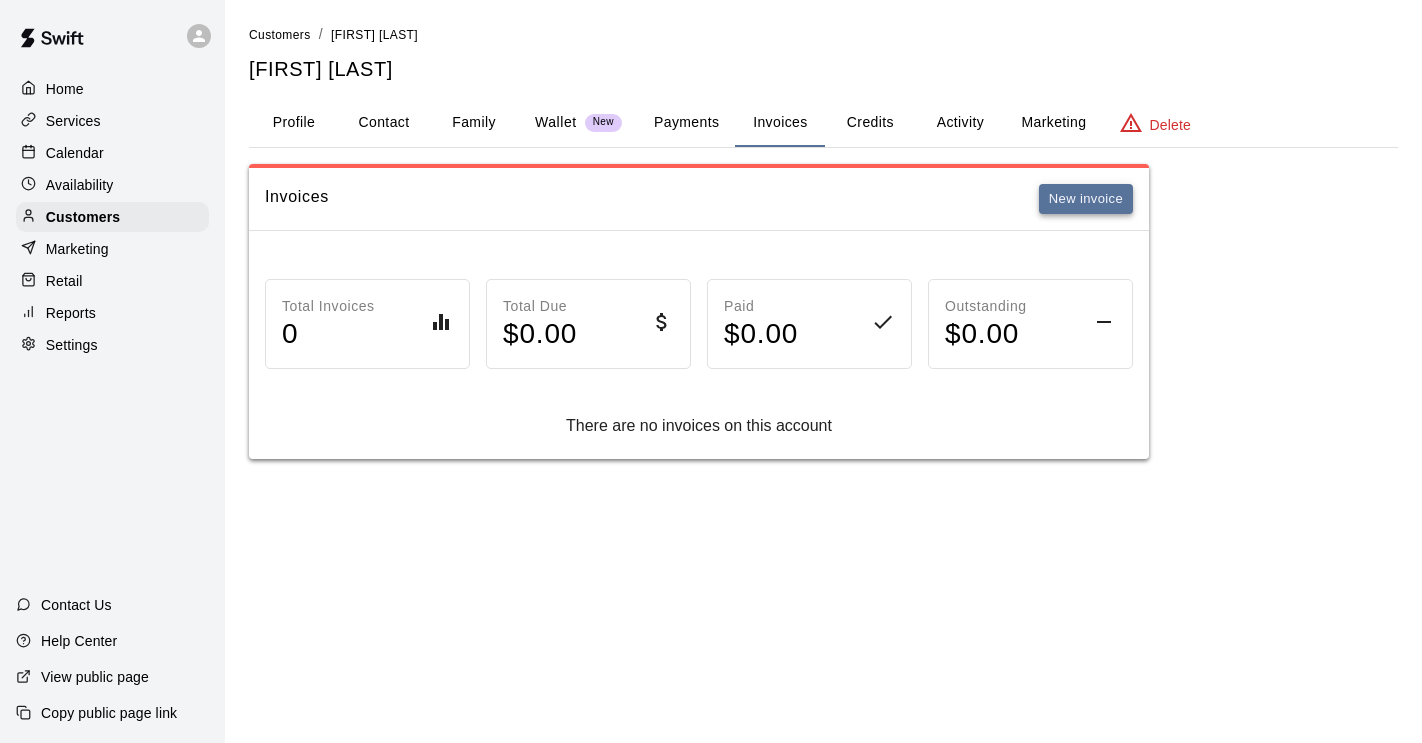 click on "New invoice" at bounding box center (1086, 199) 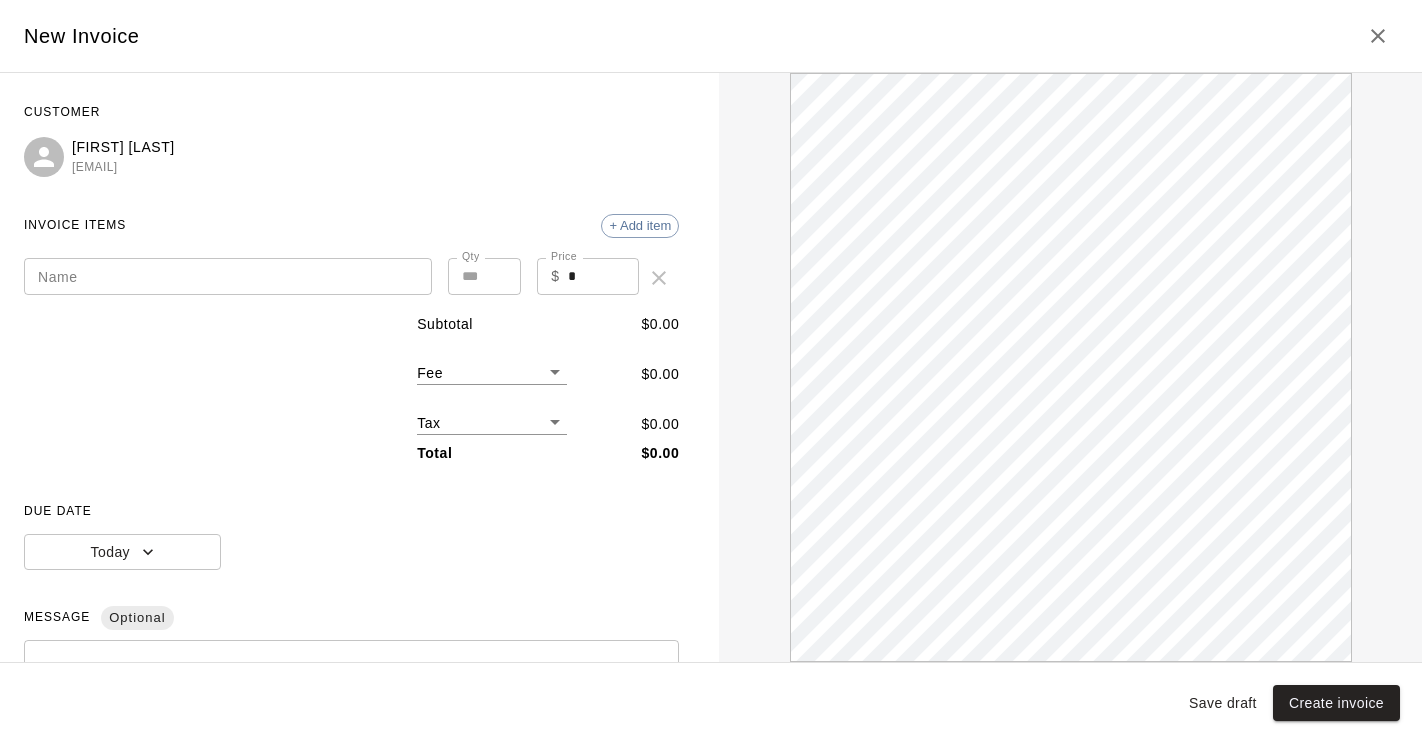 scroll, scrollTop: 0, scrollLeft: 0, axis: both 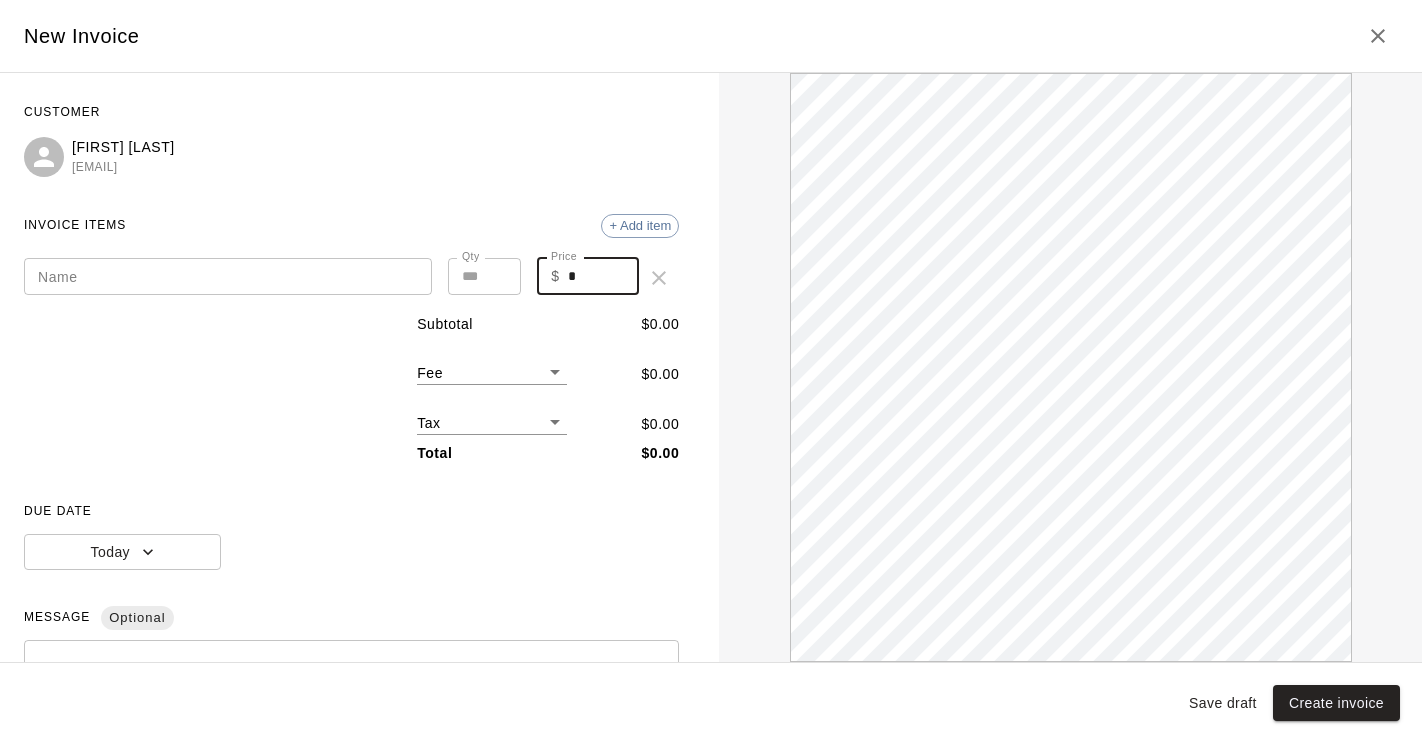 drag, startPoint x: 581, startPoint y: 279, endPoint x: 564, endPoint y: 275, distance: 17.464249 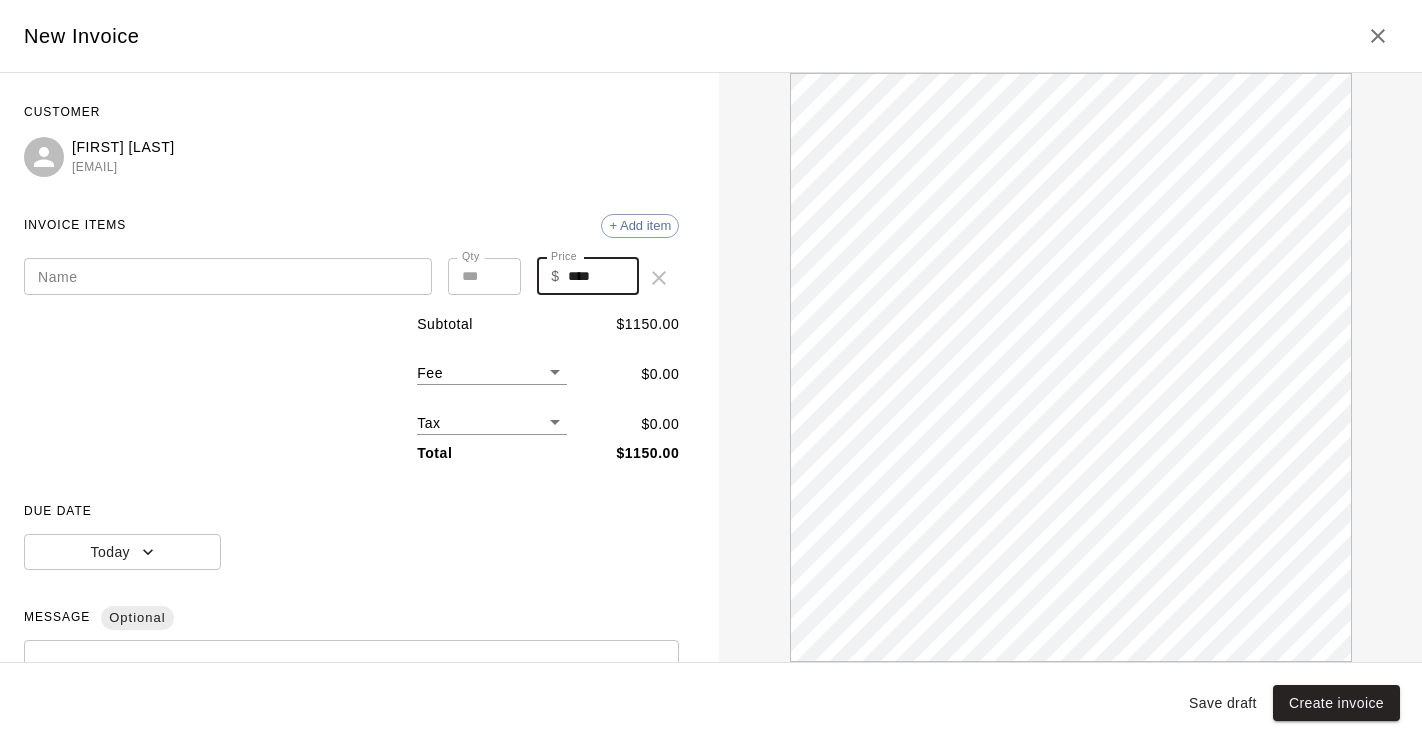 scroll, scrollTop: 0, scrollLeft: 0, axis: both 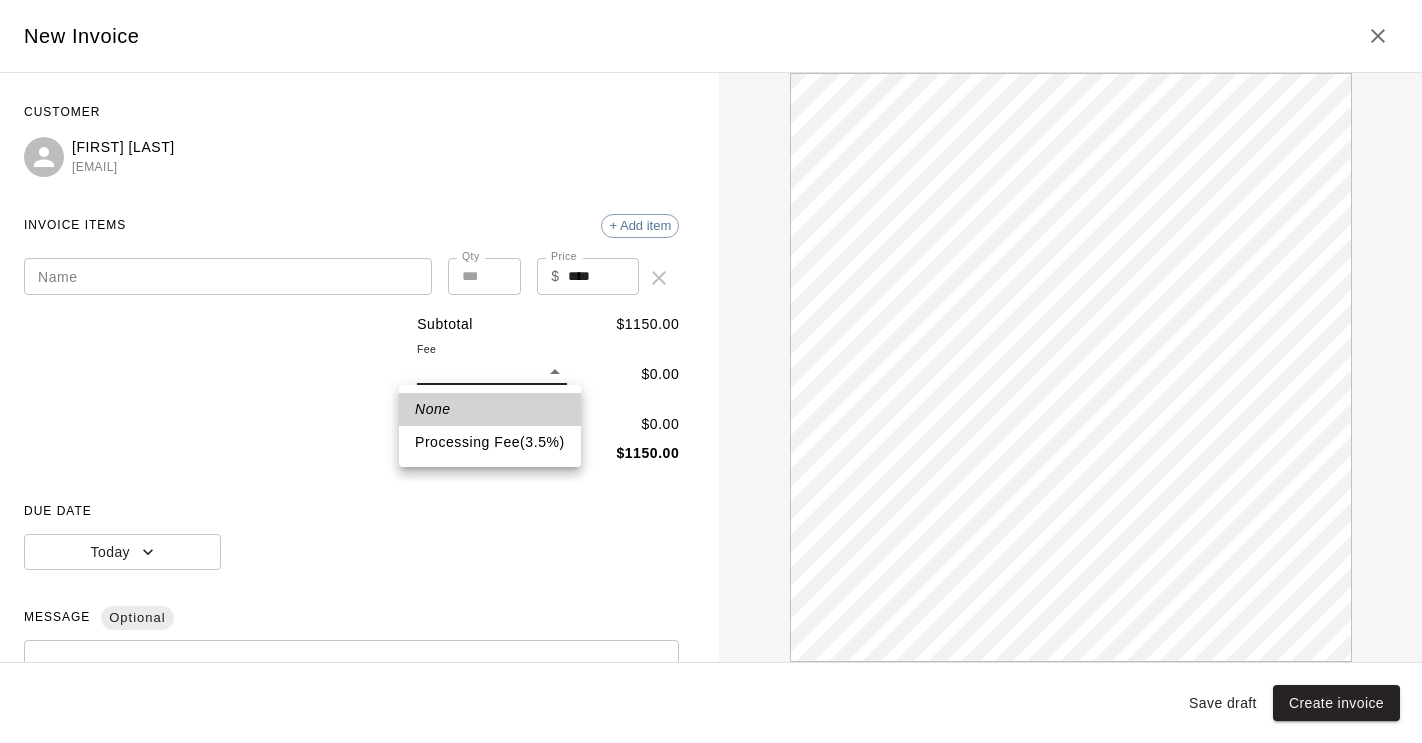 click on "Home Services Calendar Availability Customers Marketing Retail Reports Settings Contact Us Help Center View public page Copy public page link Customers / [FIRST] [LAST] [FIRST] [LAST] Profile Contact Family Wallet New Payments Invoices Credits Activity Marketing Delete Invoices New invoice Total Invoices 0 Total Due $ 0.00 Paid $ 0.00 Outstanding $ 0.00 There are no invoices on this account Swift - Edit Customer Close cross-small New Invoice CUSTOMER [FIRST] [LAST] [EMAIL] INVOICE ITEMS + Add item Name Name Qty * Qty Price $ **** Price Subtotal $ 1150.00 Fee ​ $ 0.00 Tax ​ $ 0.00 Total $ 1150.00 DUE DATE Today MESSAGE   Optional * ​ NOTIFICATIONS Send invoice via email to customer Save draft Create invoice None Processing Fee  ( 3.5 % )" at bounding box center [711, 249] 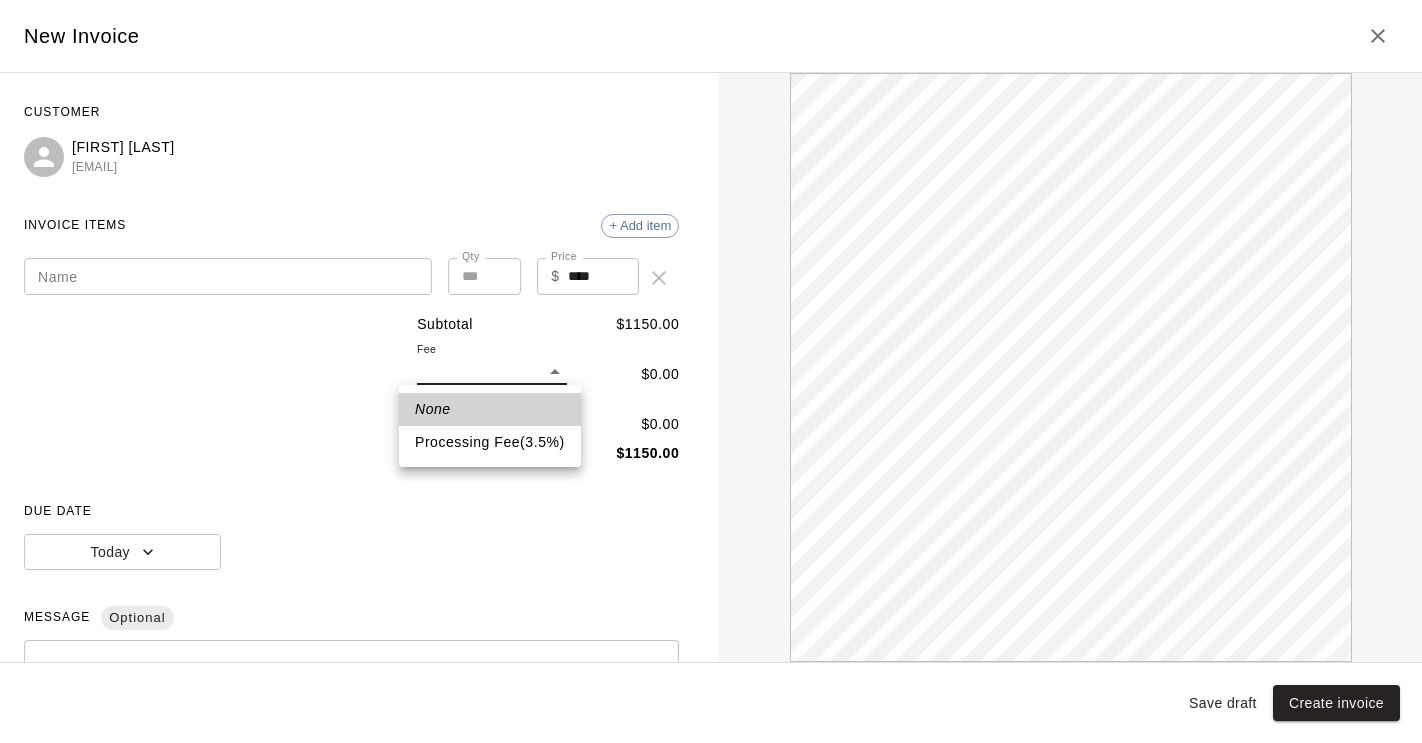 click on "Processing Fee  ( 3.5 % )" at bounding box center (490, 442) 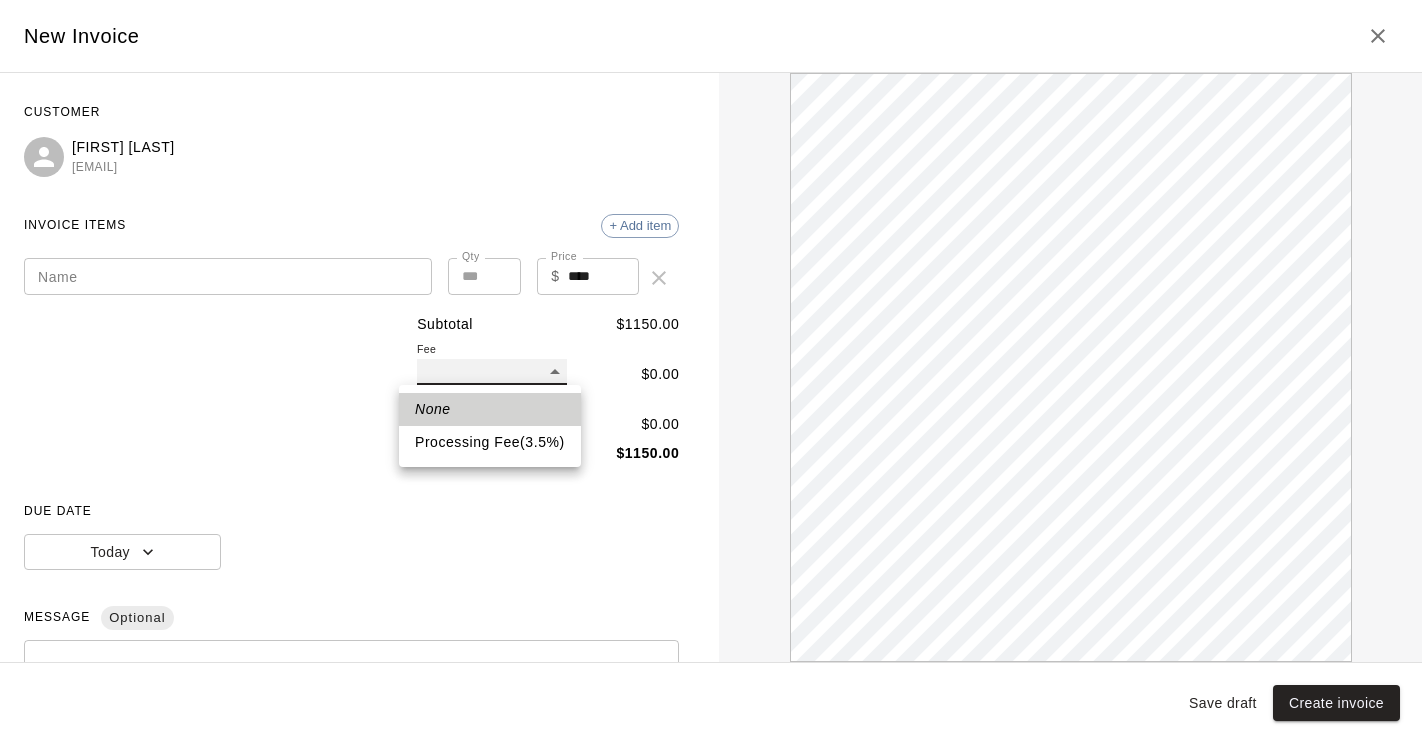type on "**" 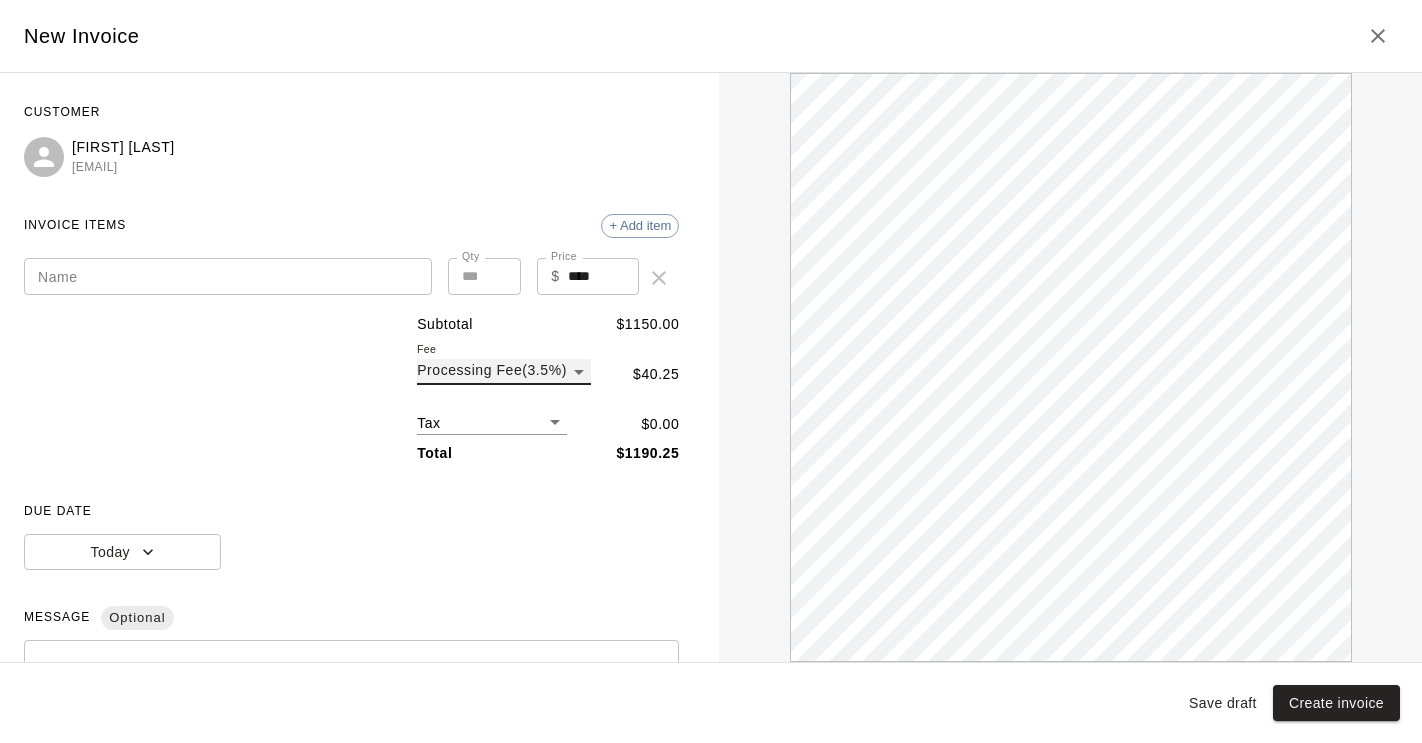 scroll, scrollTop: 0, scrollLeft: 0, axis: both 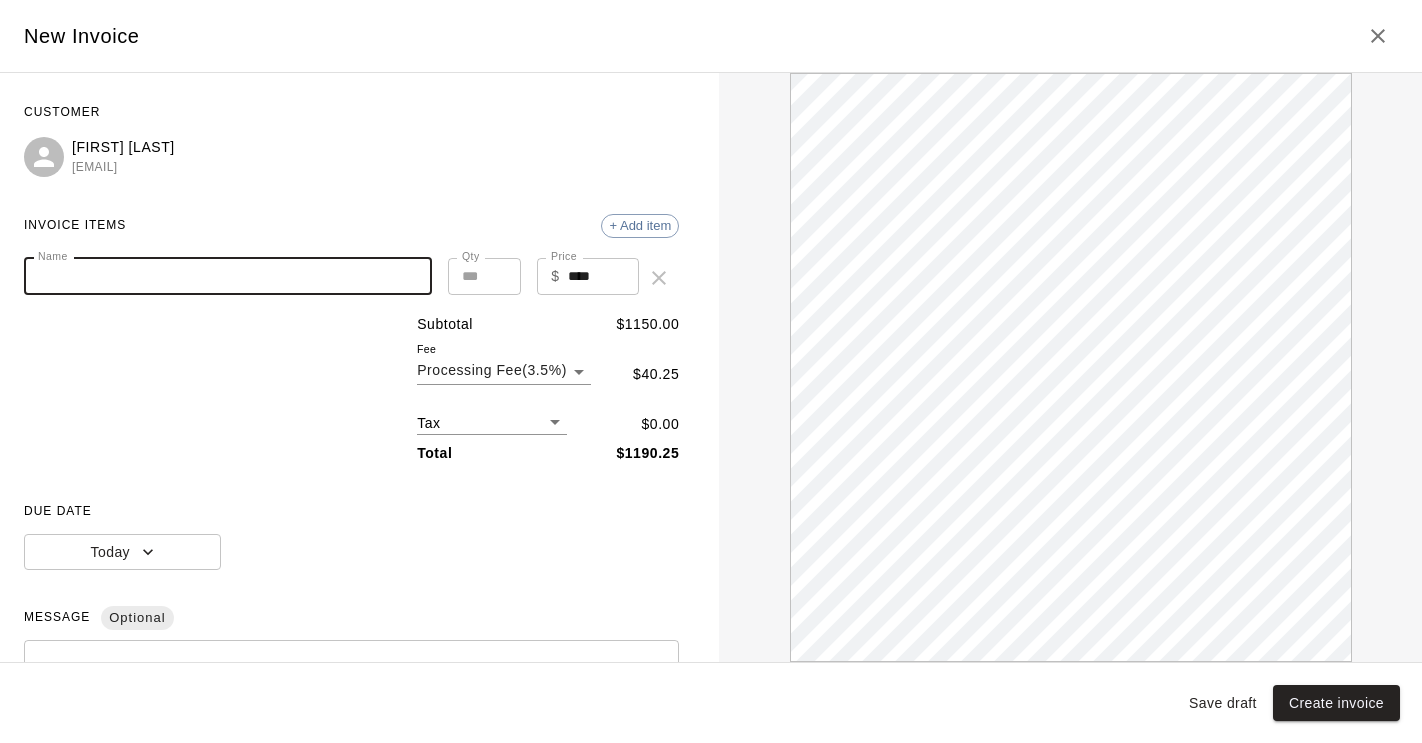click on "Name" at bounding box center (228, 276) 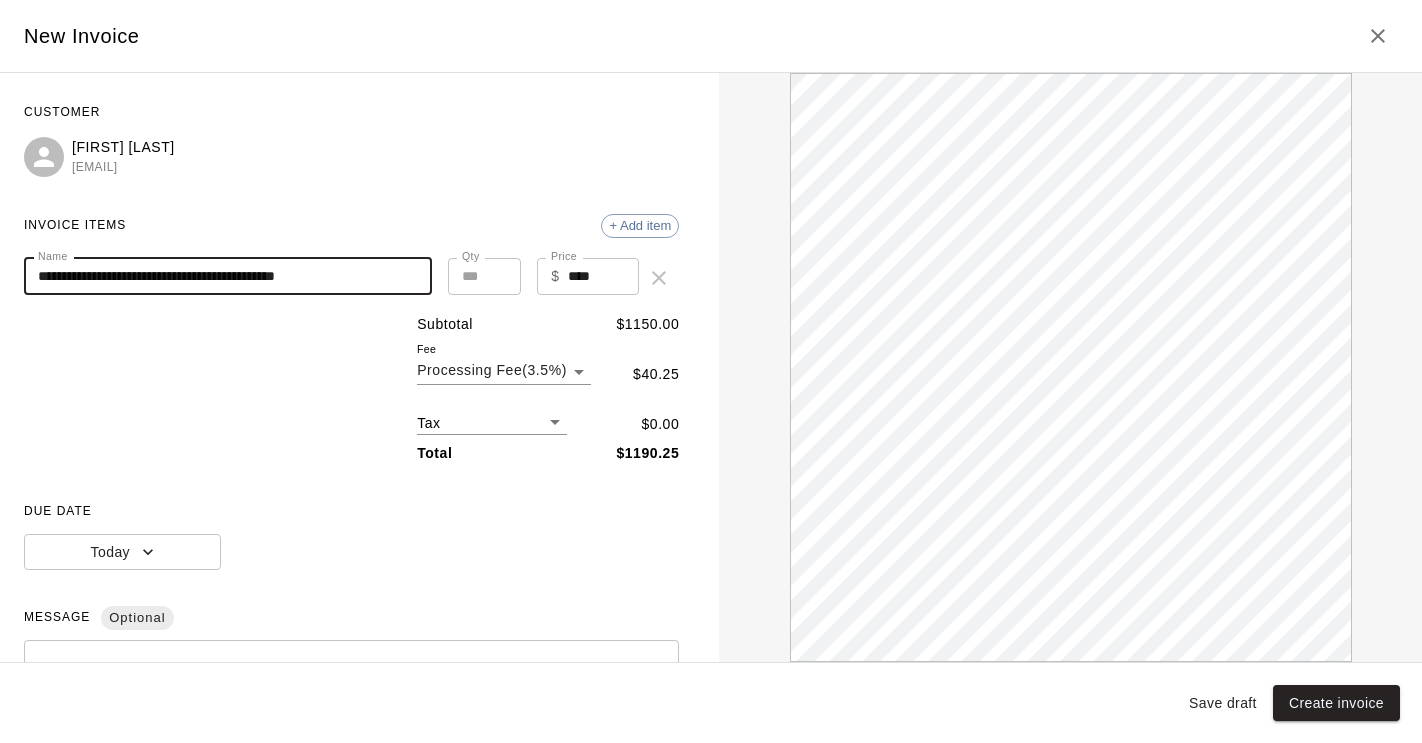 scroll, scrollTop: 0, scrollLeft: 0, axis: both 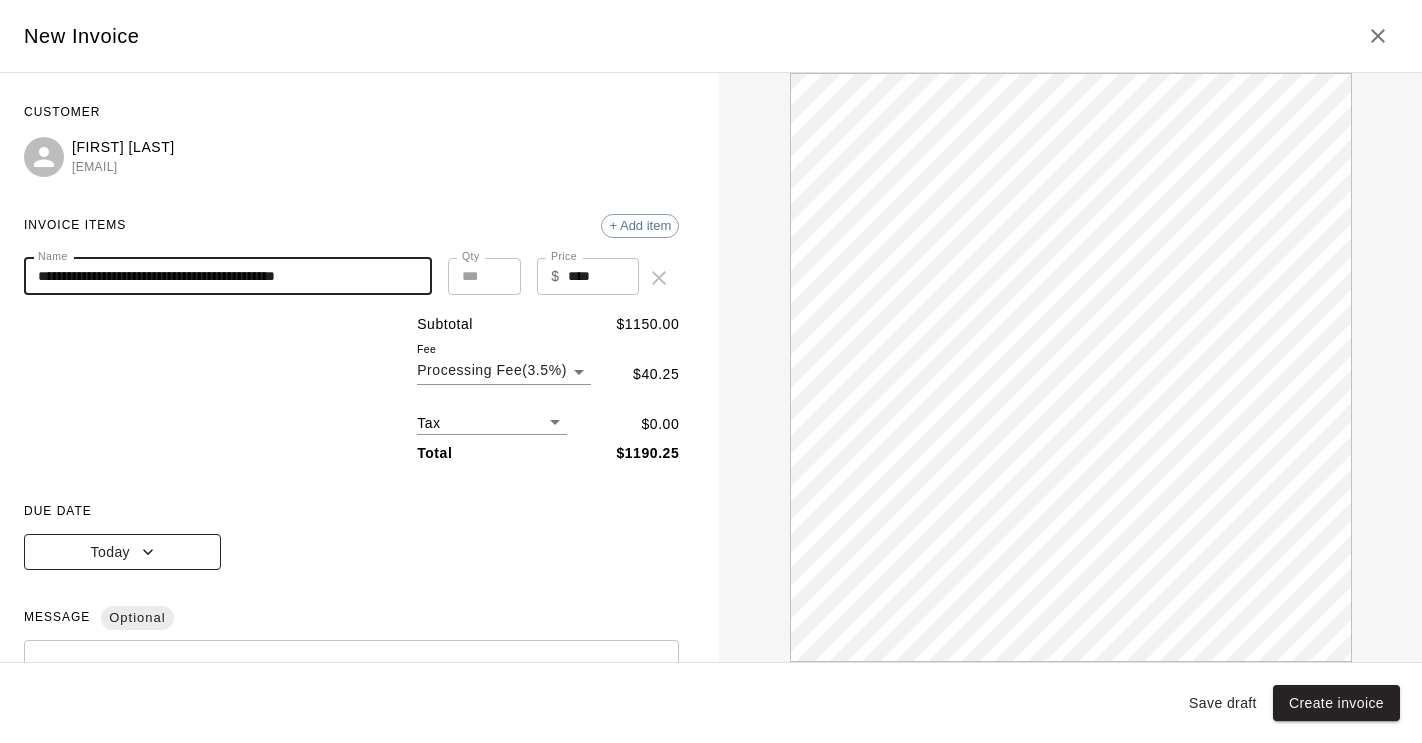 type on "**********" 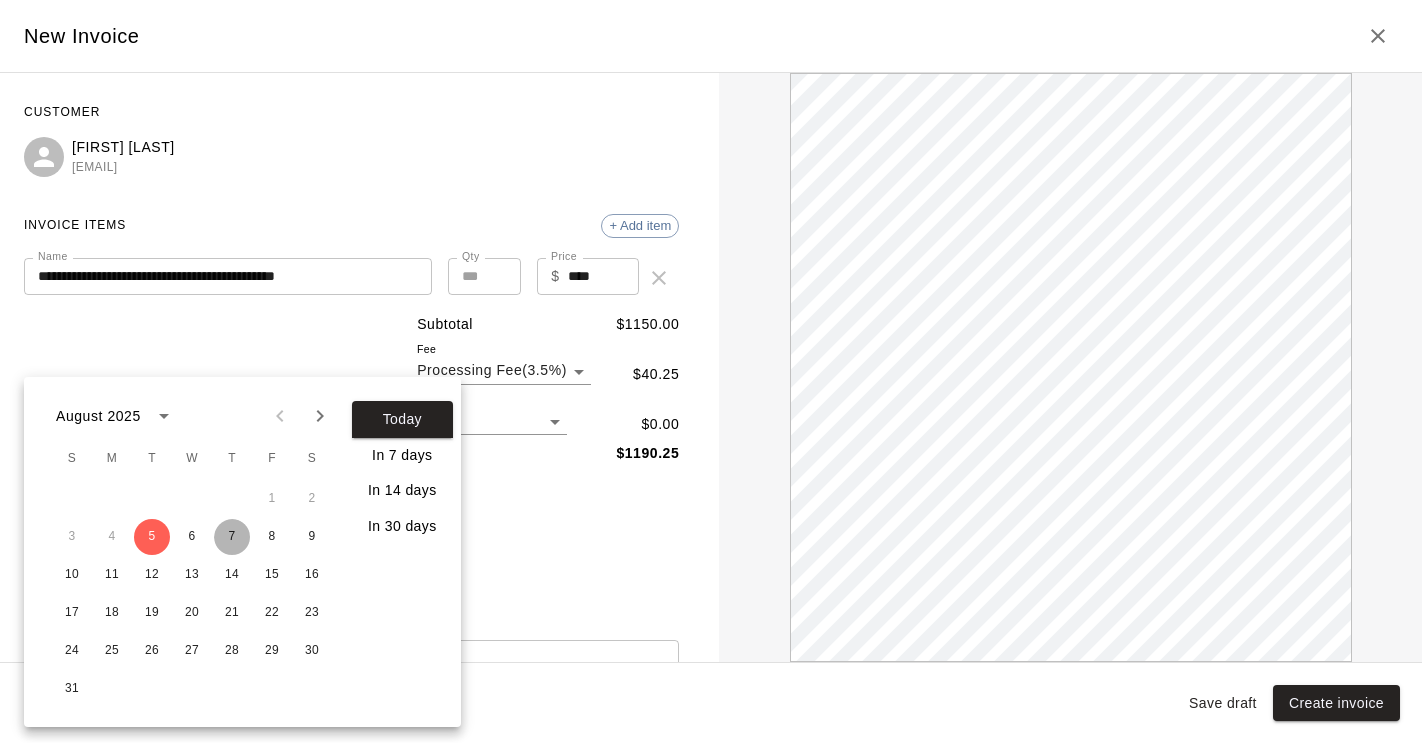 click on "7" at bounding box center [232, 537] 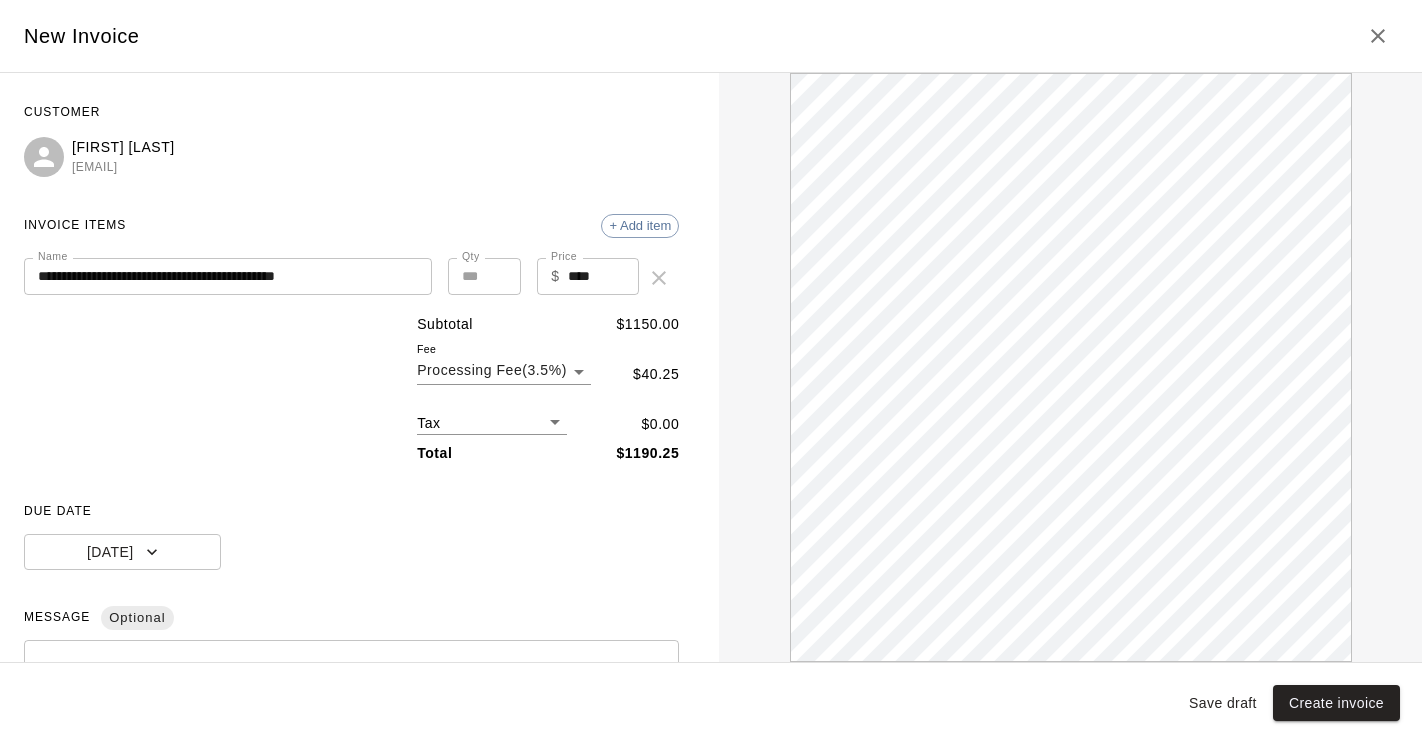 scroll, scrollTop: 0, scrollLeft: 0, axis: both 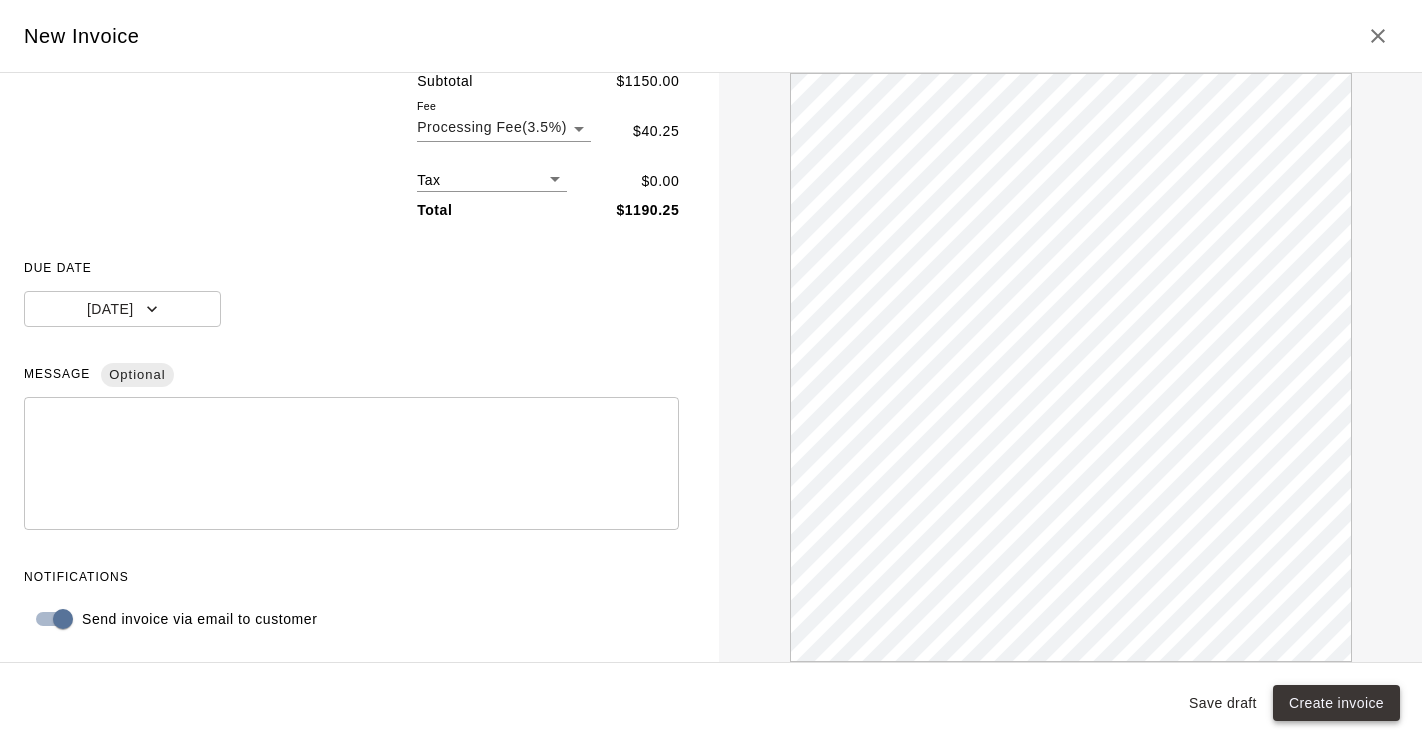 click on "Create invoice" at bounding box center [1336, 703] 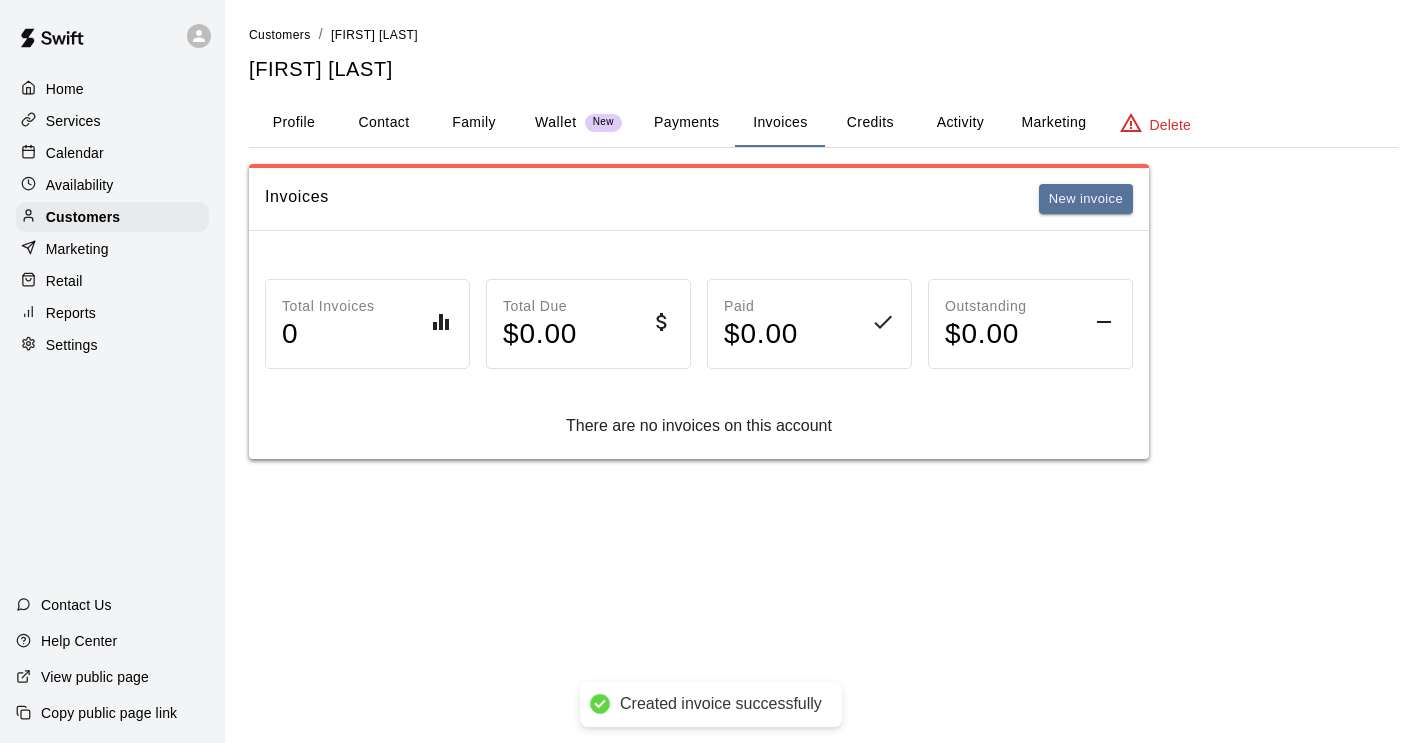 scroll, scrollTop: 0, scrollLeft: 0, axis: both 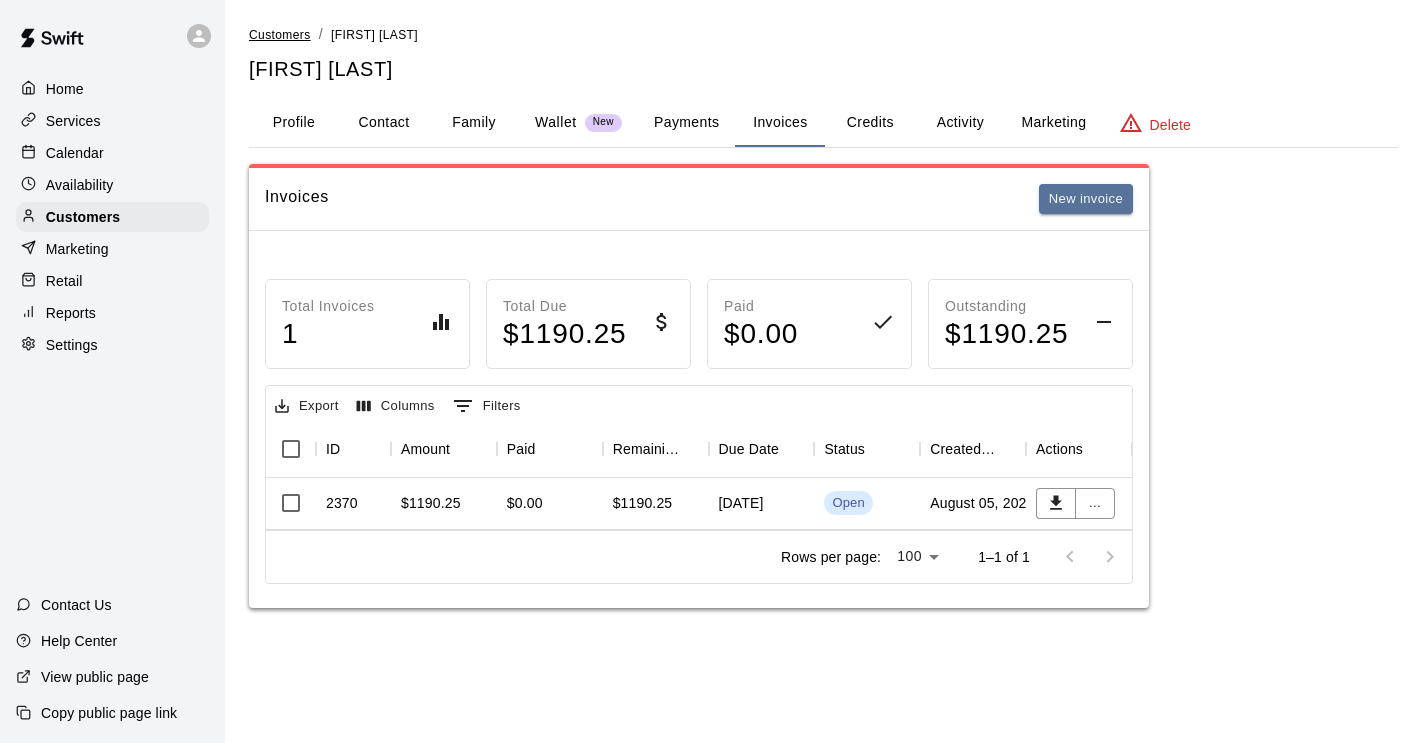 click on "Customers" at bounding box center [280, 35] 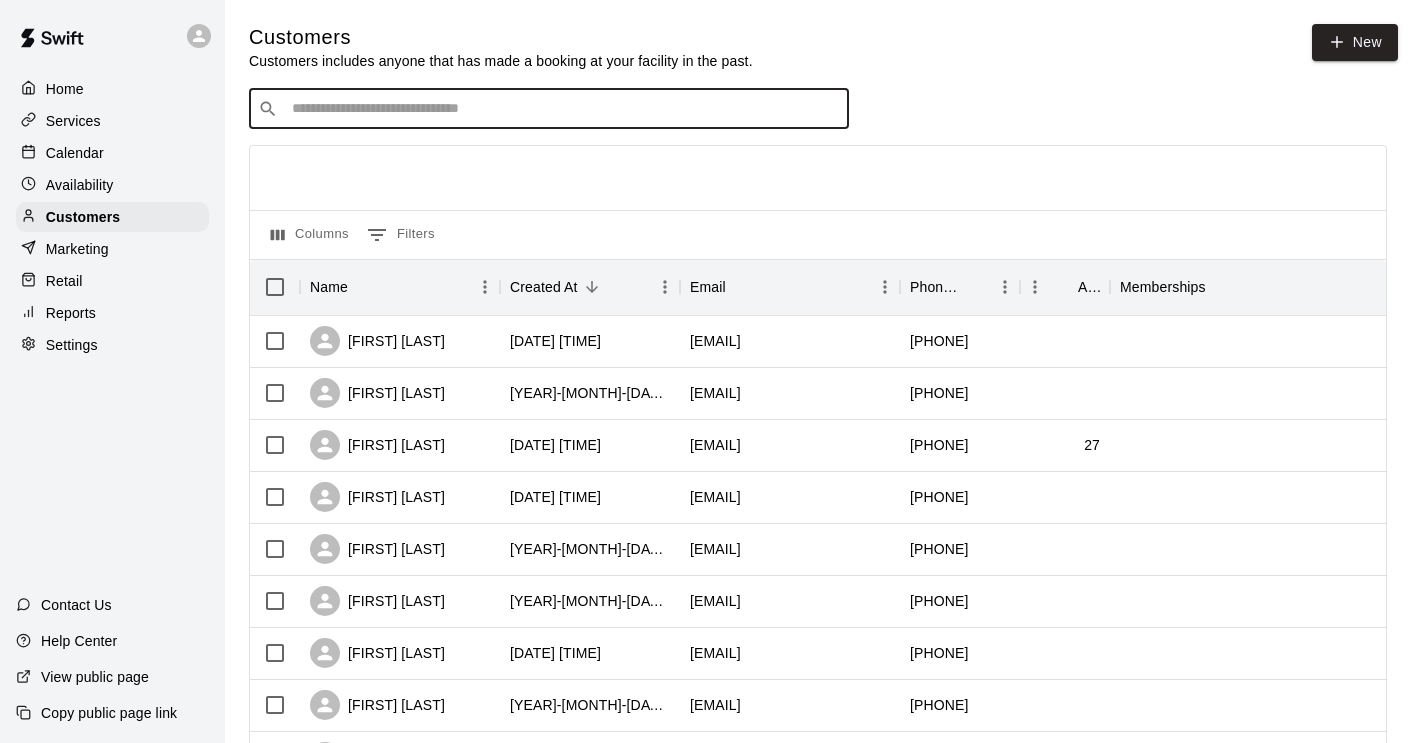 click at bounding box center [563, 109] 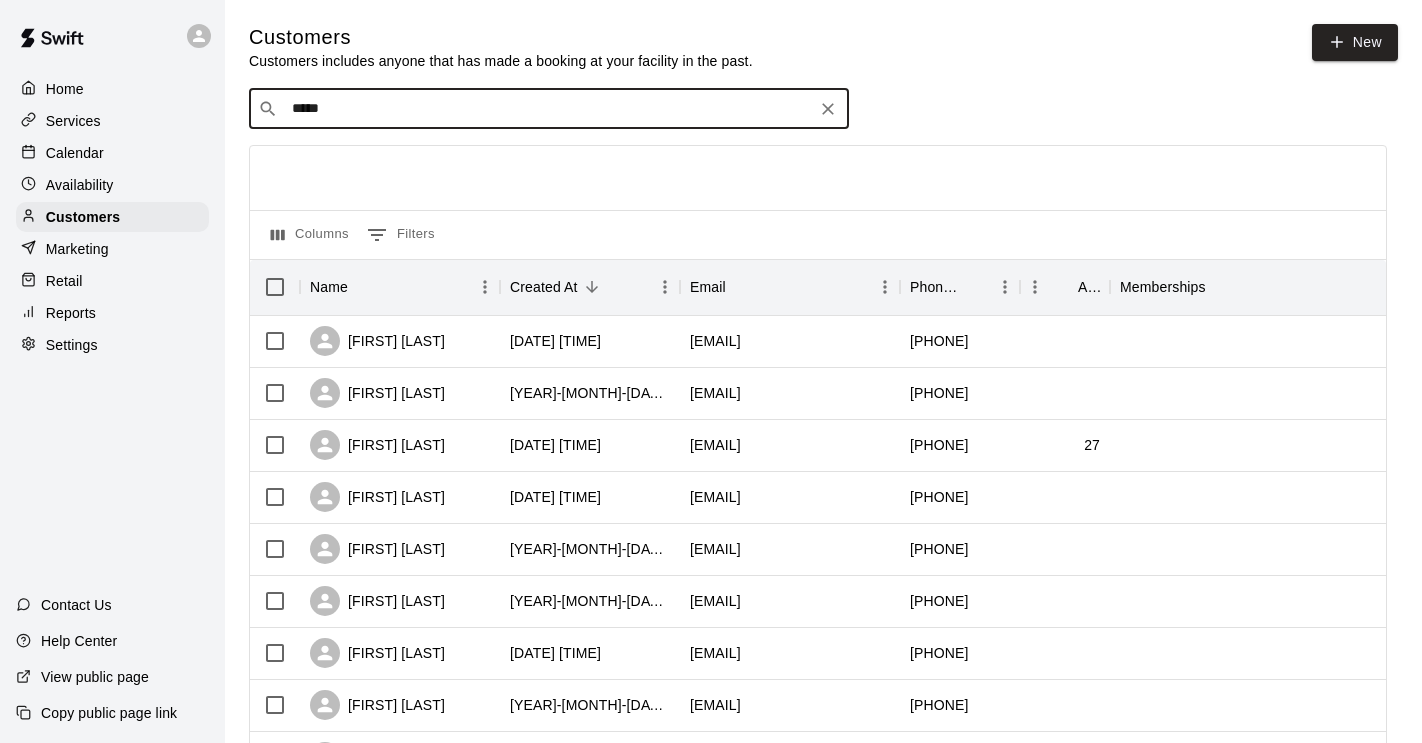 type on "******" 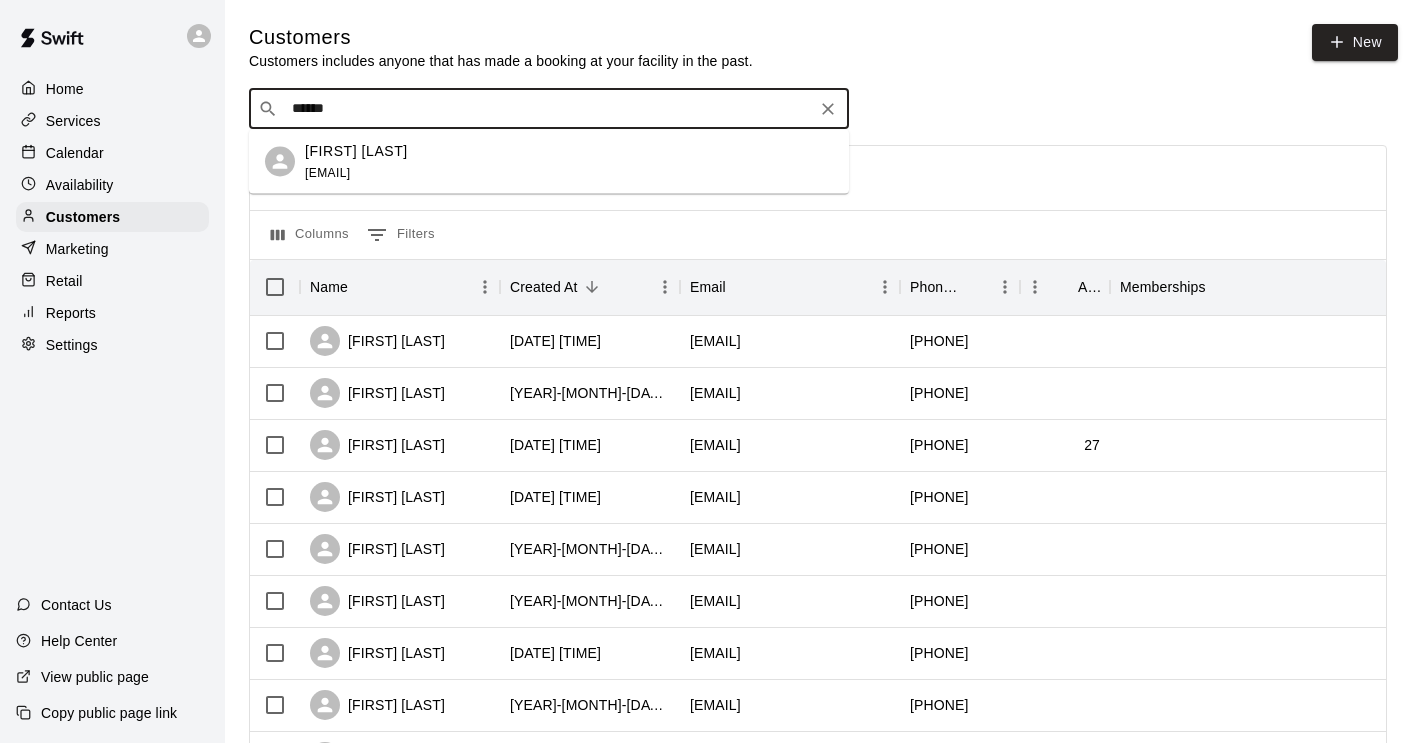 click on "[FIRST] [LAST] [EMAIL]" at bounding box center (569, 161) 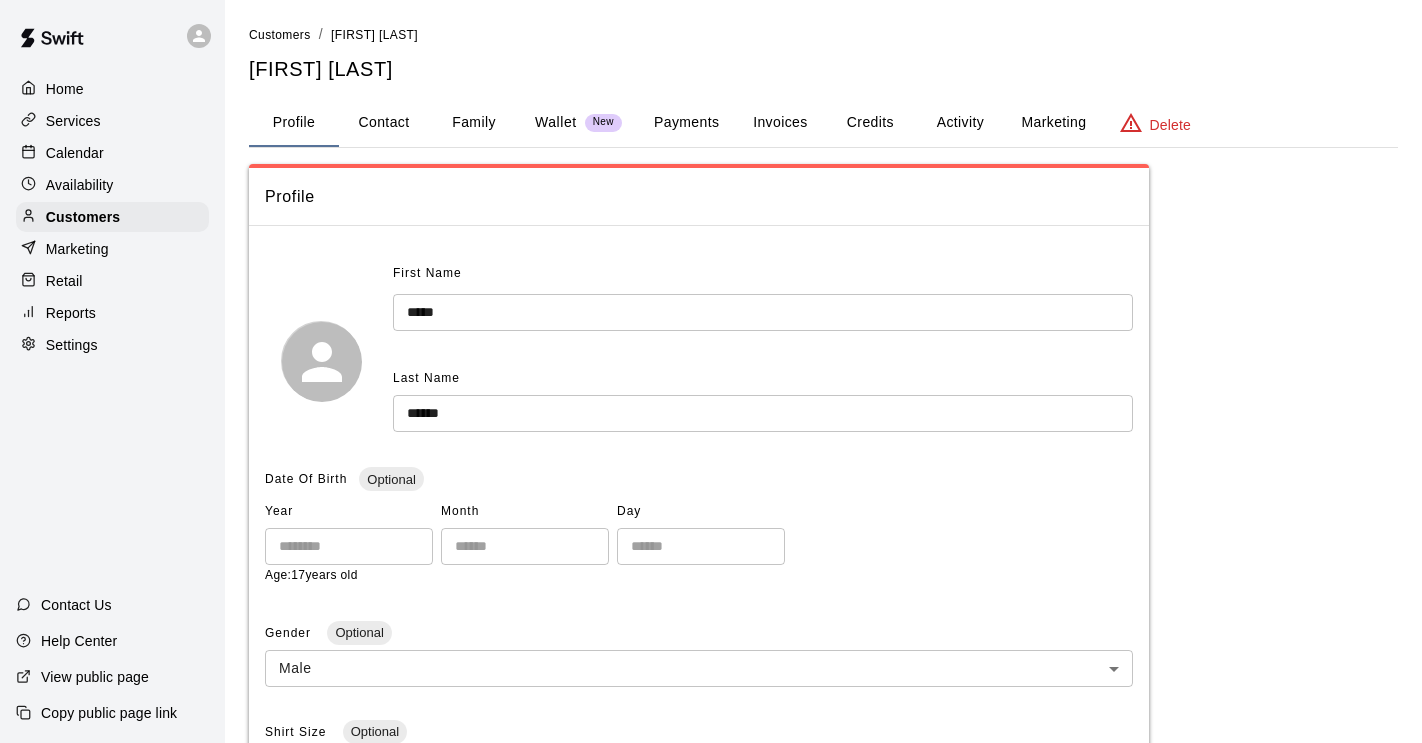 click on "Wallet" at bounding box center [556, 122] 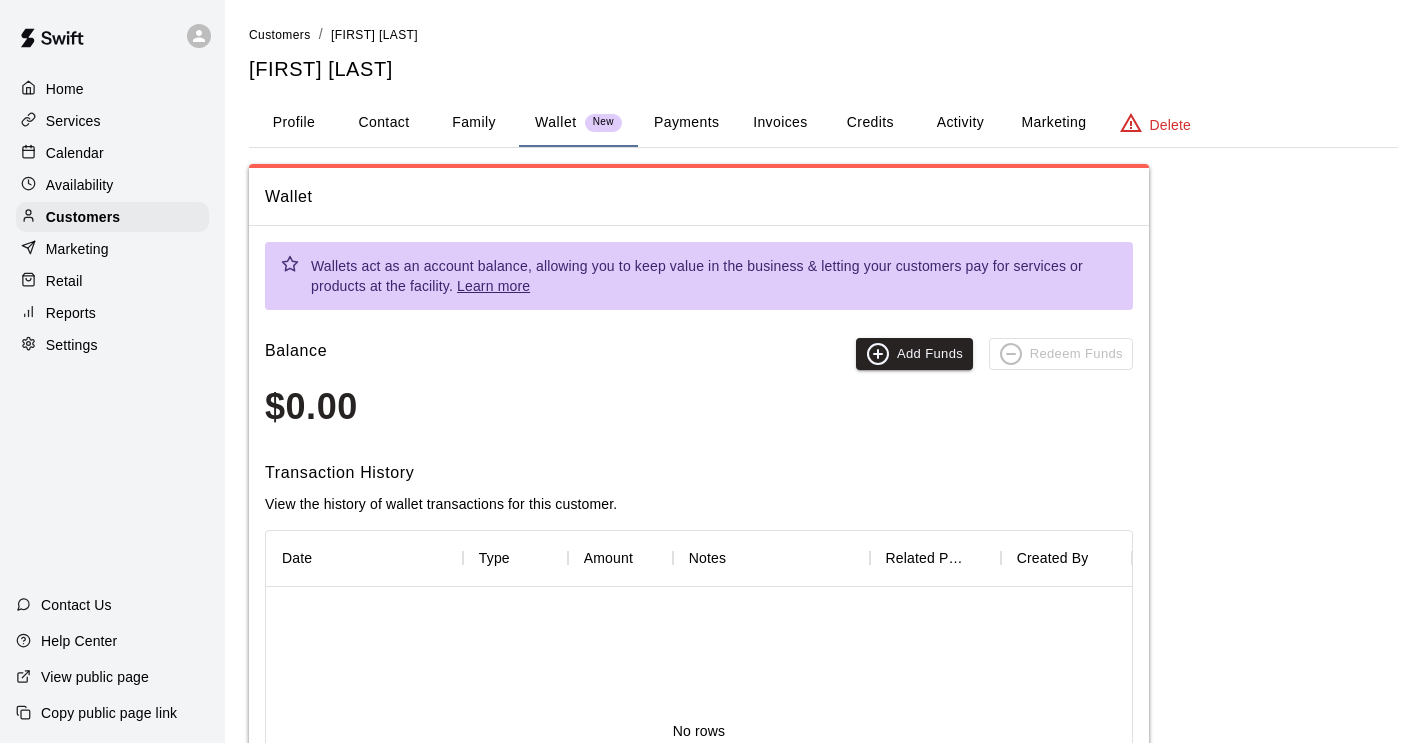 click on "Invoices" at bounding box center [780, 123] 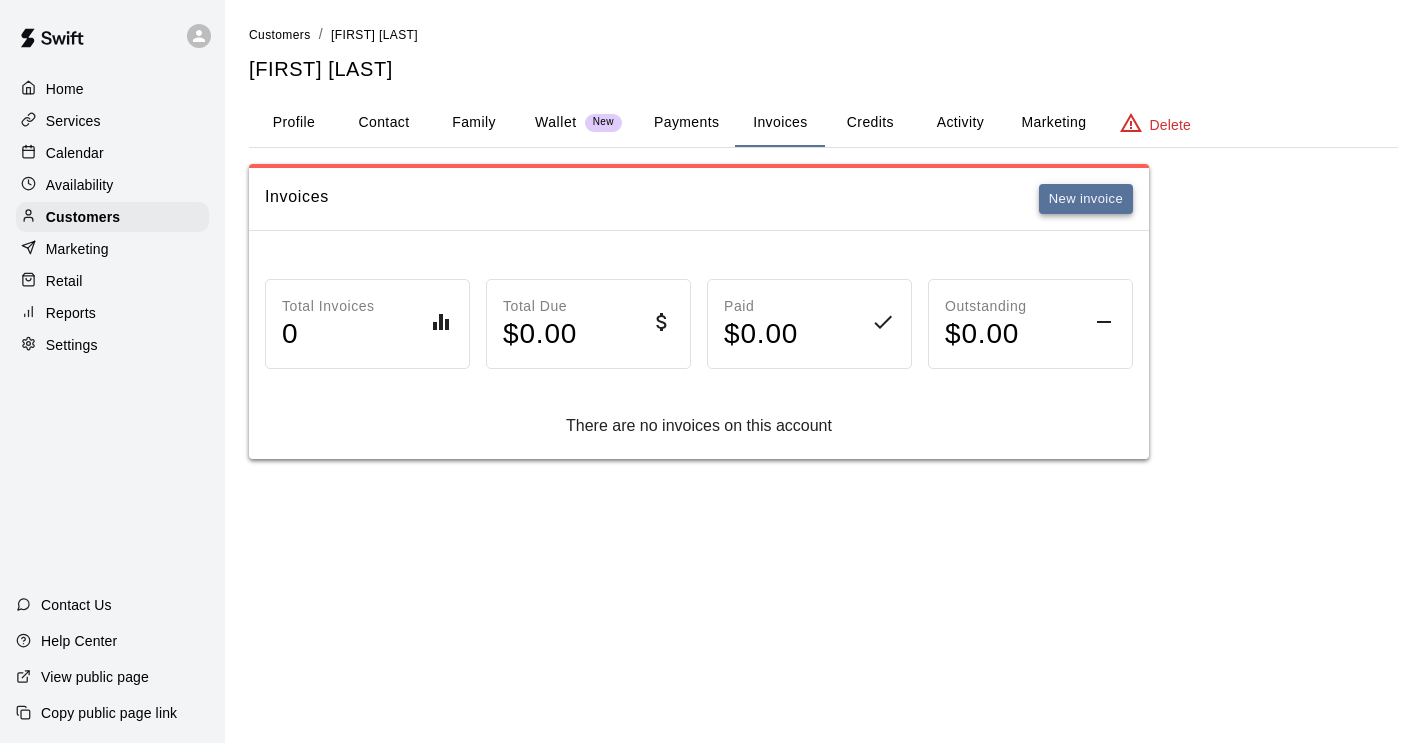 click on "New invoice" at bounding box center (1086, 199) 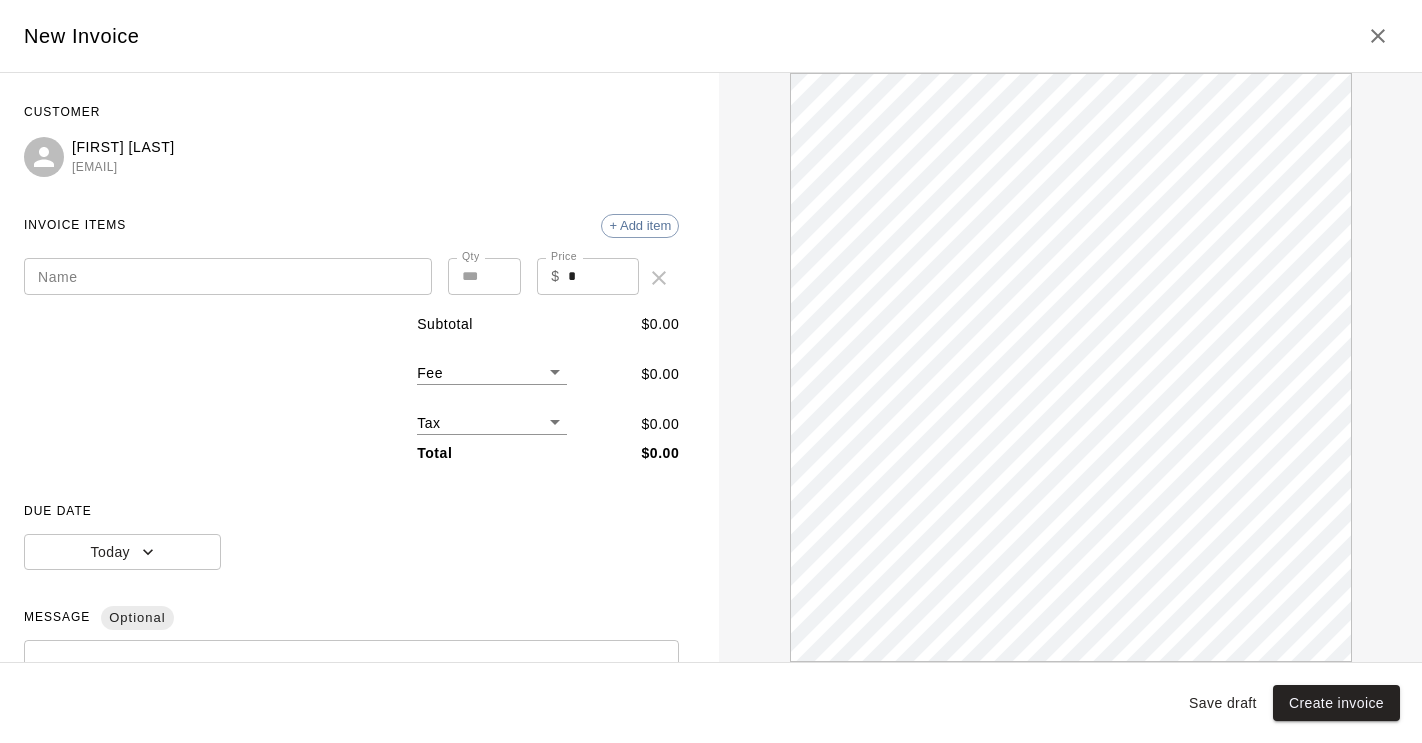 scroll, scrollTop: 0, scrollLeft: 0, axis: both 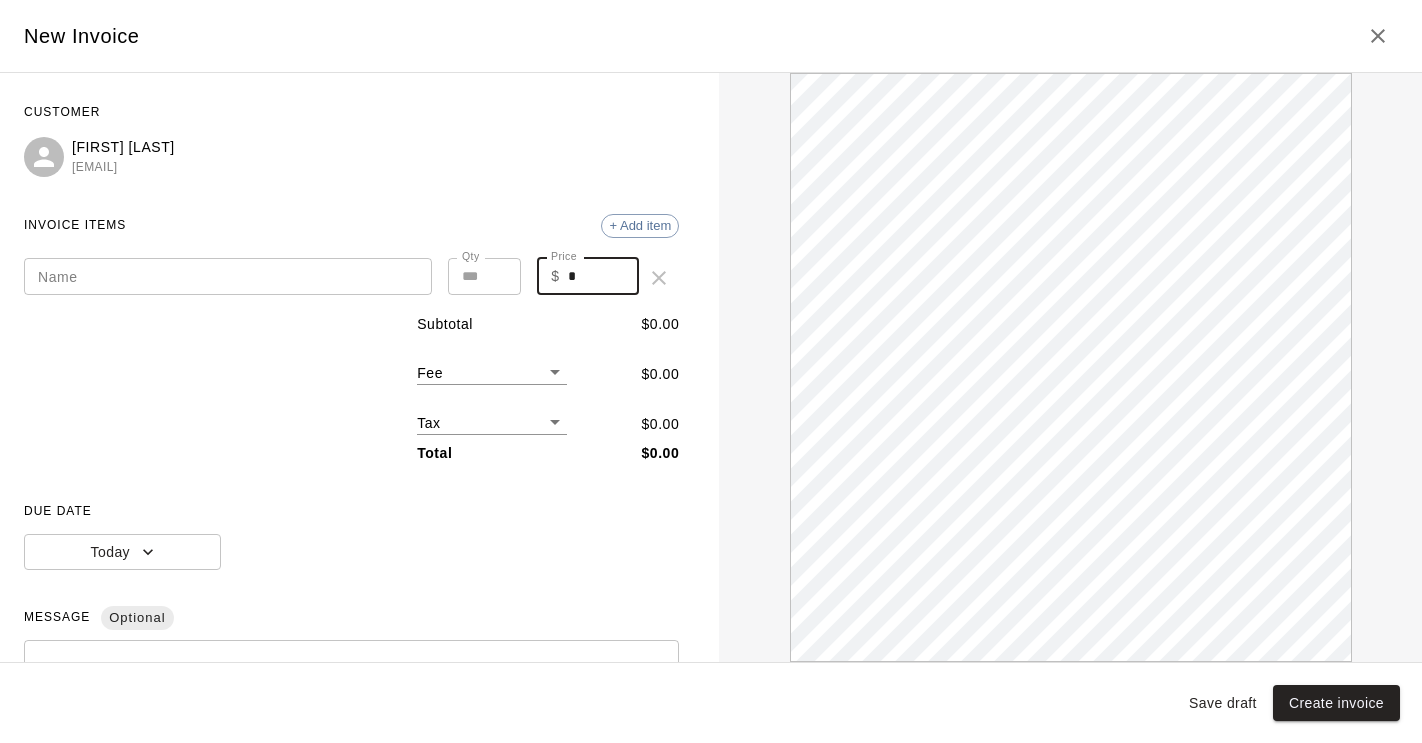 drag, startPoint x: 575, startPoint y: 276, endPoint x: 563, endPoint y: 274, distance: 12.165525 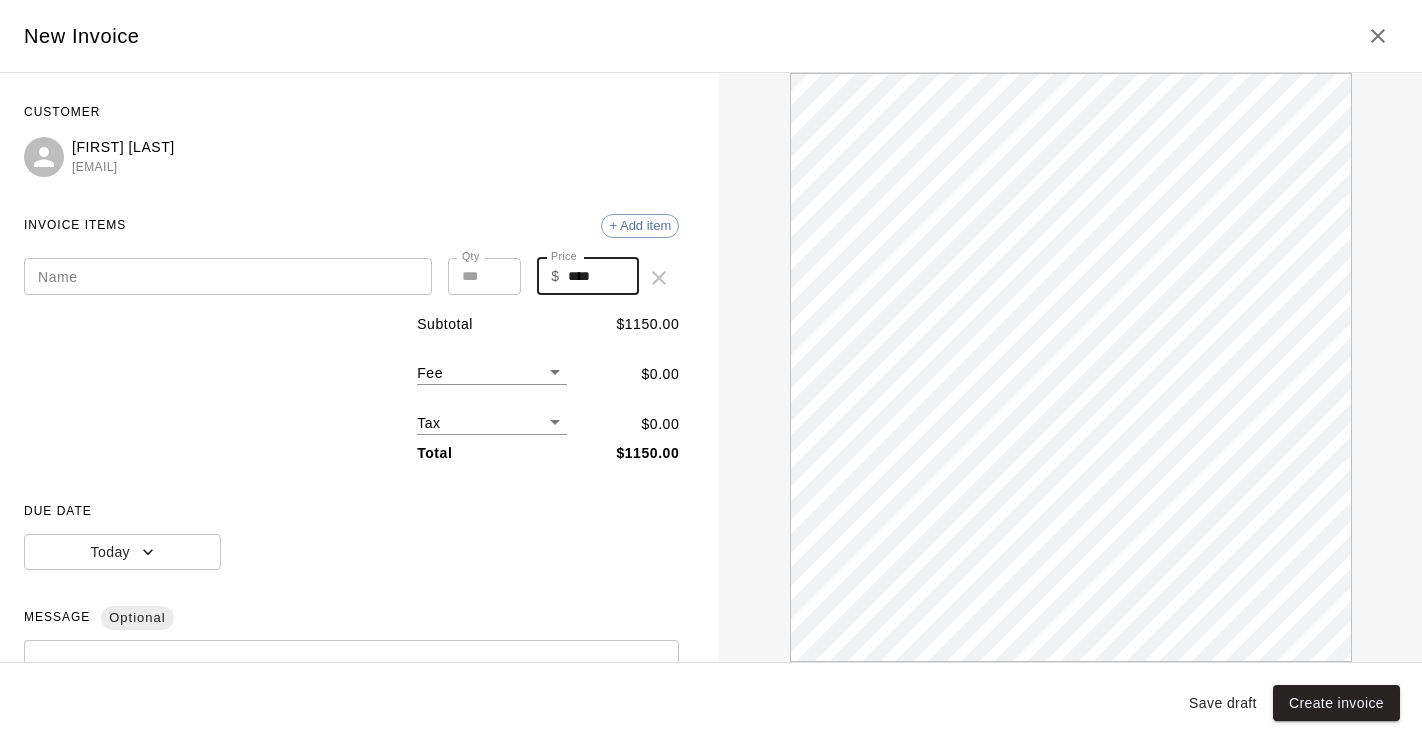 scroll, scrollTop: 0, scrollLeft: 0, axis: both 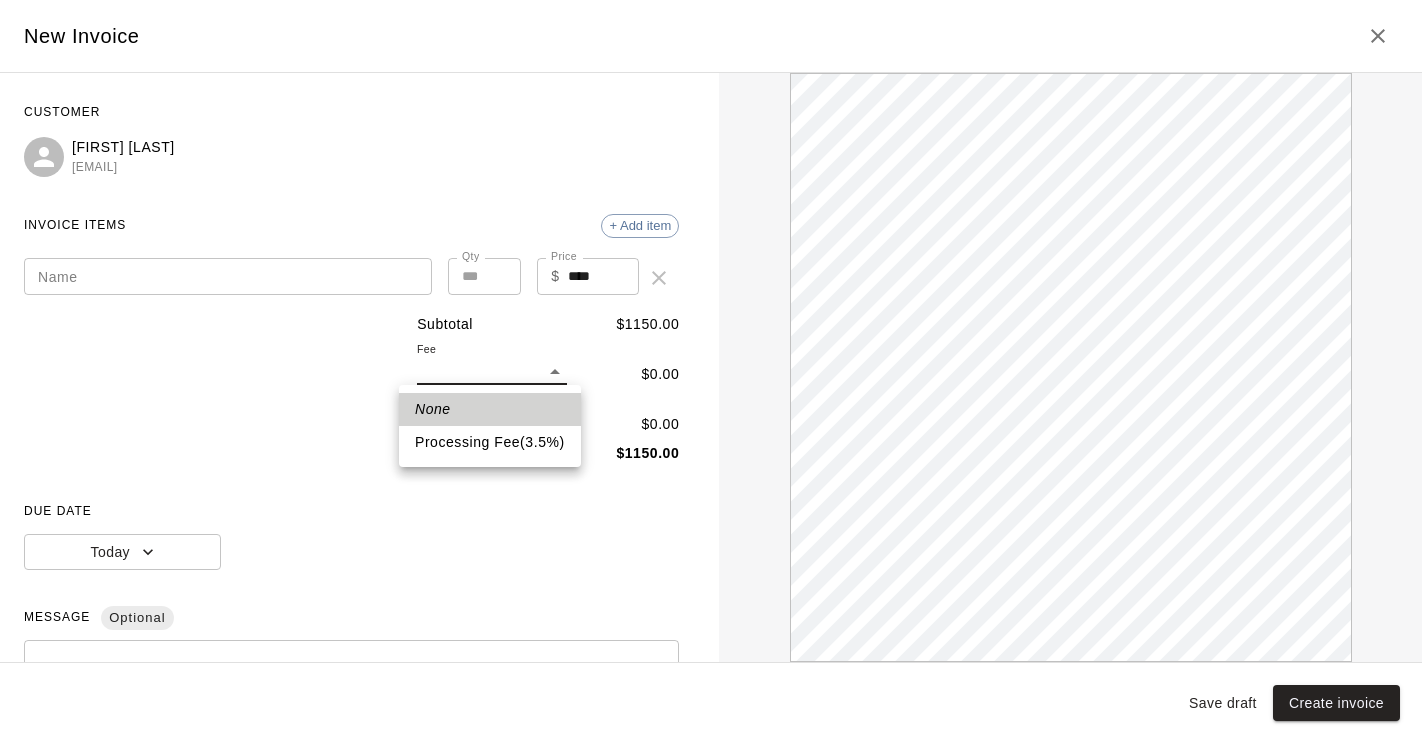 click on "Home Services Calendar Availability Customers Marketing Retail Reports Settings Contact Us Help Center View public page Copy public page link Customers / [FIRST] [LAST] [FIRST] [LAST] Profile Contact Family Wallet New Payments Invoices Credits Activity Marketing Delete Invoices New invoice Total Invoices 0 Total Due $ 0.00 Paid $ 0.00 Outstanding $ 0.00 There are no invoices on this account Swift - Edit Customer Close cross-small New Invoice CUSTOMER [FIRST] [LAST] [EMAIL] INVOICE ITEMS + Add item Name Name Qty * Qty Price $ **** Price Subtotal $ 1150.00 Fee ​ $ 0.00 Tax ​ $ 0.00 Total $ 1150.00 DUE DATE Today MESSAGE   Optional * ​ NOTIFICATIONS Send invoice via email to customer Save draft Create invoice None Processing Fee  ( 3.5 % )" at bounding box center (711, 249) 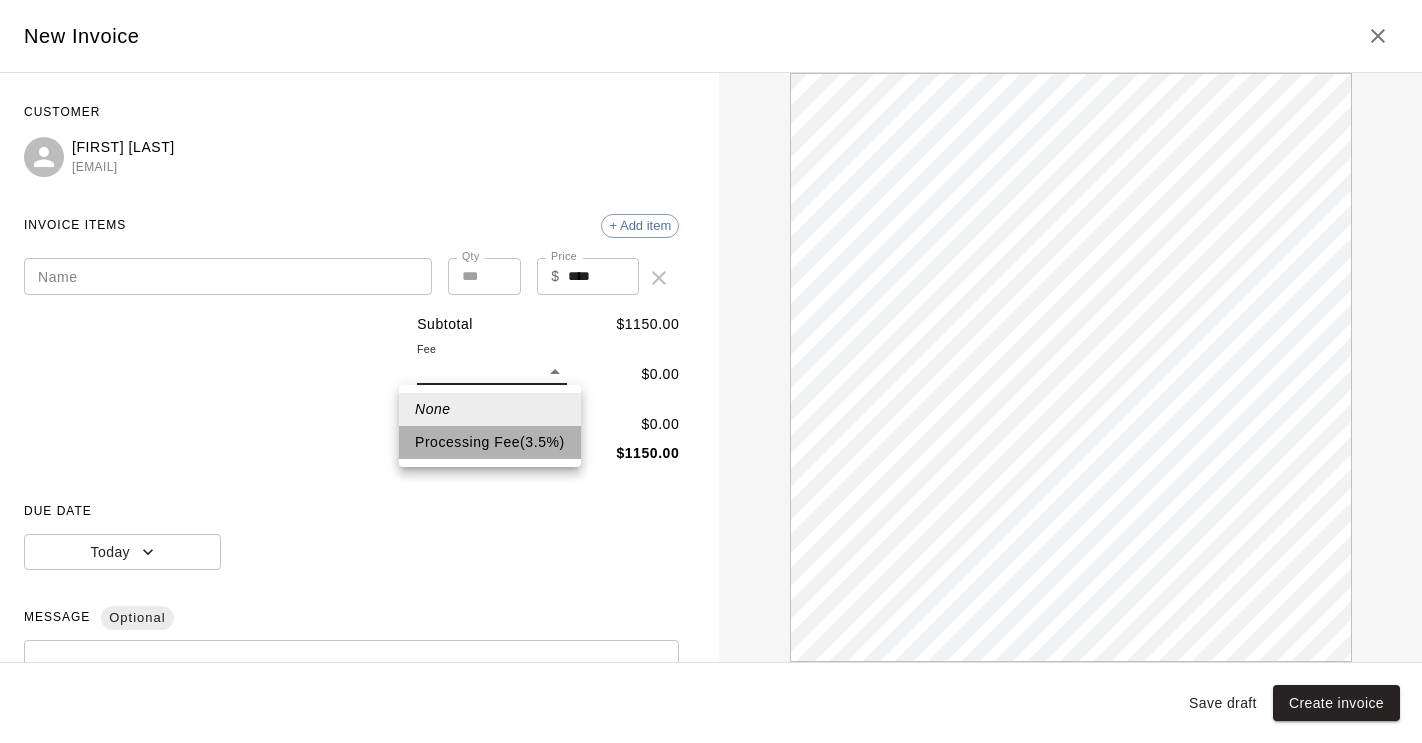 click on "Processing Fee  ( 3.5 % )" at bounding box center [490, 442] 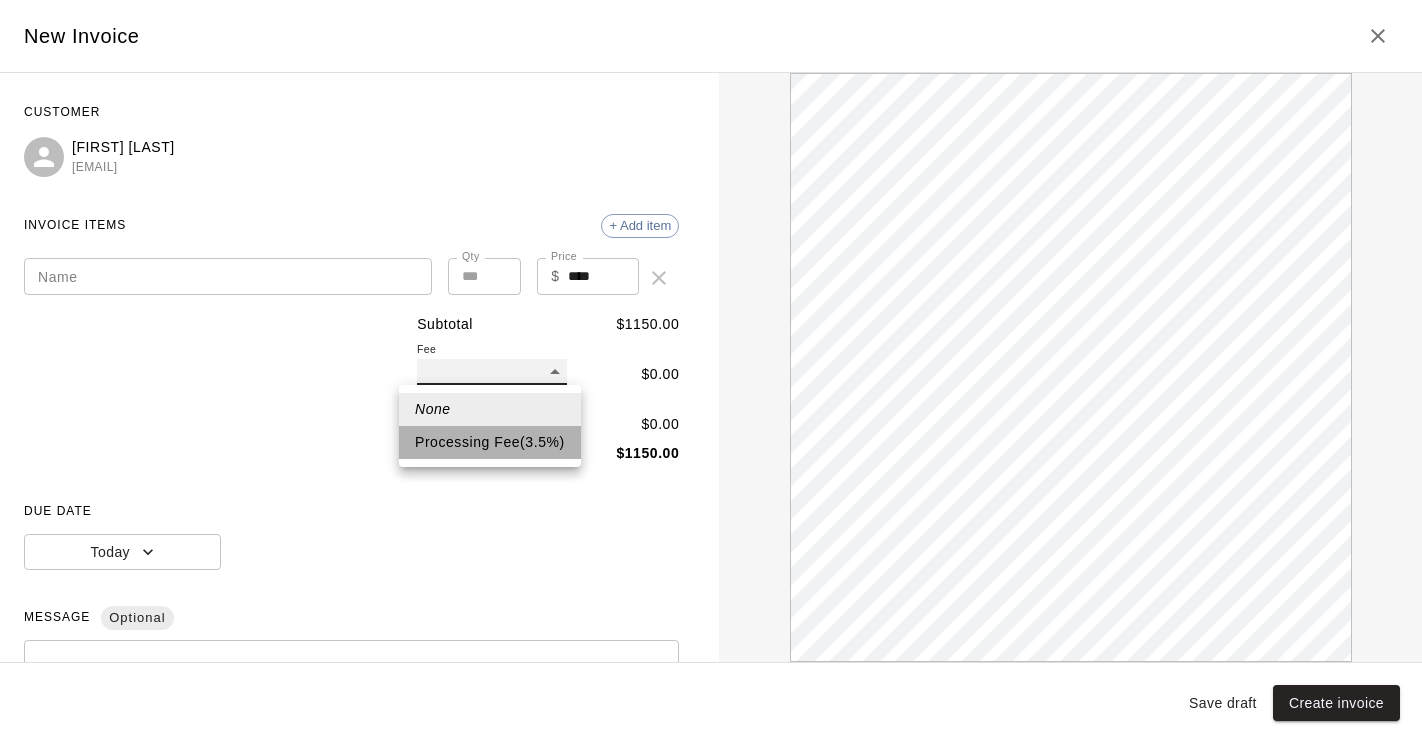 type on "**" 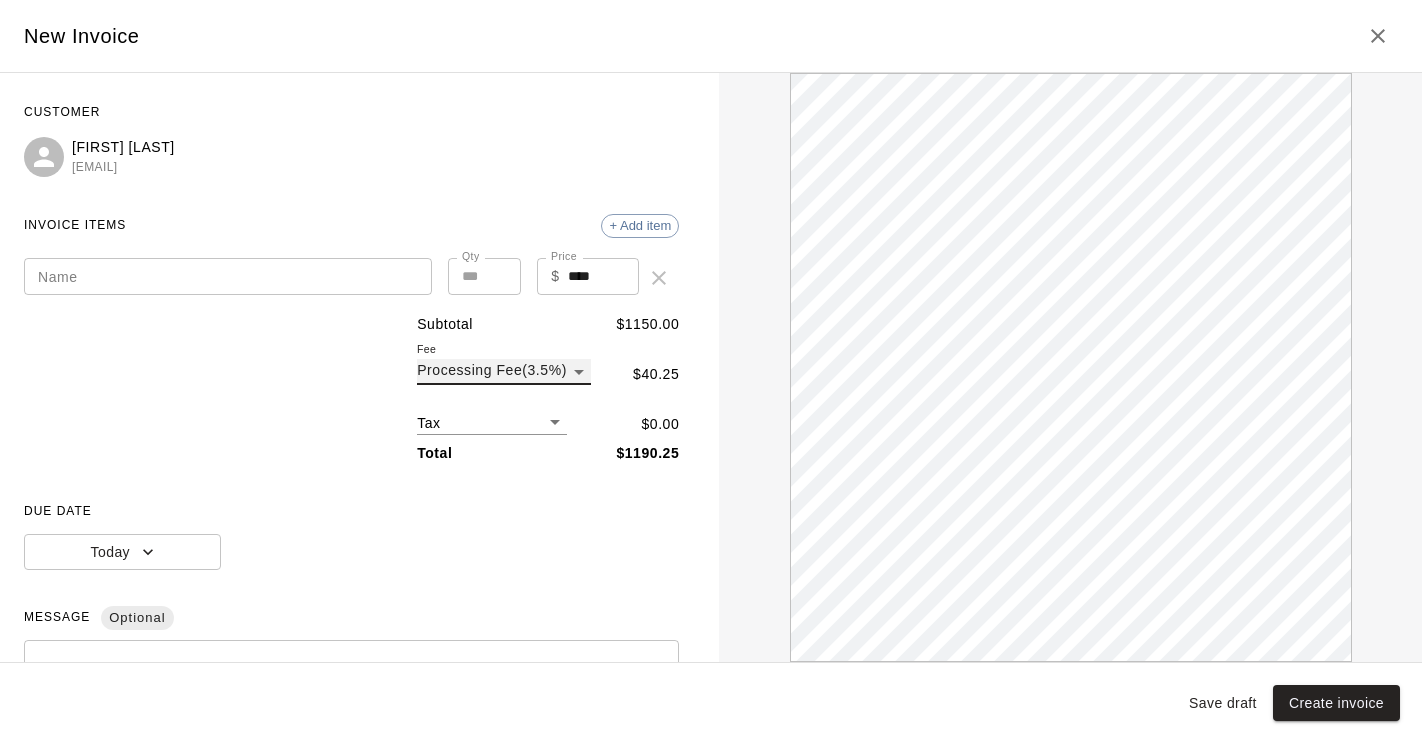 scroll, scrollTop: 0, scrollLeft: 0, axis: both 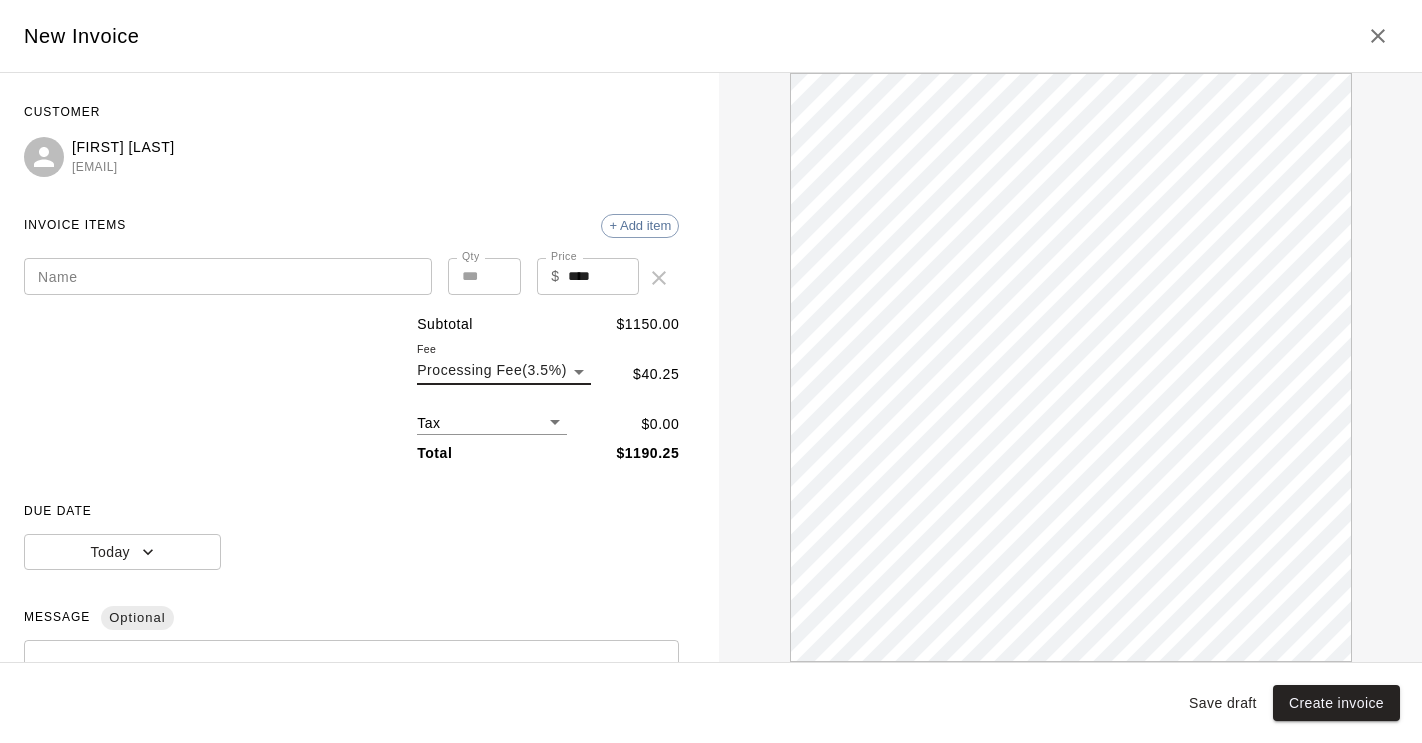 click on "Name" at bounding box center [228, 276] 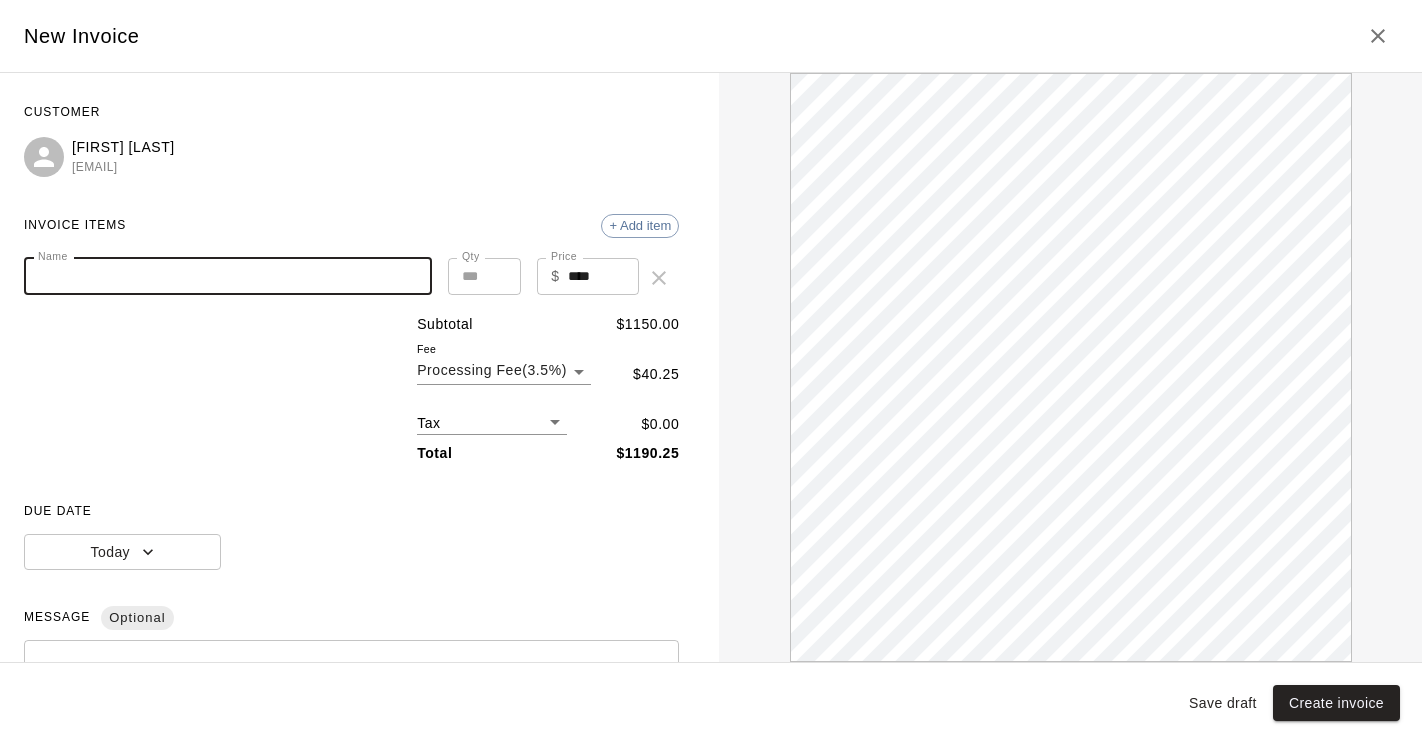 paste on "**********" 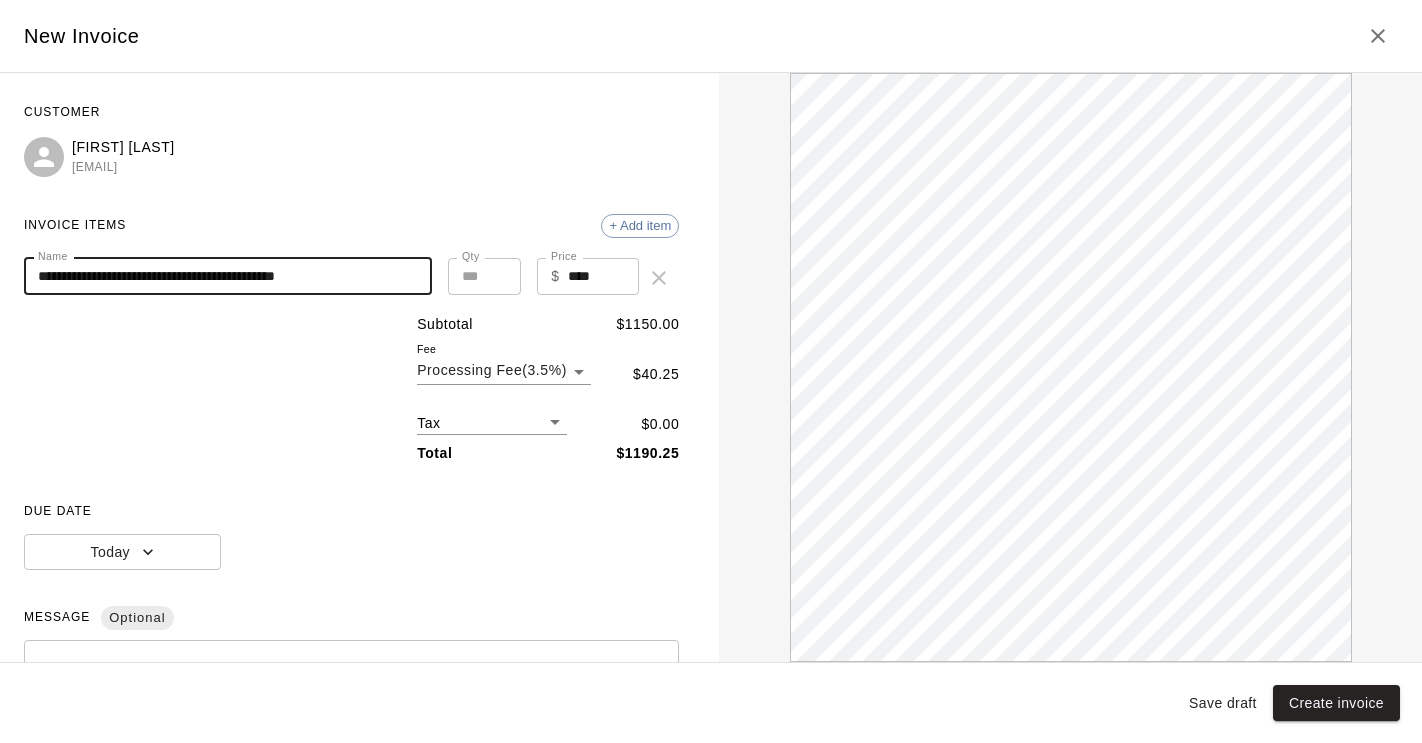 scroll, scrollTop: 0, scrollLeft: 0, axis: both 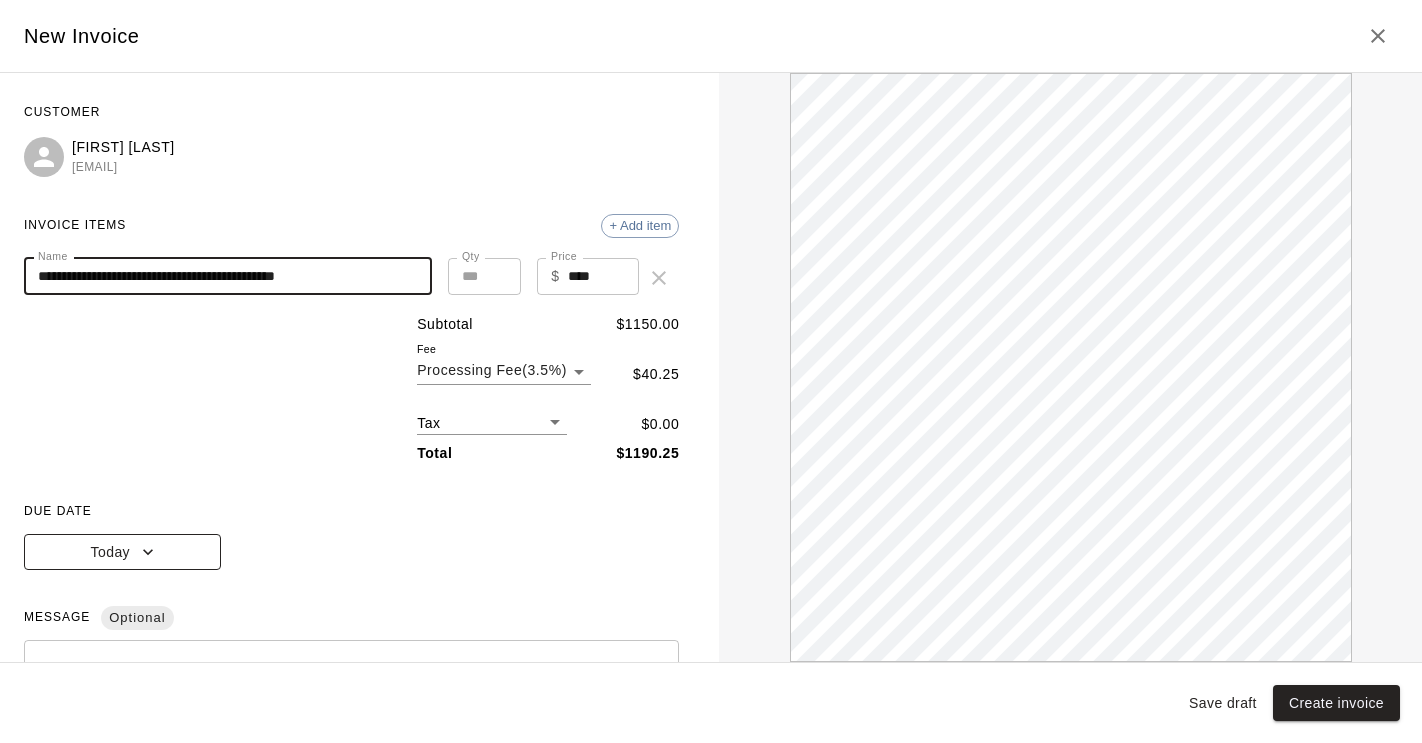 type on "**********" 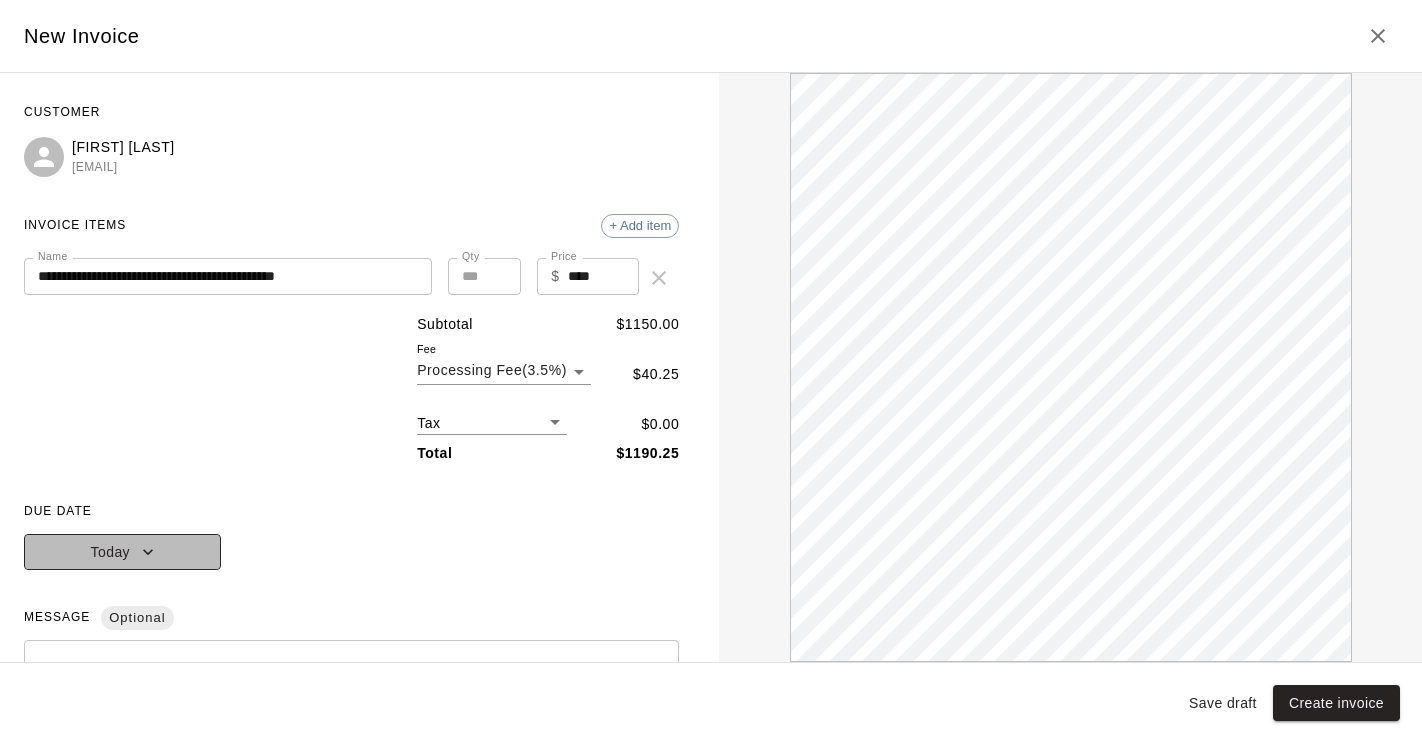 click on "Today" at bounding box center (122, 552) 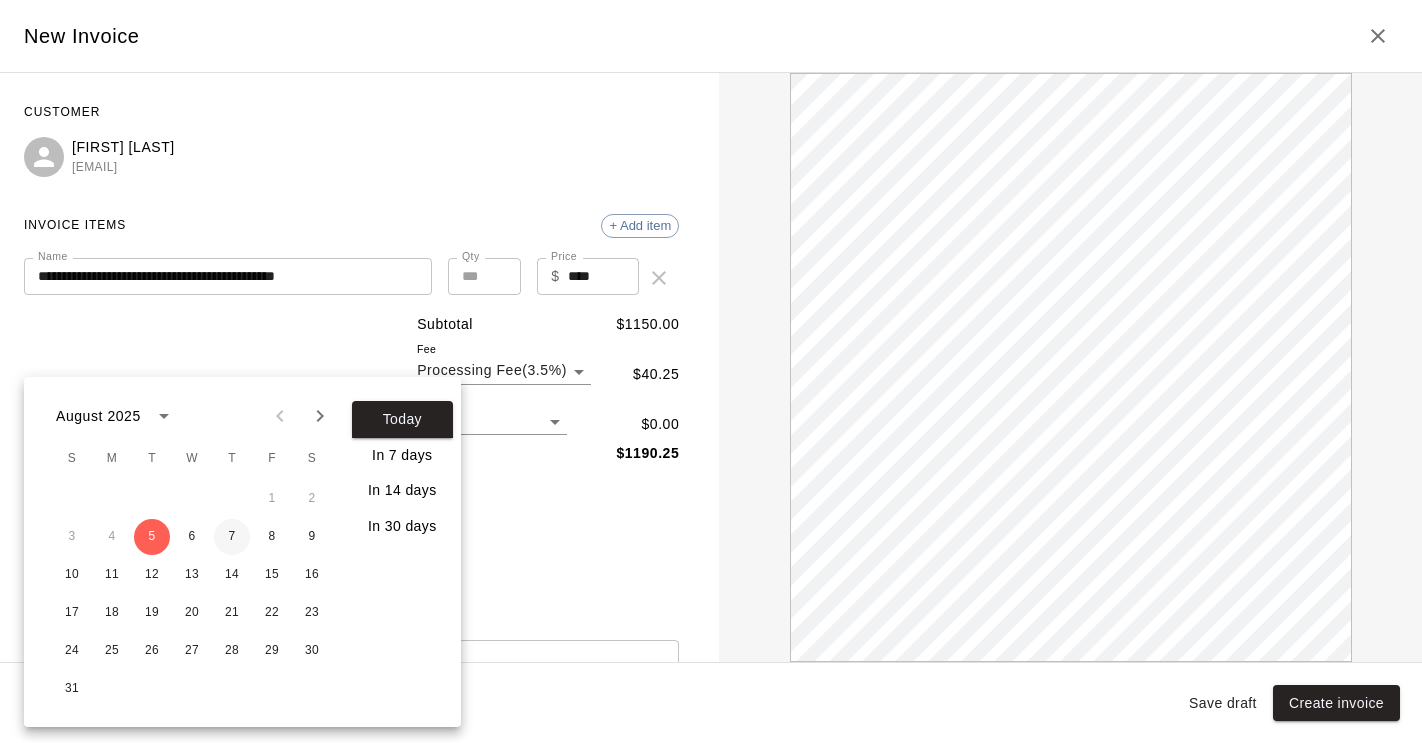 click on "7" at bounding box center [232, 537] 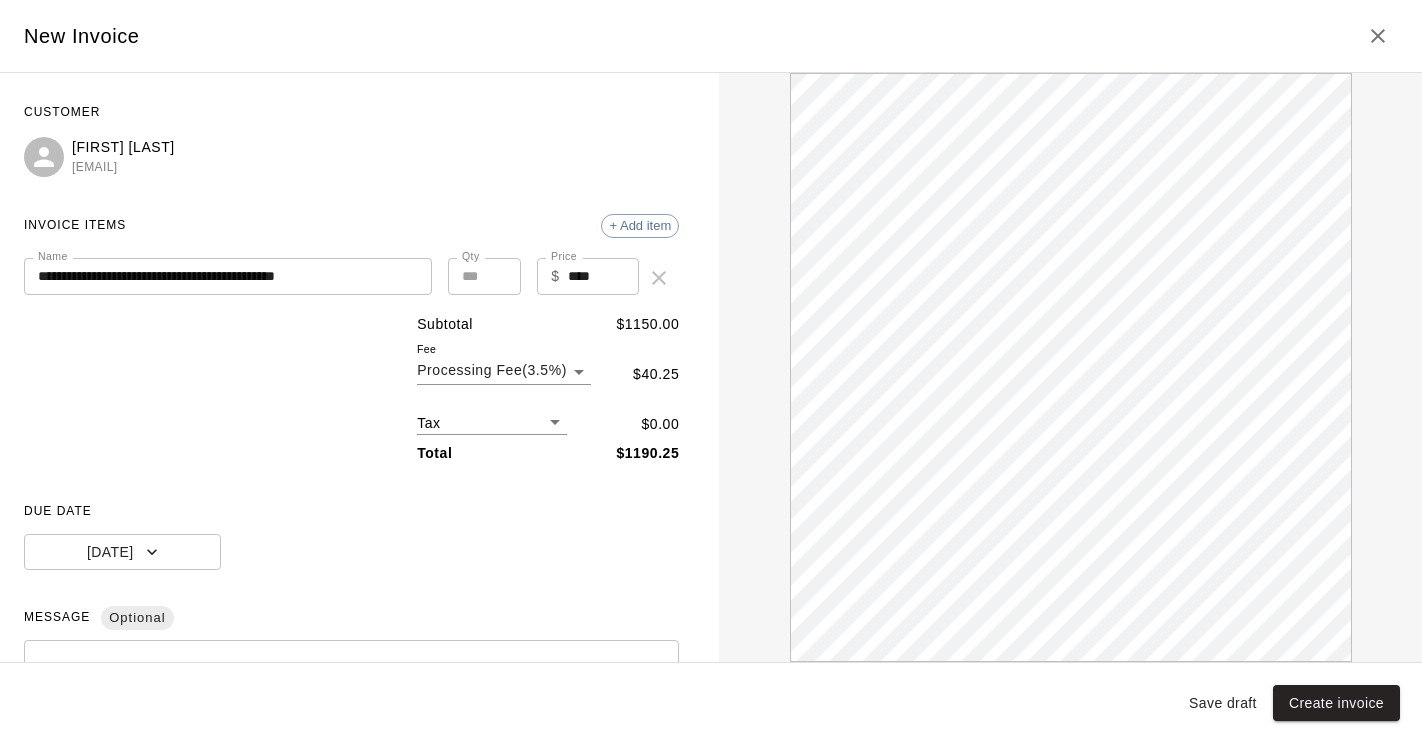 scroll, scrollTop: 0, scrollLeft: 0, axis: both 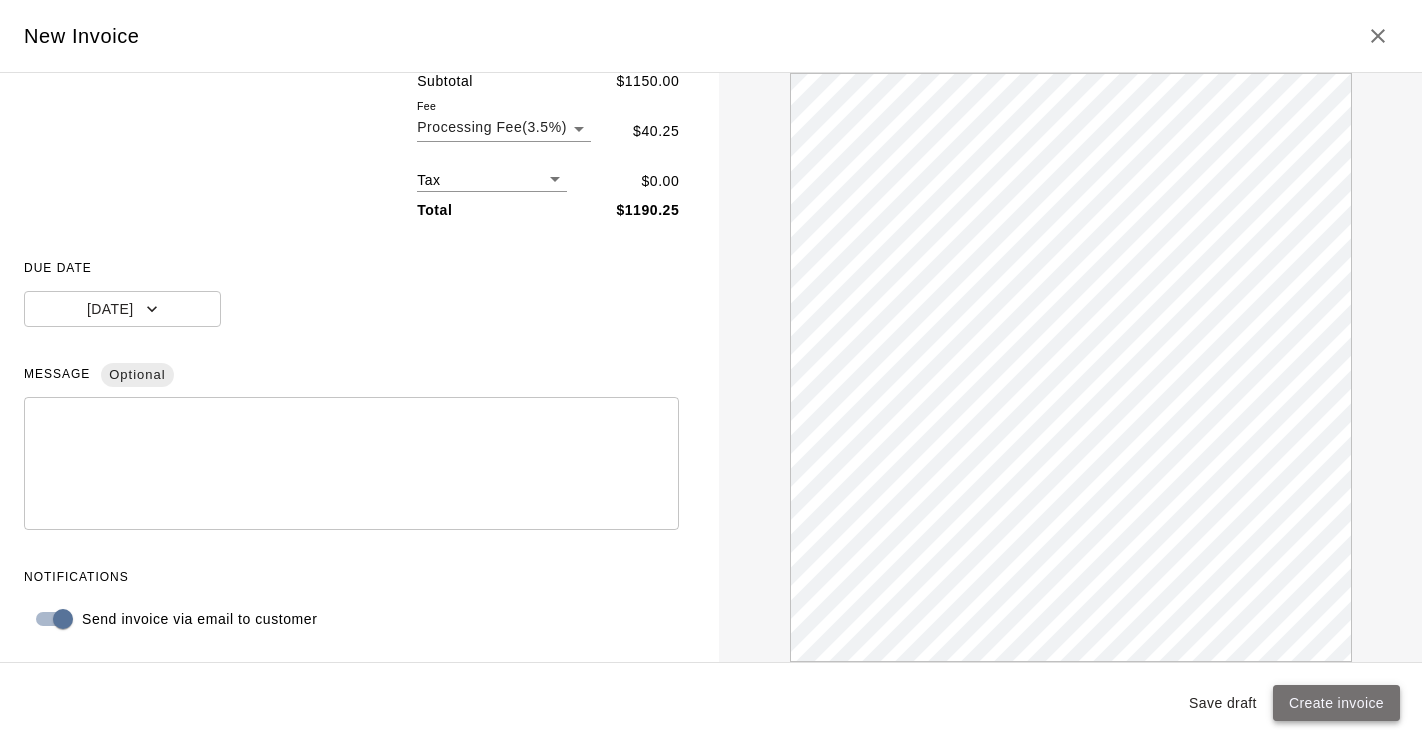 click on "Create invoice" at bounding box center [1336, 703] 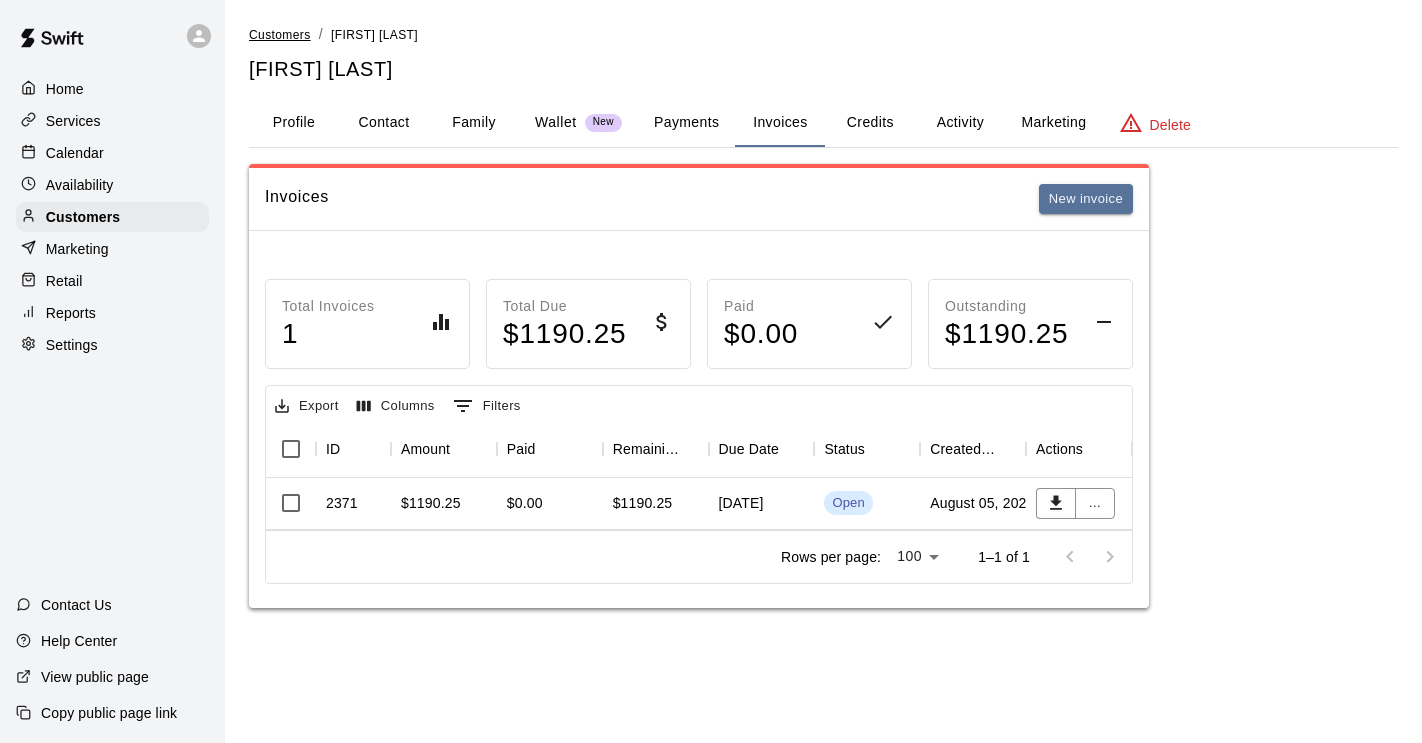 click on "Customers" at bounding box center [280, 35] 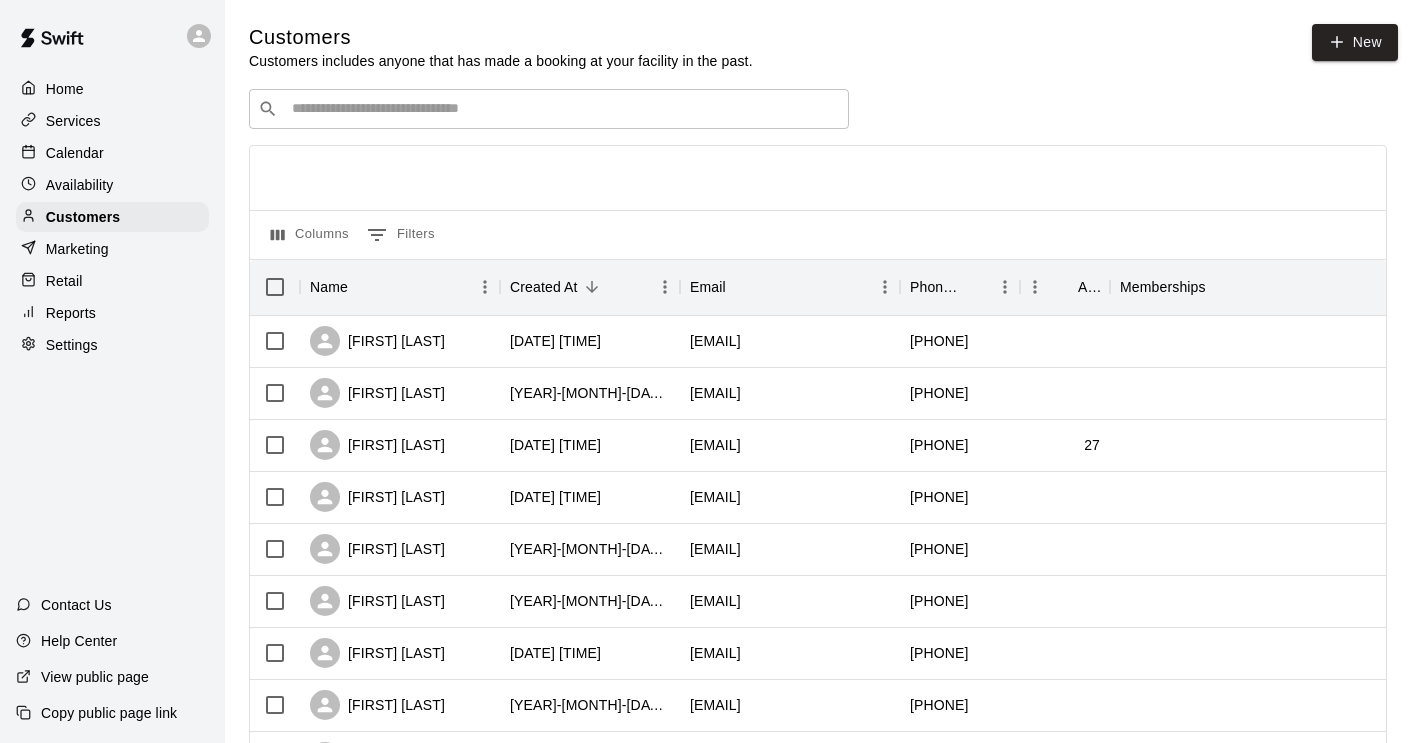 click at bounding box center (563, 109) 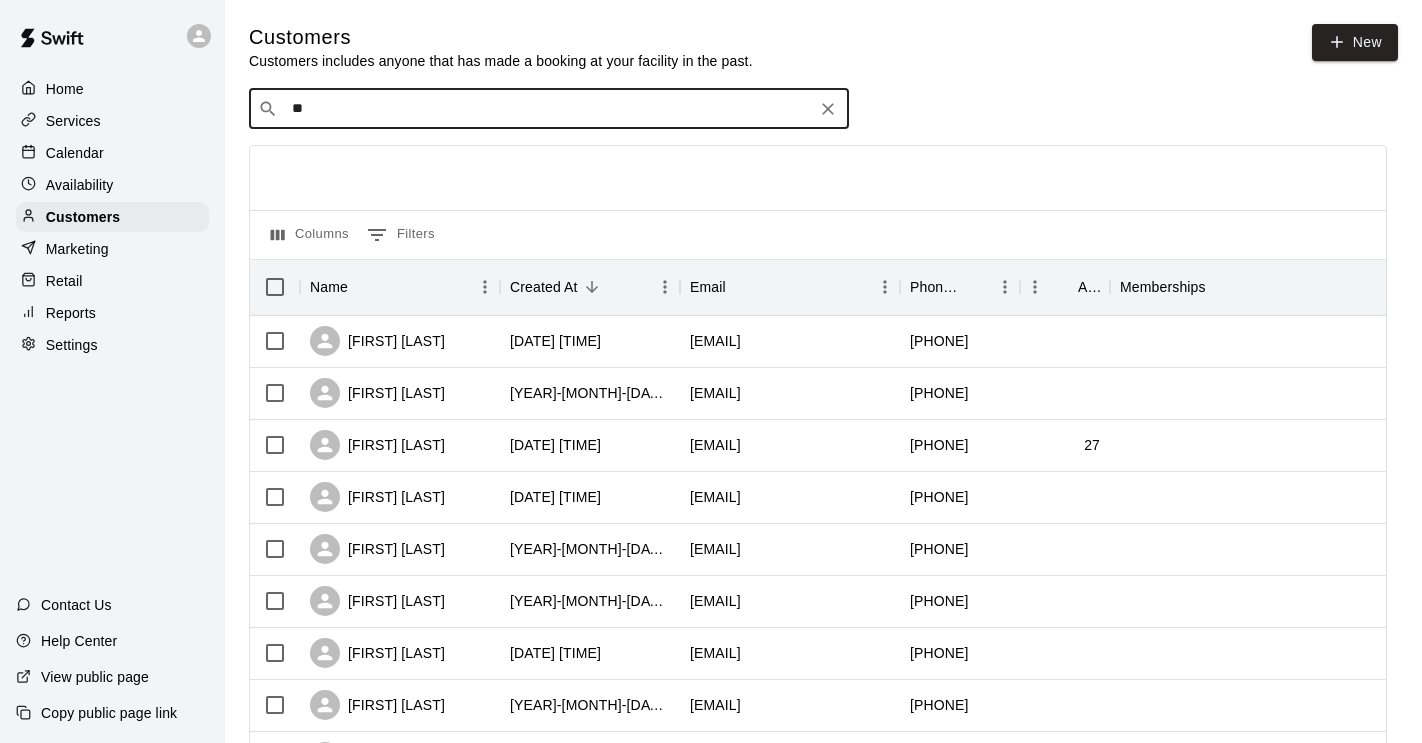 type on "***" 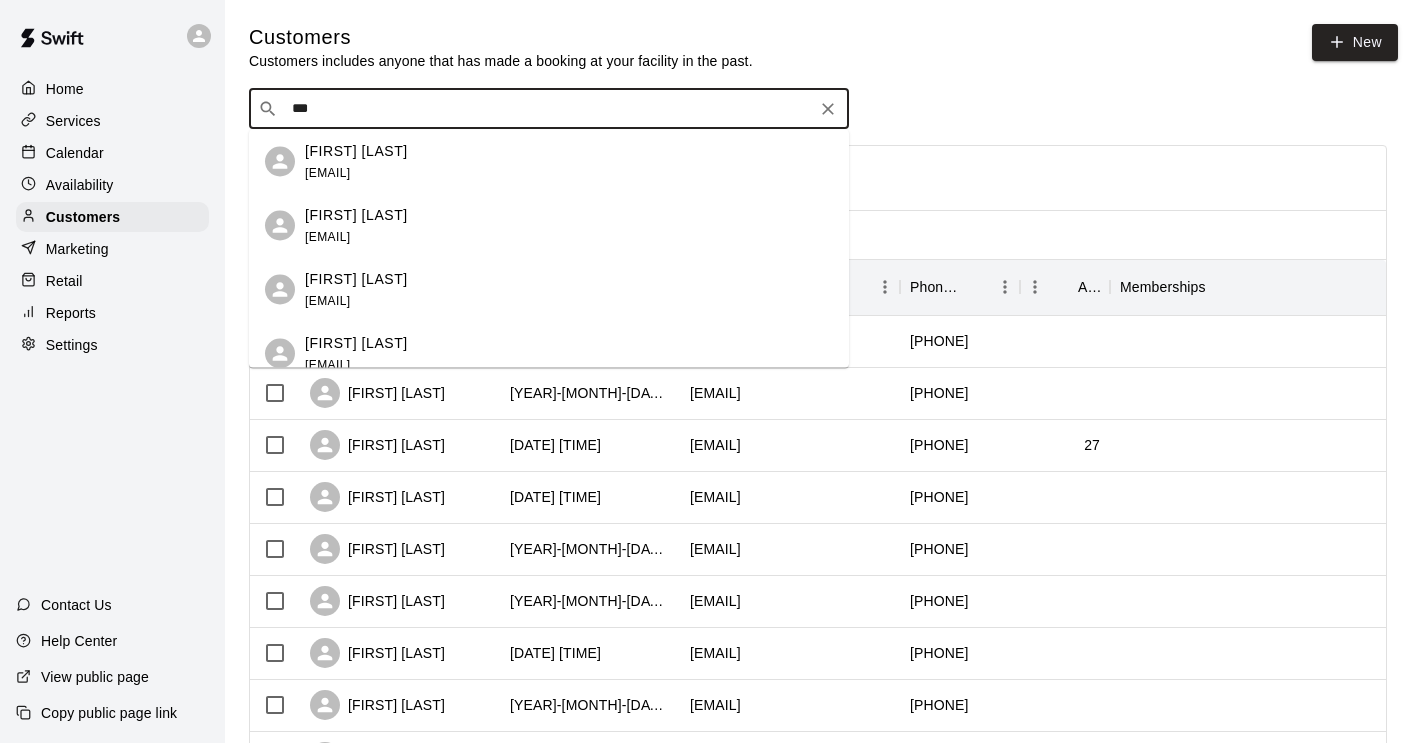 click on "[EMAIL]" at bounding box center [327, 172] 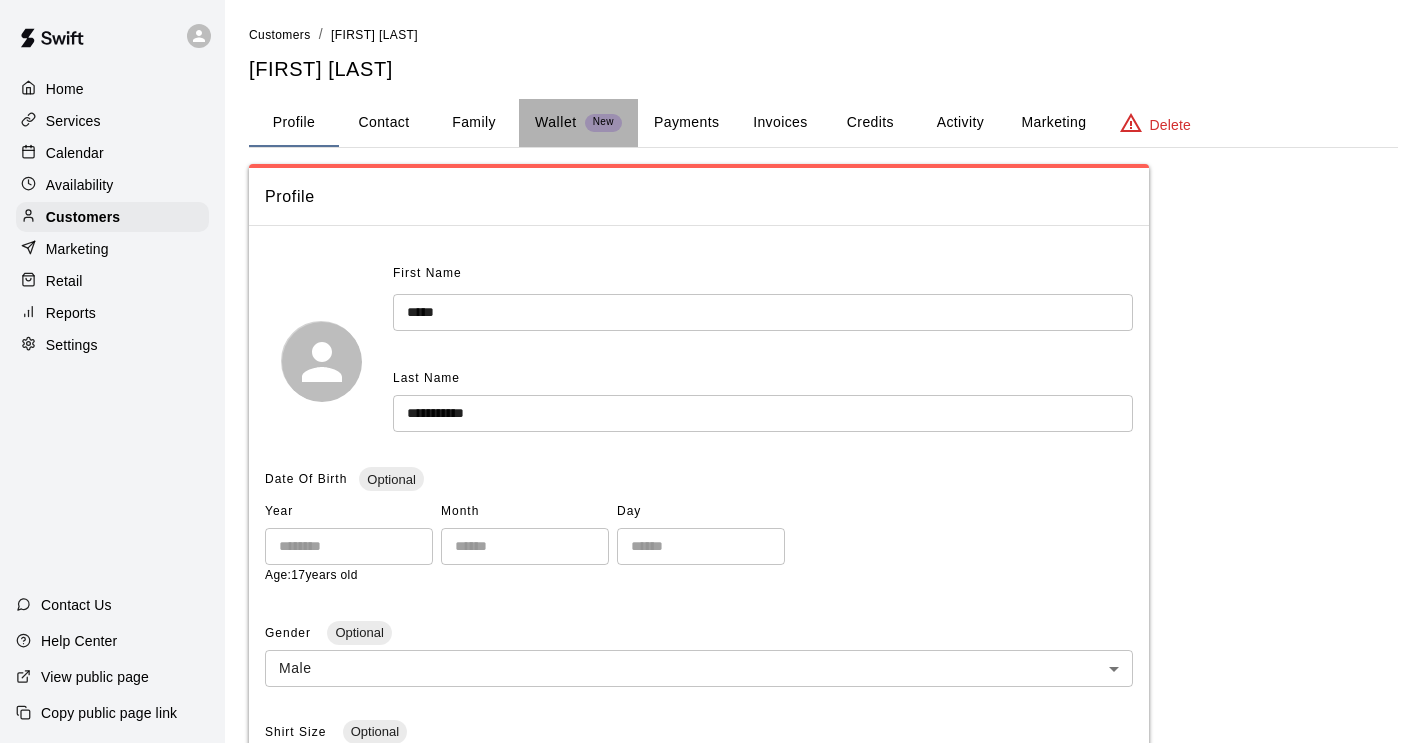 click on "Wallet" at bounding box center [556, 122] 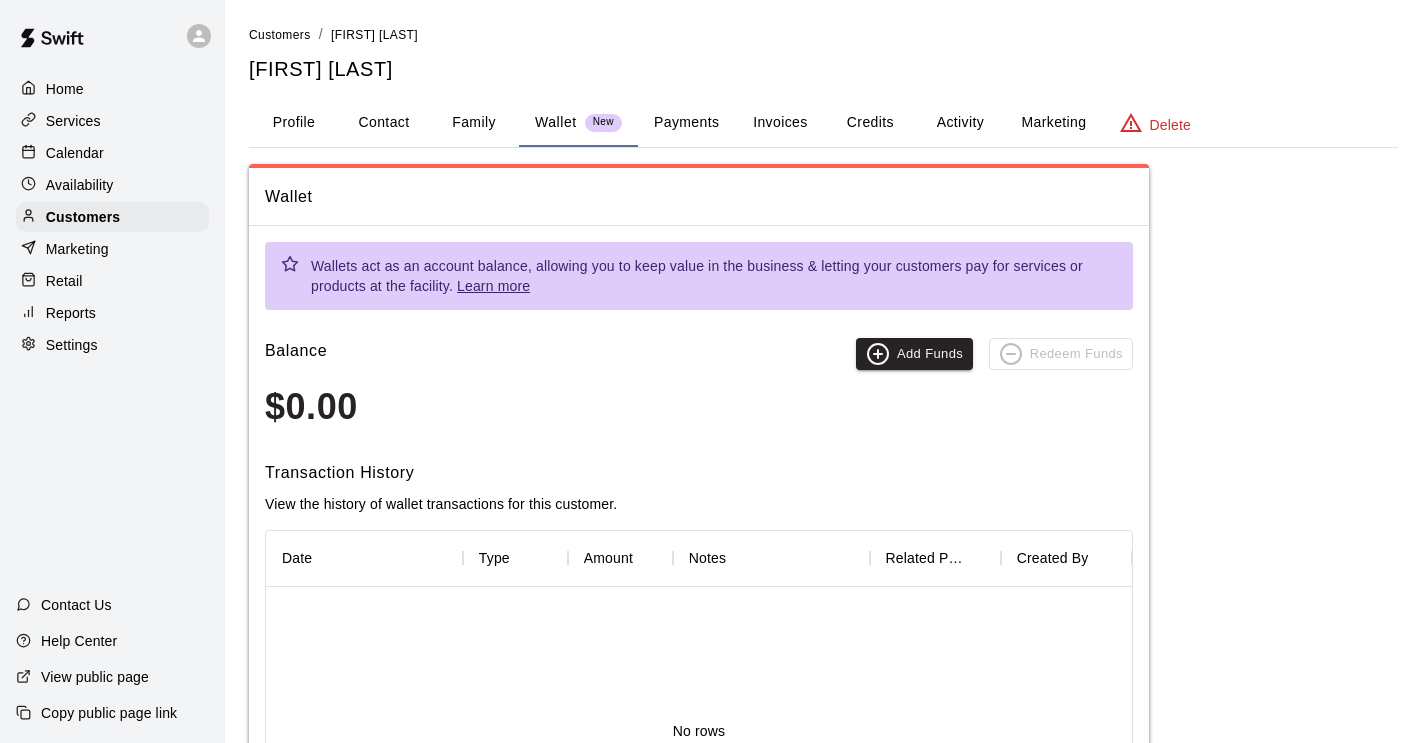 click on "Invoices" at bounding box center (780, 123) 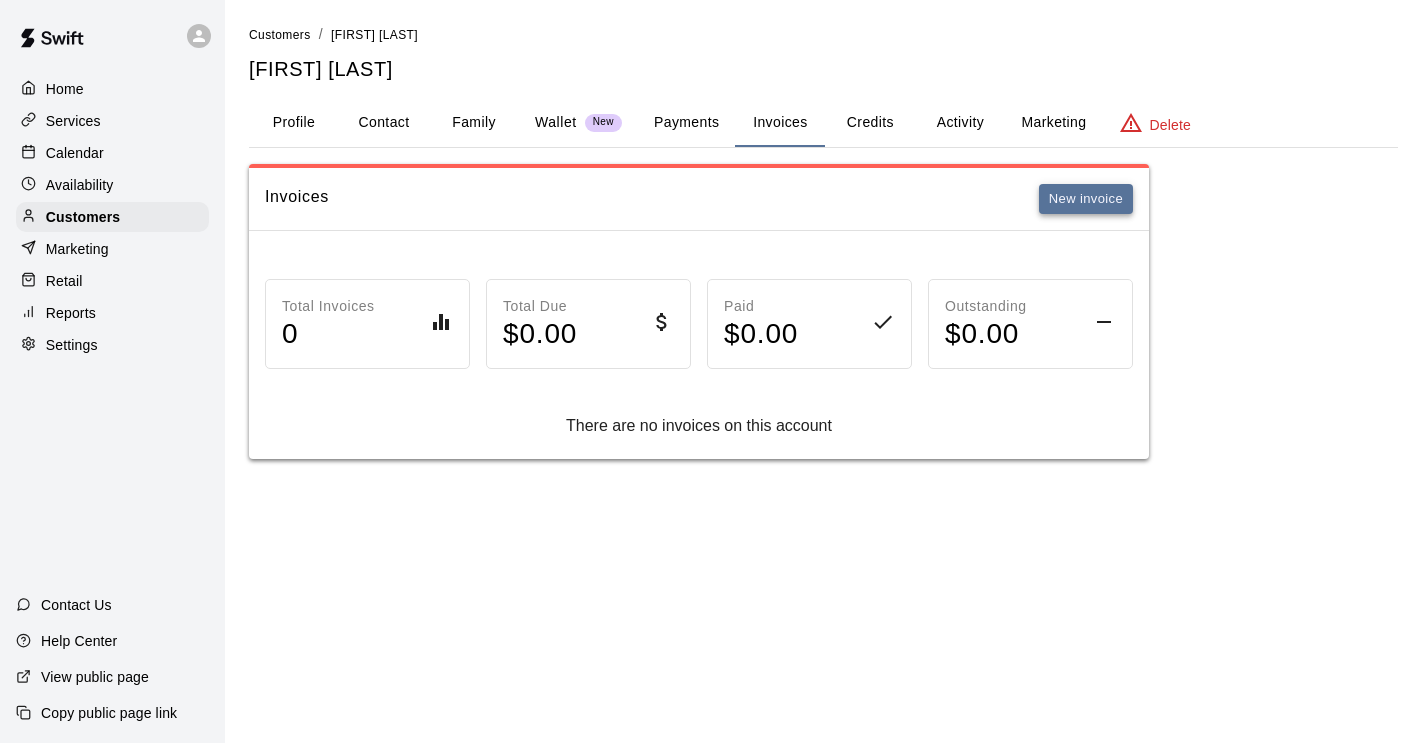 click on "New invoice" at bounding box center (1086, 199) 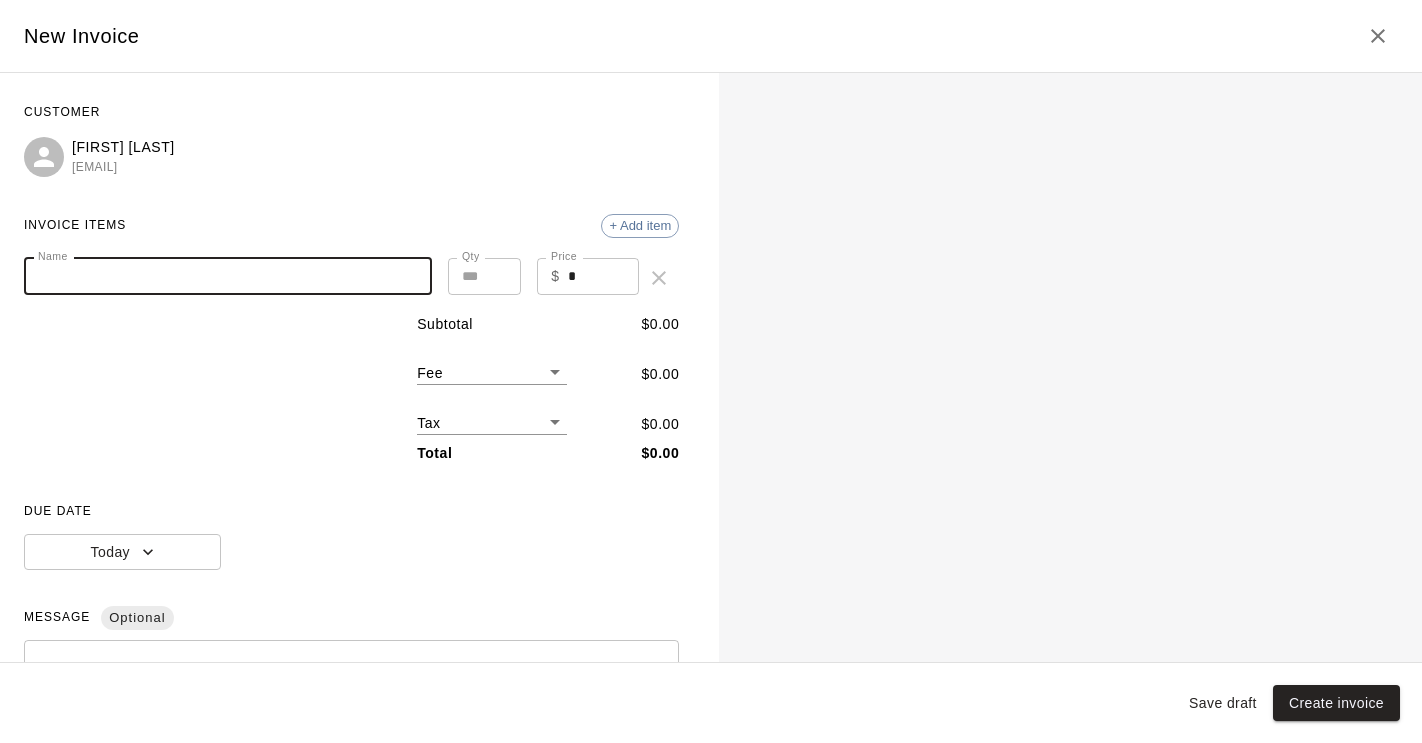 click on "Name" at bounding box center [228, 276] 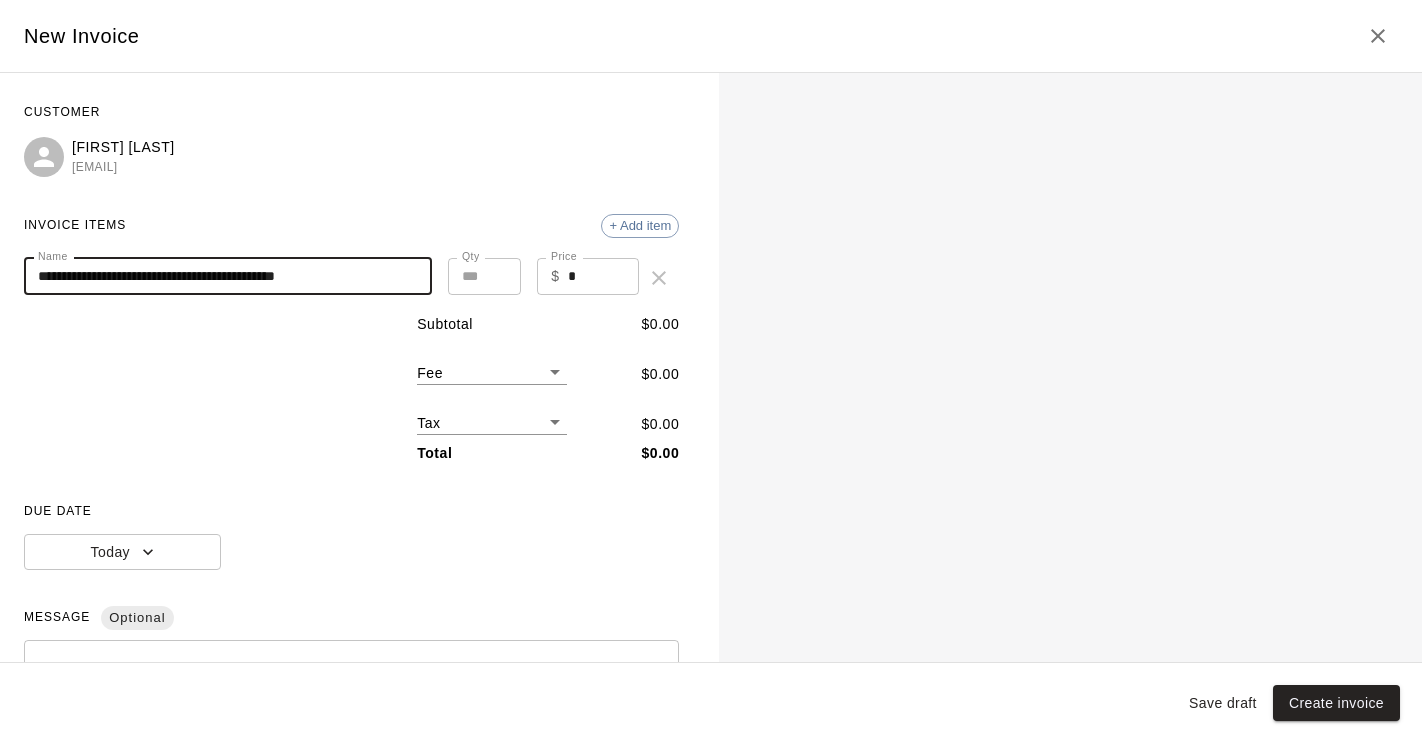 type on "**********" 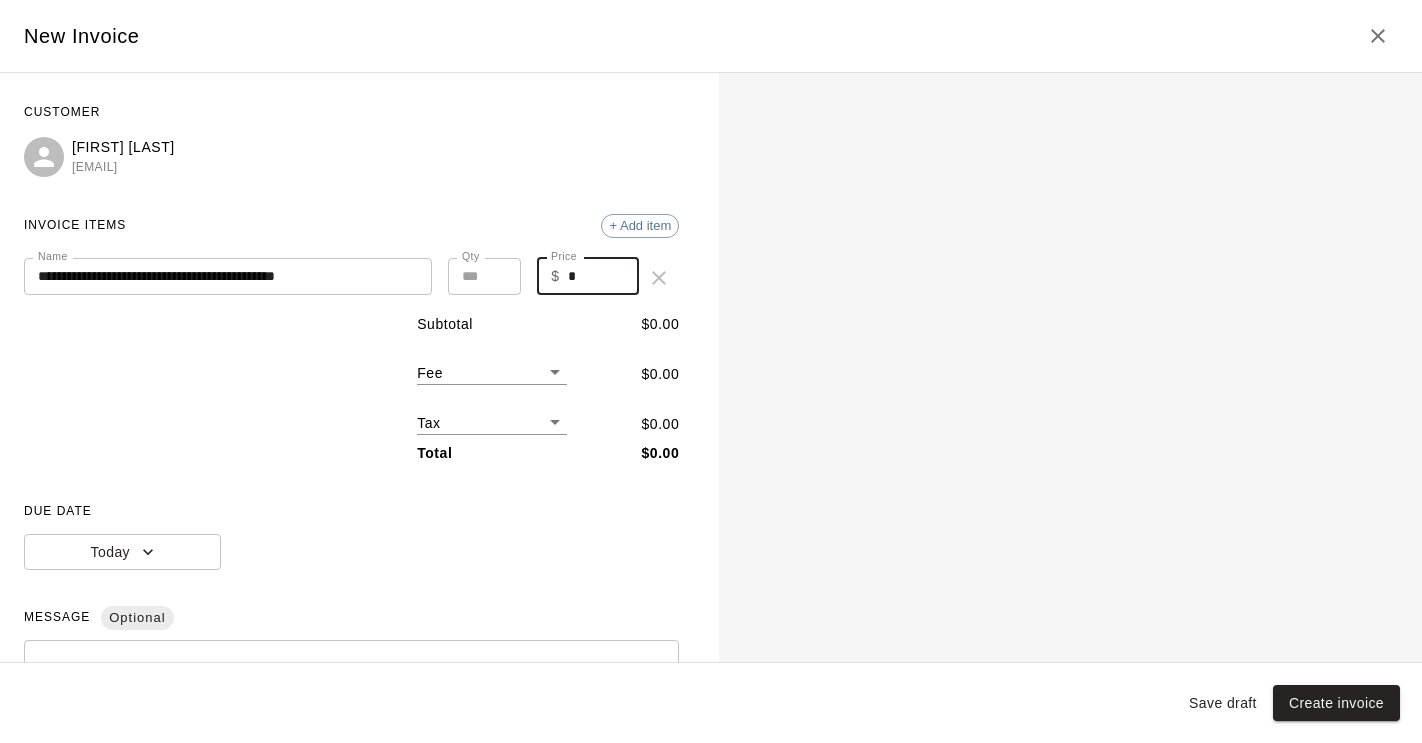 click on "*" at bounding box center [604, 276] 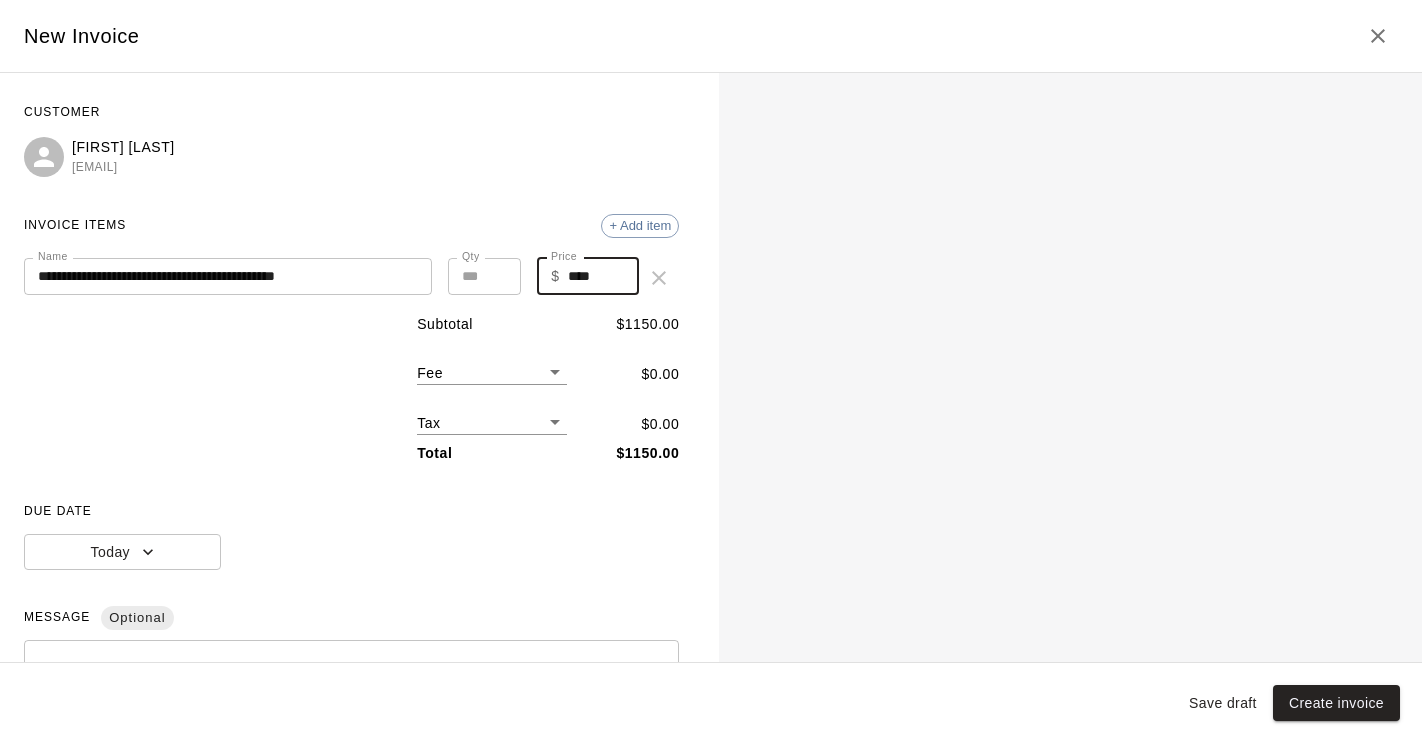 type on "****" 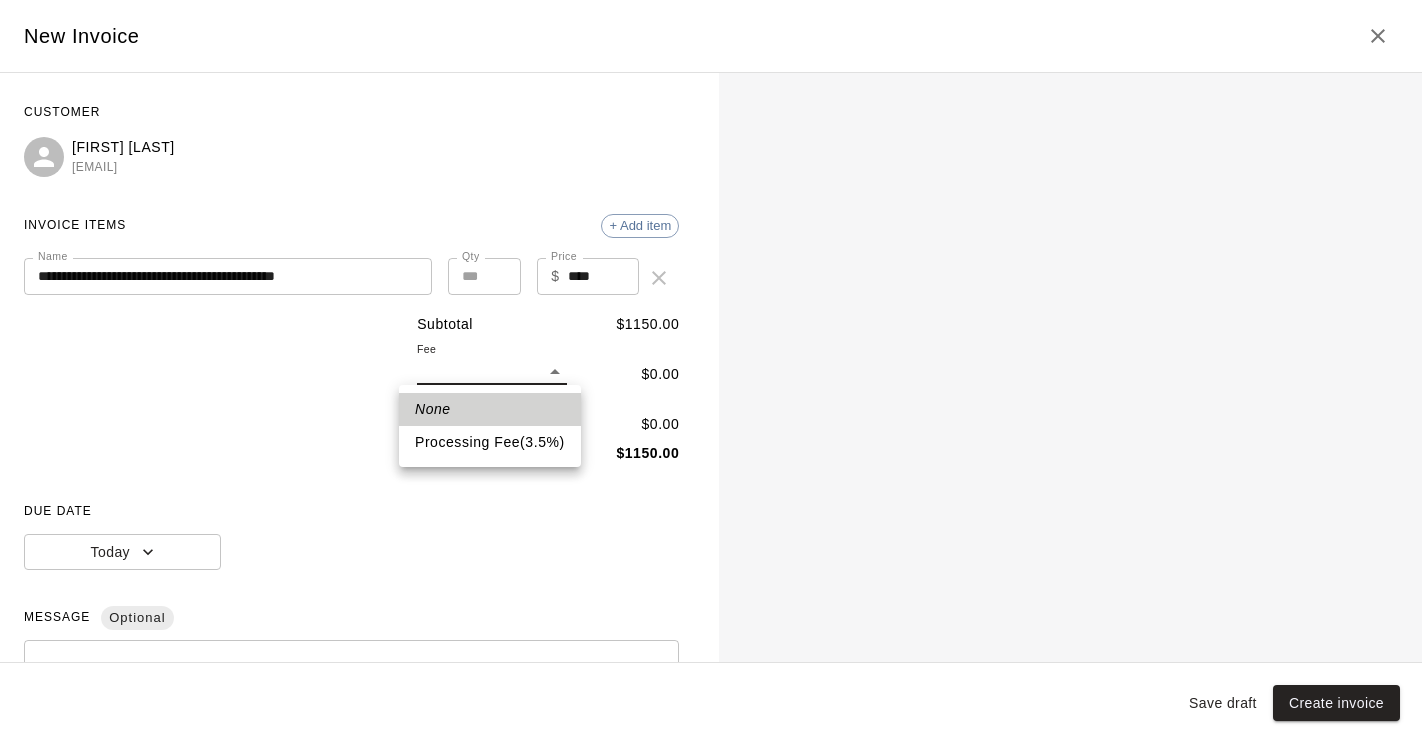 click on "Processing Fee  ( 3.5 % )" at bounding box center (490, 442) 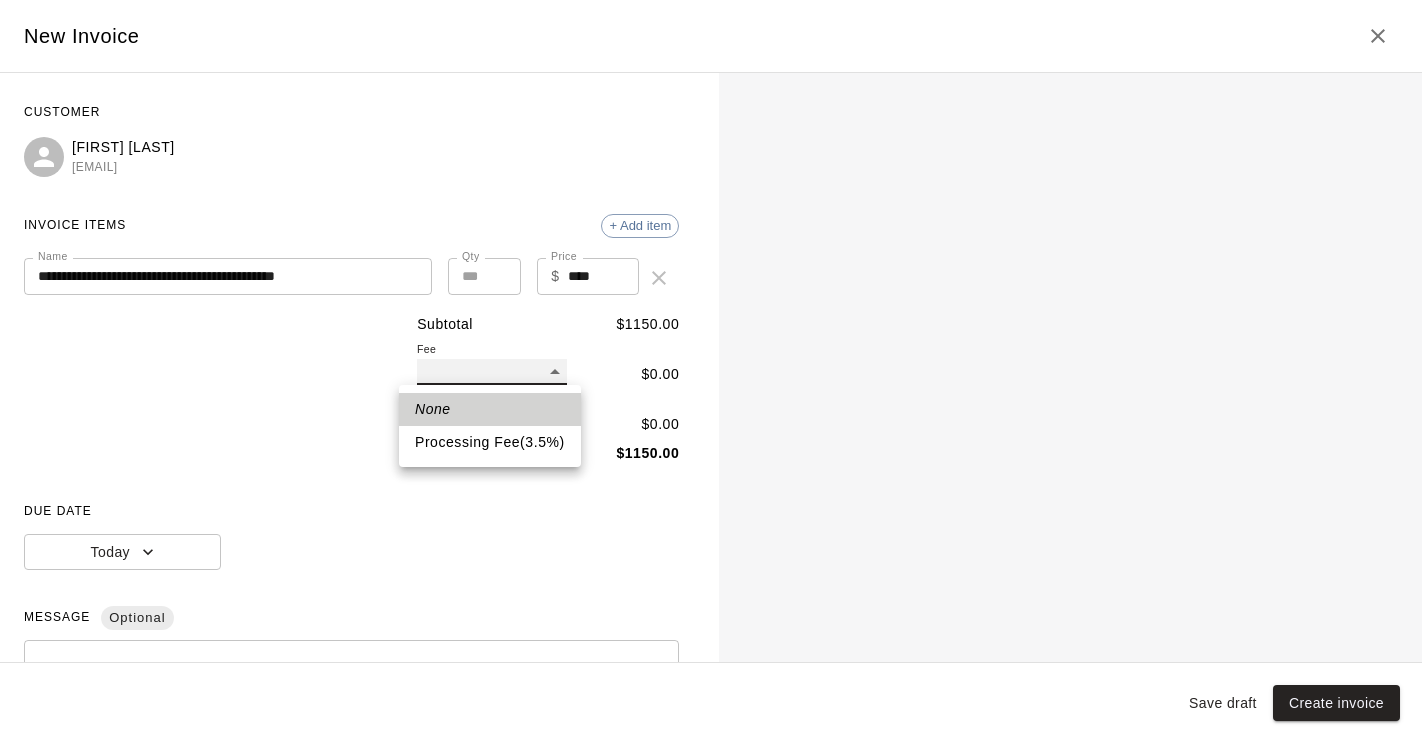 type on "**" 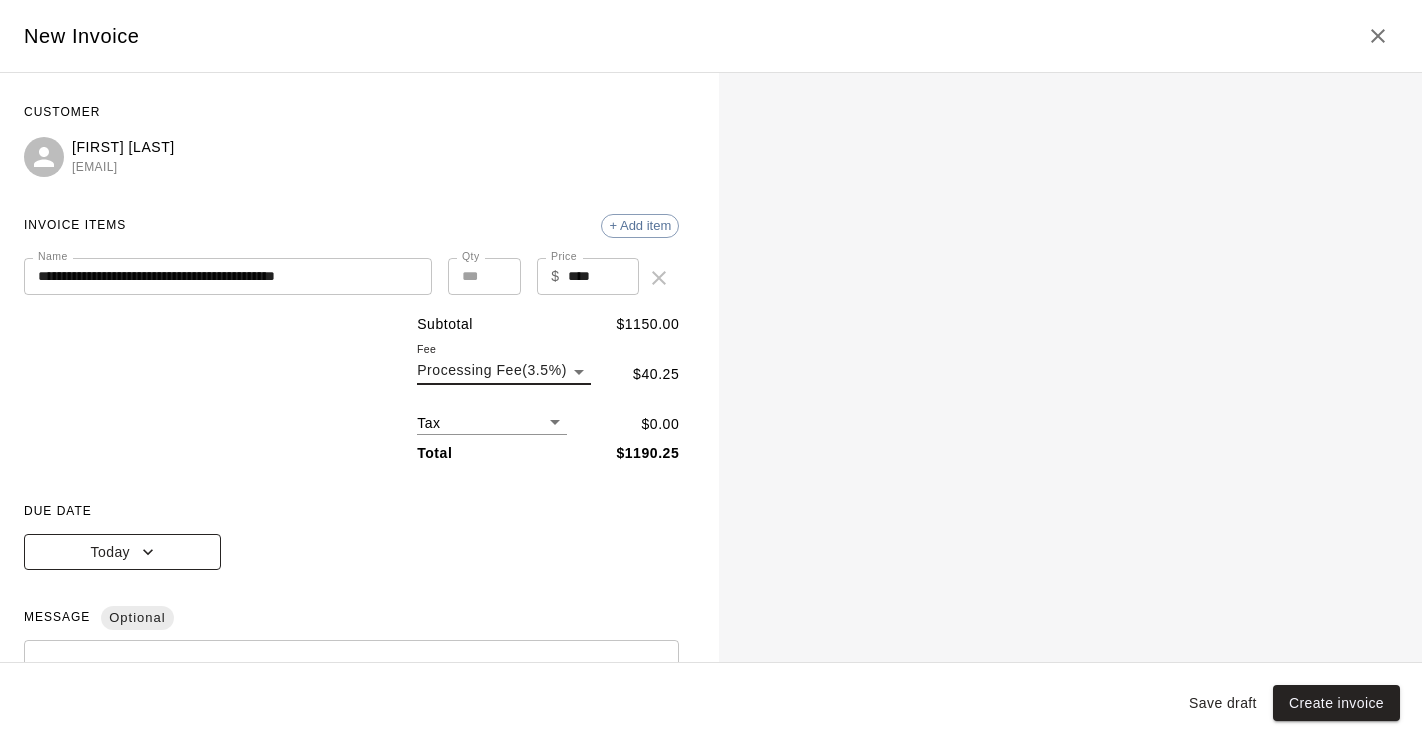click 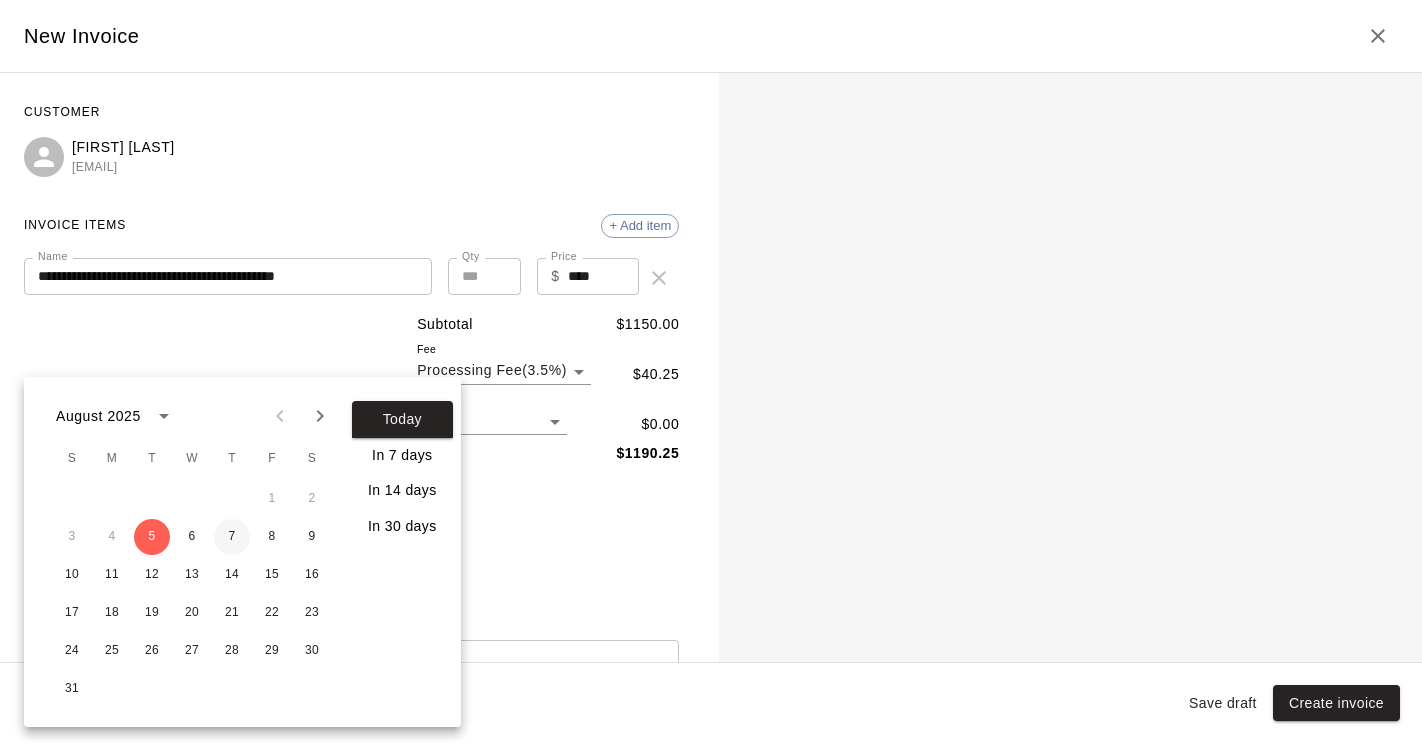 click on "7" at bounding box center [232, 537] 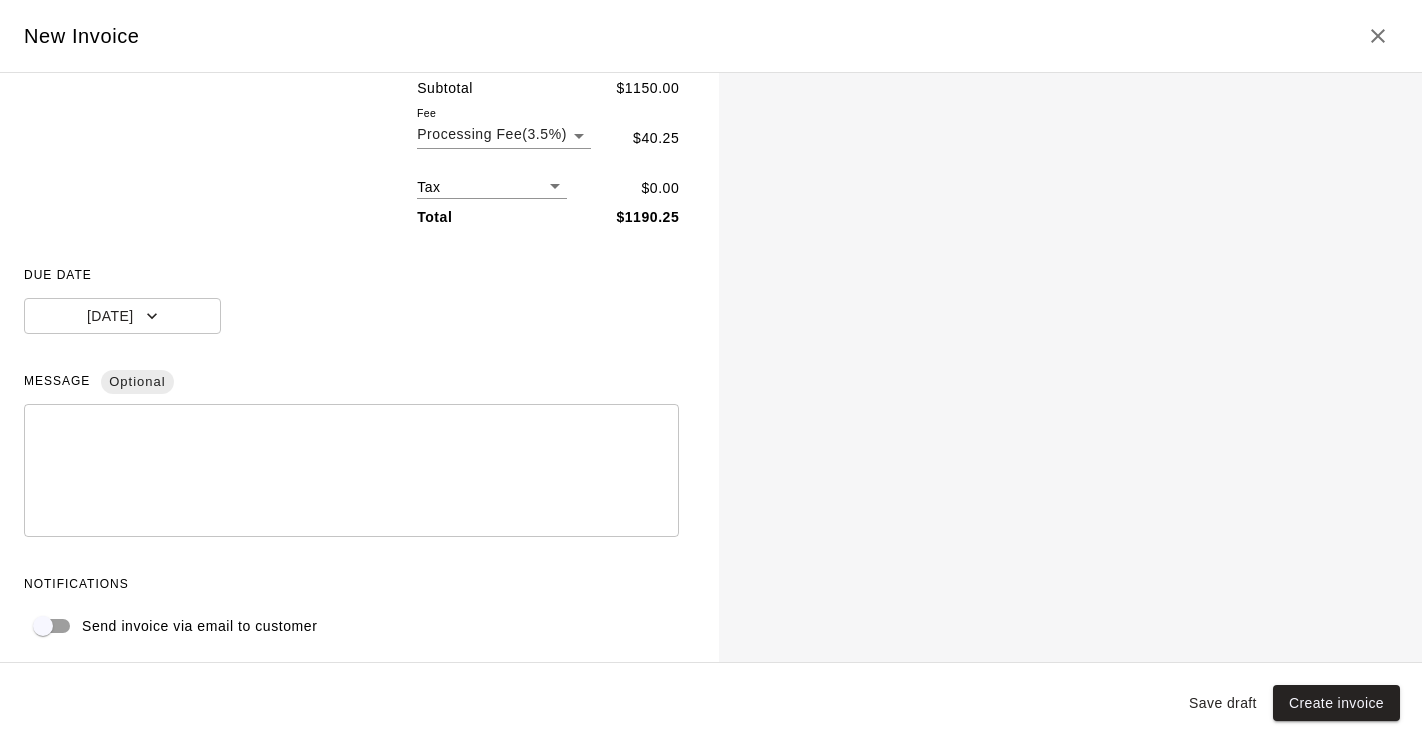 scroll, scrollTop: 243, scrollLeft: 0, axis: vertical 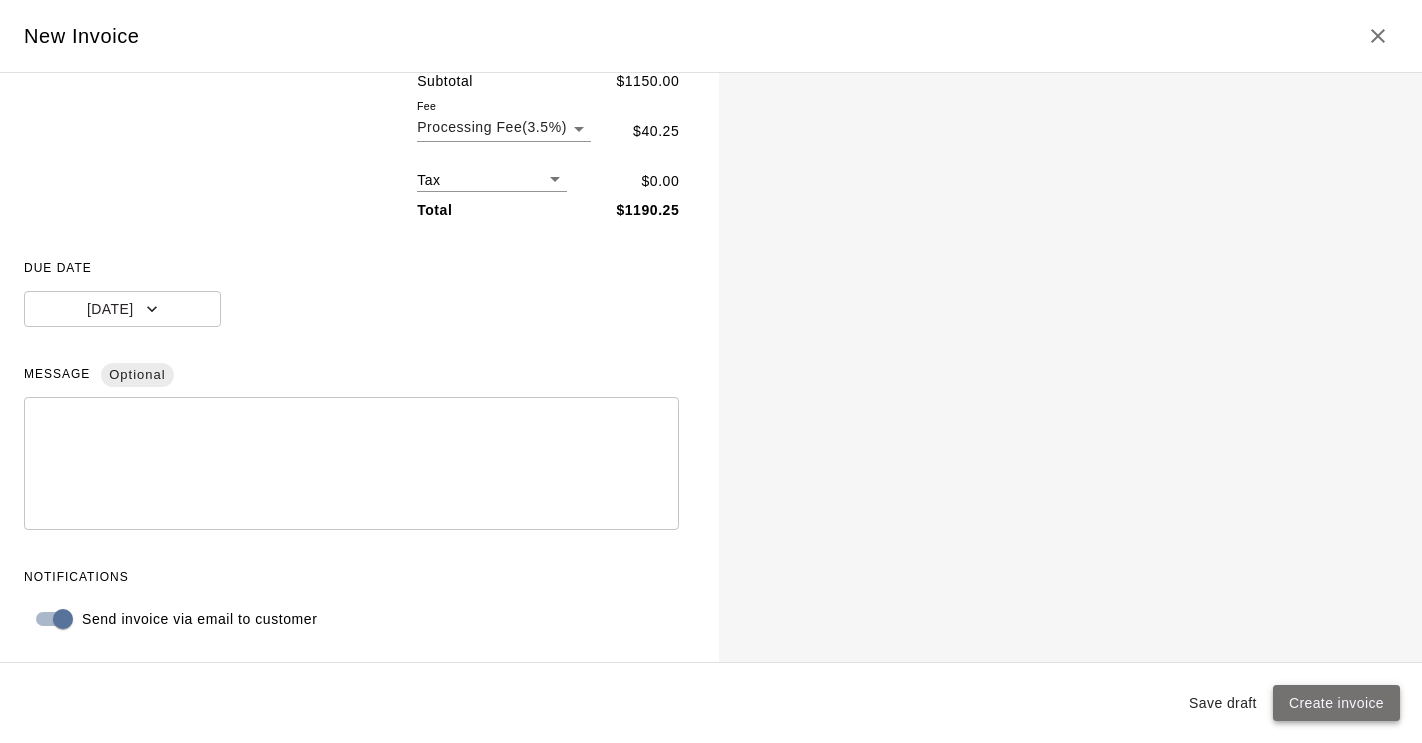 click on "Create invoice" at bounding box center (1336, 703) 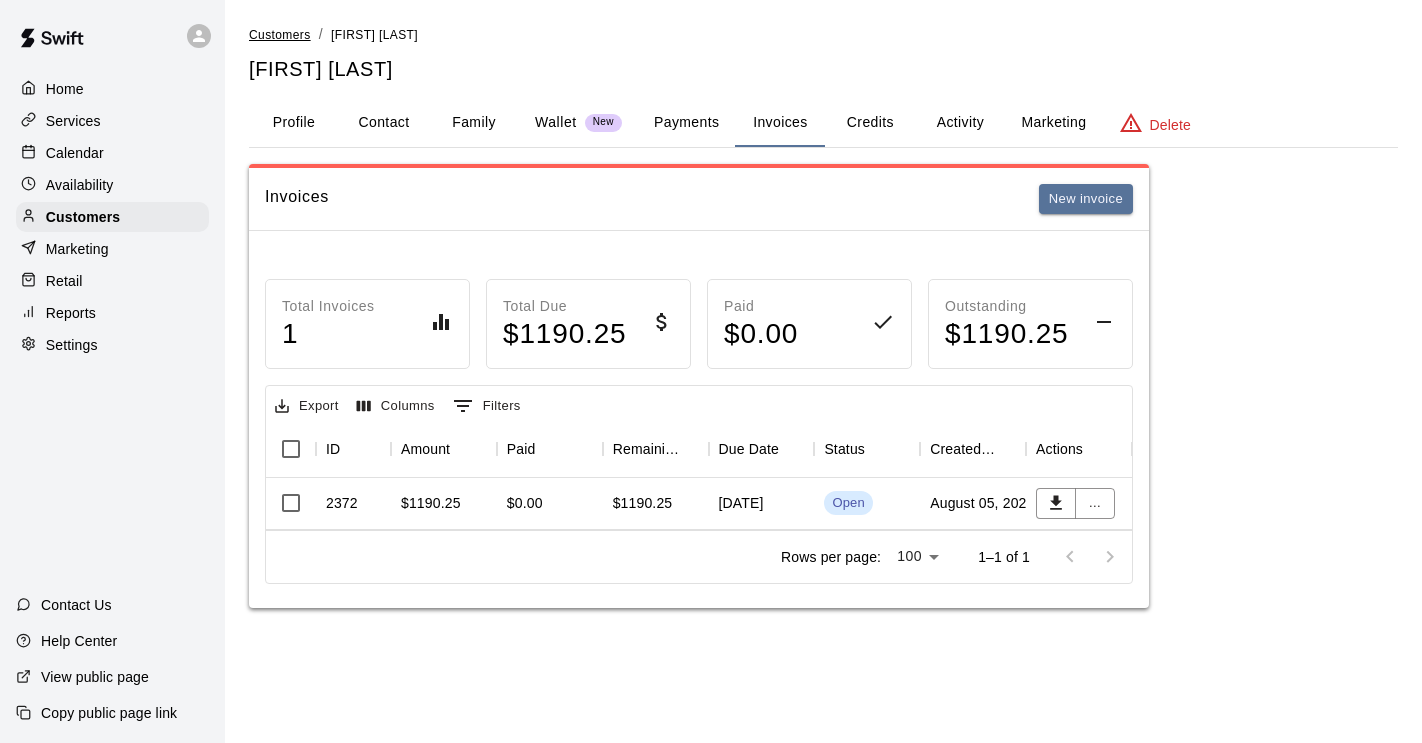 click on "Customers" at bounding box center [280, 35] 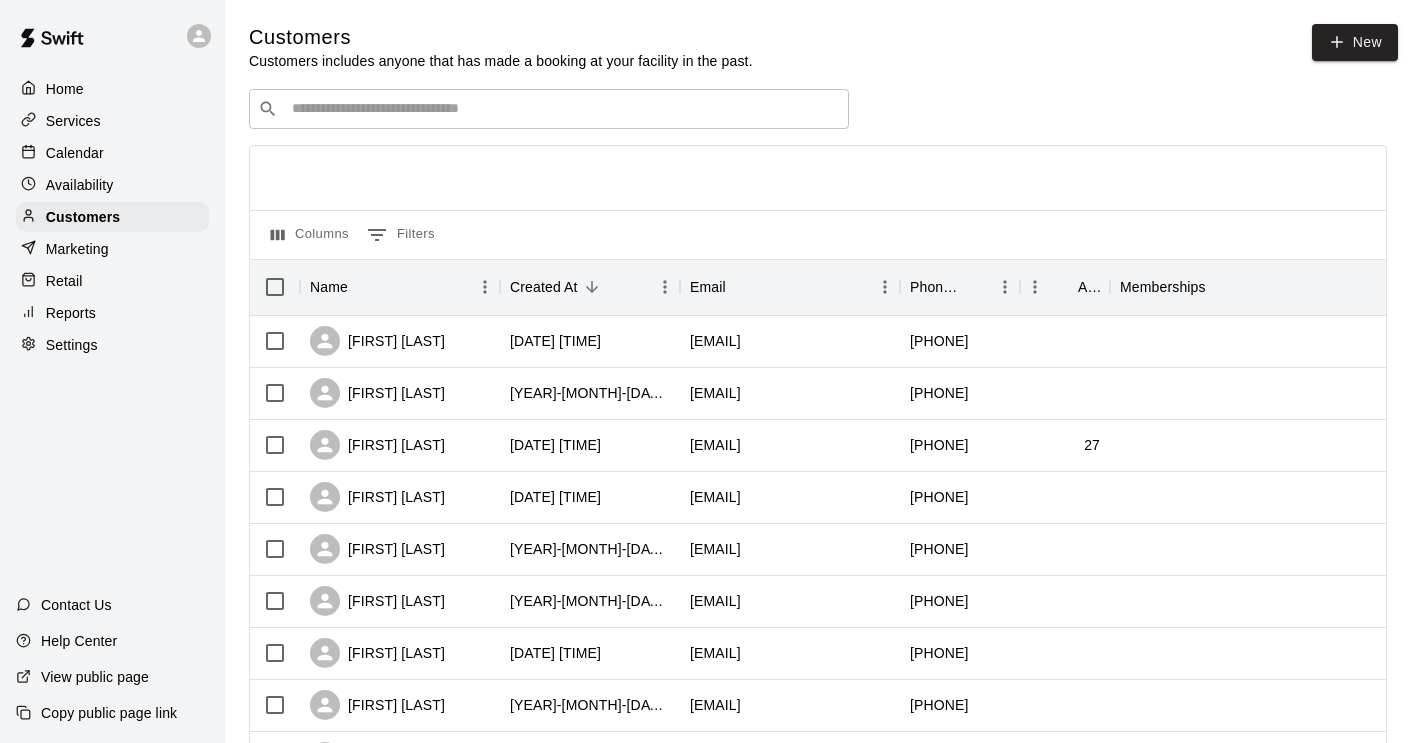 click at bounding box center (563, 109) 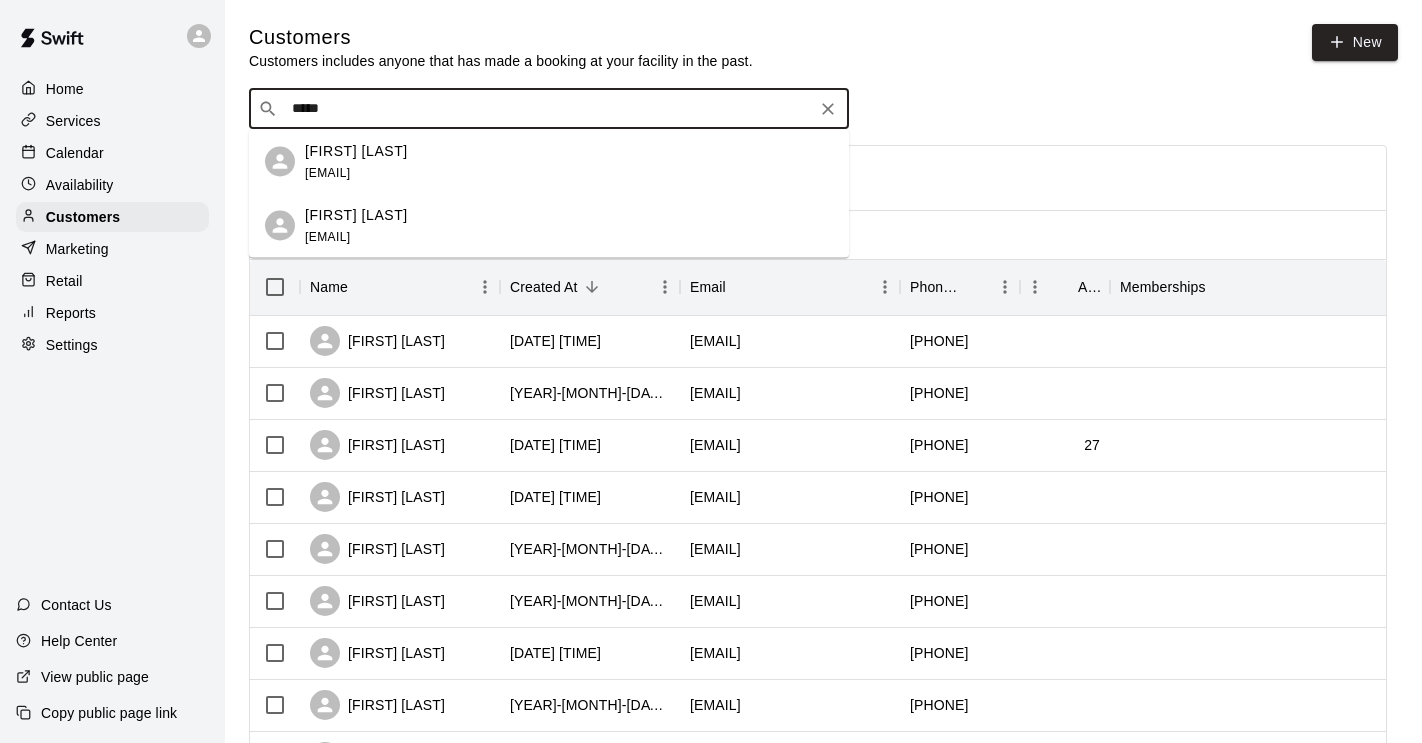 type on "*****" 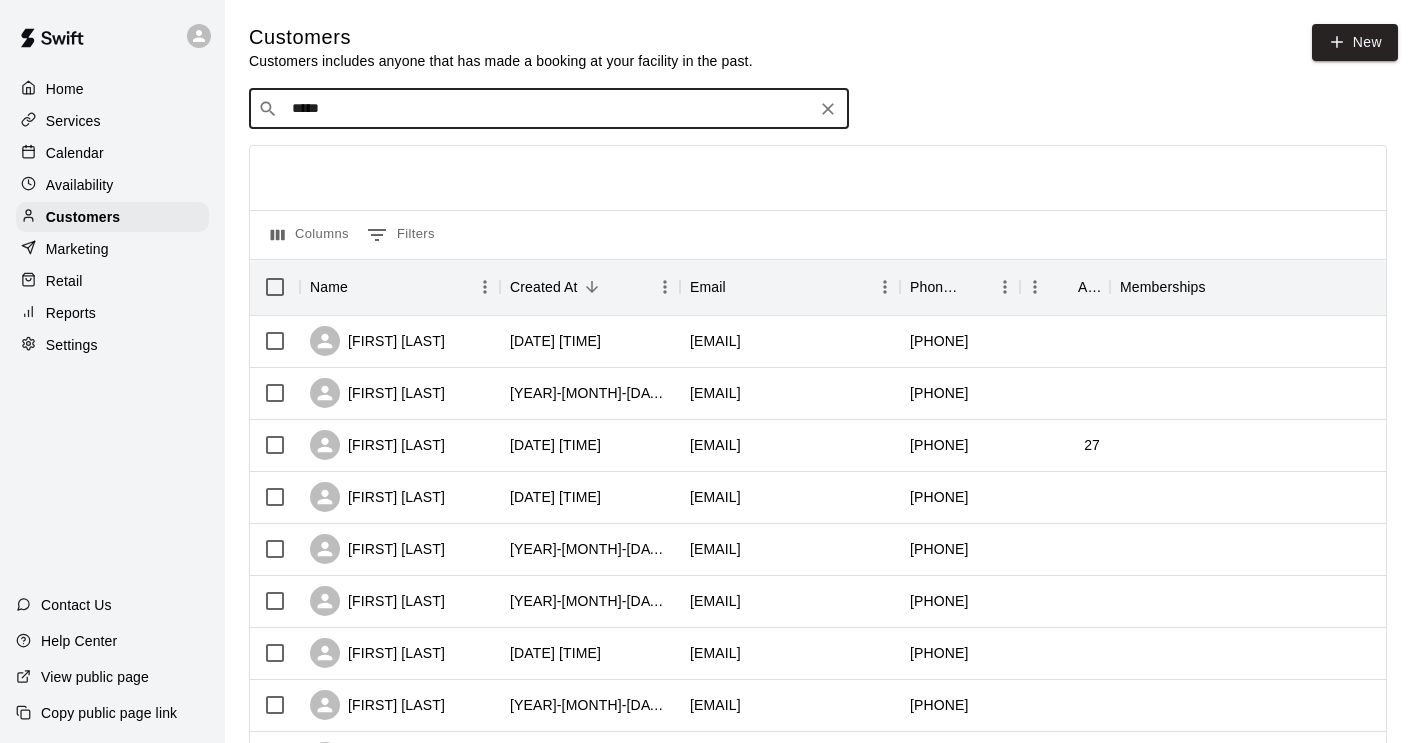 click on "*****" at bounding box center (548, 109) 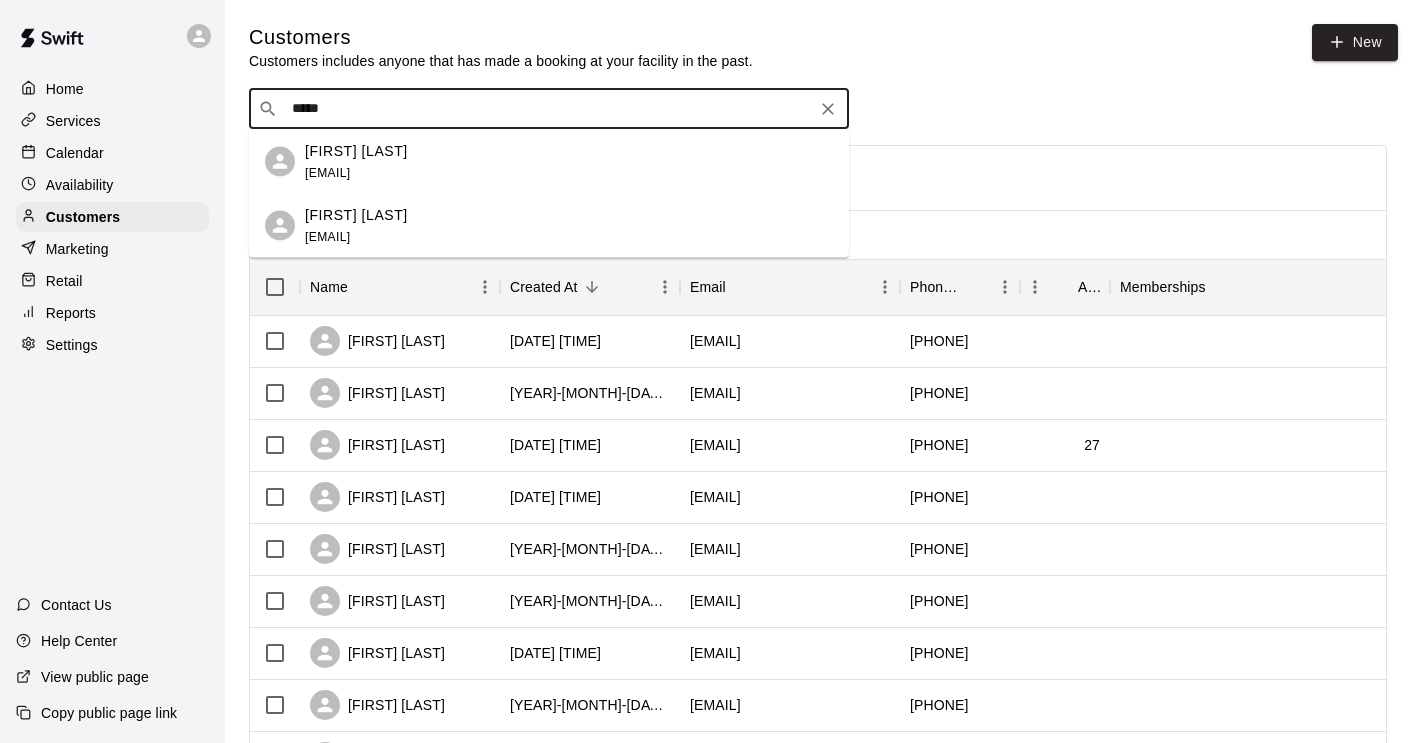 click on "[FIRST] [LAST]" at bounding box center (356, 150) 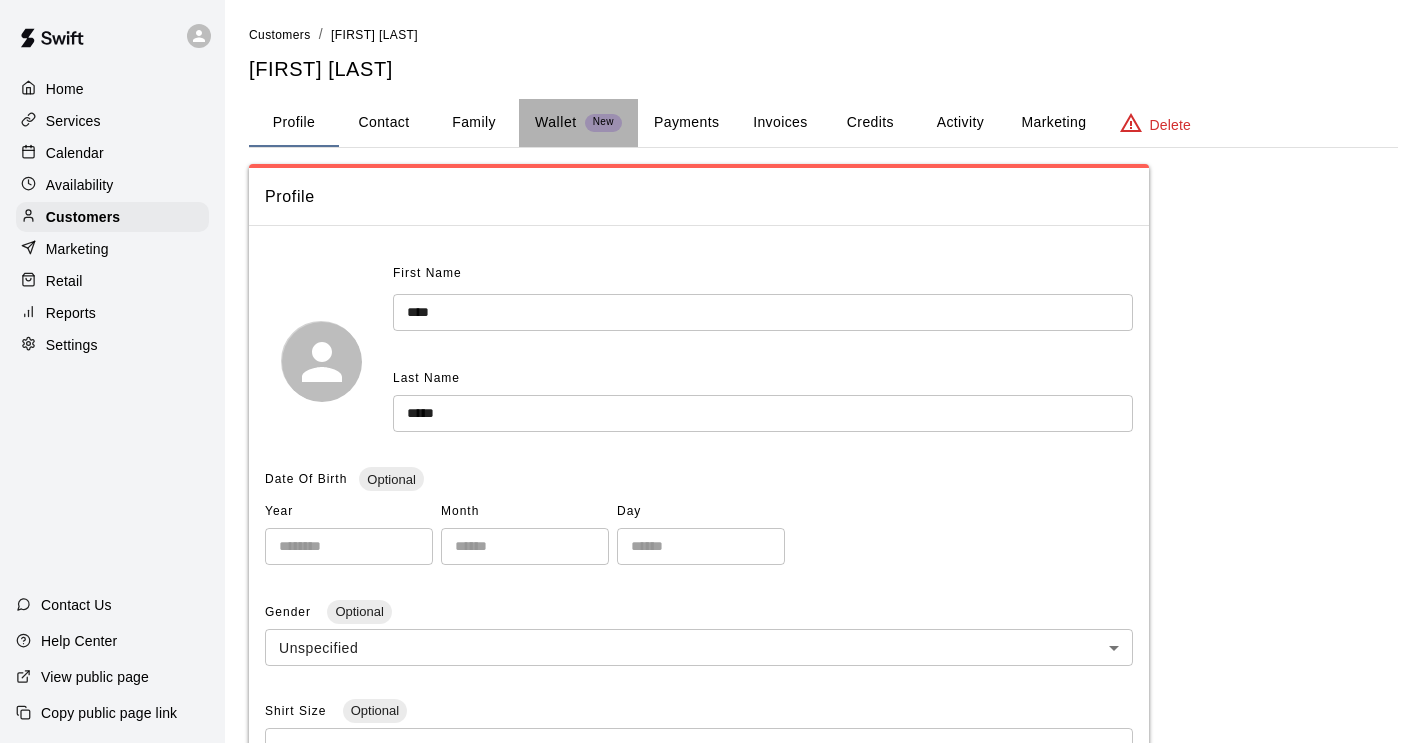 click on "Wallet" at bounding box center [556, 122] 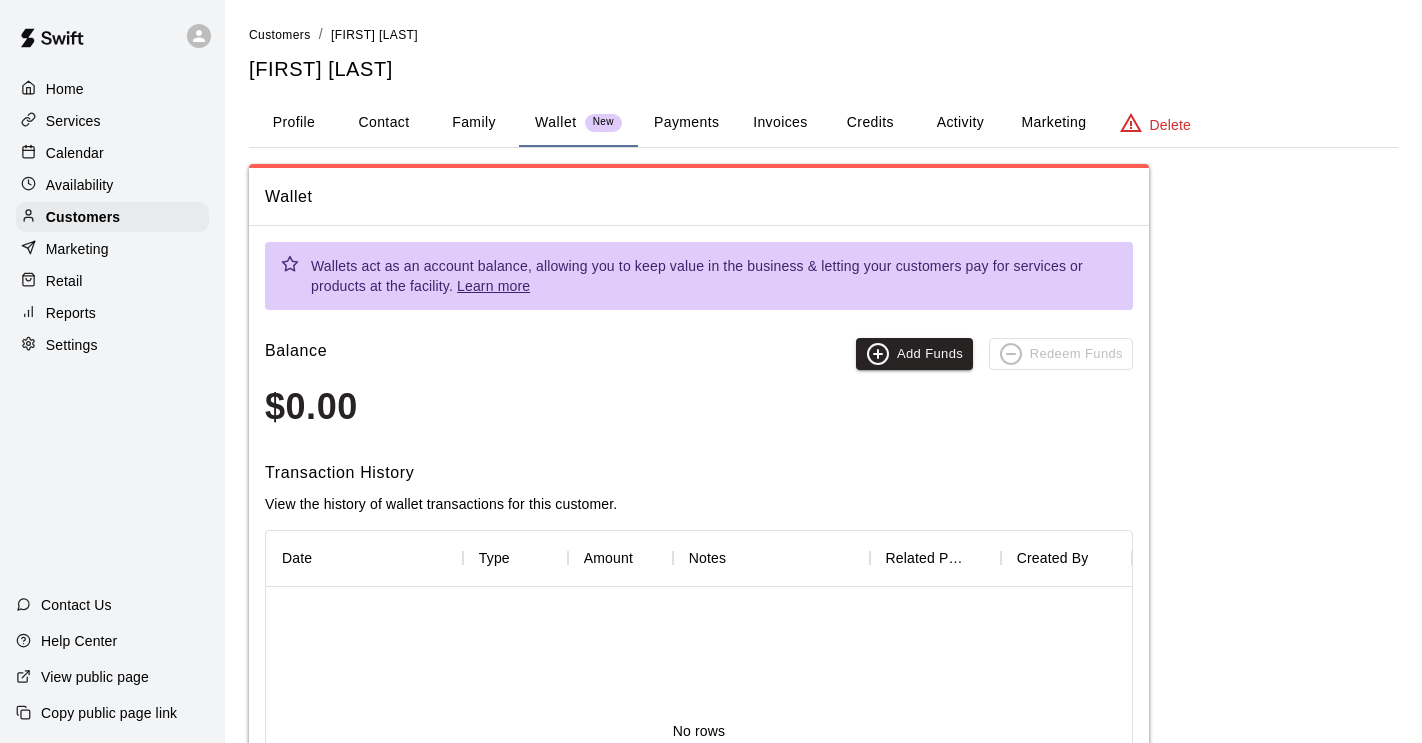 click on "Invoices" at bounding box center (780, 123) 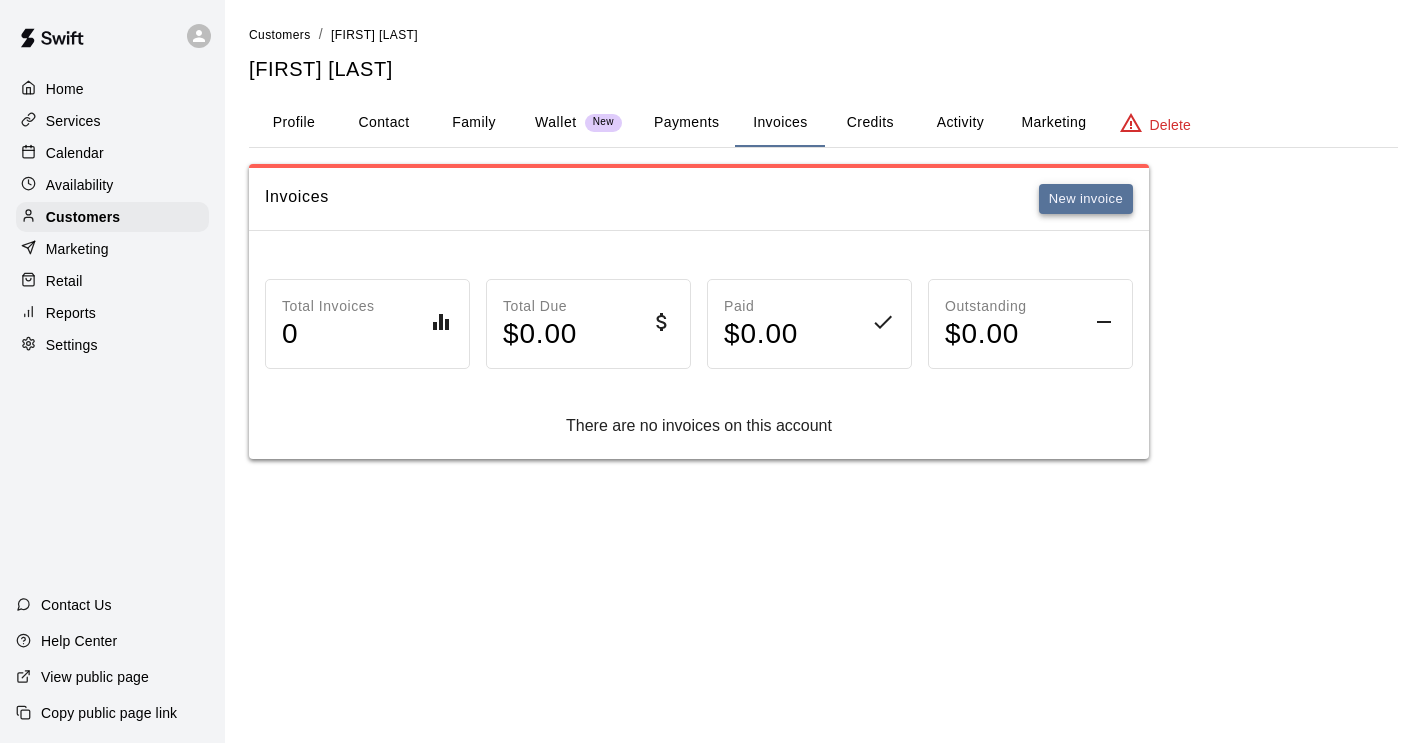 click on "New invoice" at bounding box center (1086, 199) 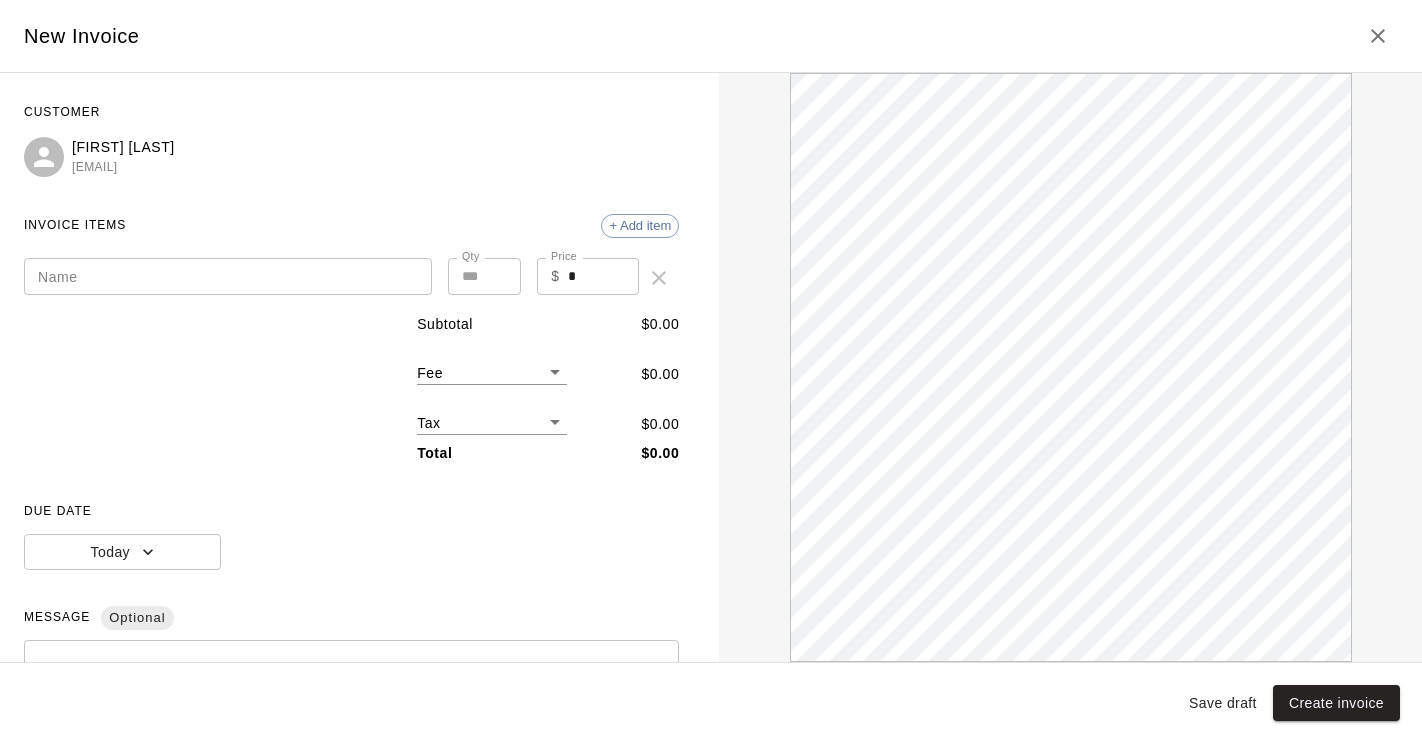 scroll, scrollTop: 0, scrollLeft: 0, axis: both 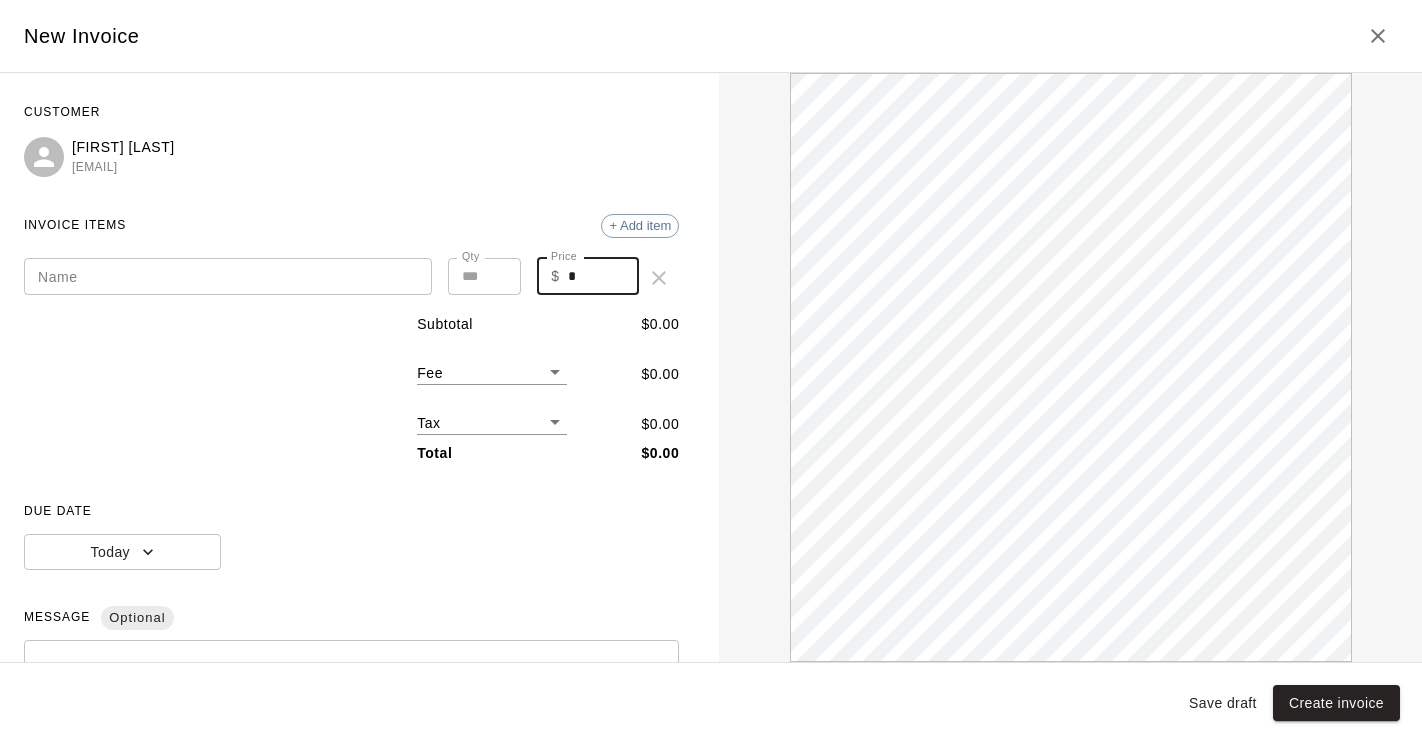 drag, startPoint x: 582, startPoint y: 276, endPoint x: 566, endPoint y: 274, distance: 16.124516 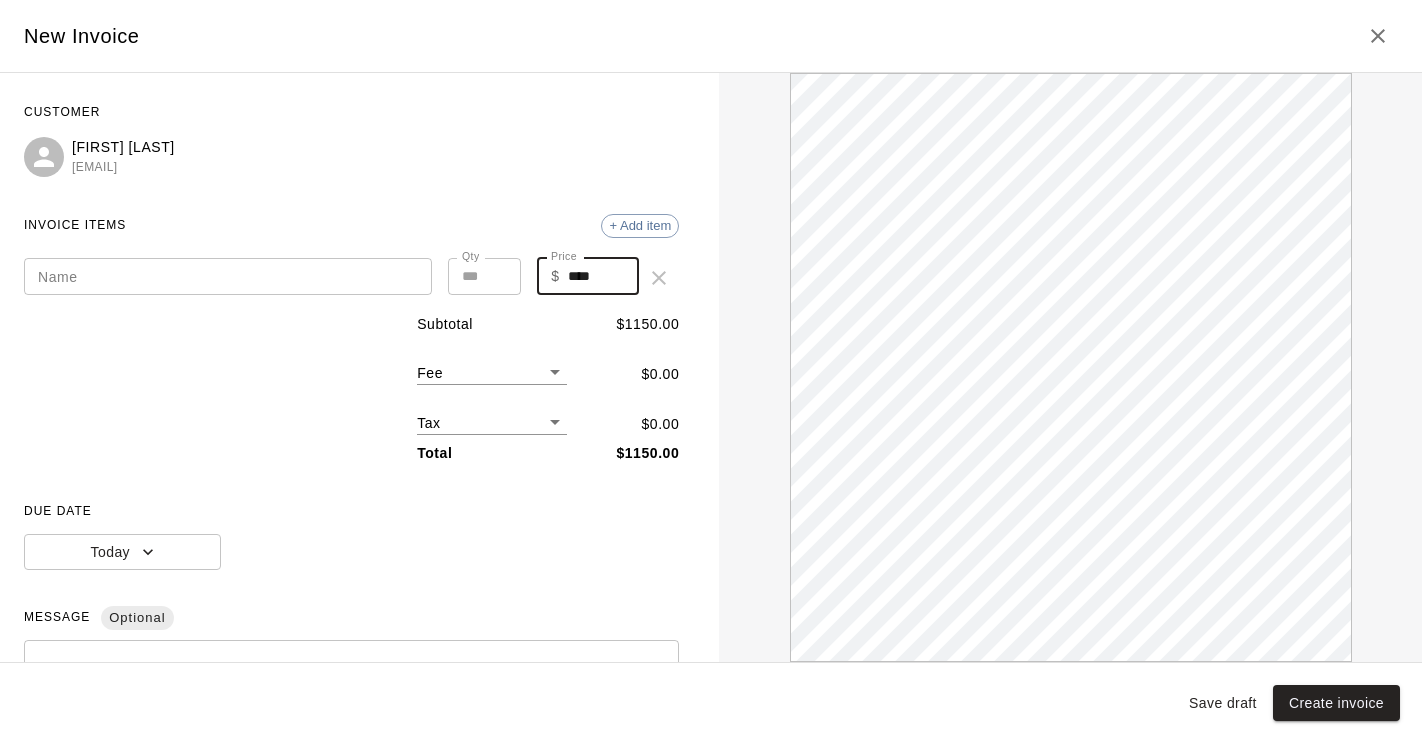 scroll, scrollTop: 0, scrollLeft: 0, axis: both 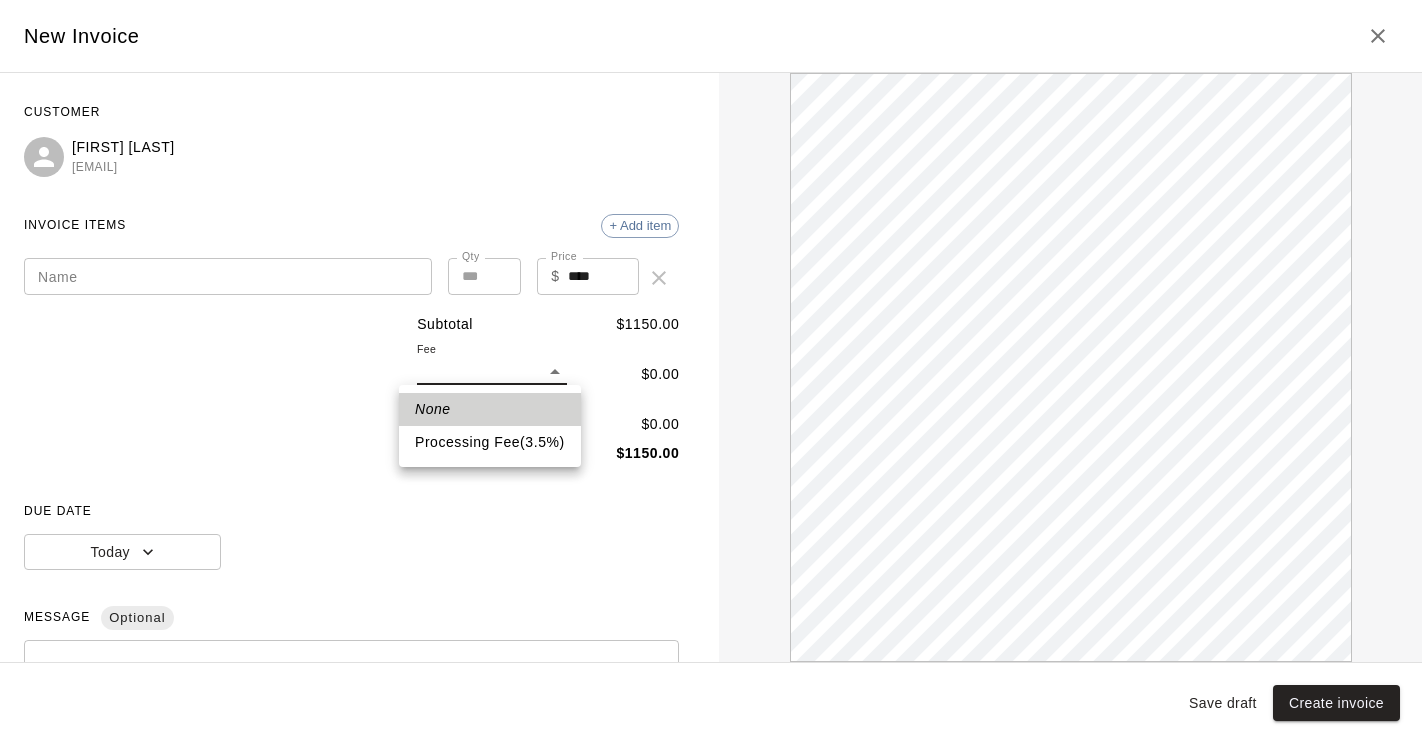 click on "Home Services Calendar Availability Customers Marketing Retail Reports Settings Contact Us Help Center View public page Copy public page link Customers / [FIRST] [LAST] [FIRST] [LAST] Profile Contact Family Wallet New Payments Invoices Credits Activity Marketing Delete Invoices New invoice Total Invoices 0 Total Due $ 0.00 Paid $ 0.00 Outstanding $ 0.00 There are no invoices on this account Swift - Edit Customer Close cross-small New Invoice CUSTOMER [FIRST] [LAST] [EMAIL] INVOICE ITEMS + Add item Name Name Qty * Qty Price $ **** Price Subtotal $ 1150.00 Fee ​ $ 0.00 Tax ​ $ 0.00 Total $ 1150.00 DUE DATE Today MESSAGE   Optional * ​ NOTIFICATIONS Send invoice via email to customer Save draft Create invoice None Processing Fee  ( 3.5 % )" at bounding box center (711, 249) 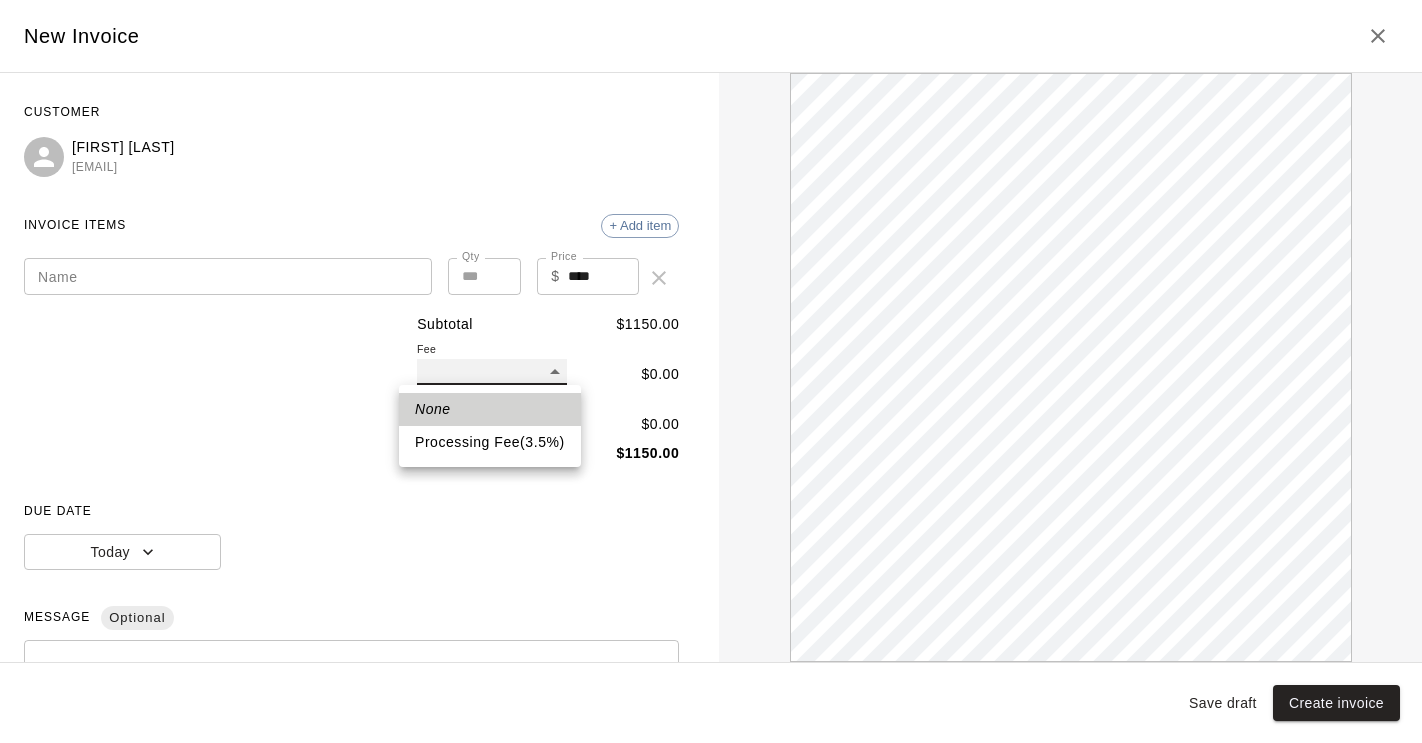 type on "**" 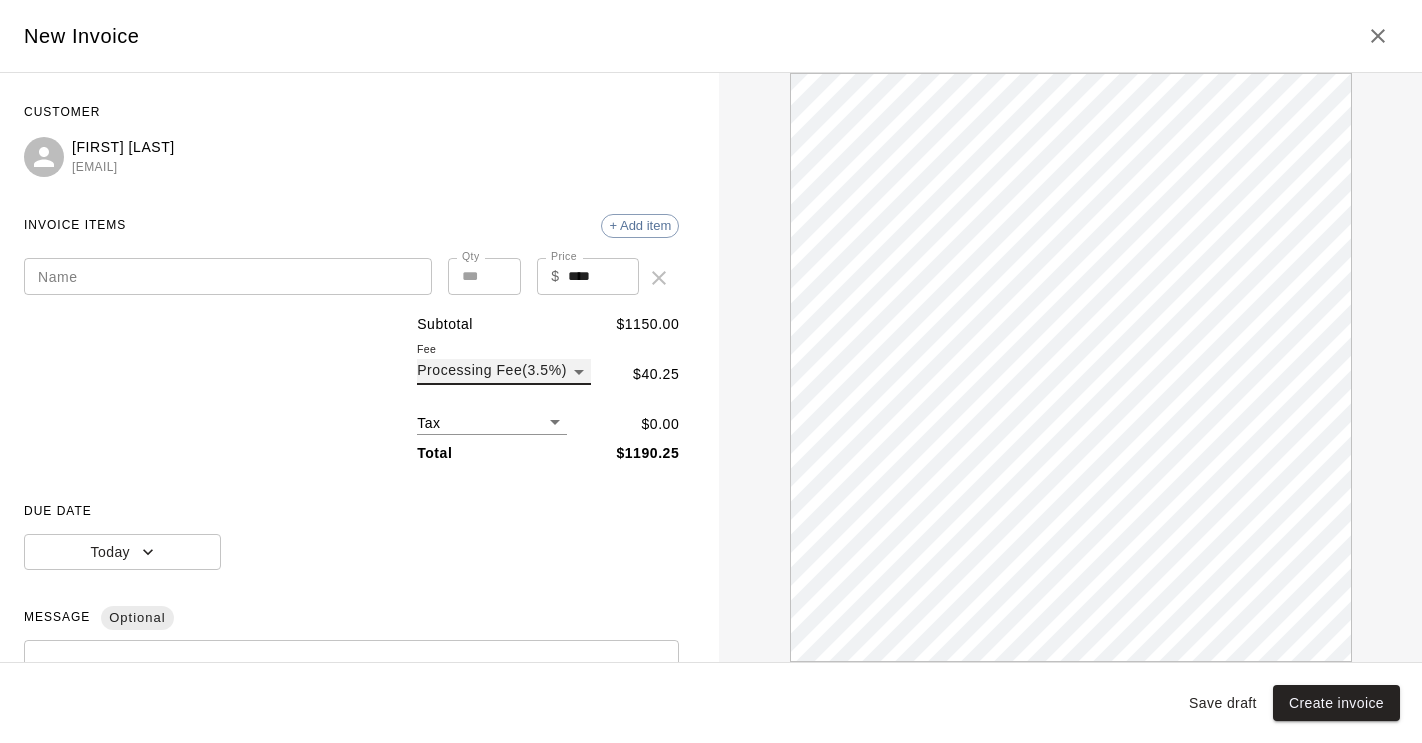 scroll, scrollTop: 0, scrollLeft: 0, axis: both 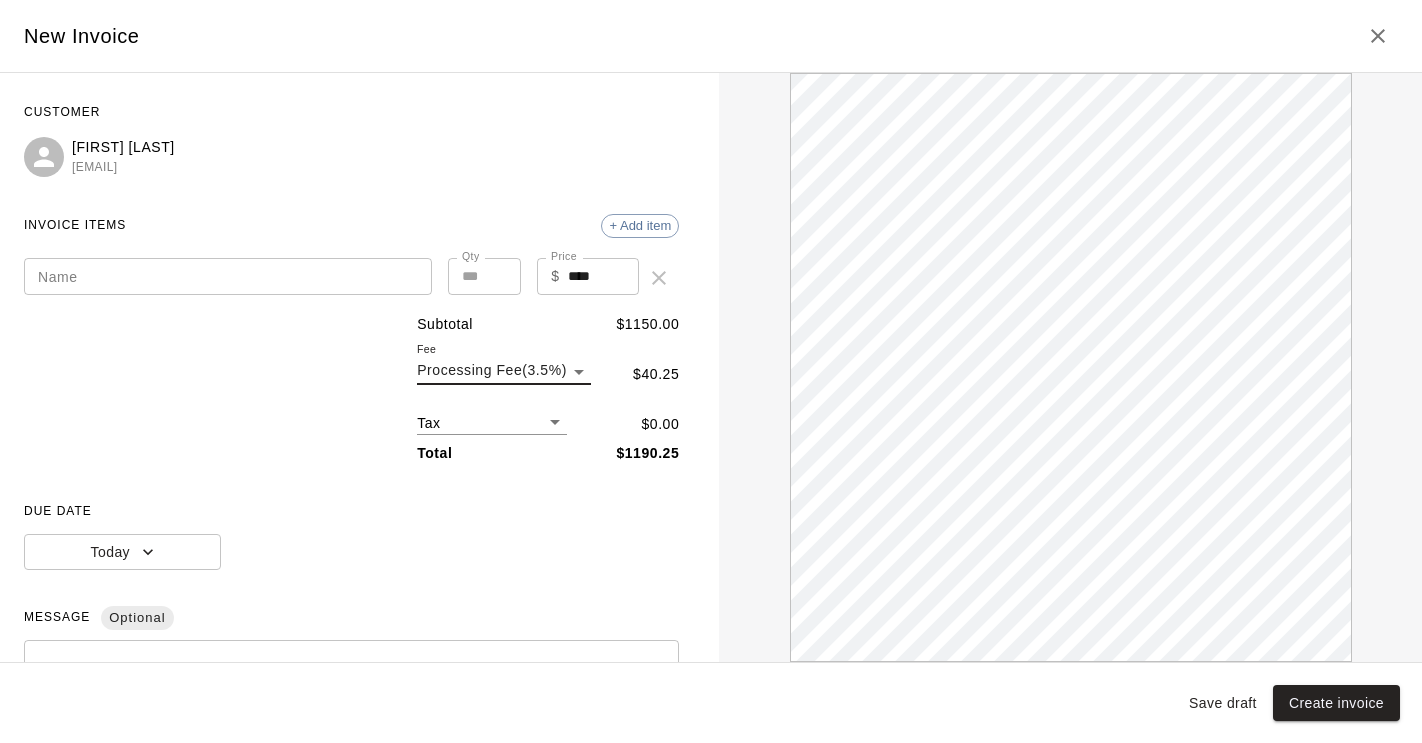 click on "Name" at bounding box center [228, 276] 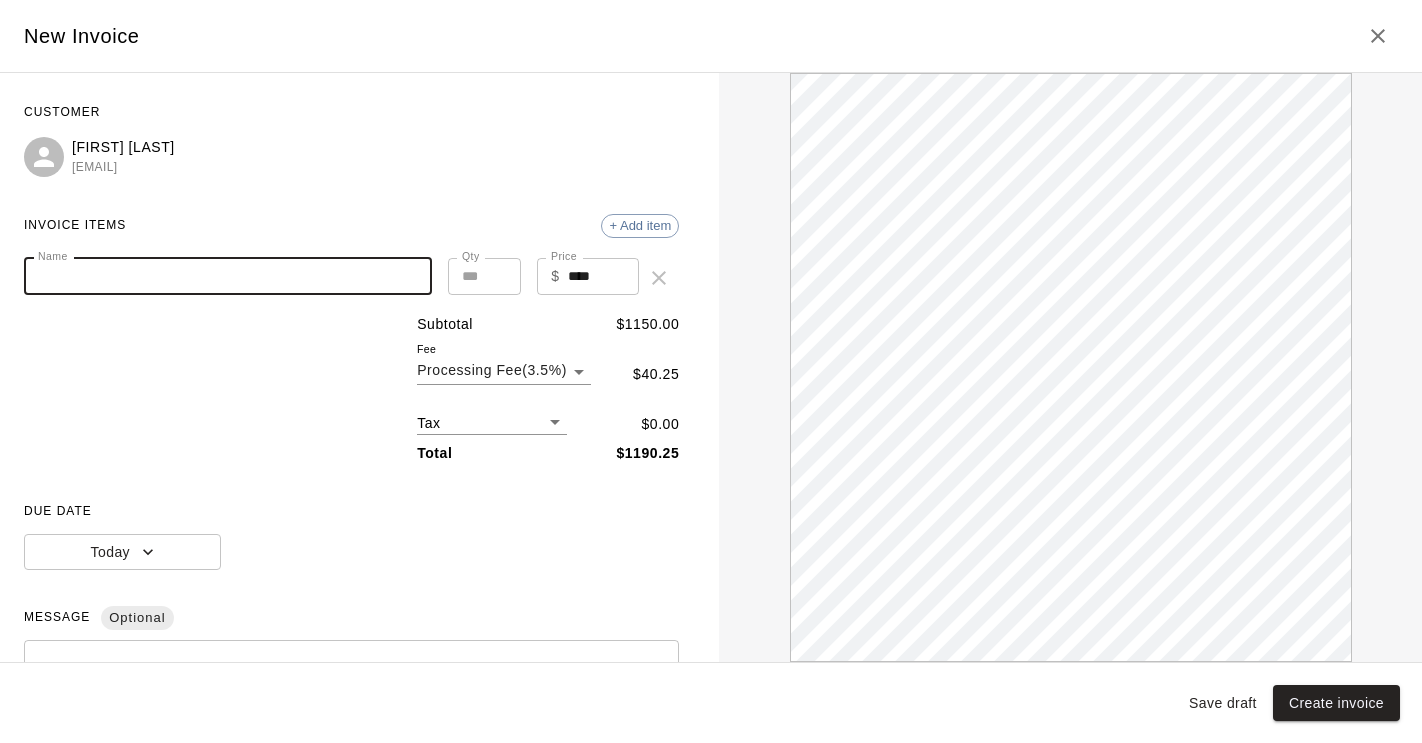 paste on "**********" 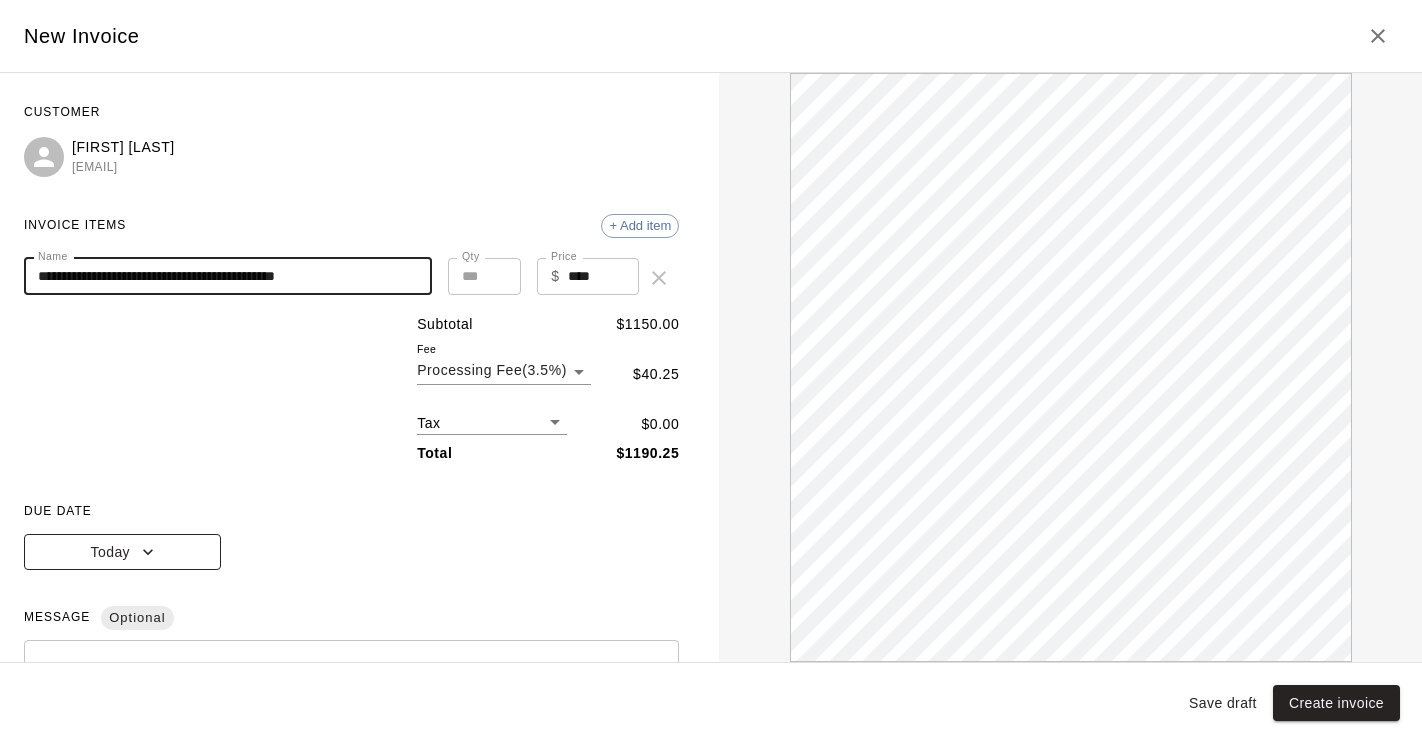 scroll, scrollTop: 0, scrollLeft: 0, axis: both 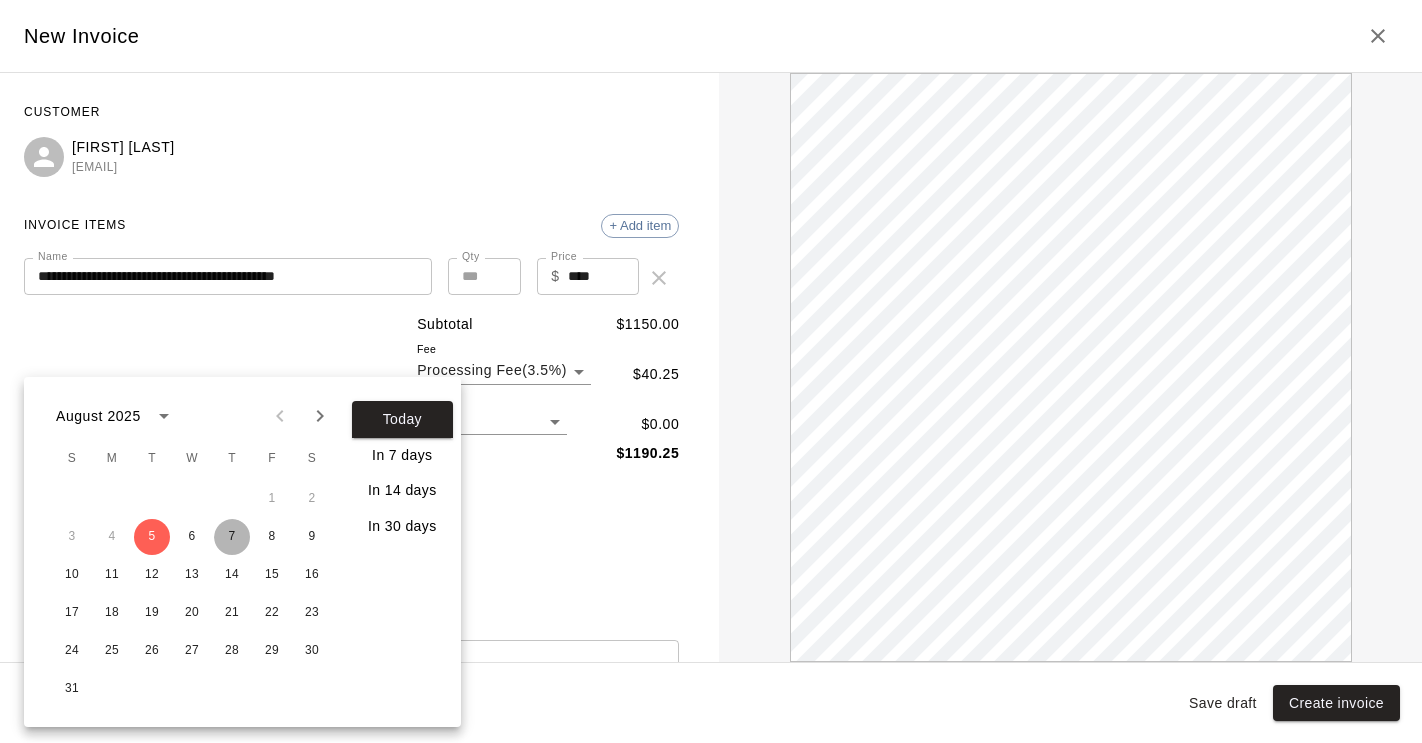 click on "7" at bounding box center (232, 537) 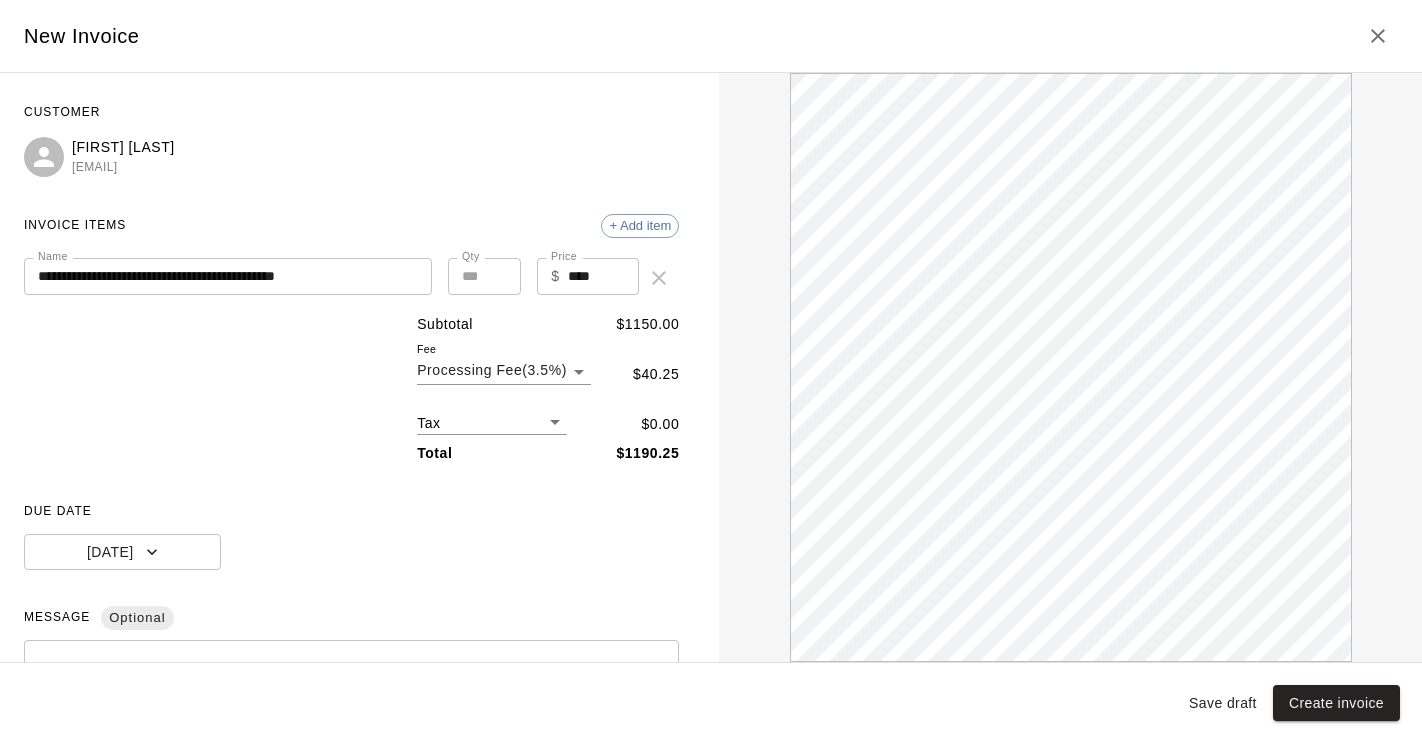 scroll, scrollTop: 0, scrollLeft: 0, axis: both 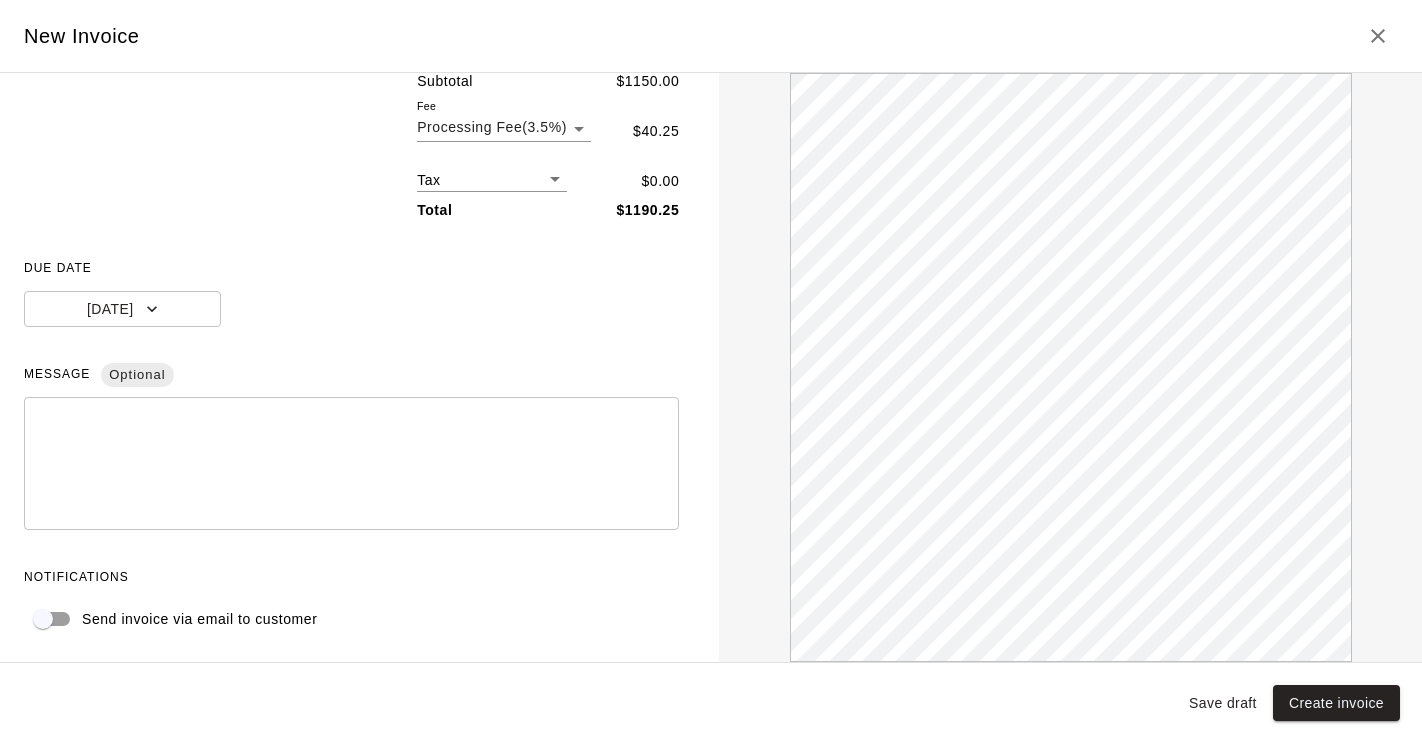 click on "Send invoice via email to customer" at bounding box center (199, 619) 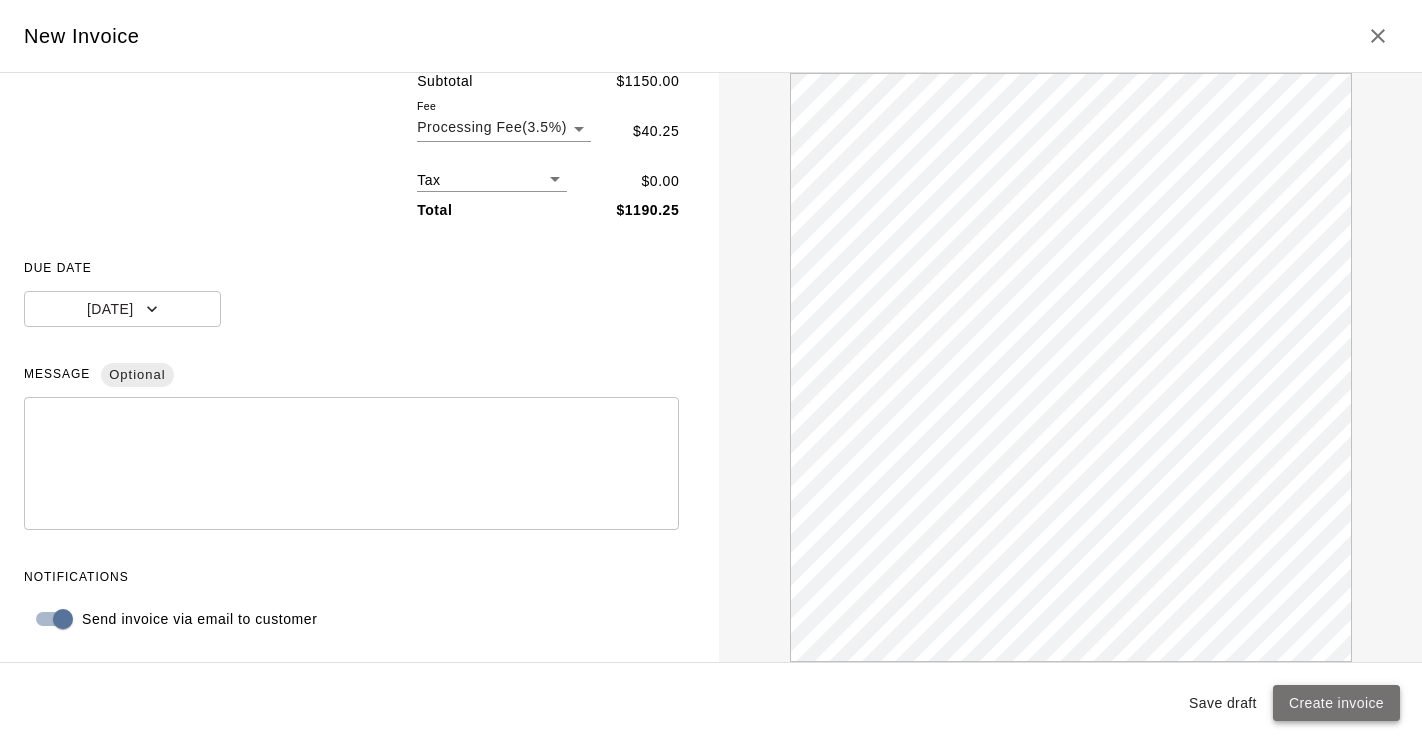 click on "Create invoice" at bounding box center [1336, 703] 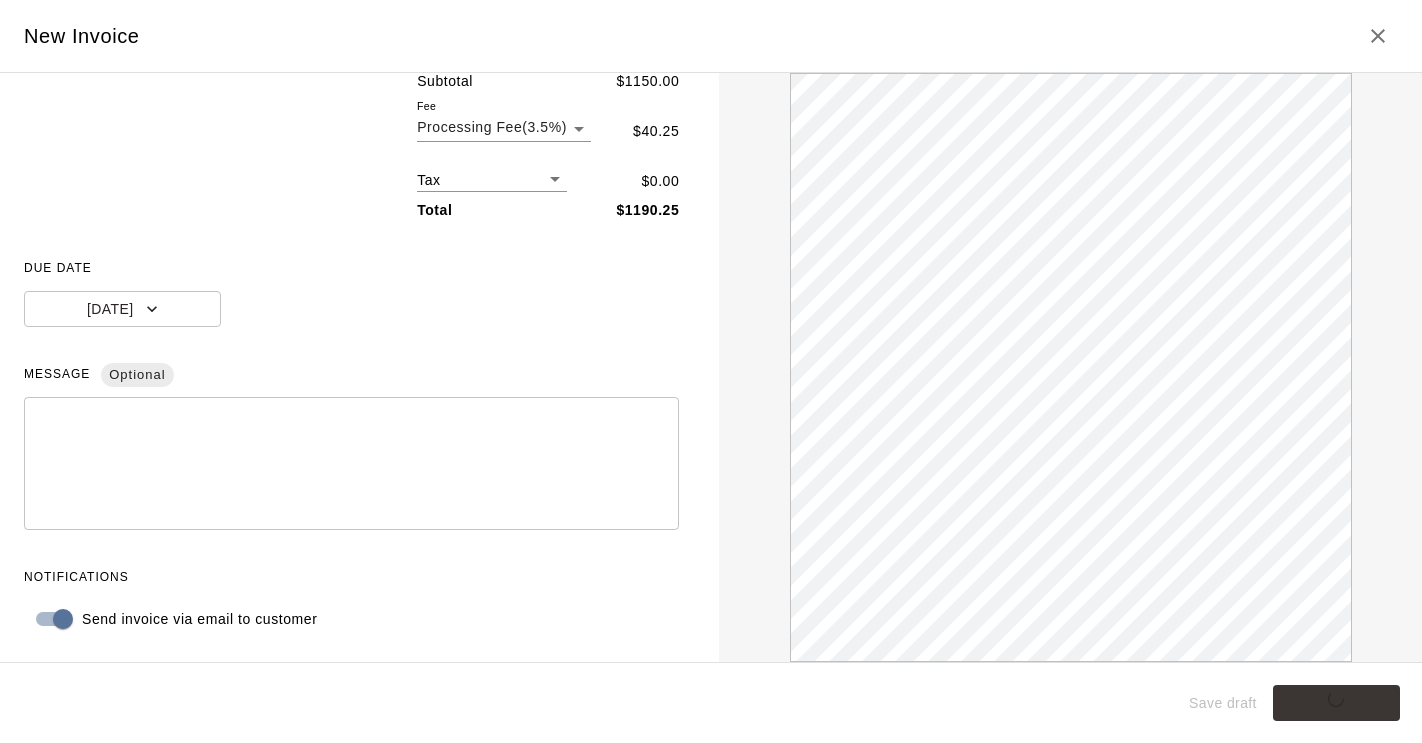 scroll, scrollTop: 0, scrollLeft: 0, axis: both 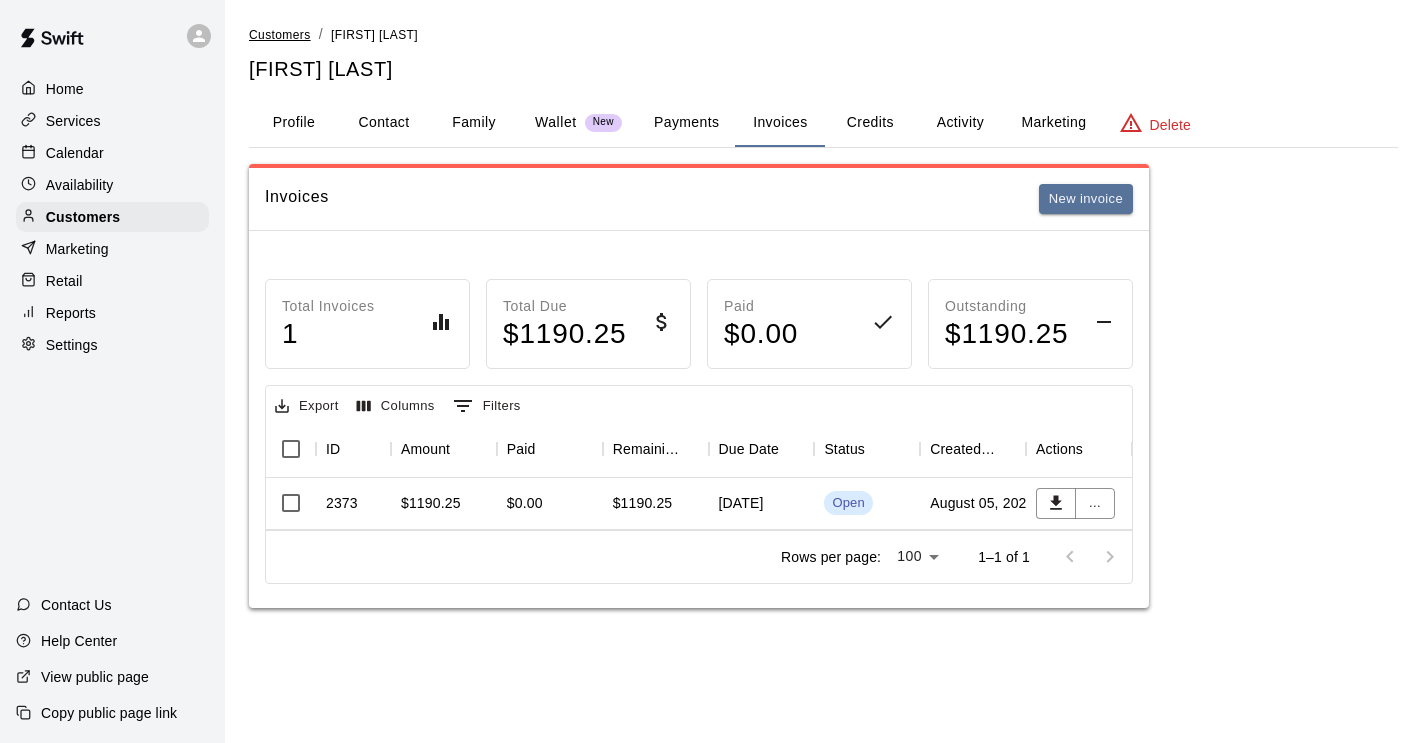 click on "Customers" at bounding box center (280, 35) 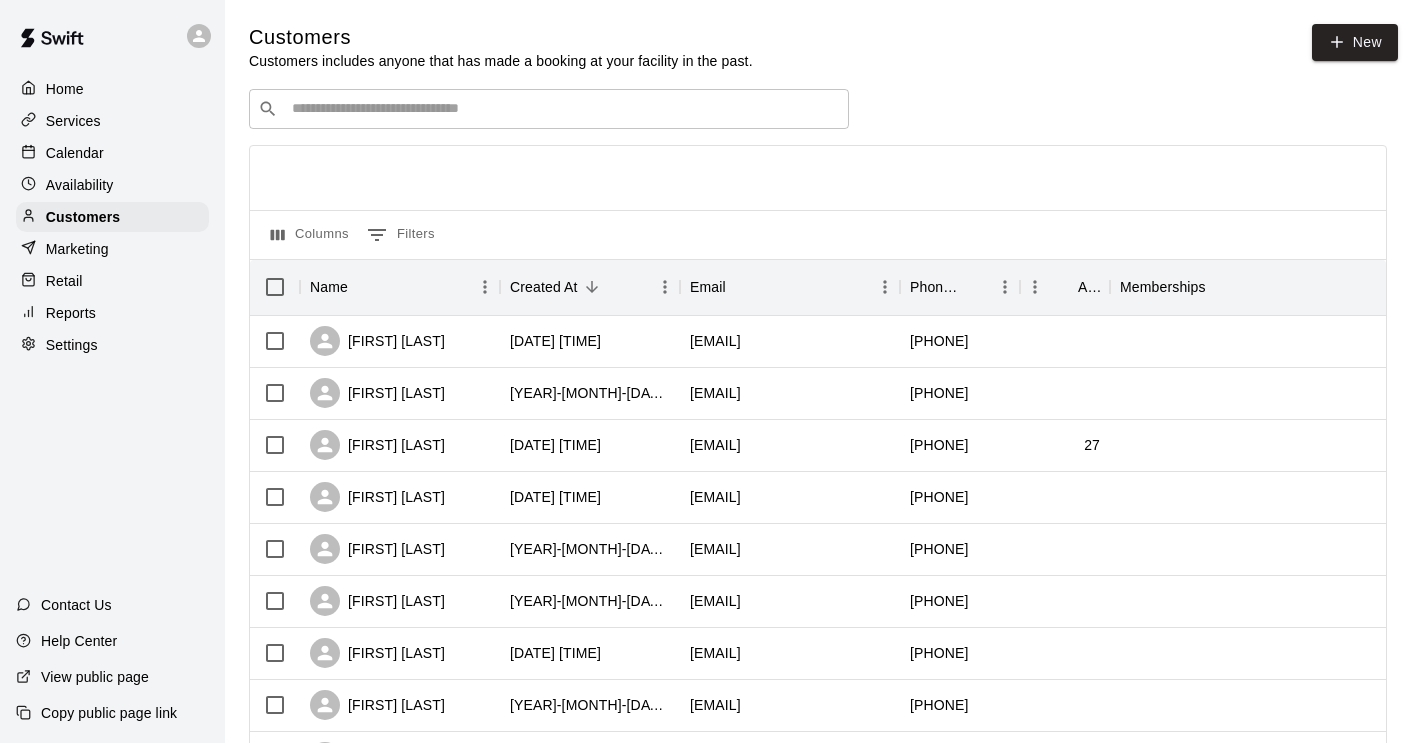 click at bounding box center (563, 109) 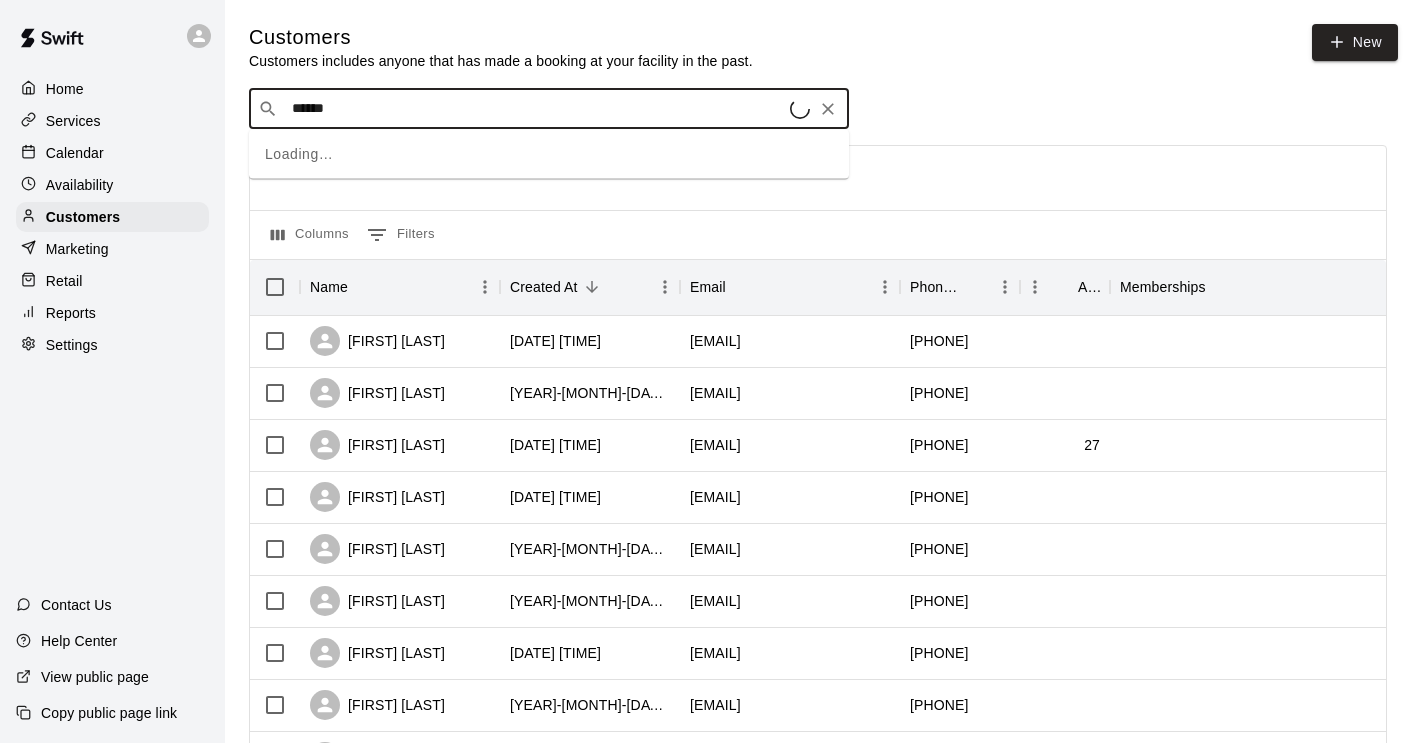 type on "*******" 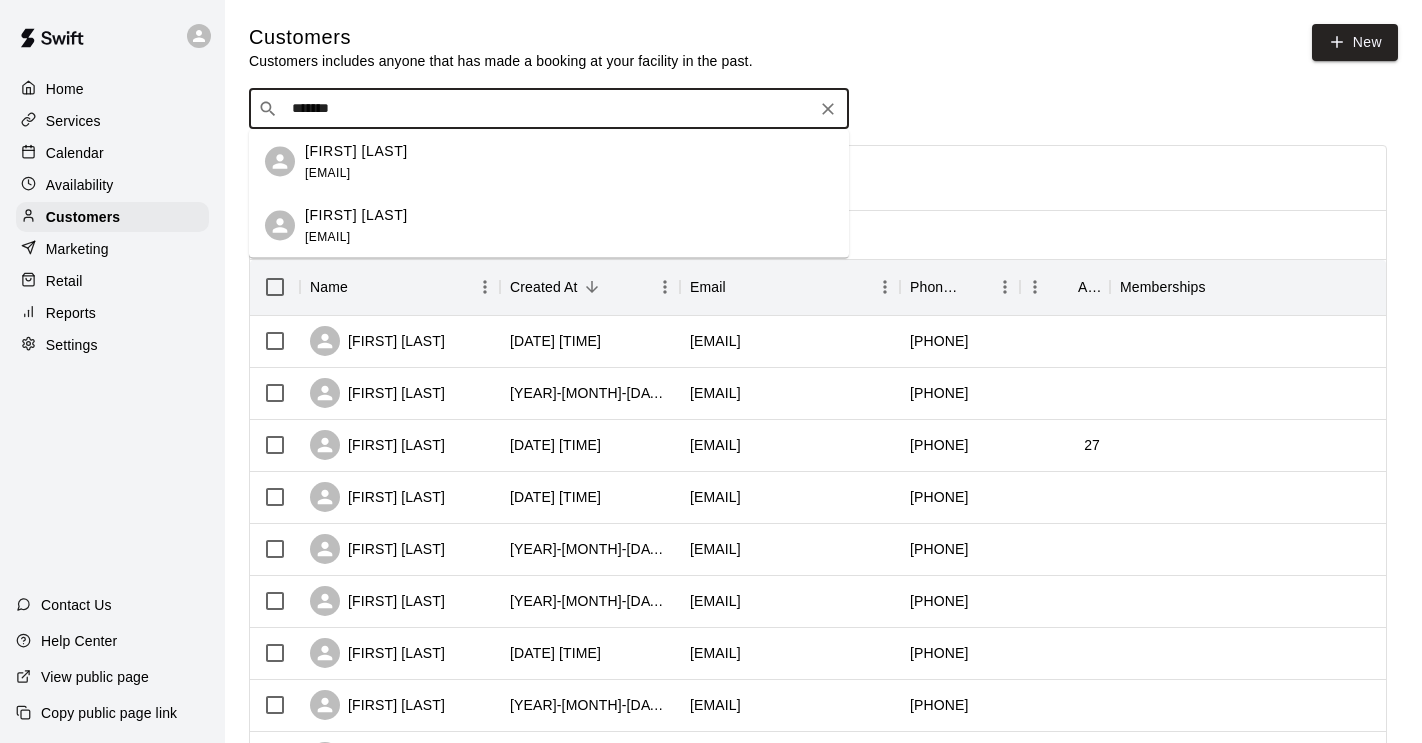 click on "[EMAIL]" at bounding box center (327, 172) 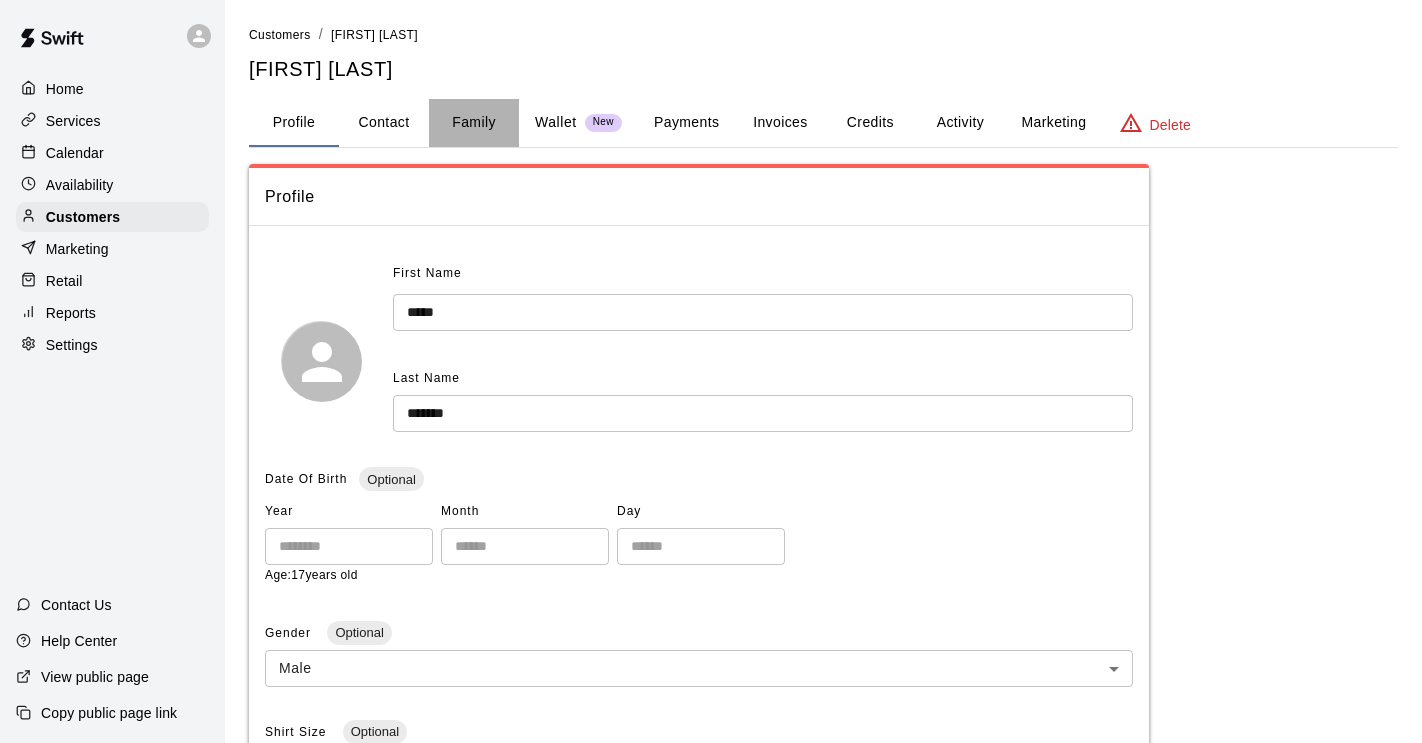 click on "Family" at bounding box center [474, 123] 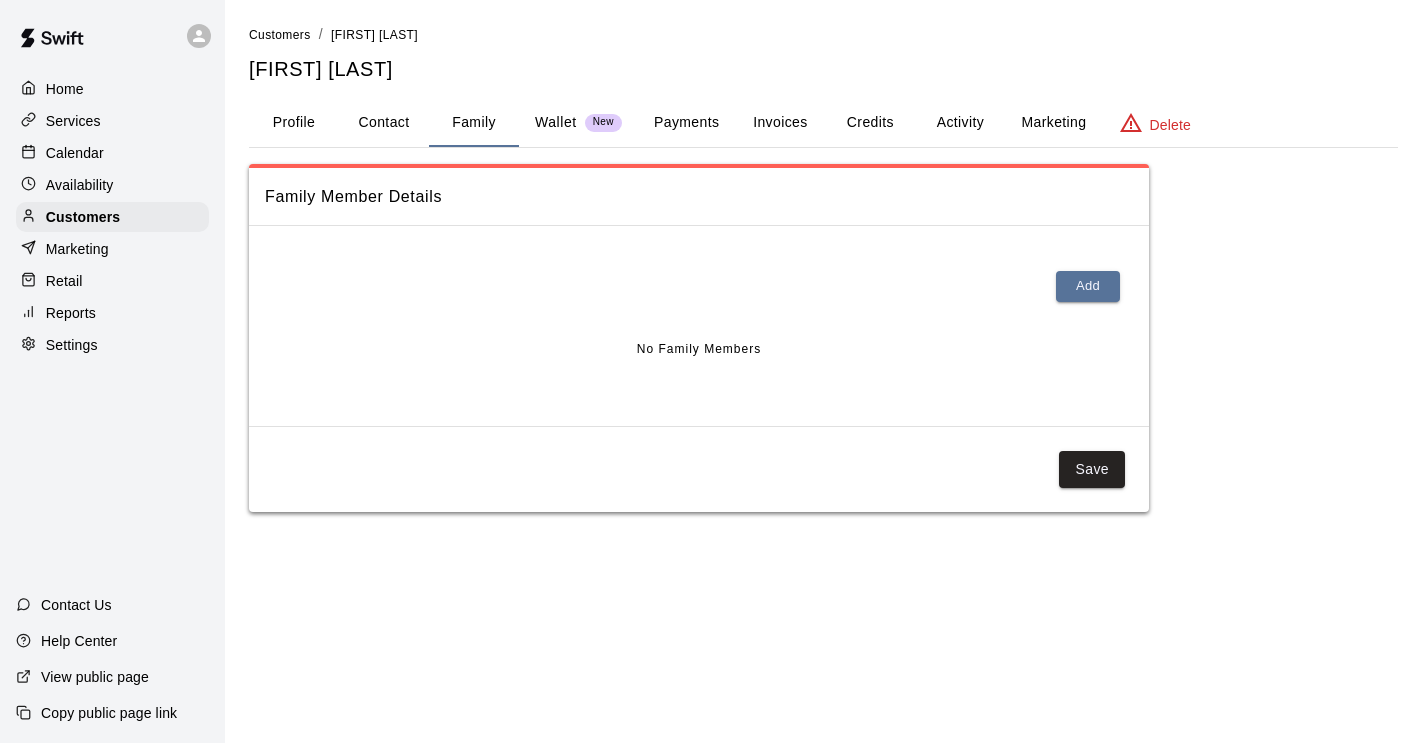 click on "Profile" at bounding box center [294, 123] 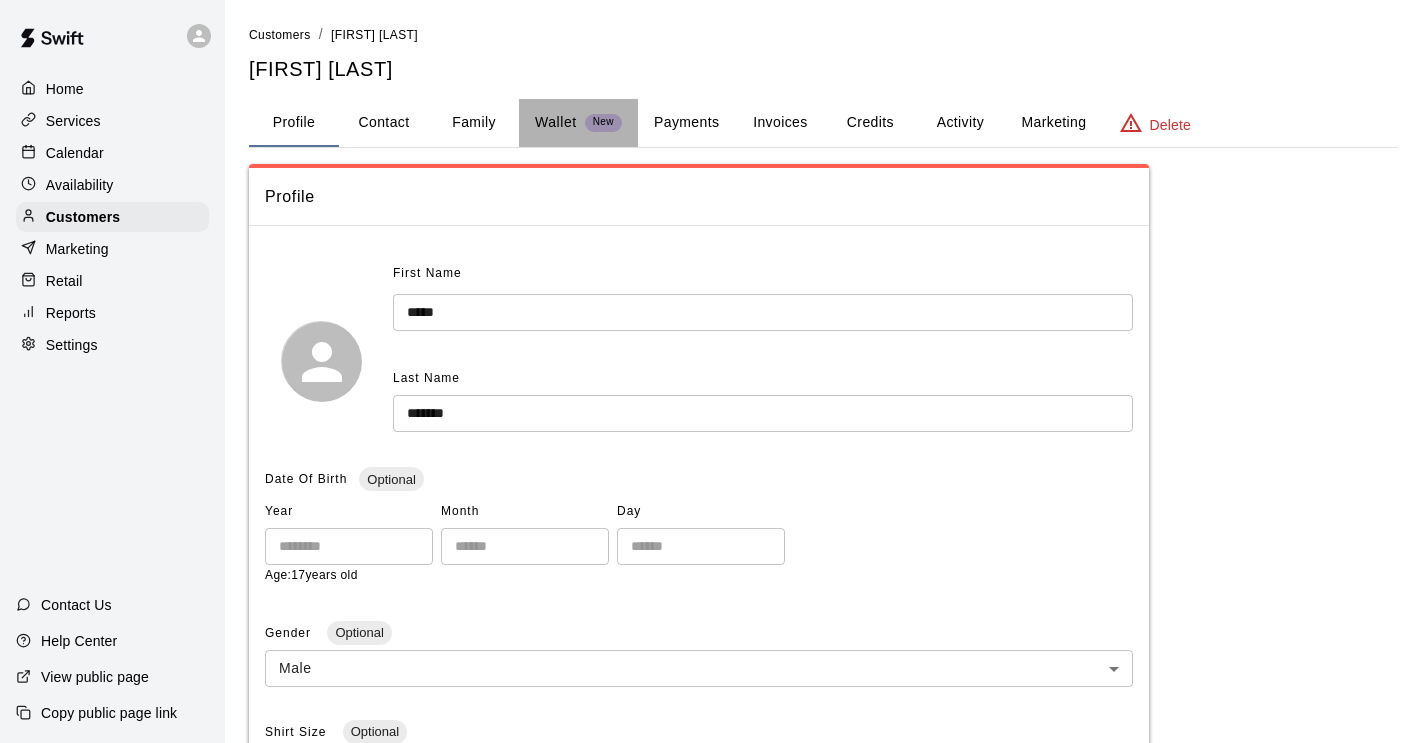 click on "Wallet" at bounding box center (556, 122) 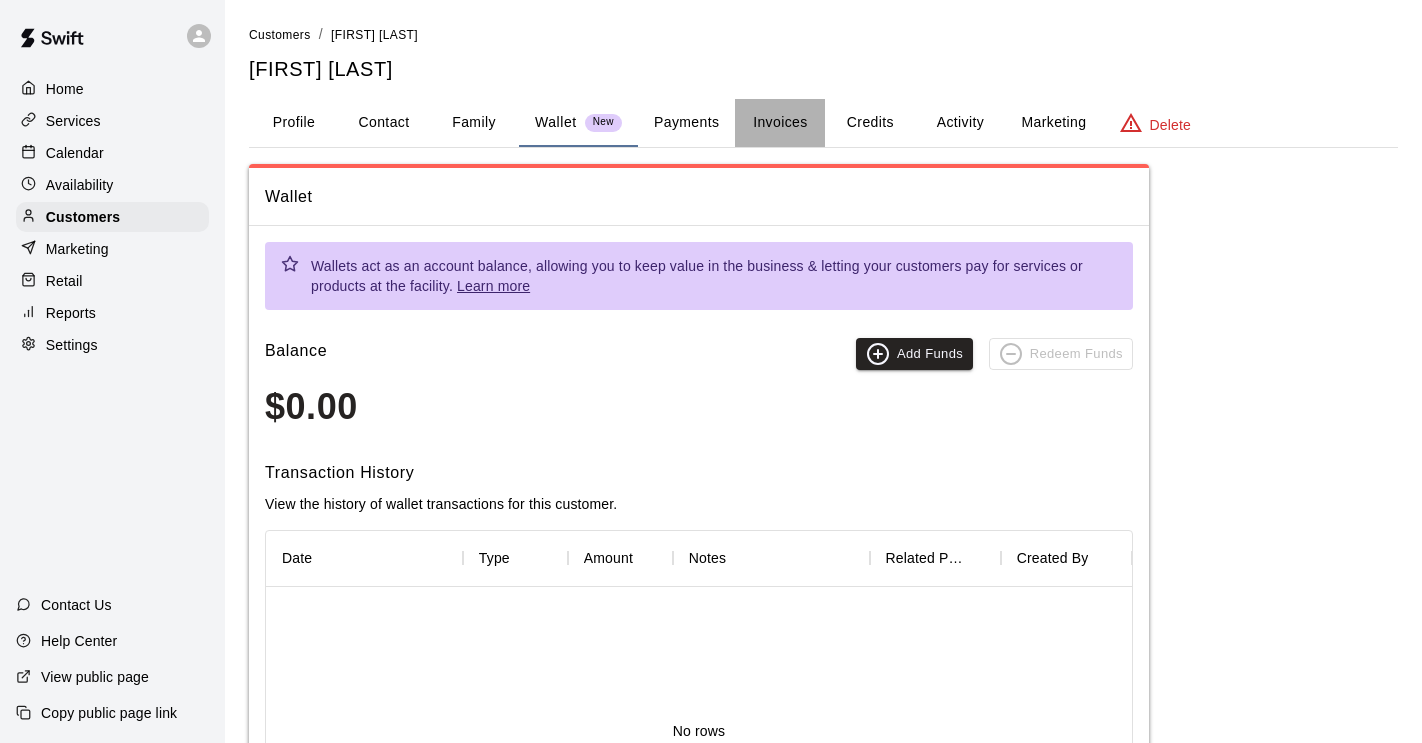click on "Invoices" at bounding box center [780, 123] 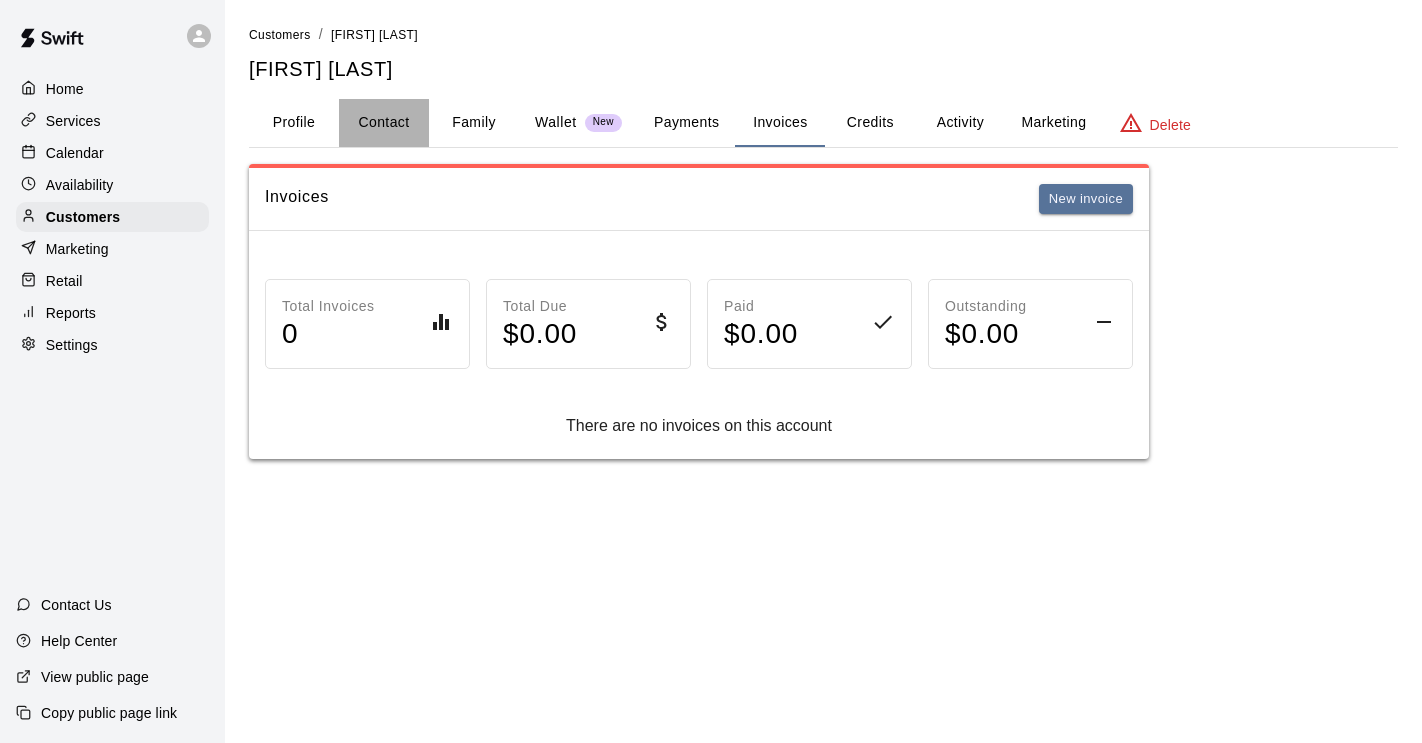 click on "Contact" at bounding box center (384, 123) 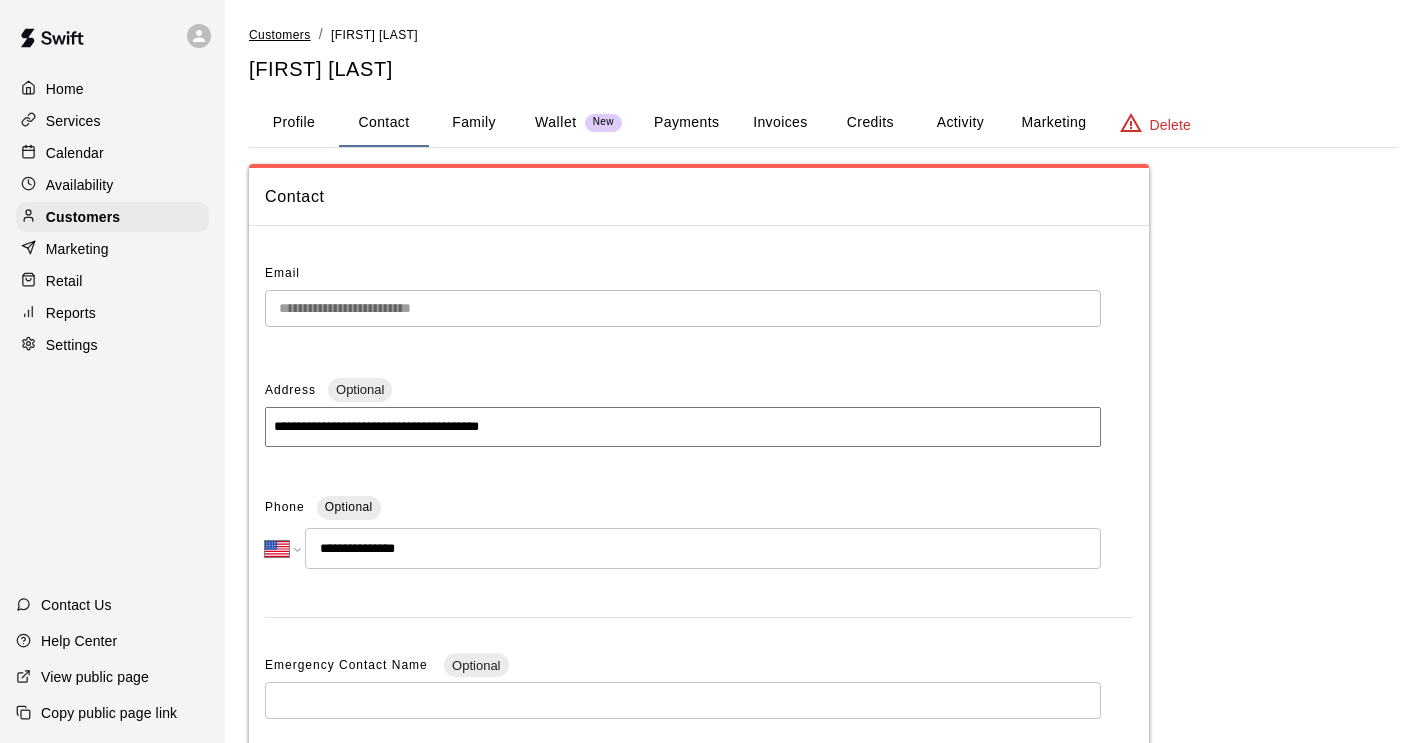 click on "Customers" at bounding box center (280, 35) 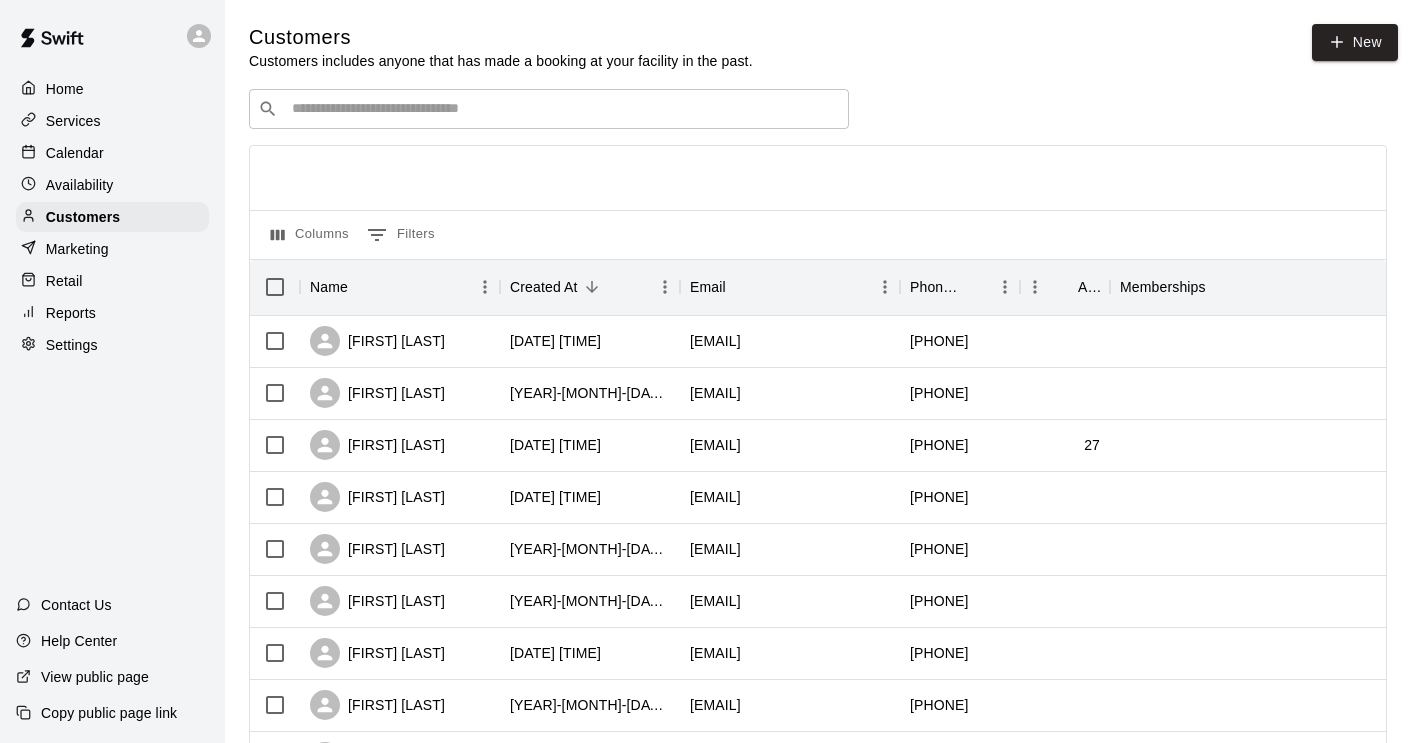 click at bounding box center (563, 109) 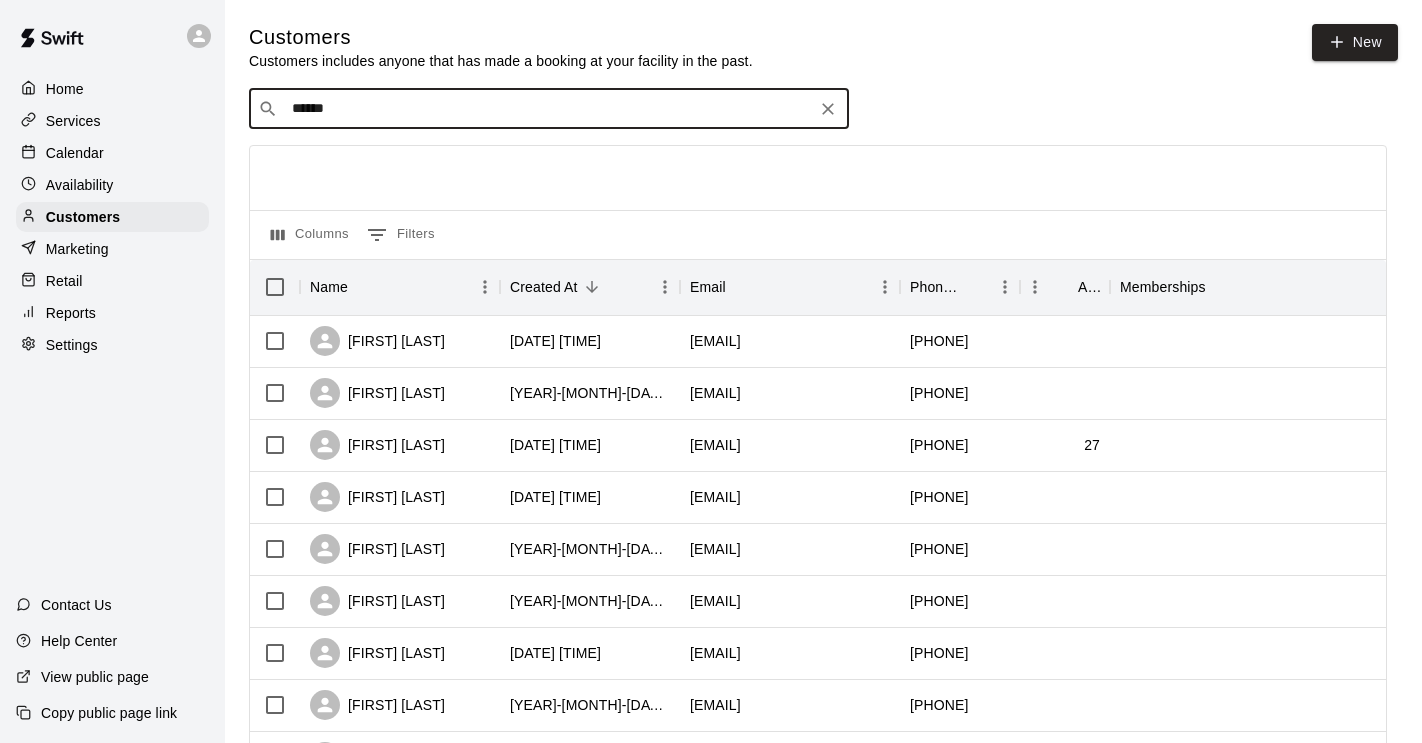 type on "*******" 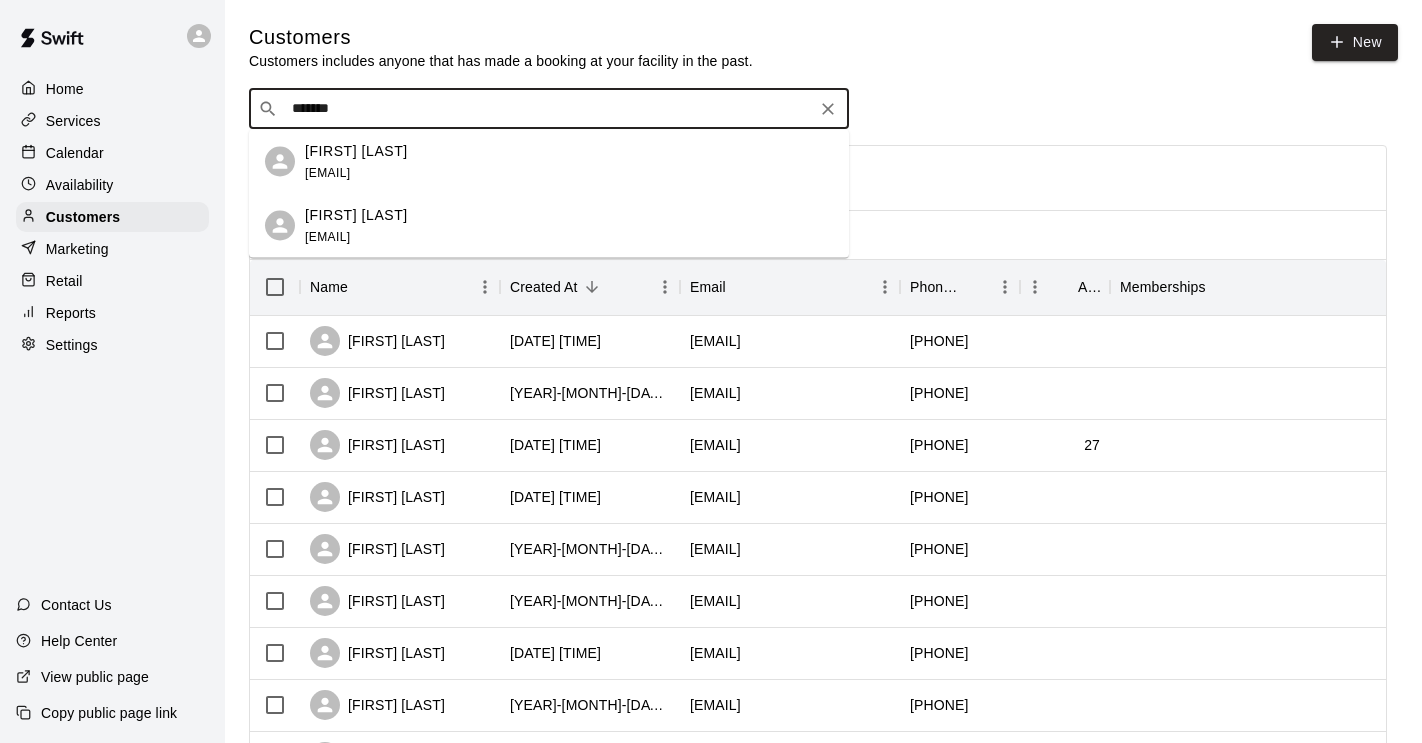 click on "[FIRST] [LAST] [EMAIL]" at bounding box center [356, 225] 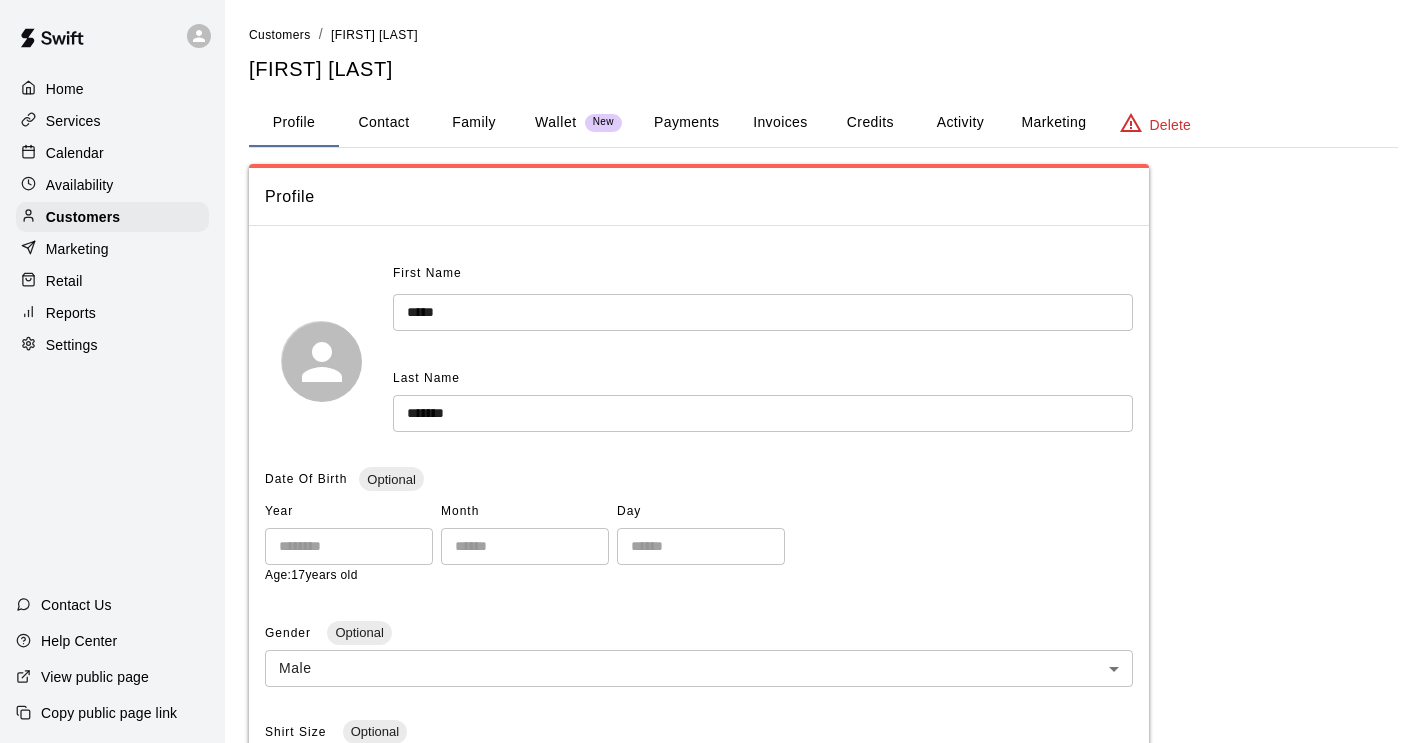 click on "Wallet" at bounding box center [556, 122] 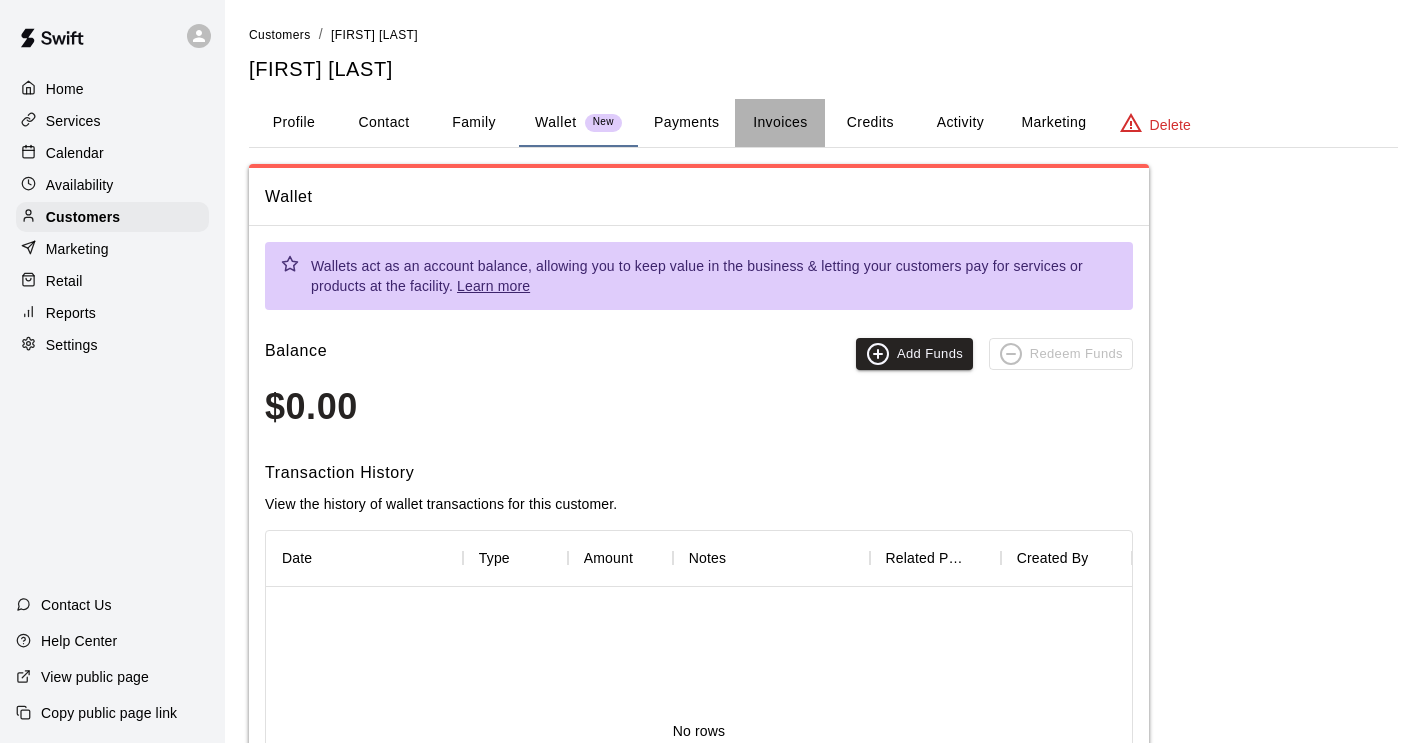 click on "Invoices" at bounding box center (780, 123) 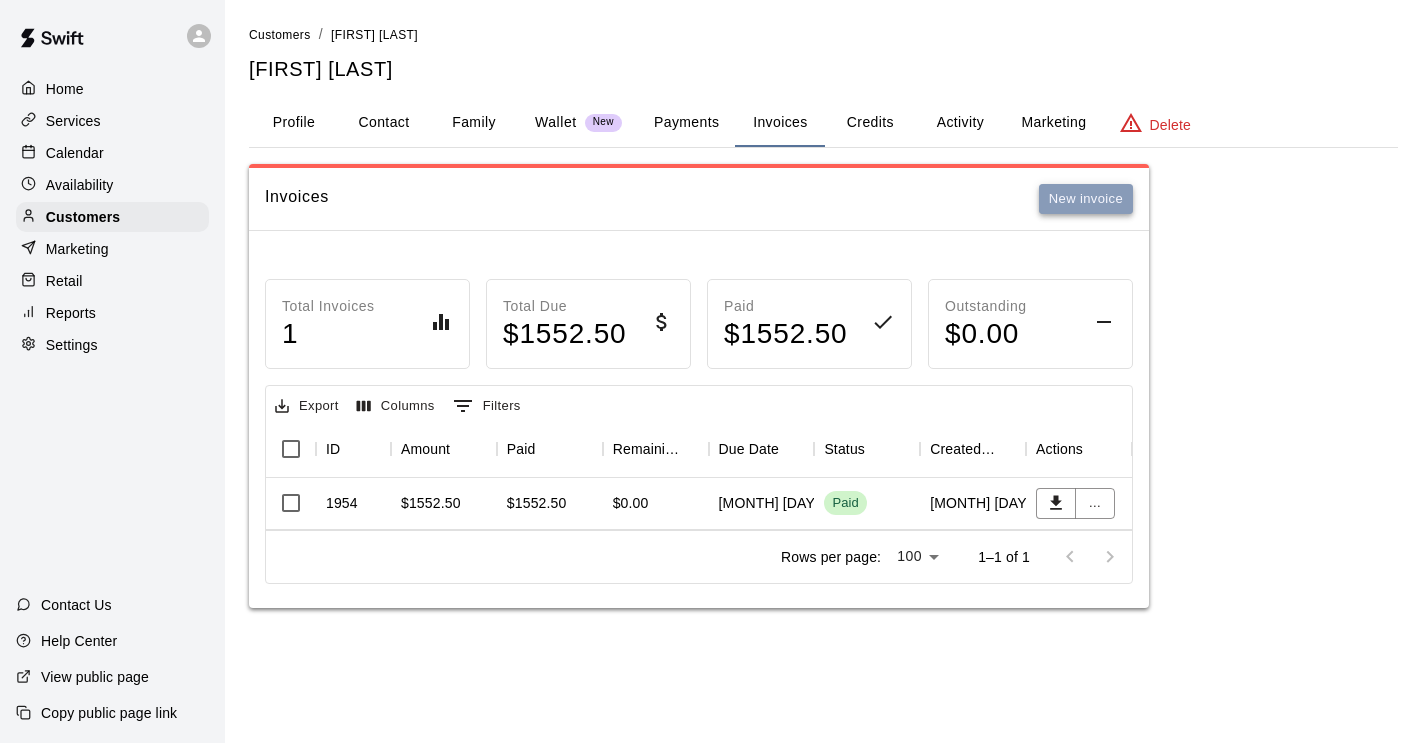 click on "New invoice" at bounding box center [1086, 199] 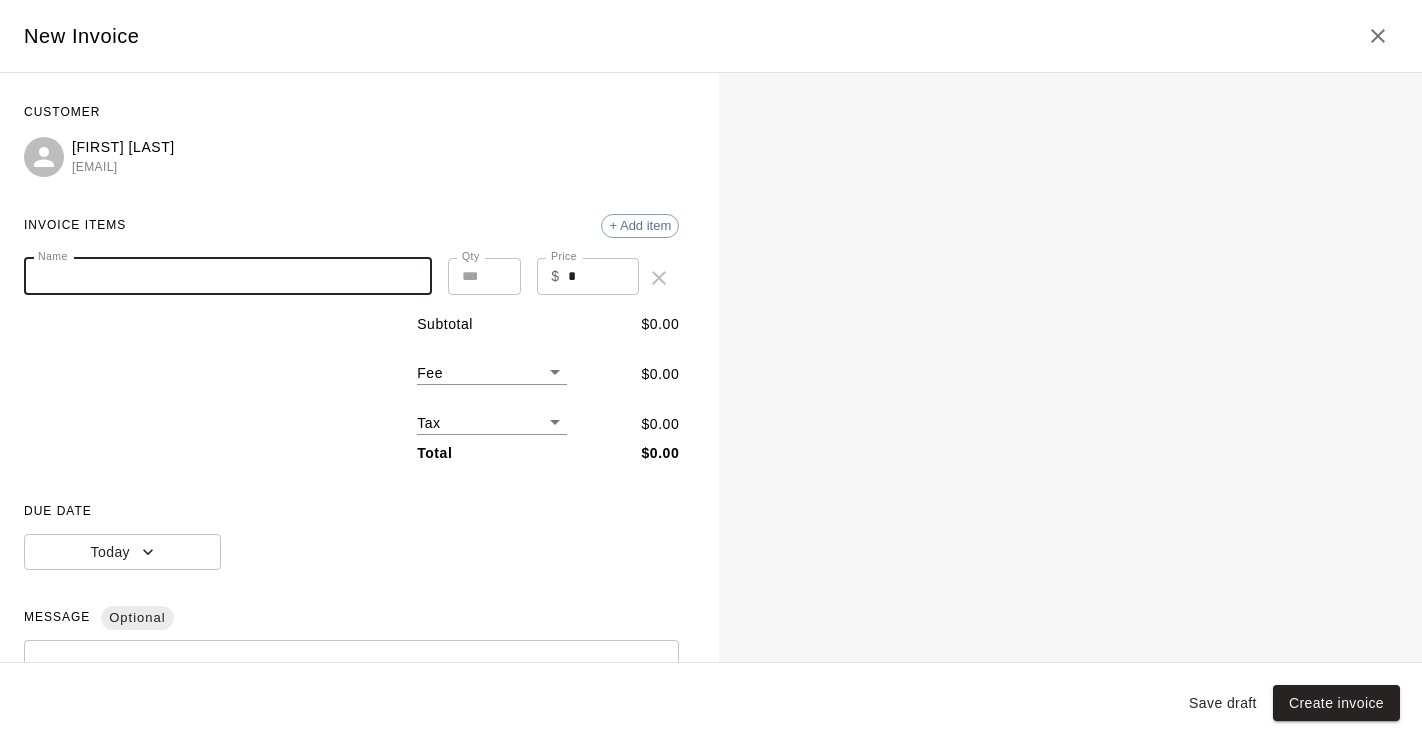 click on "Name" at bounding box center (228, 276) 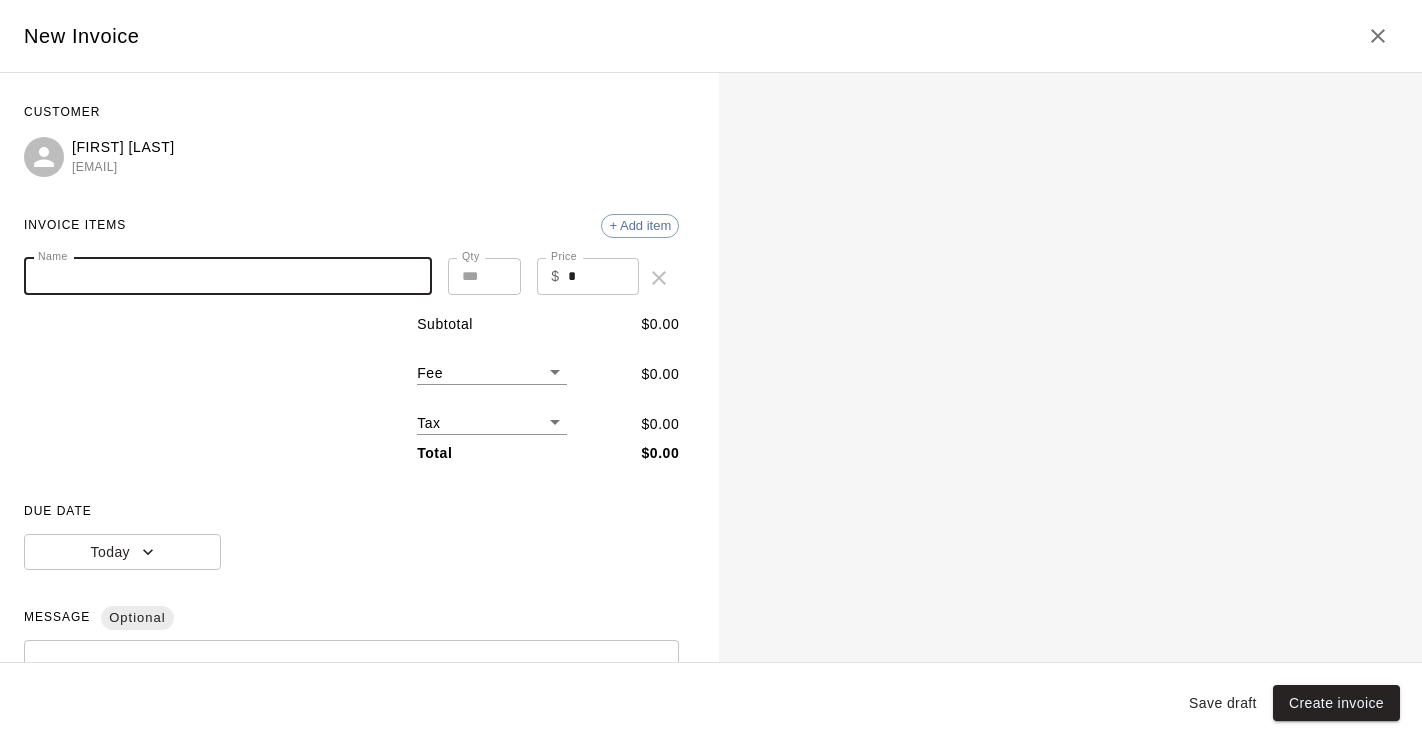 paste on "**********" 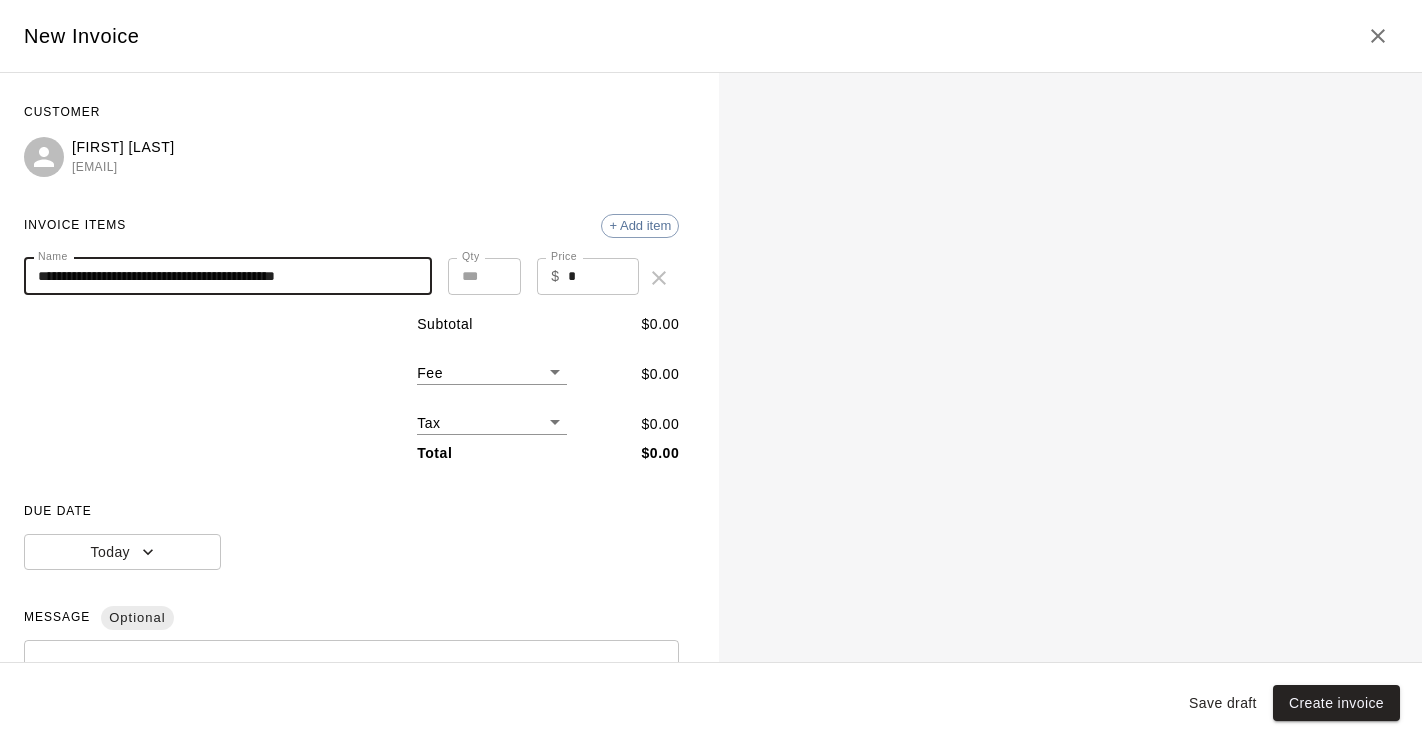 type on "**********" 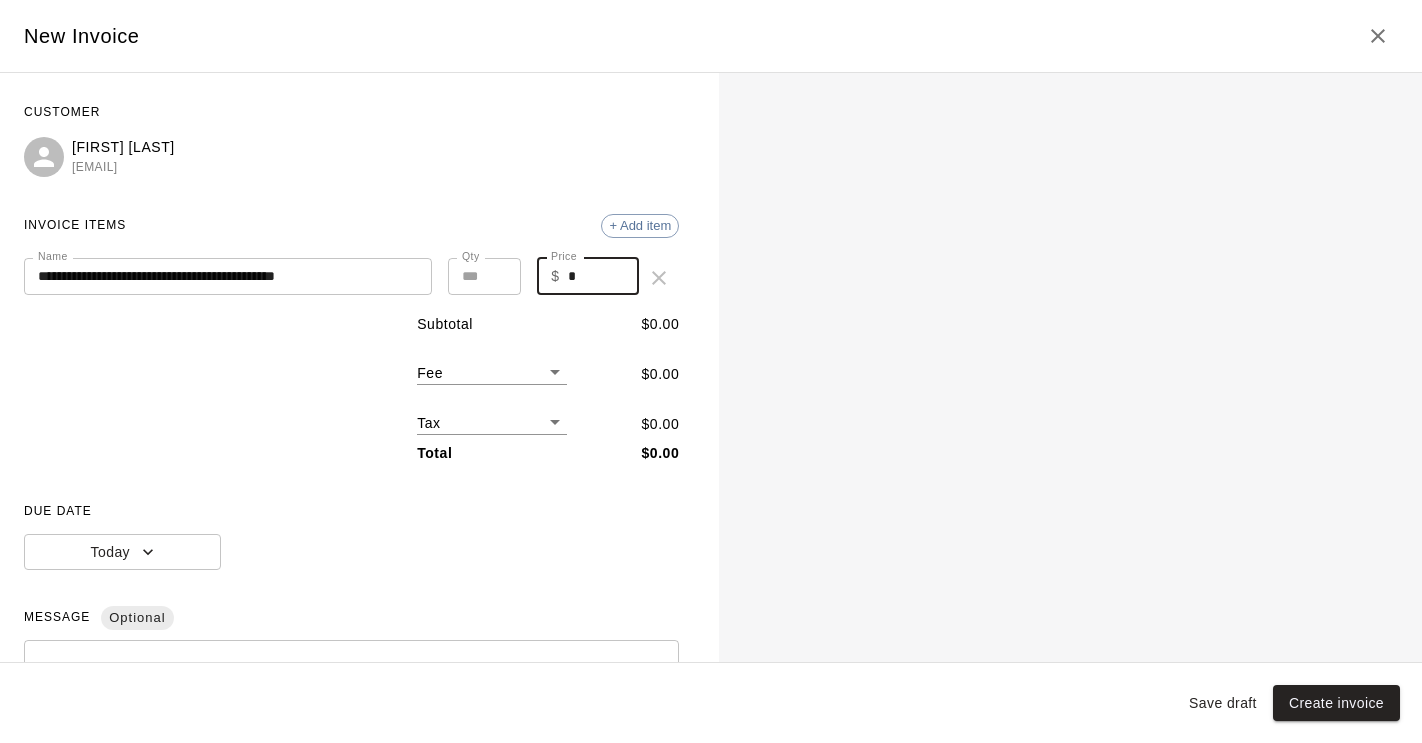 drag, startPoint x: 584, startPoint y: 272, endPoint x: 563, endPoint y: 272, distance: 21 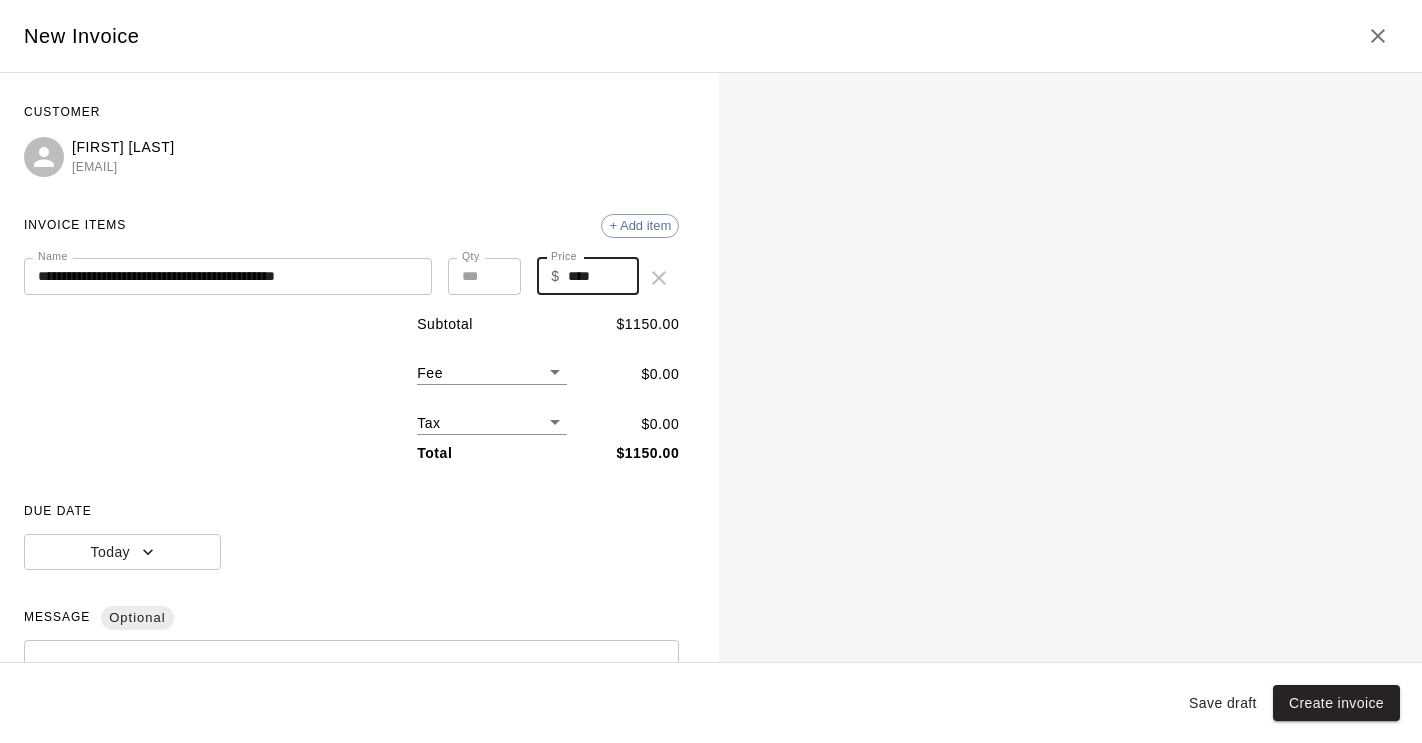 type on "****" 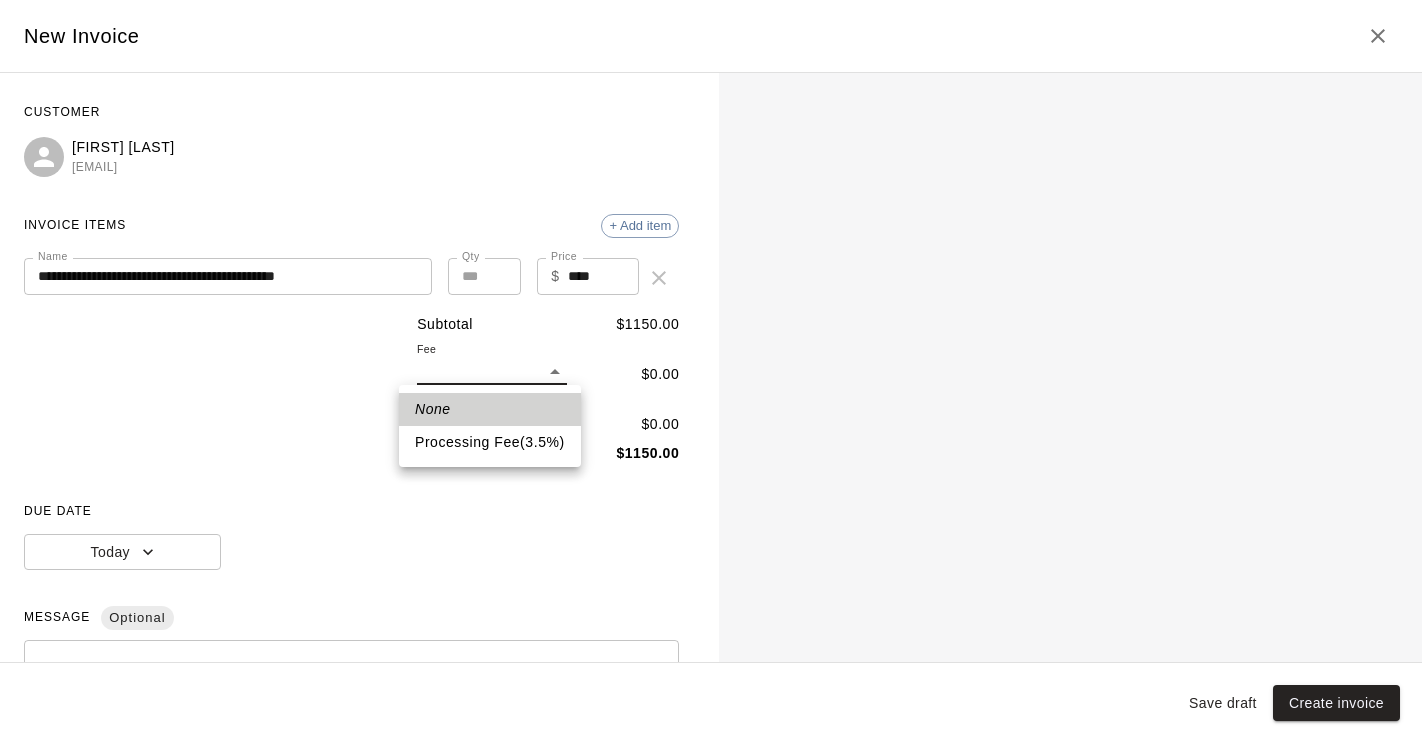 click on "Processing Fee  ( 3.5 % )" at bounding box center (490, 442) 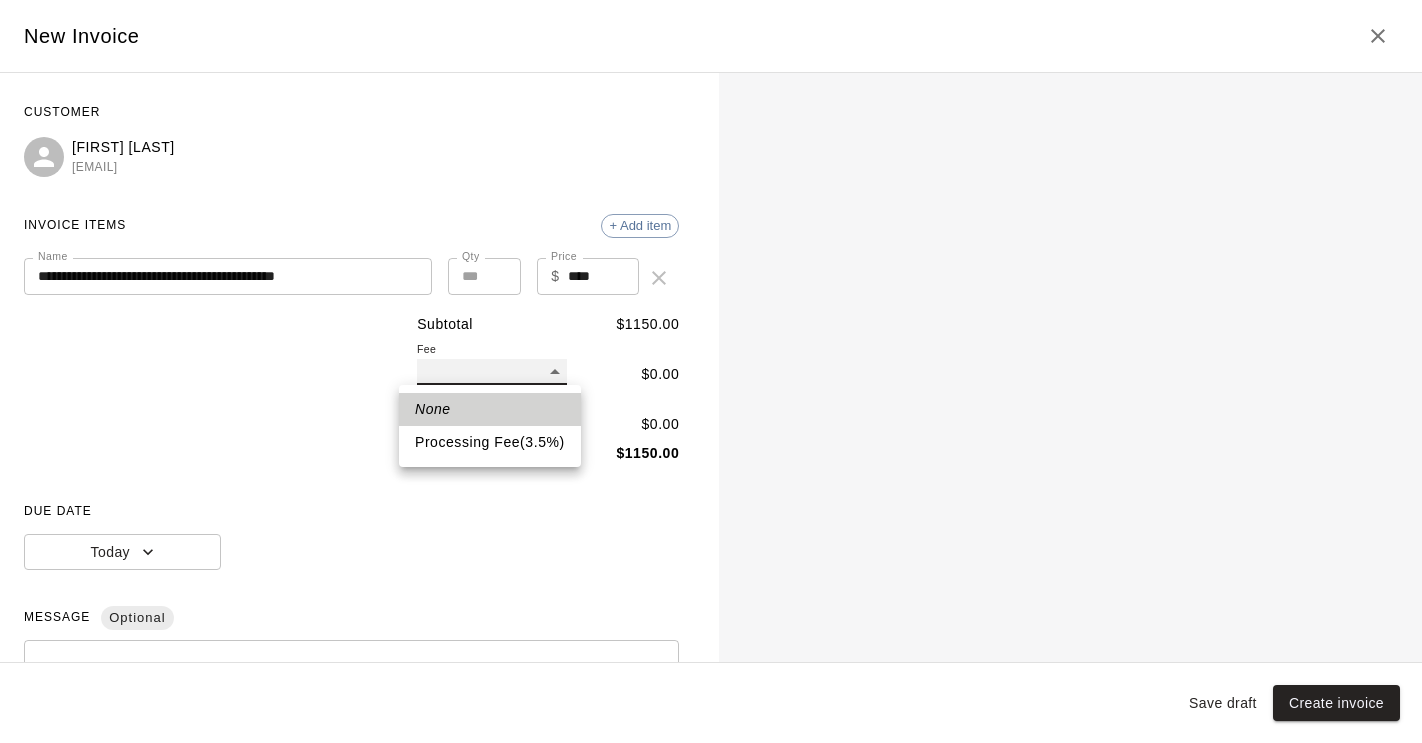 type on "**" 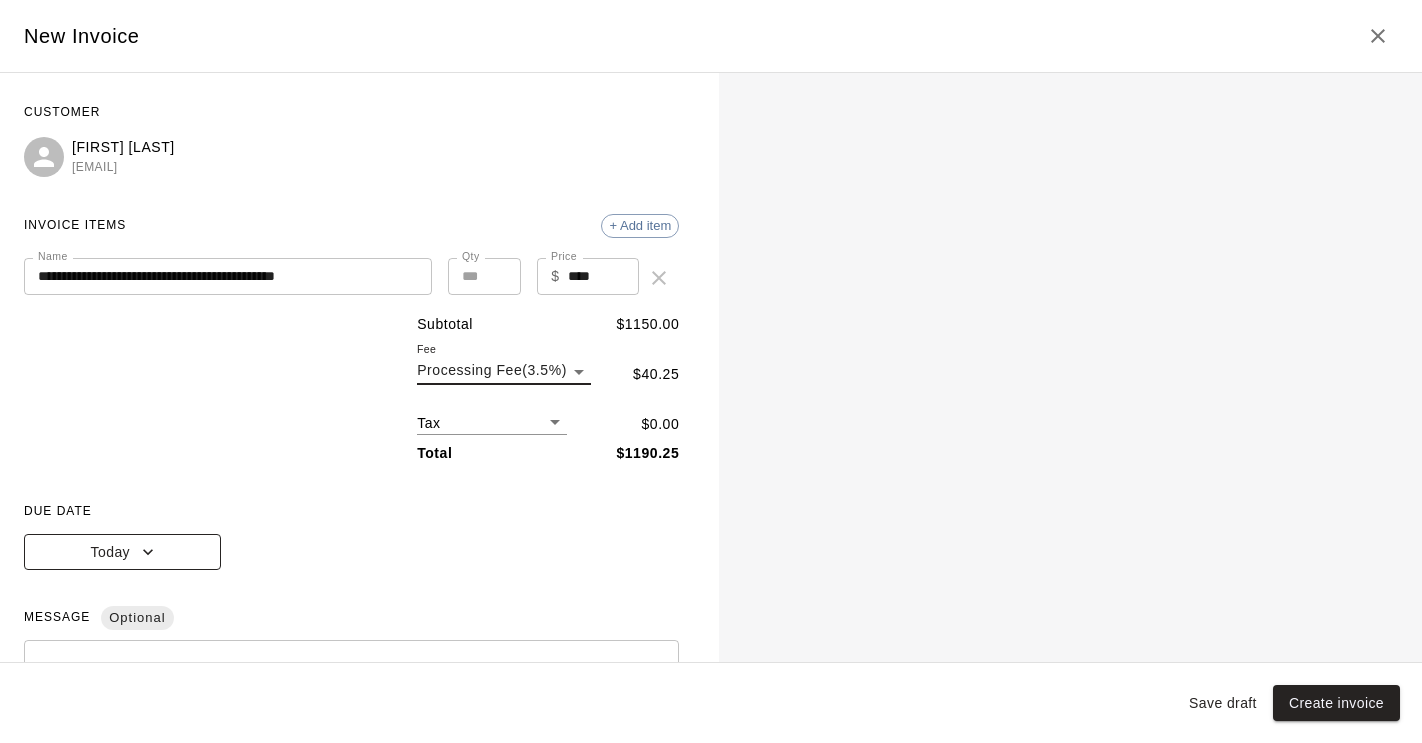 click on "Today" at bounding box center (122, 552) 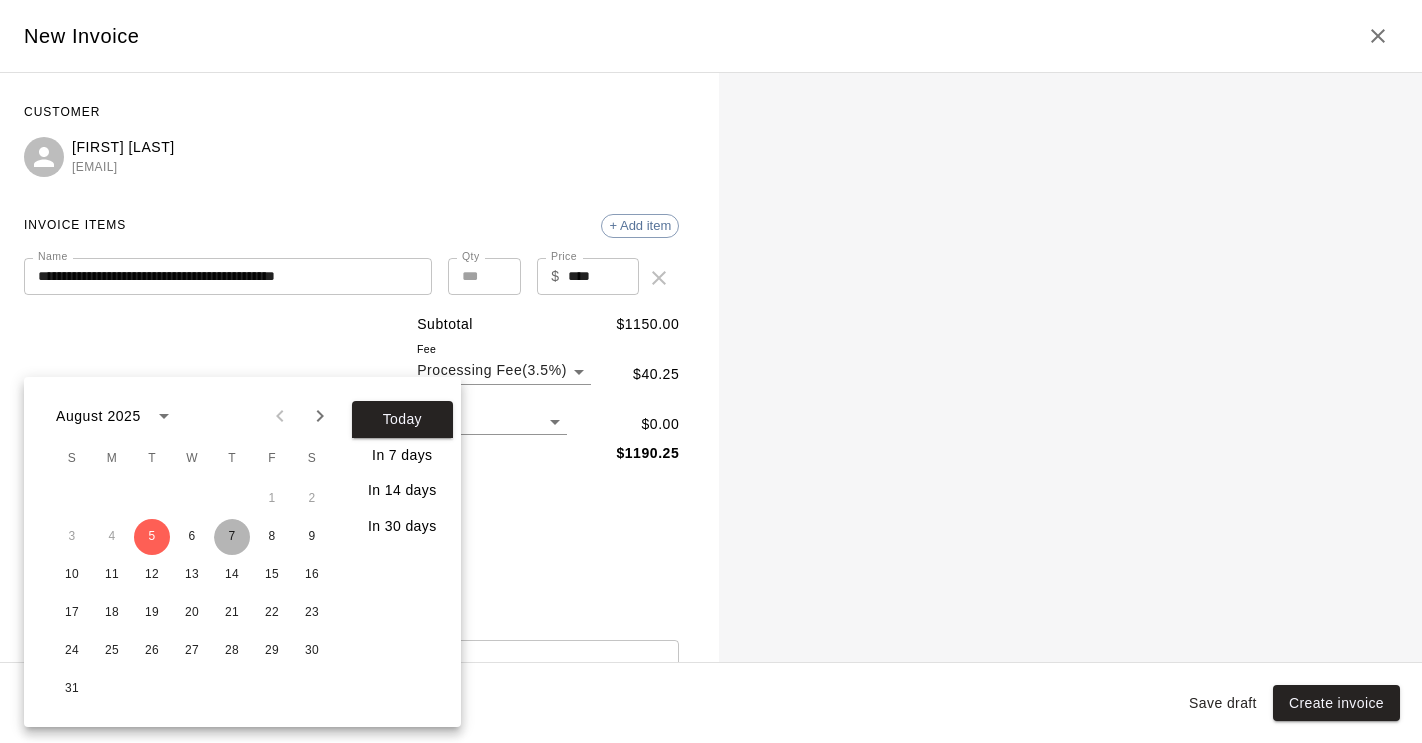 click on "7" at bounding box center [232, 537] 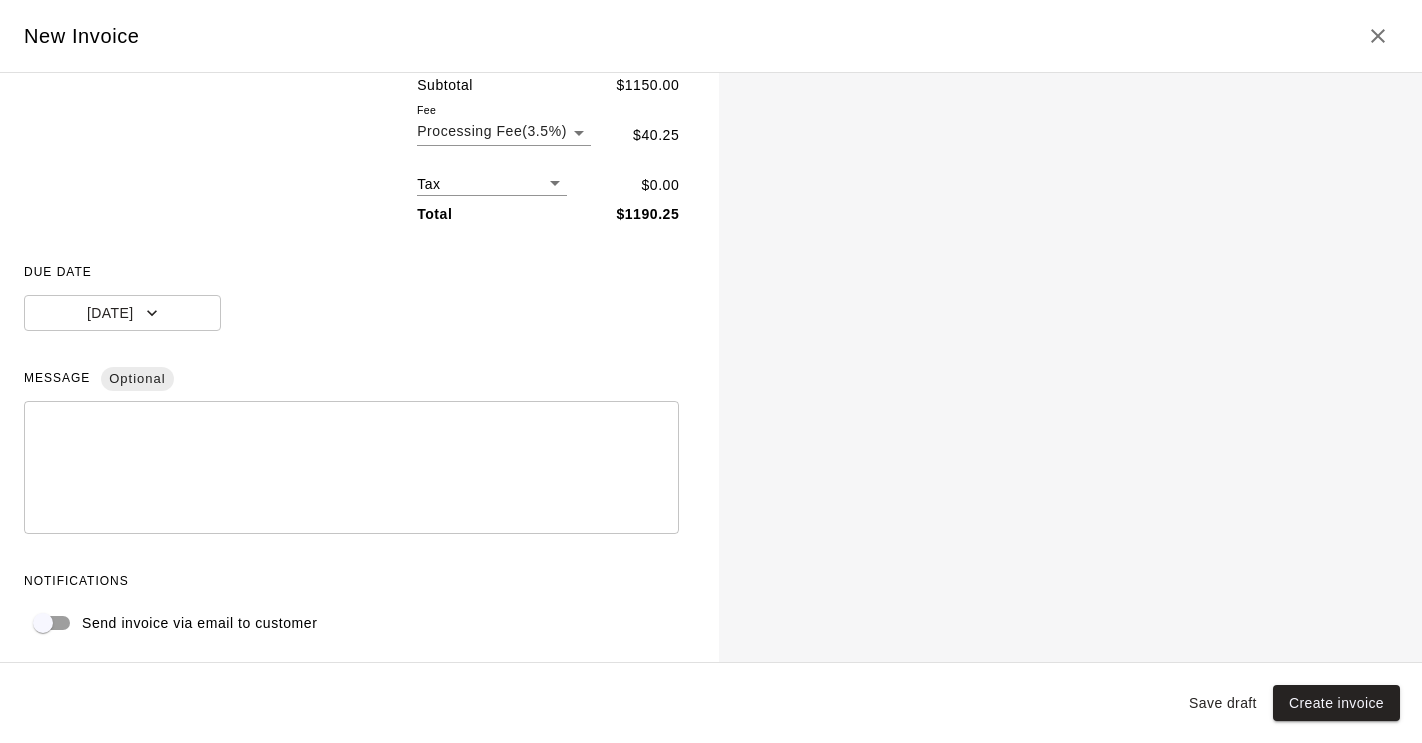 scroll, scrollTop: 243, scrollLeft: 0, axis: vertical 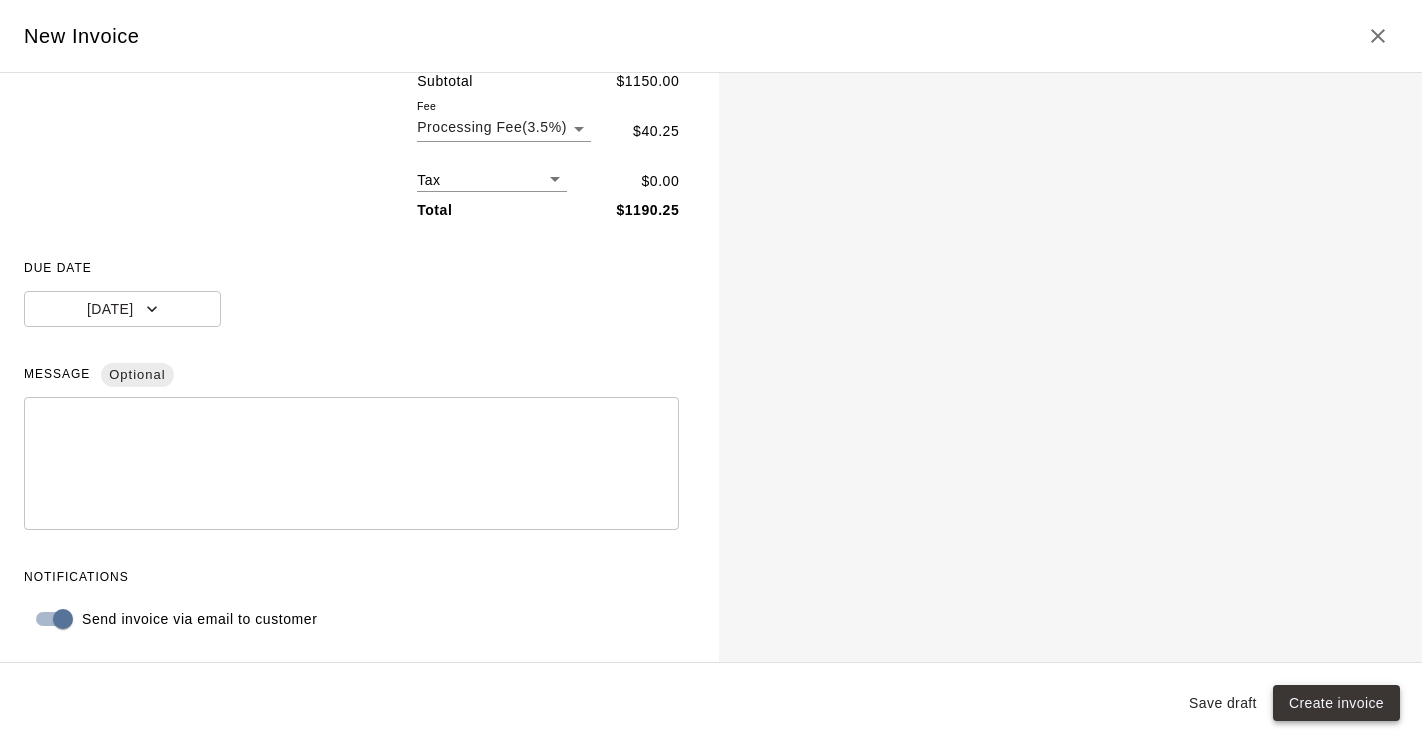 click on "Create invoice" at bounding box center (1336, 703) 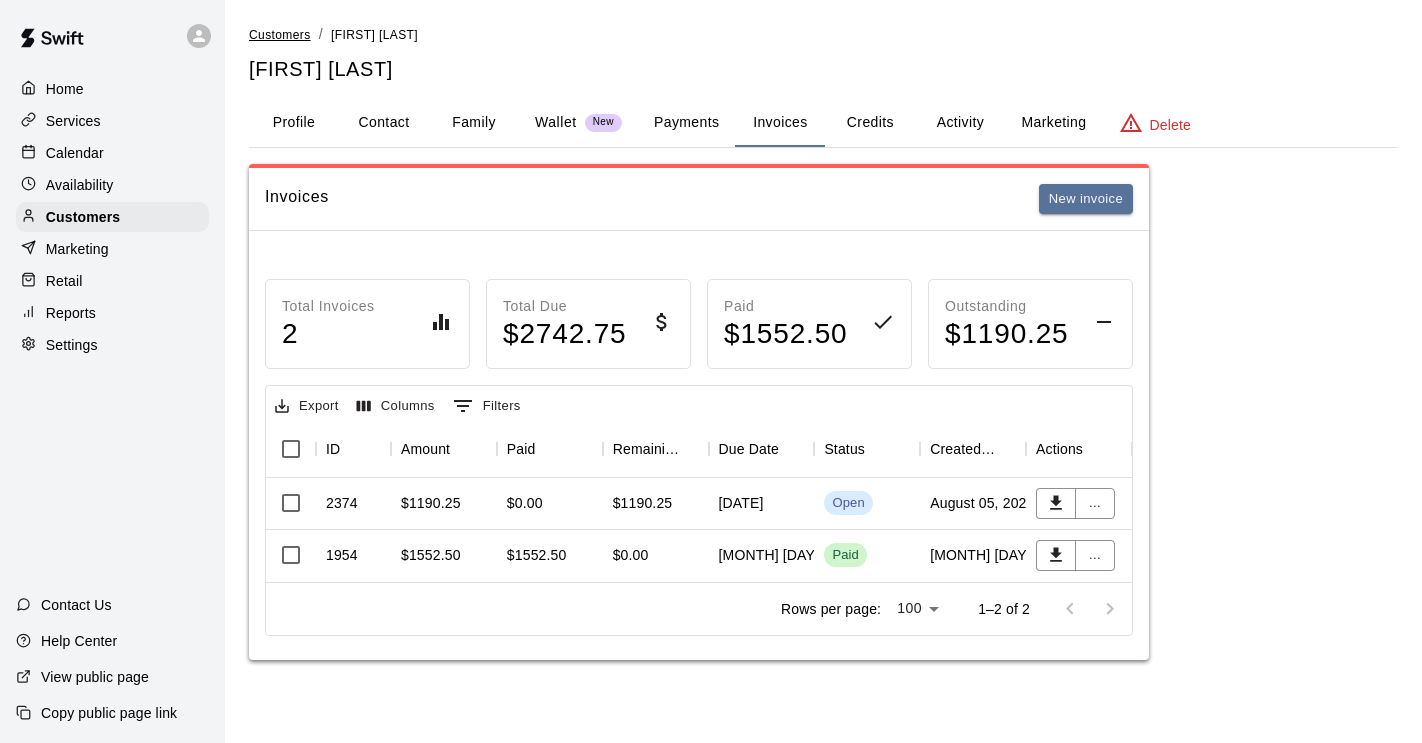 click on "Customers" at bounding box center (280, 35) 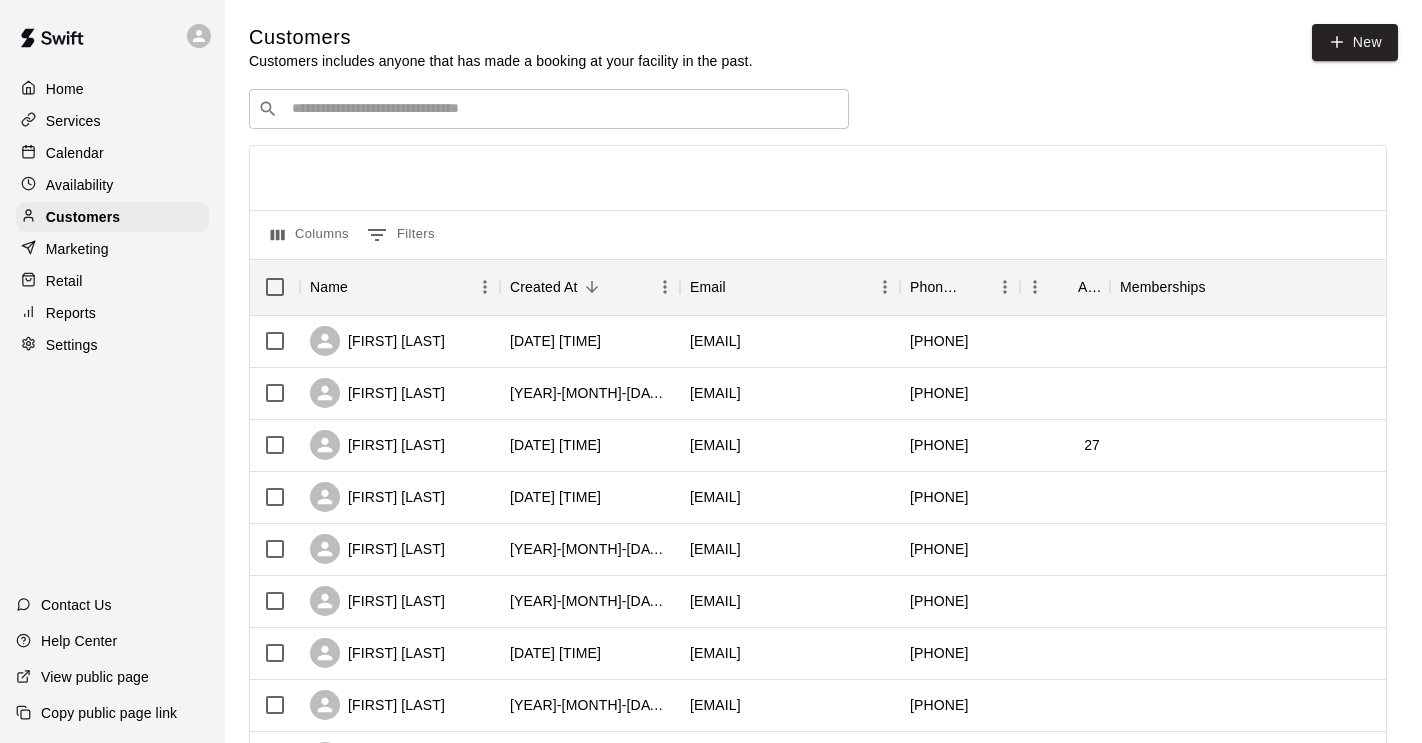 click at bounding box center [563, 109] 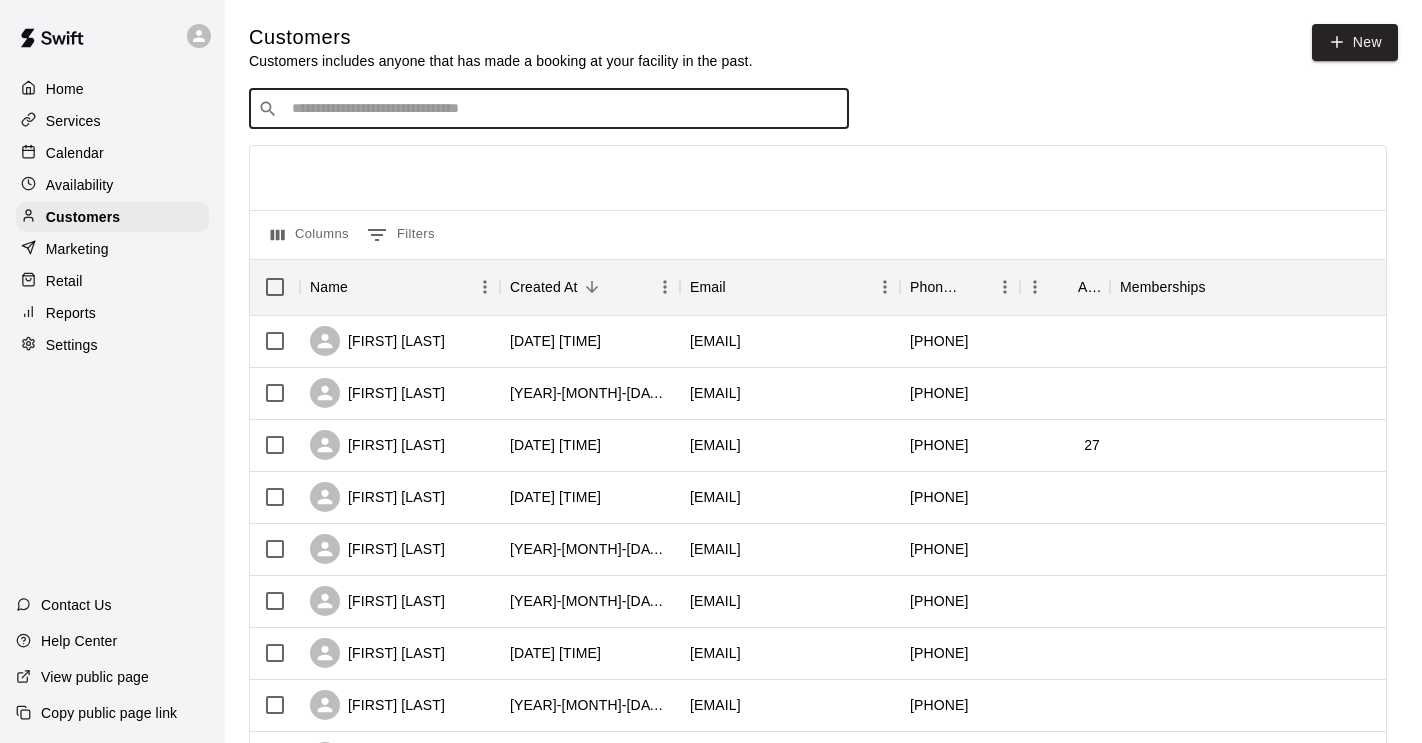 paste on "**********" 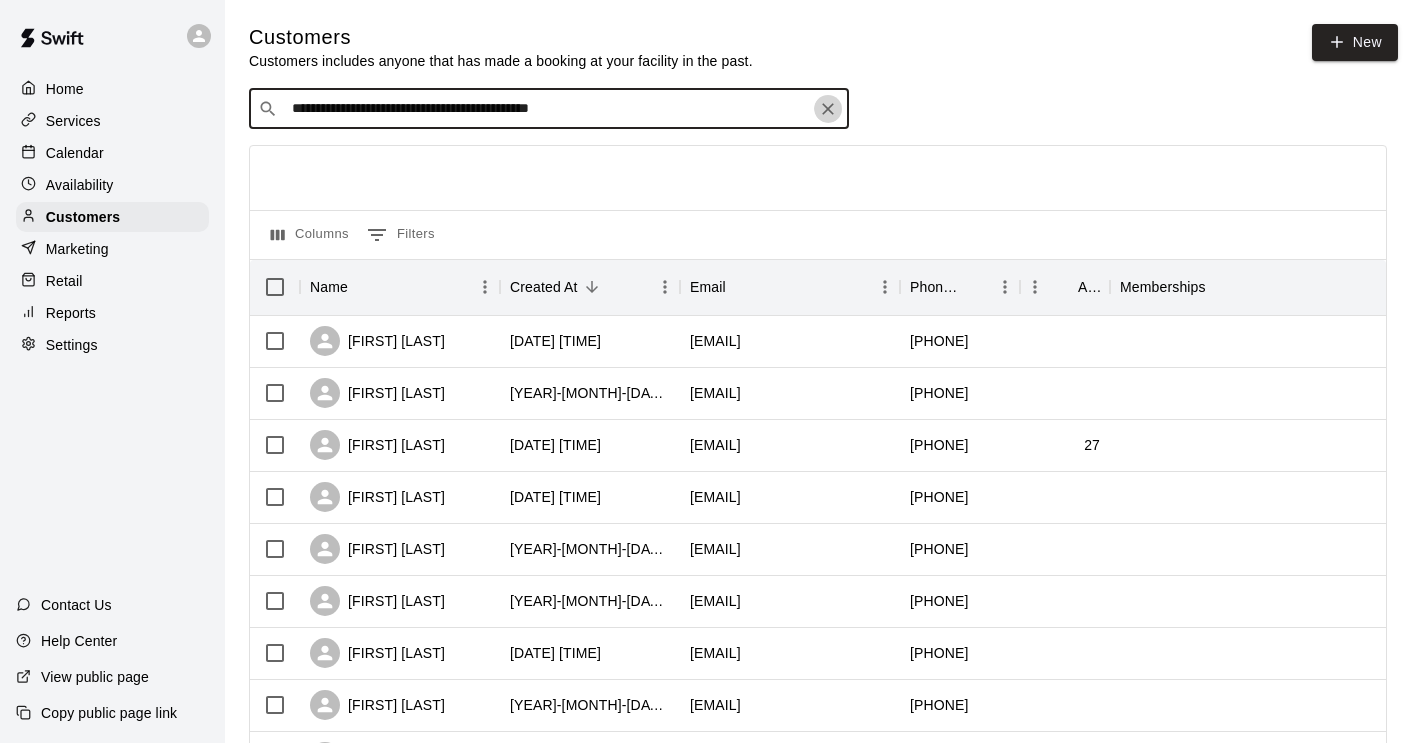 click 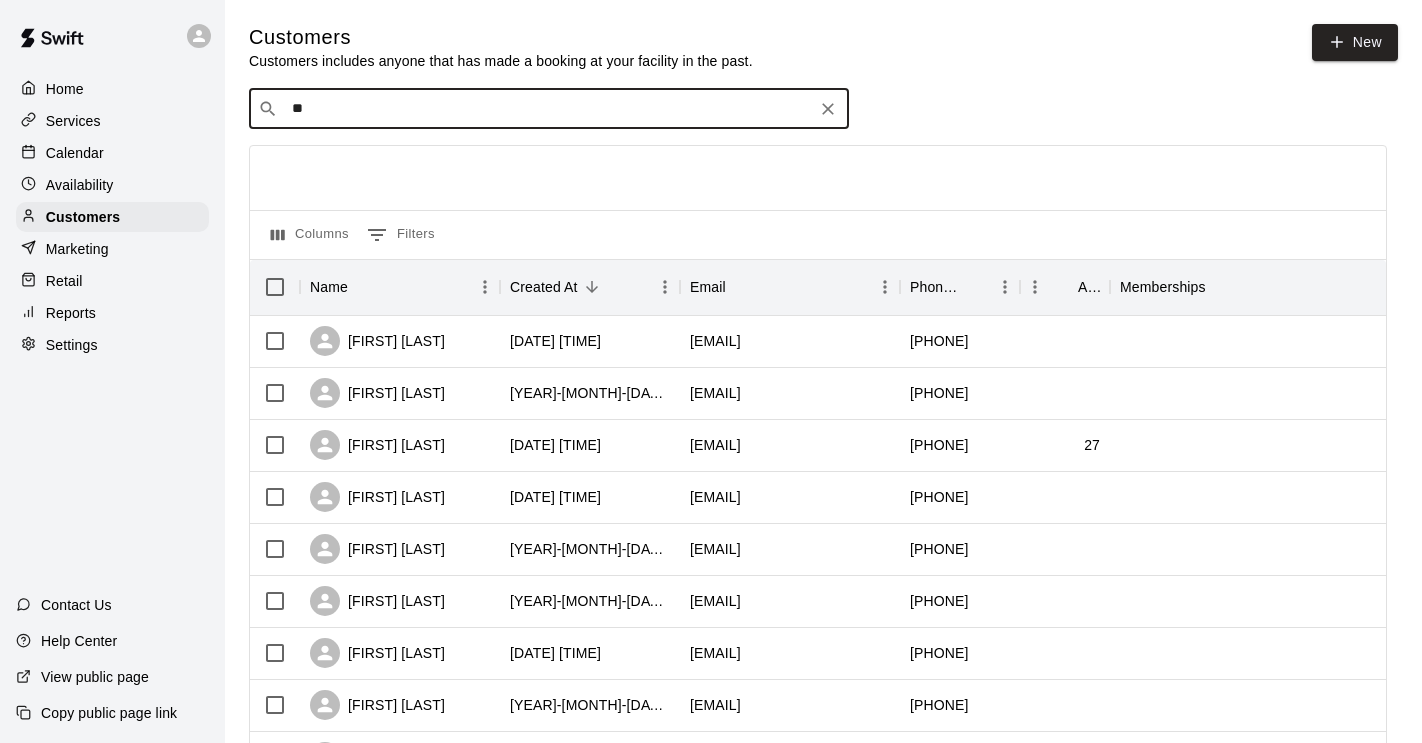 type on "***" 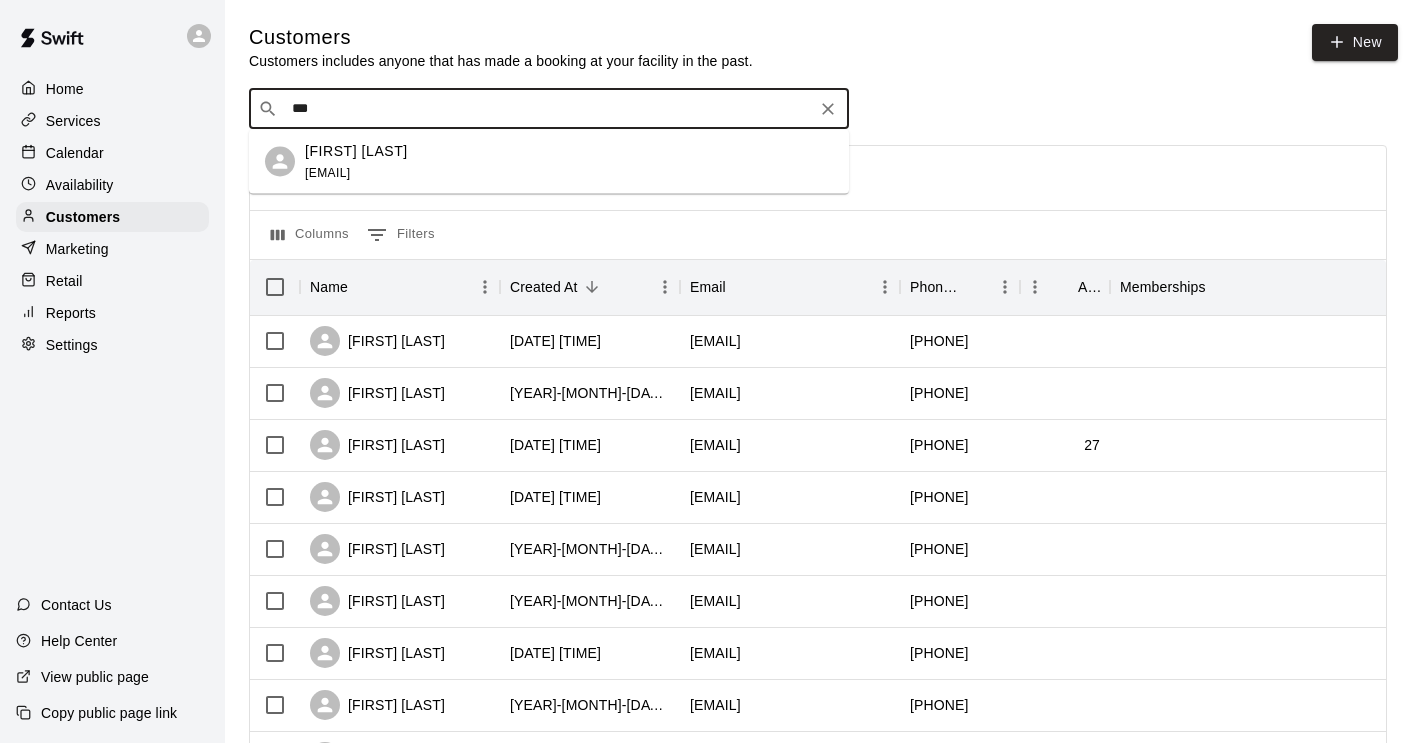 click on "[FIRST] [LAST] [EMAIL]" at bounding box center (569, 161) 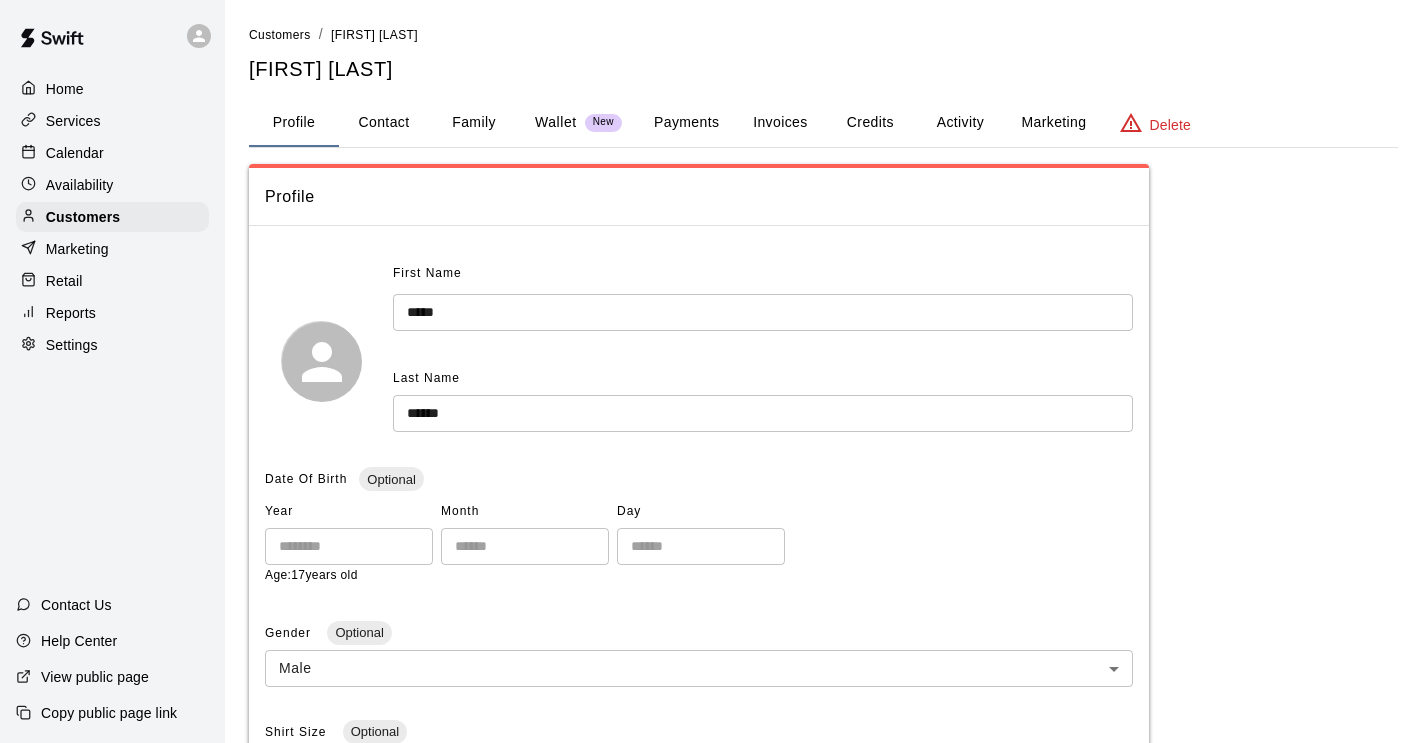 click on "Wallet" at bounding box center (556, 122) 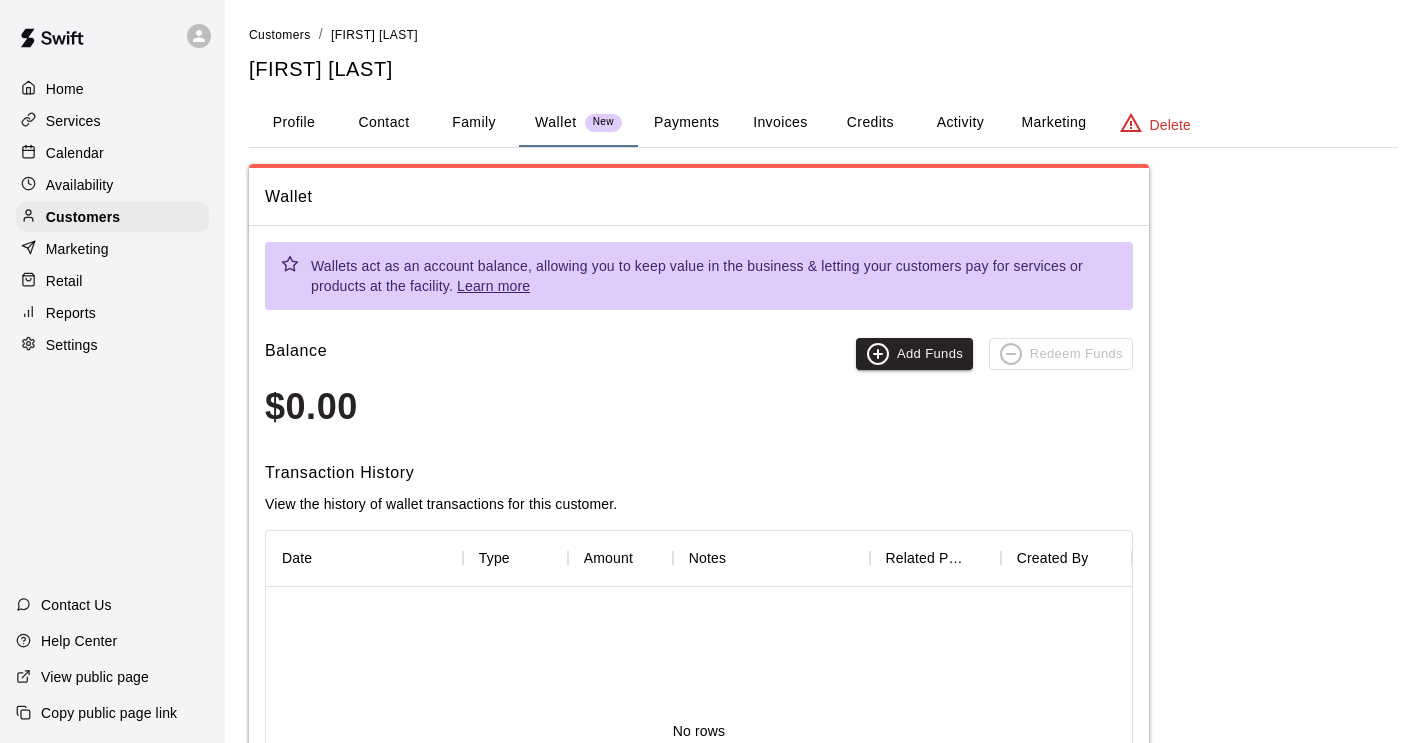 click on "Invoices" at bounding box center [780, 123] 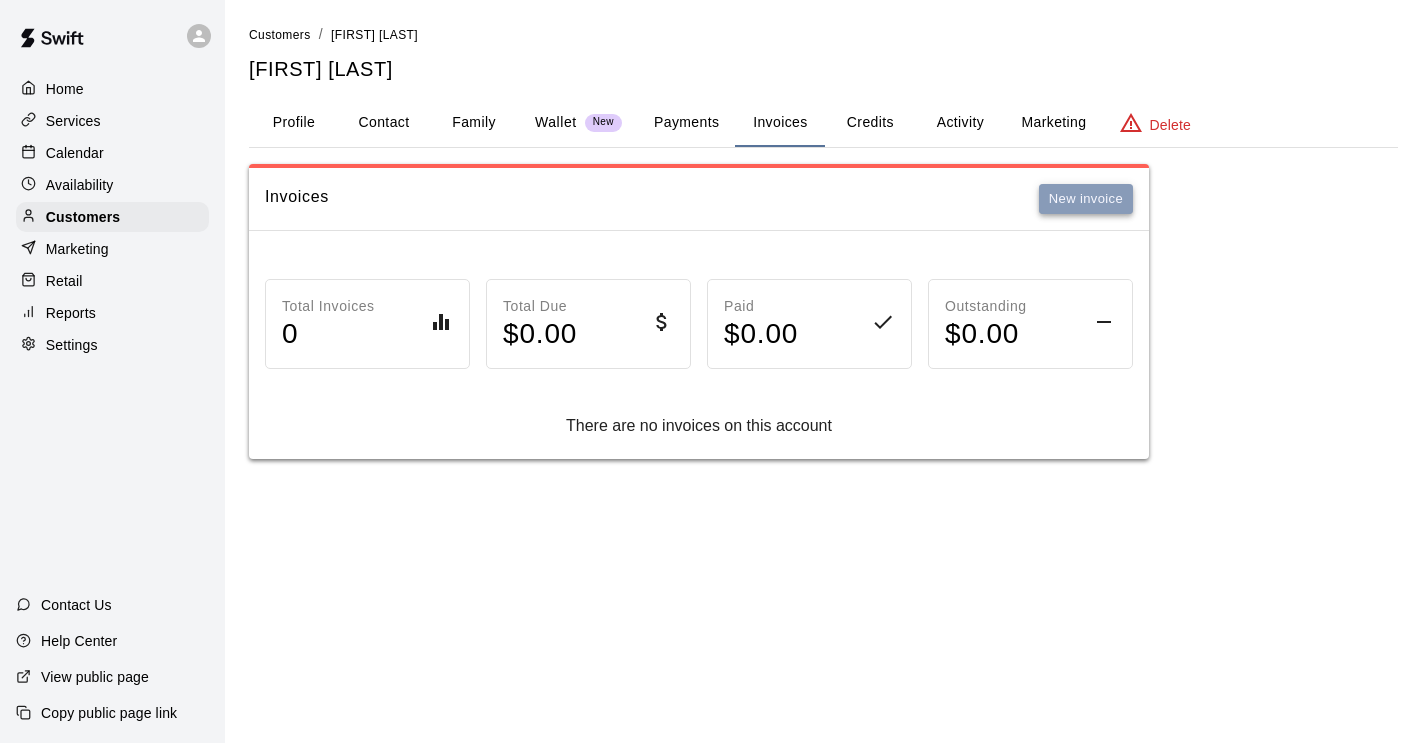 click on "New invoice" at bounding box center (1086, 199) 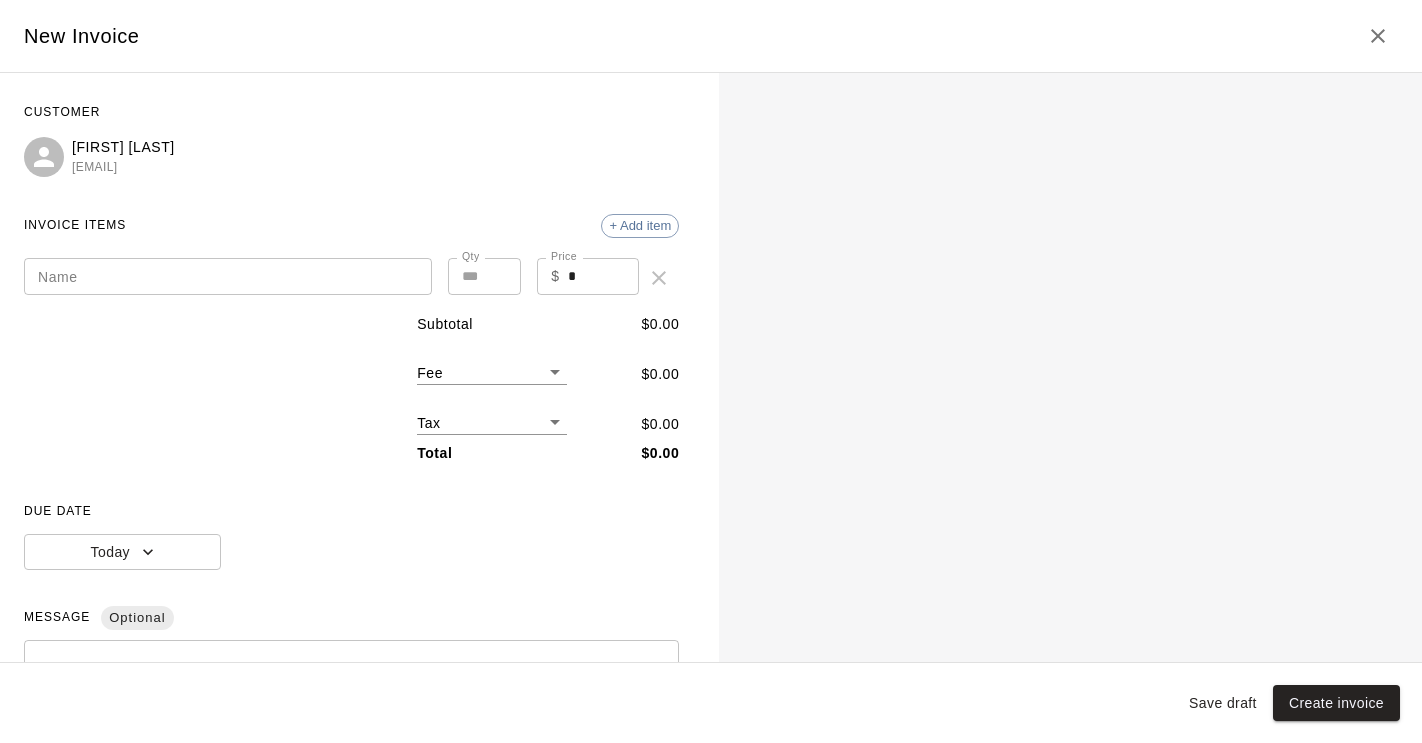 click on "Name" at bounding box center (228, 276) 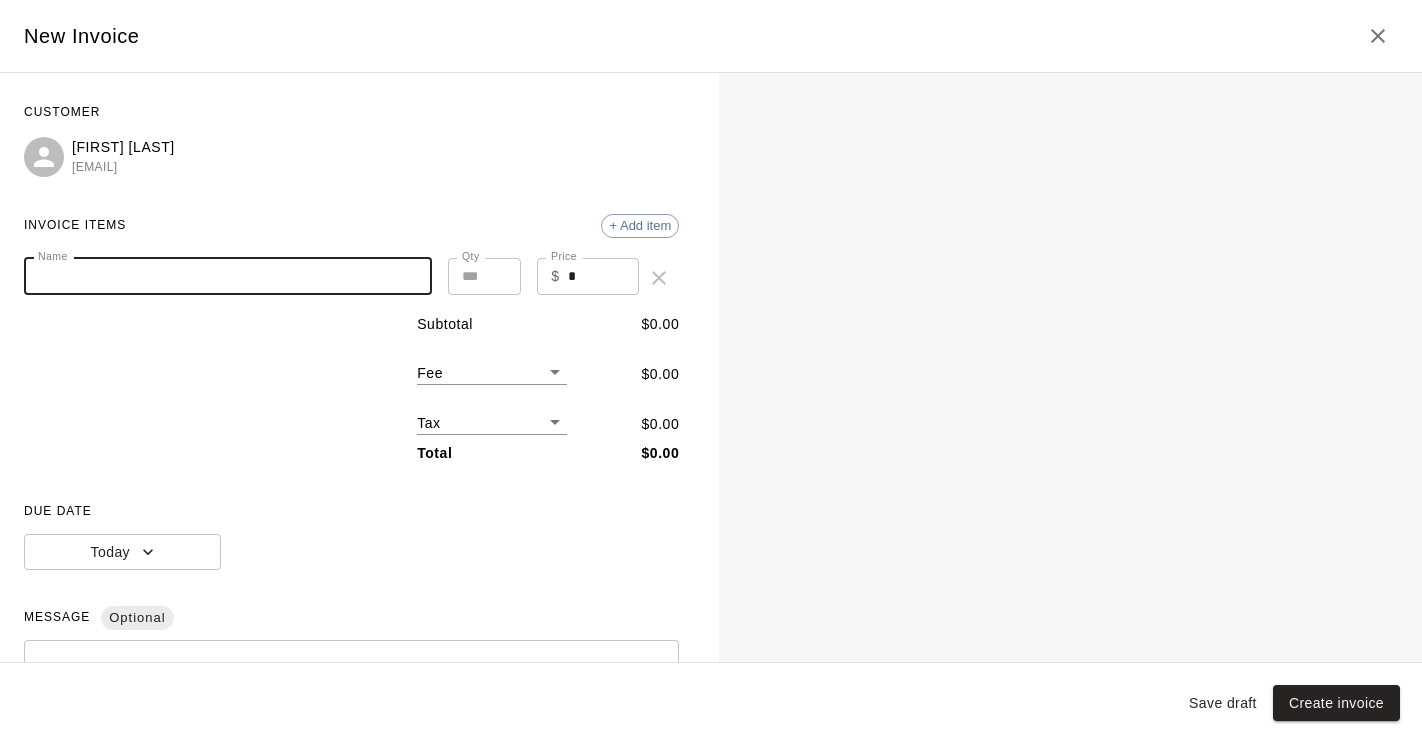 paste on "**********" 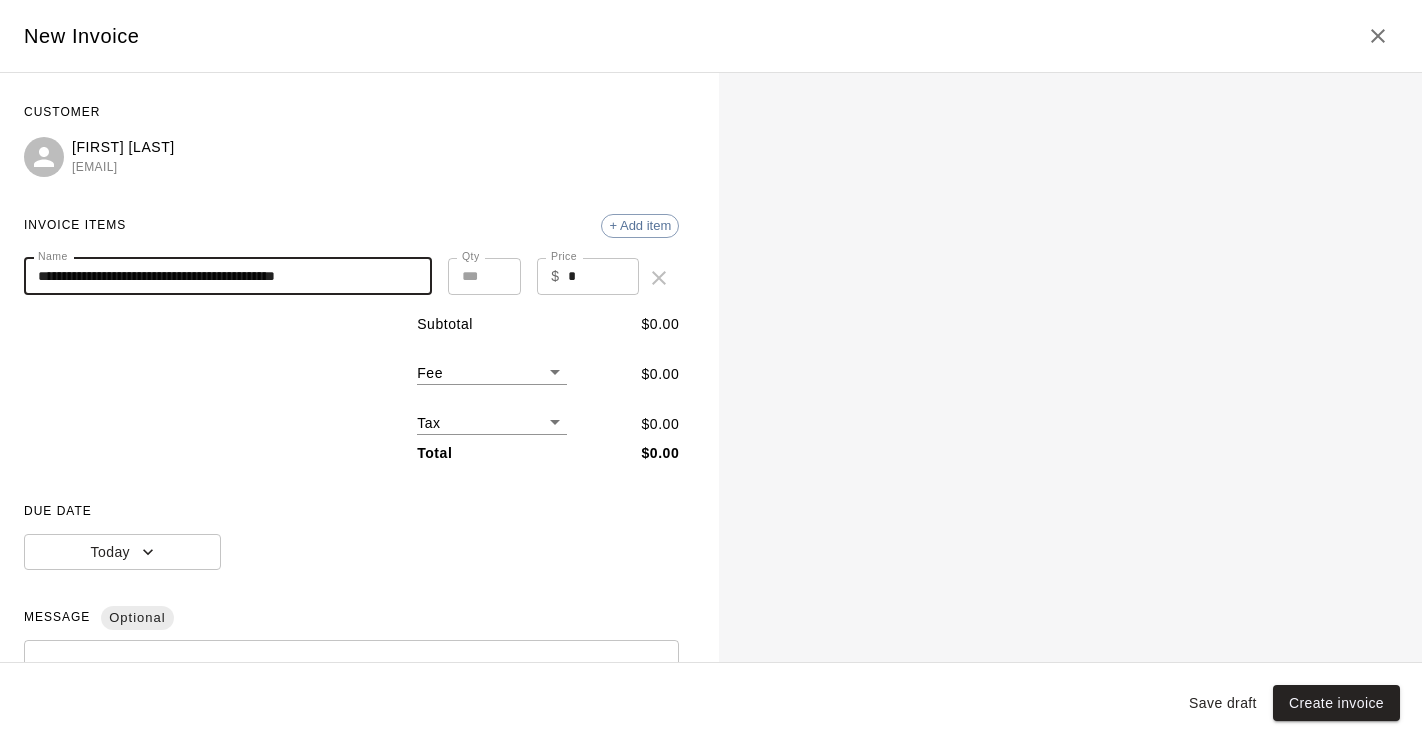 type on "**********" 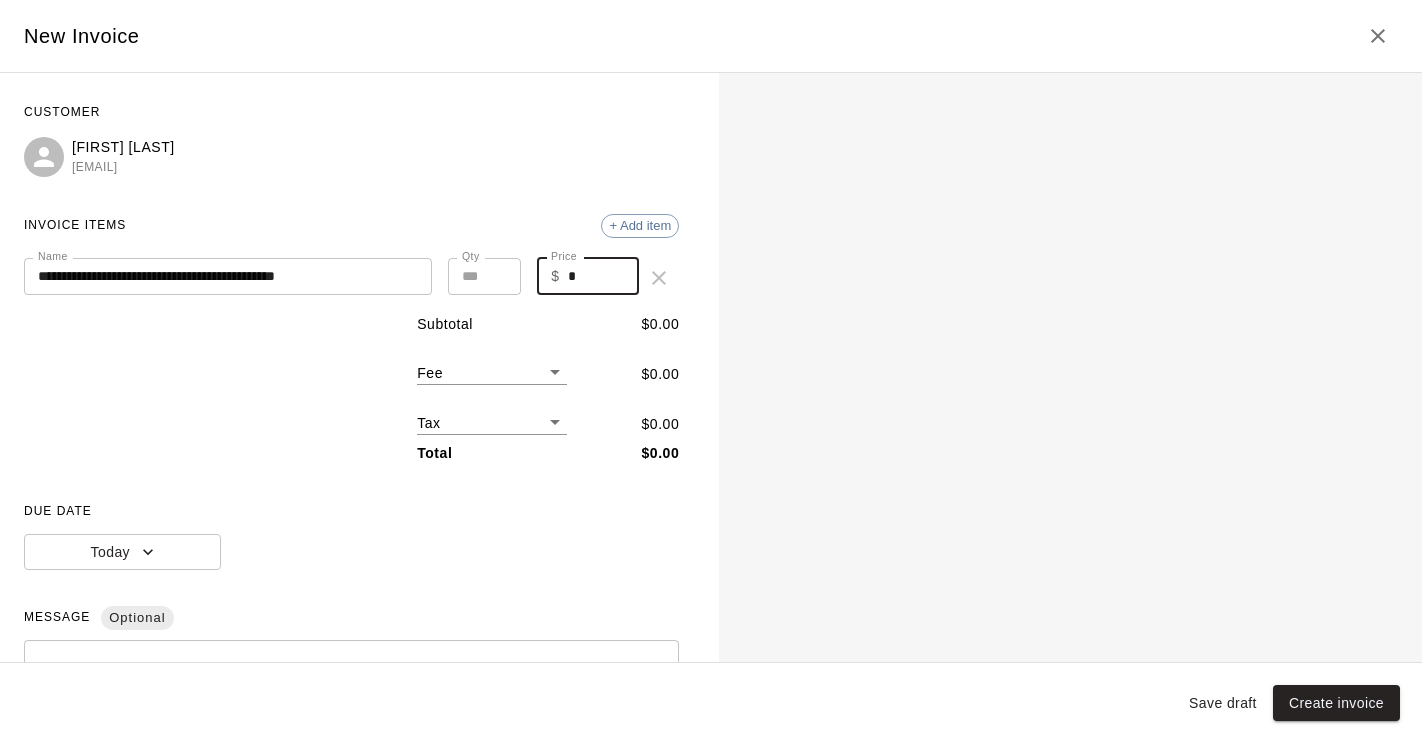 drag, startPoint x: 596, startPoint y: 272, endPoint x: 554, endPoint y: 272, distance: 42 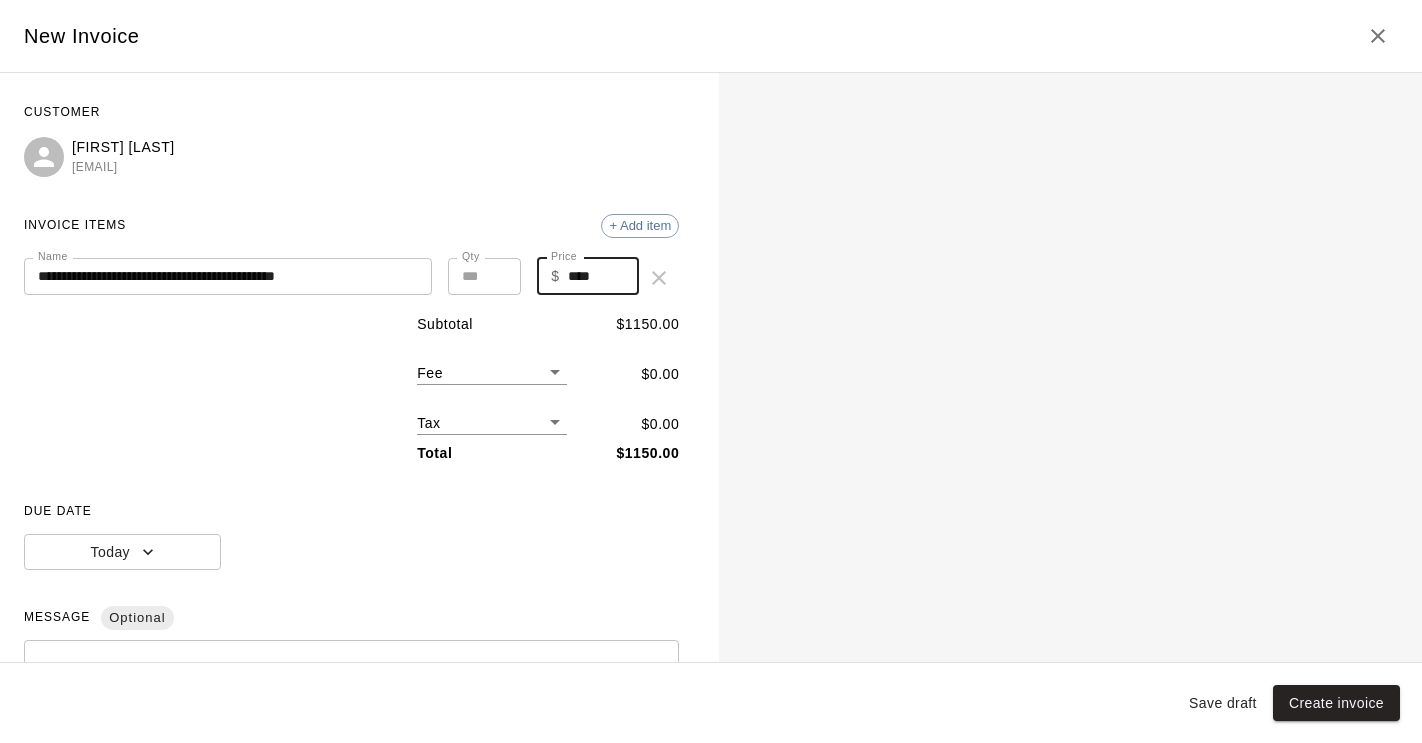 type on "****" 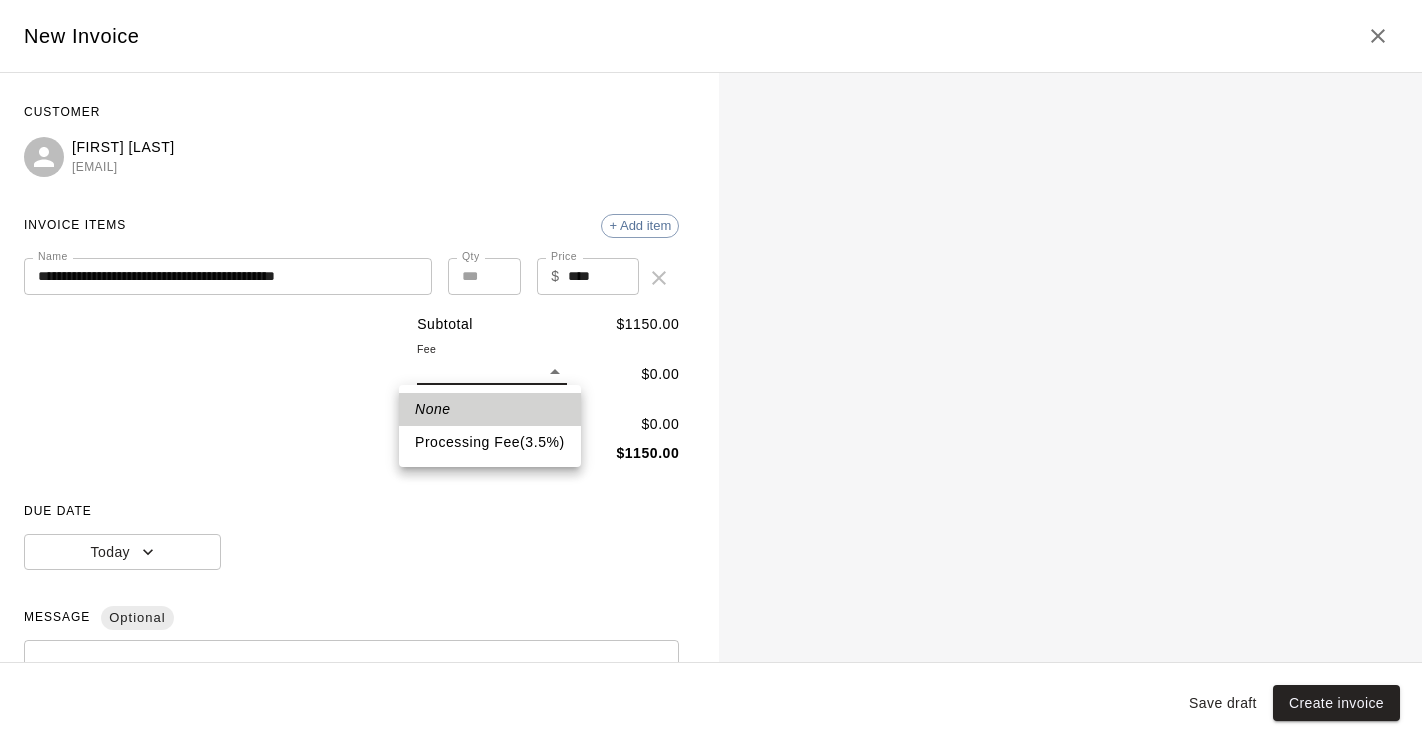 click on "**********" at bounding box center (711, 249) 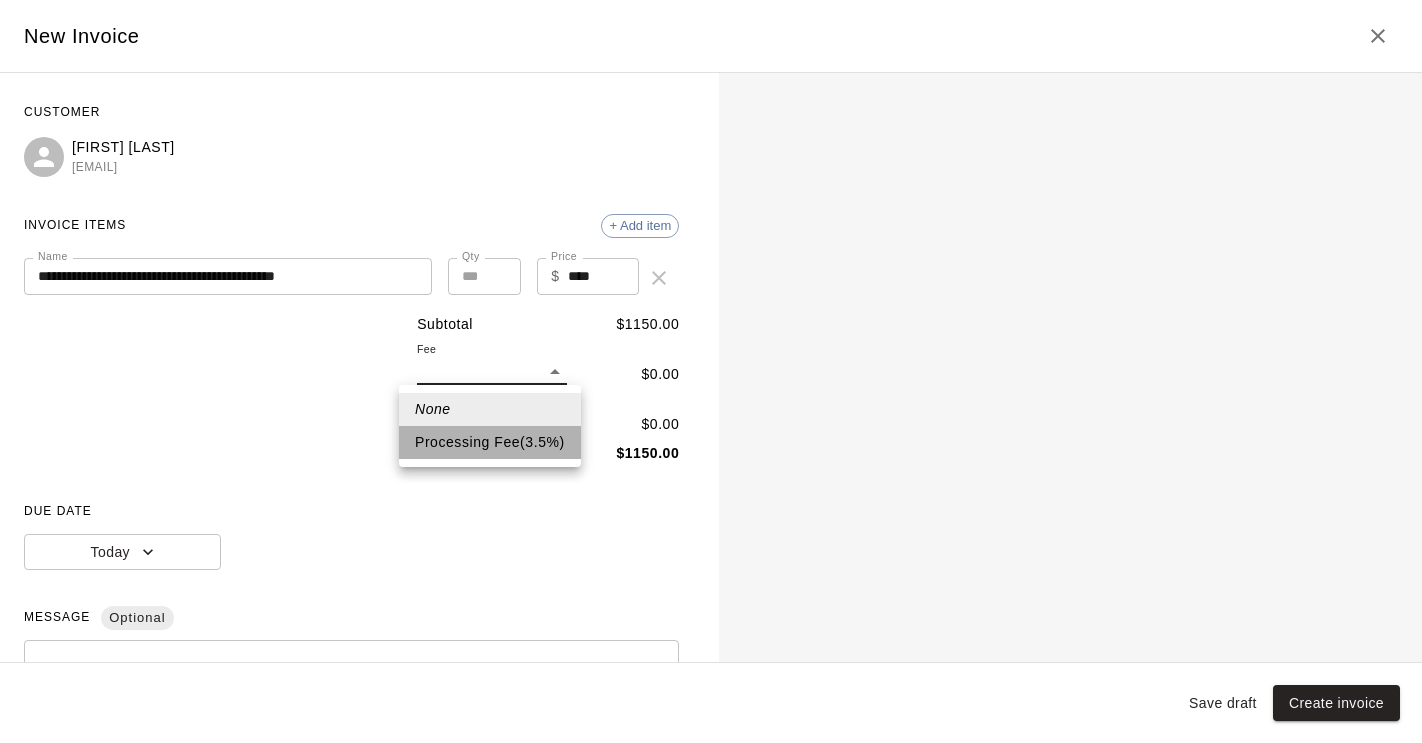 click on "Processing Fee  ( 3.5 % )" at bounding box center (490, 442) 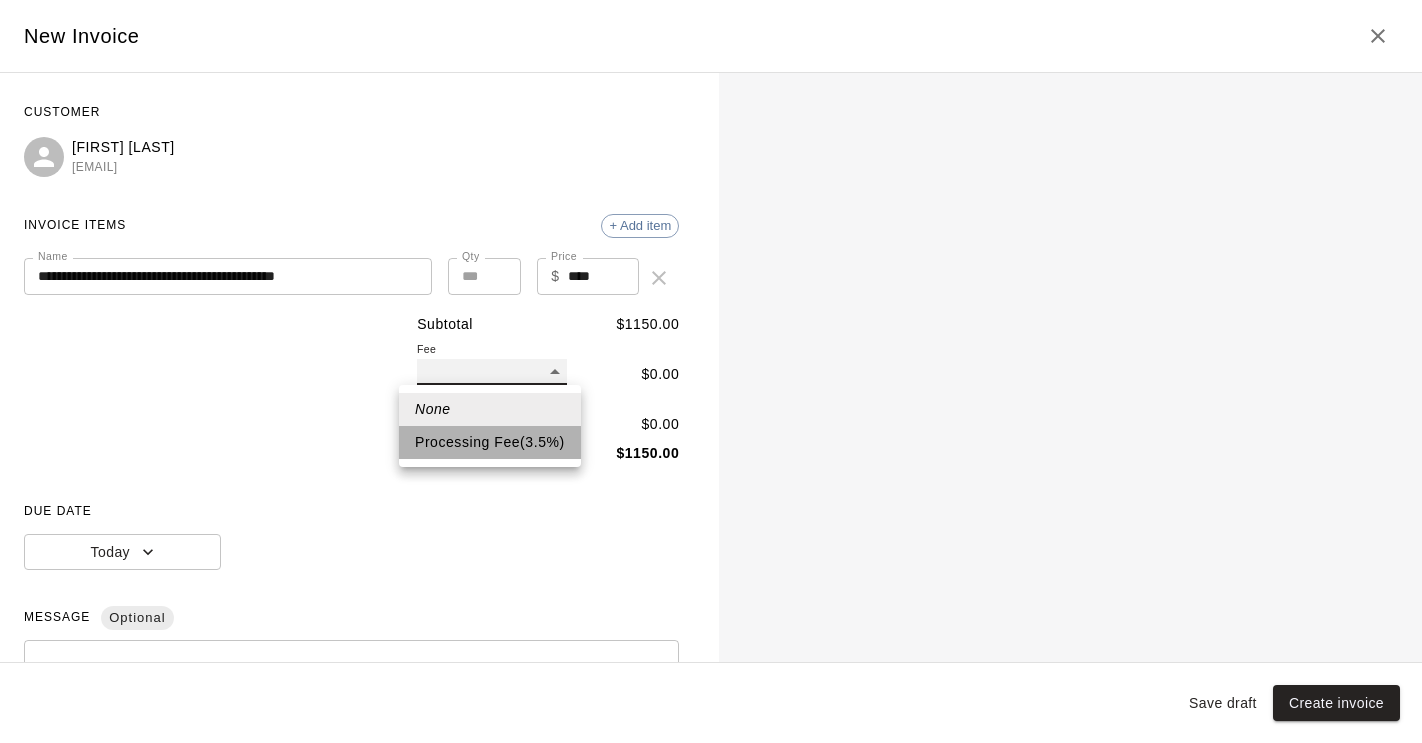type on "**" 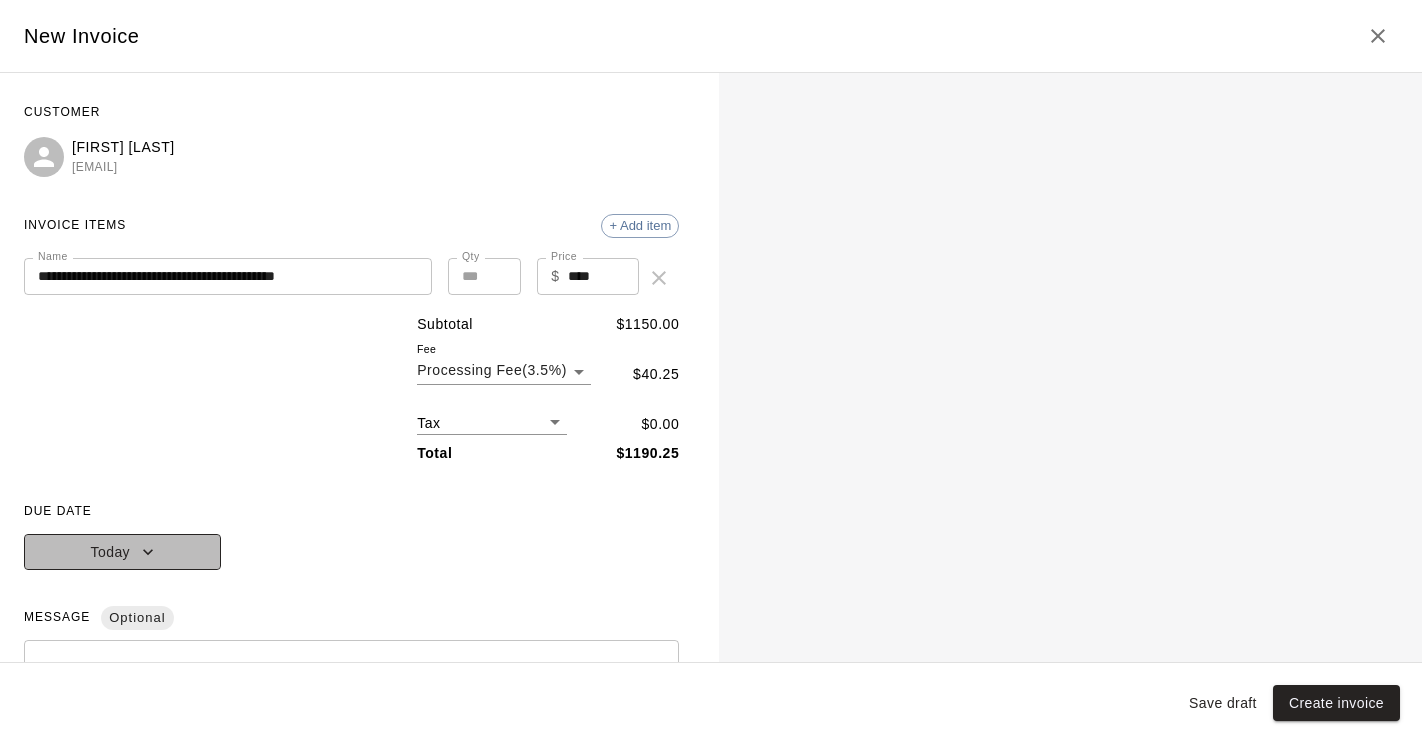 click 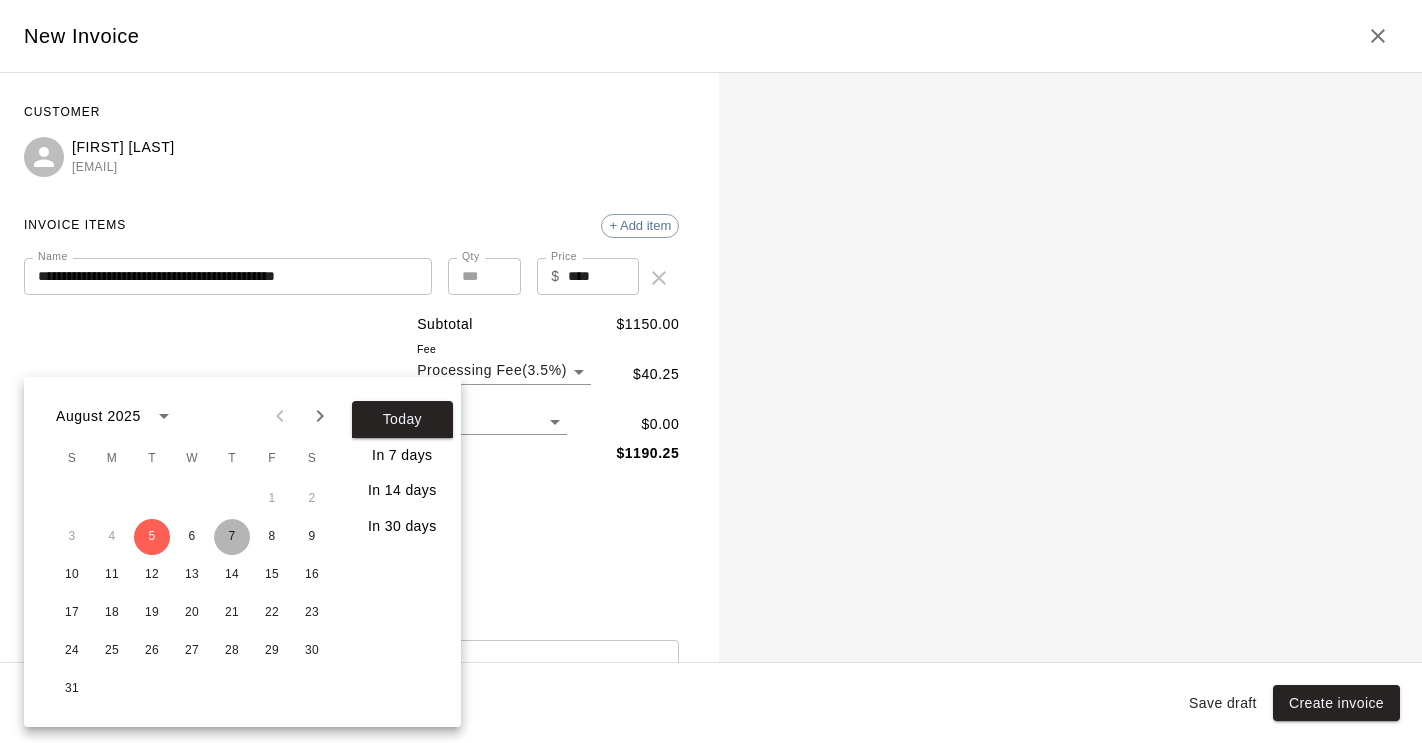 click on "7" at bounding box center [232, 537] 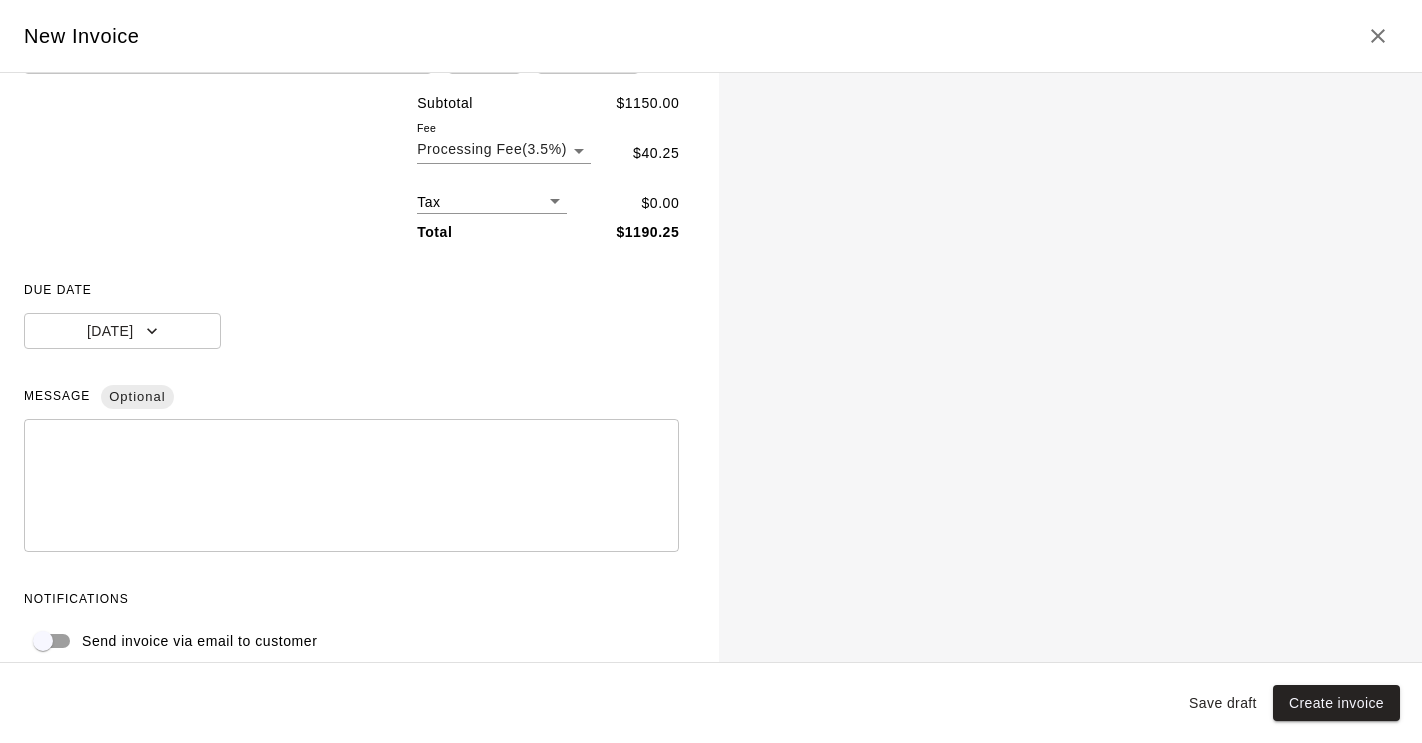 scroll, scrollTop: 243, scrollLeft: 0, axis: vertical 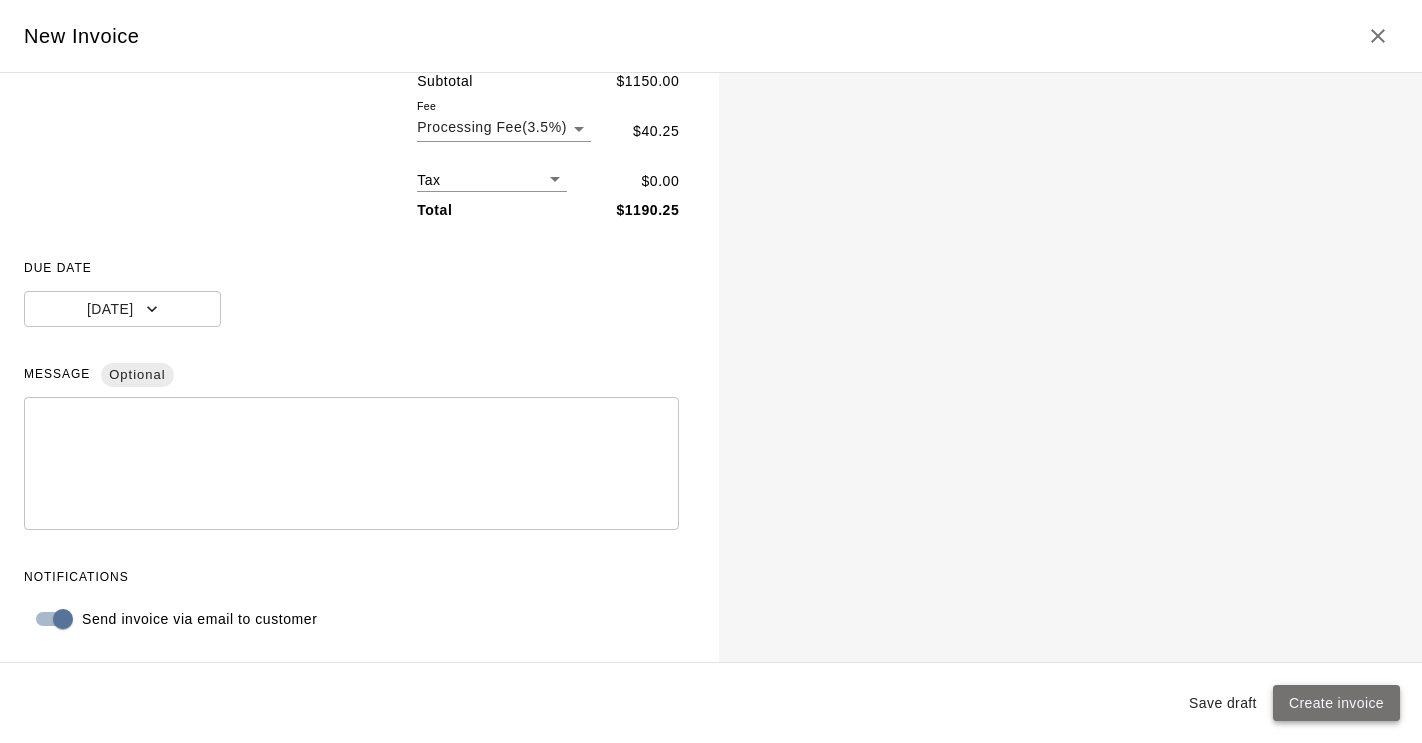 click on "Create invoice" at bounding box center [1336, 703] 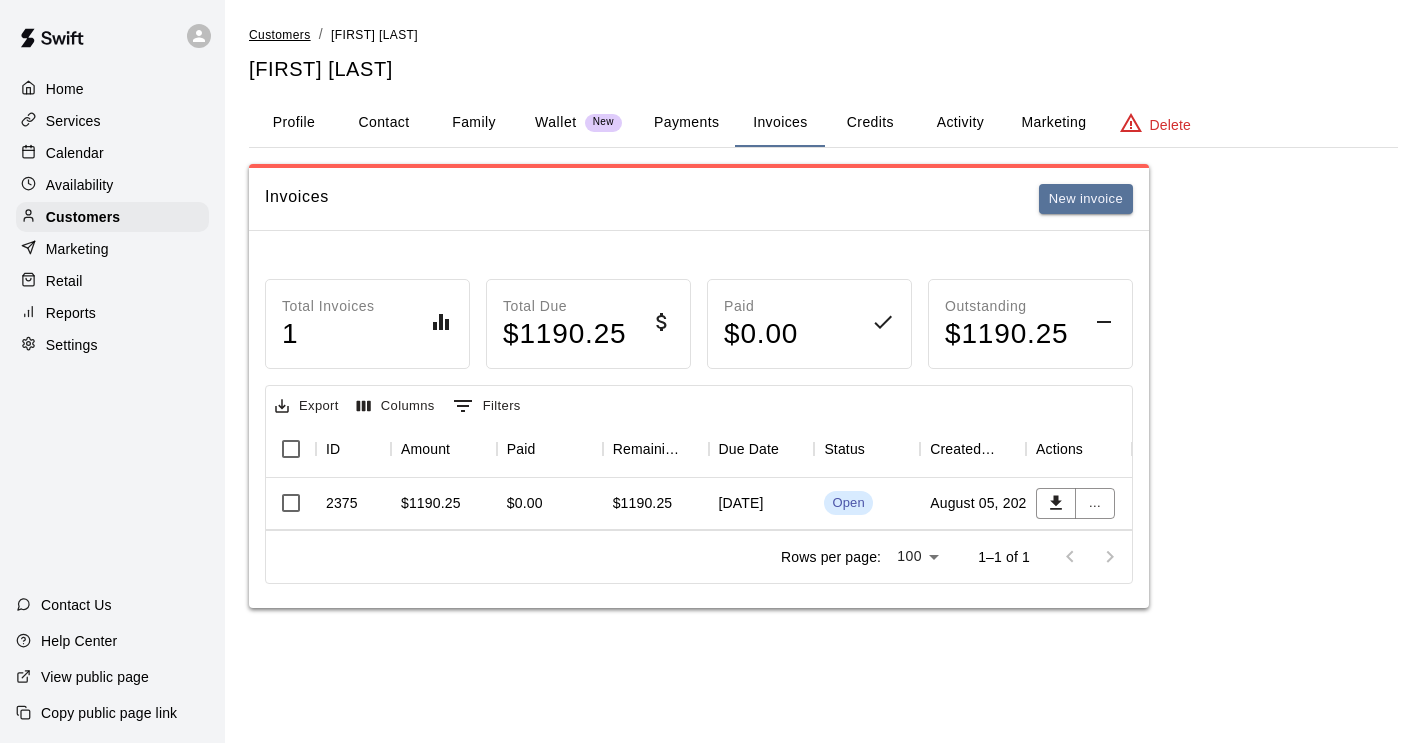 click on "Customers" at bounding box center [280, 35] 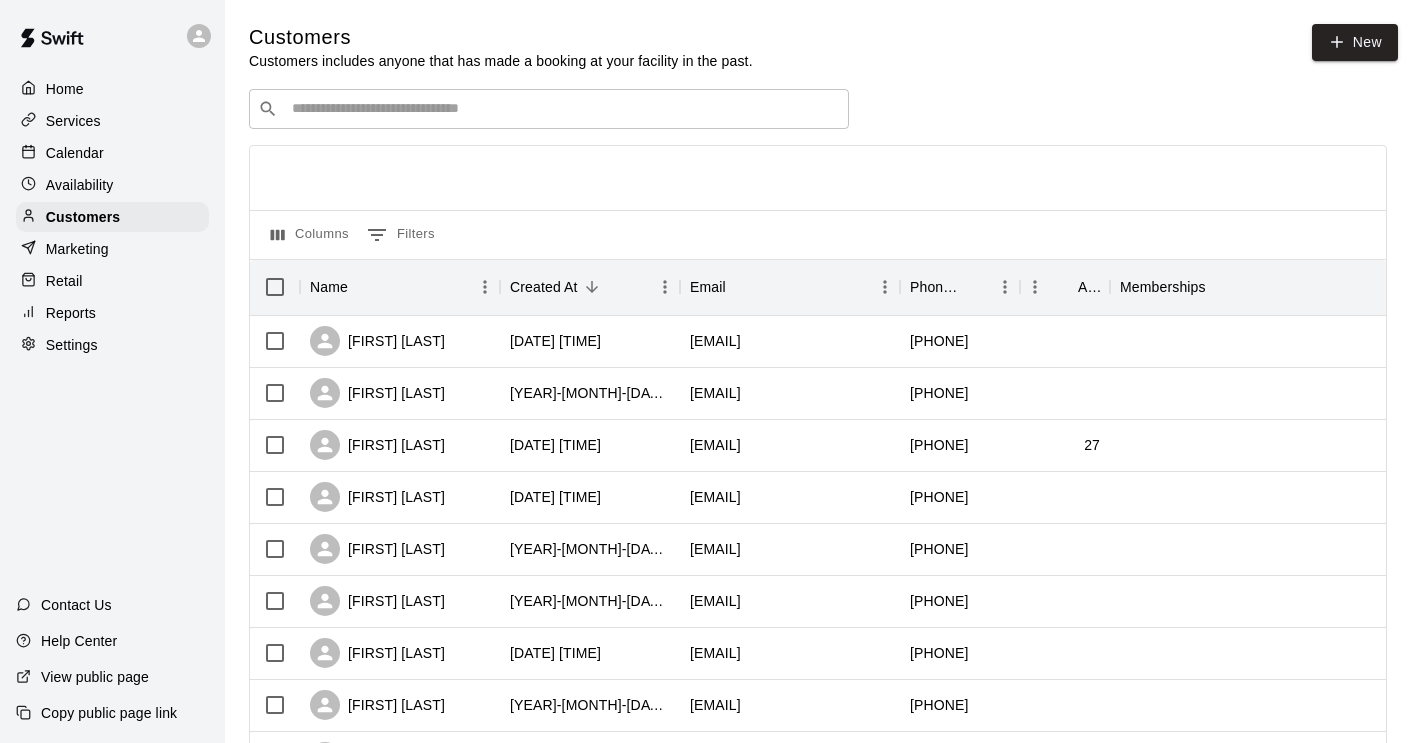click at bounding box center [563, 109] 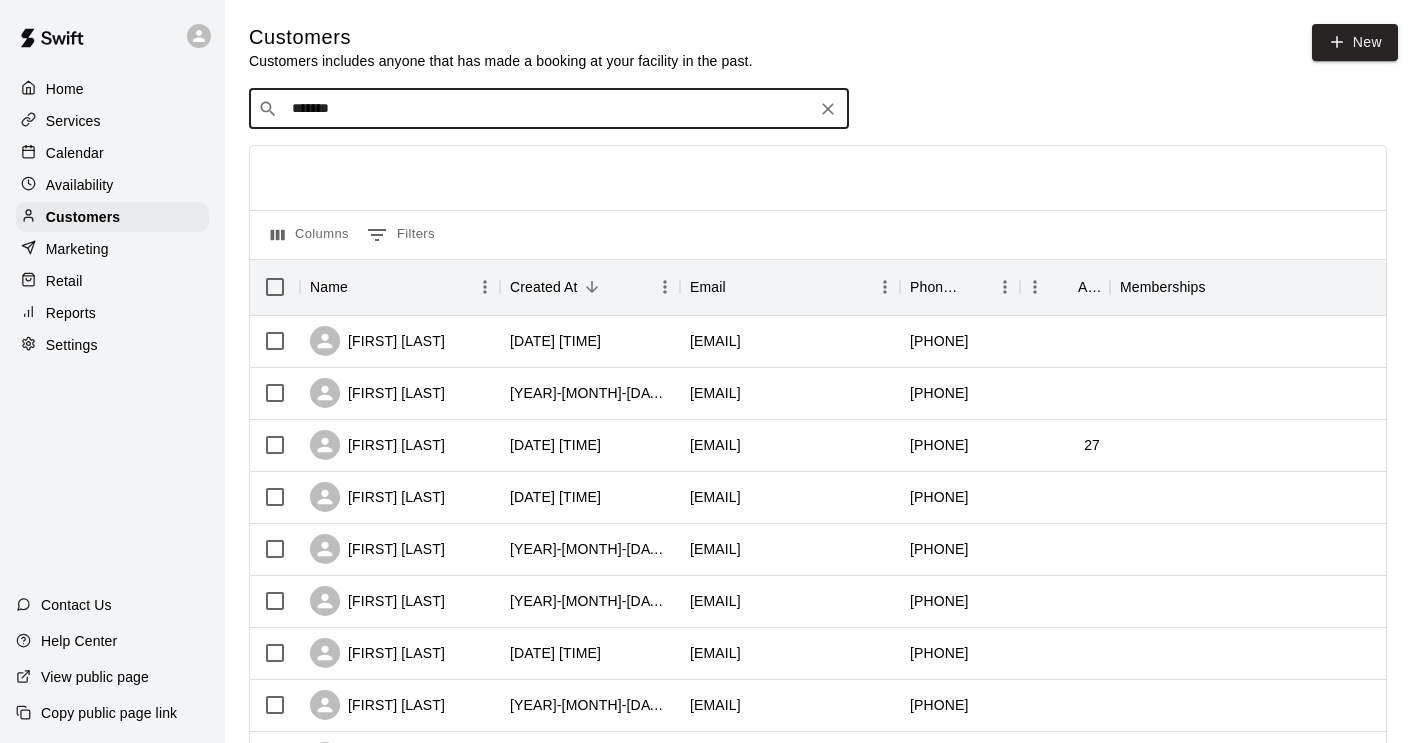 type on "********" 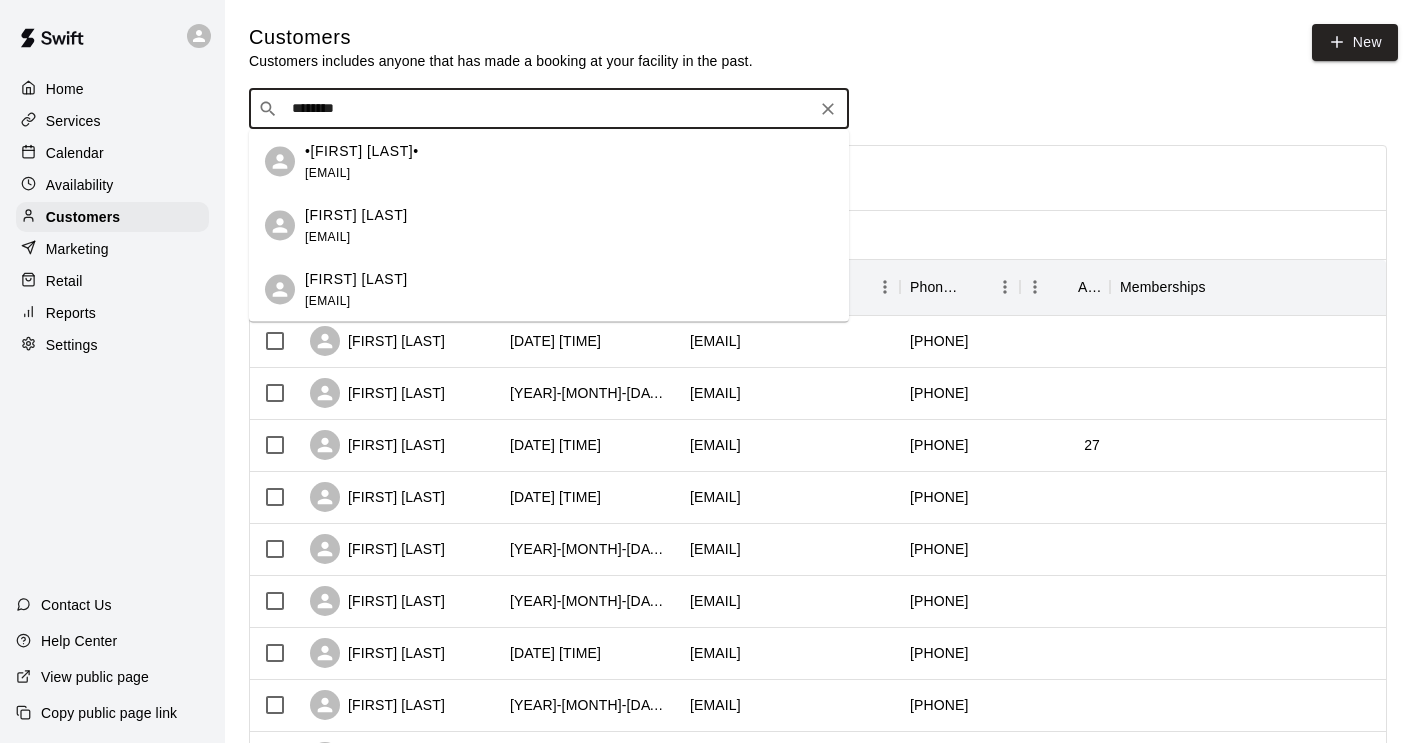 click on "[FIRST] [LAST]" at bounding box center [356, 214] 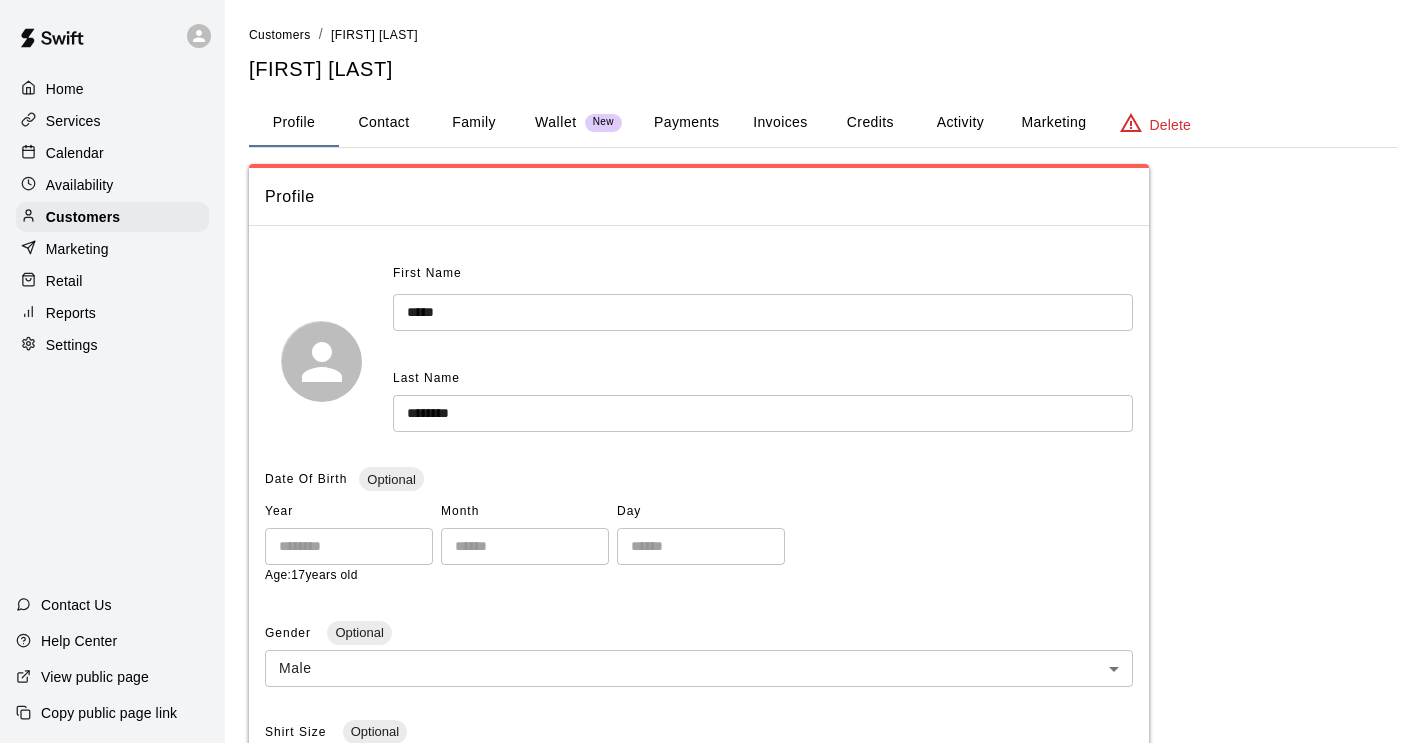 click on "Invoices" at bounding box center [780, 123] 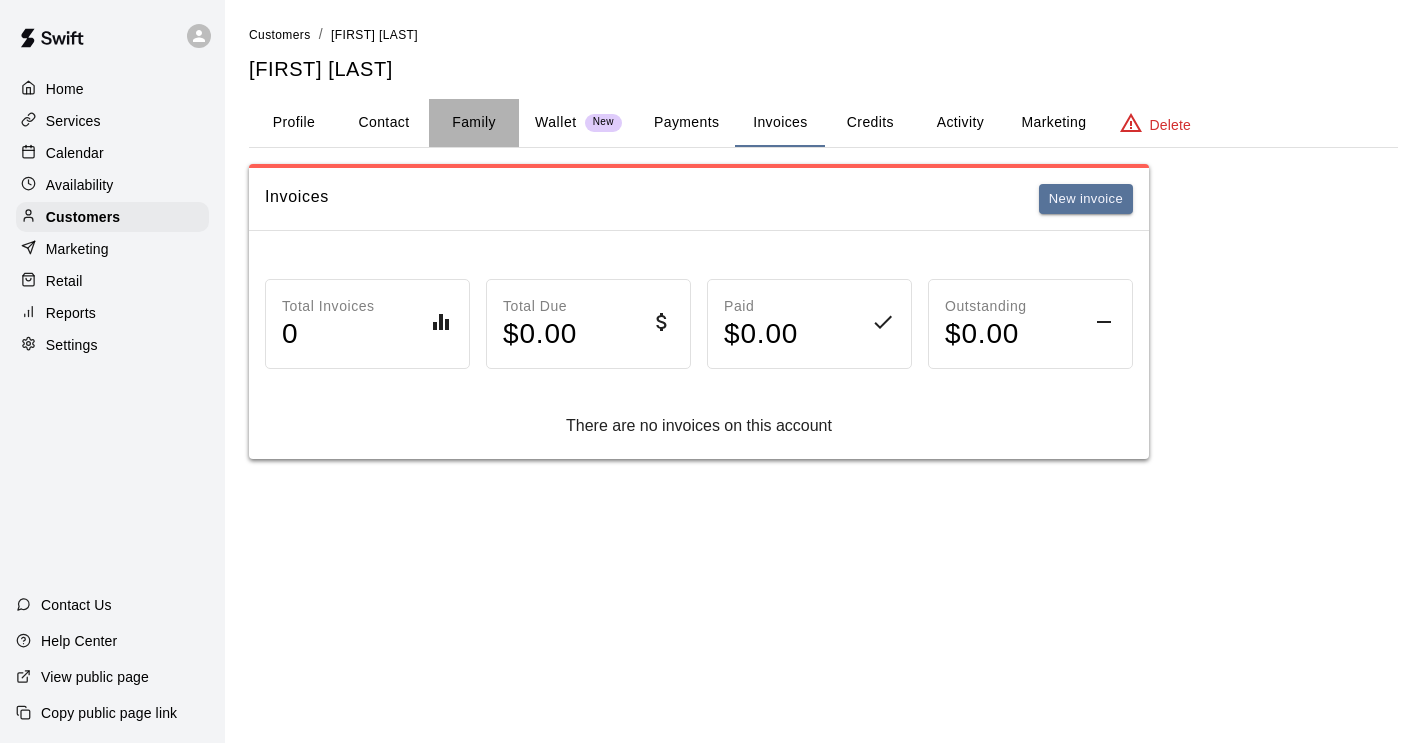click on "Family" at bounding box center [474, 123] 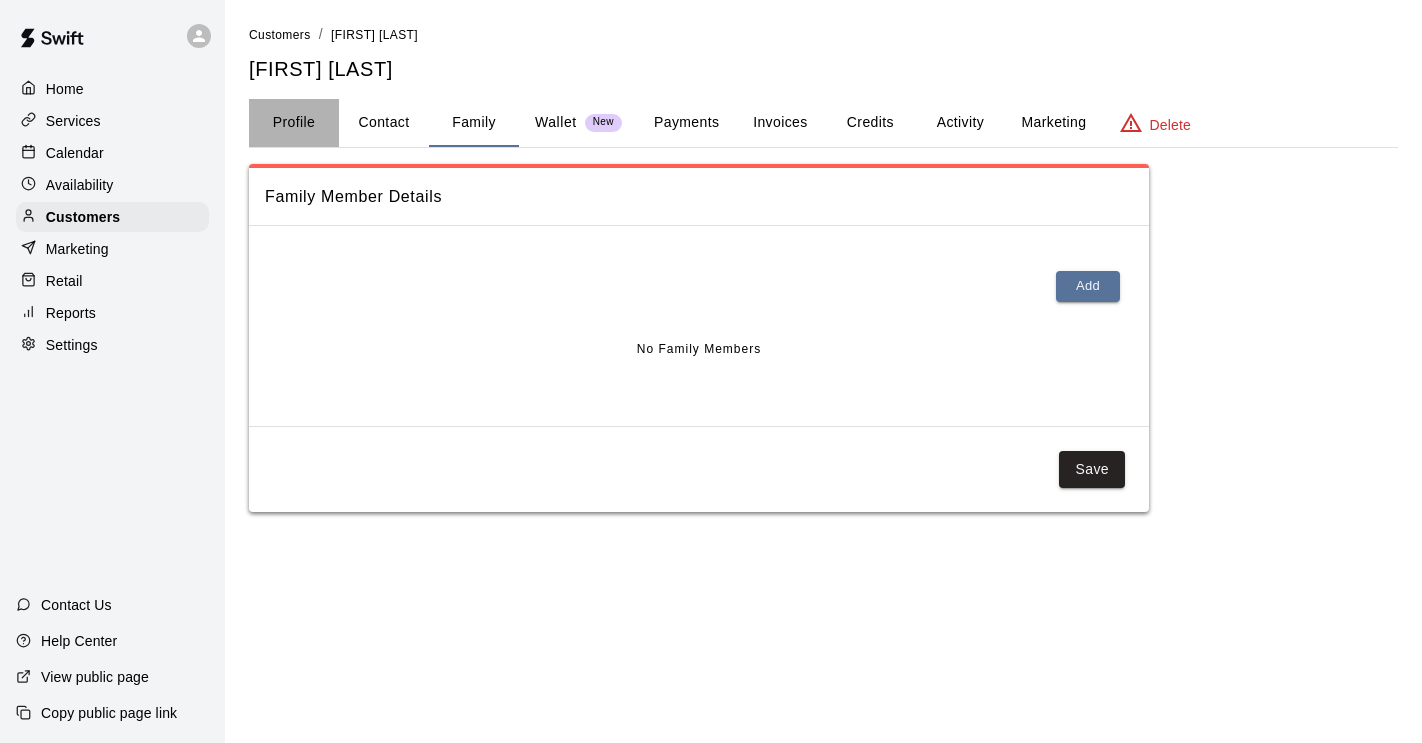 click on "Profile" at bounding box center [294, 123] 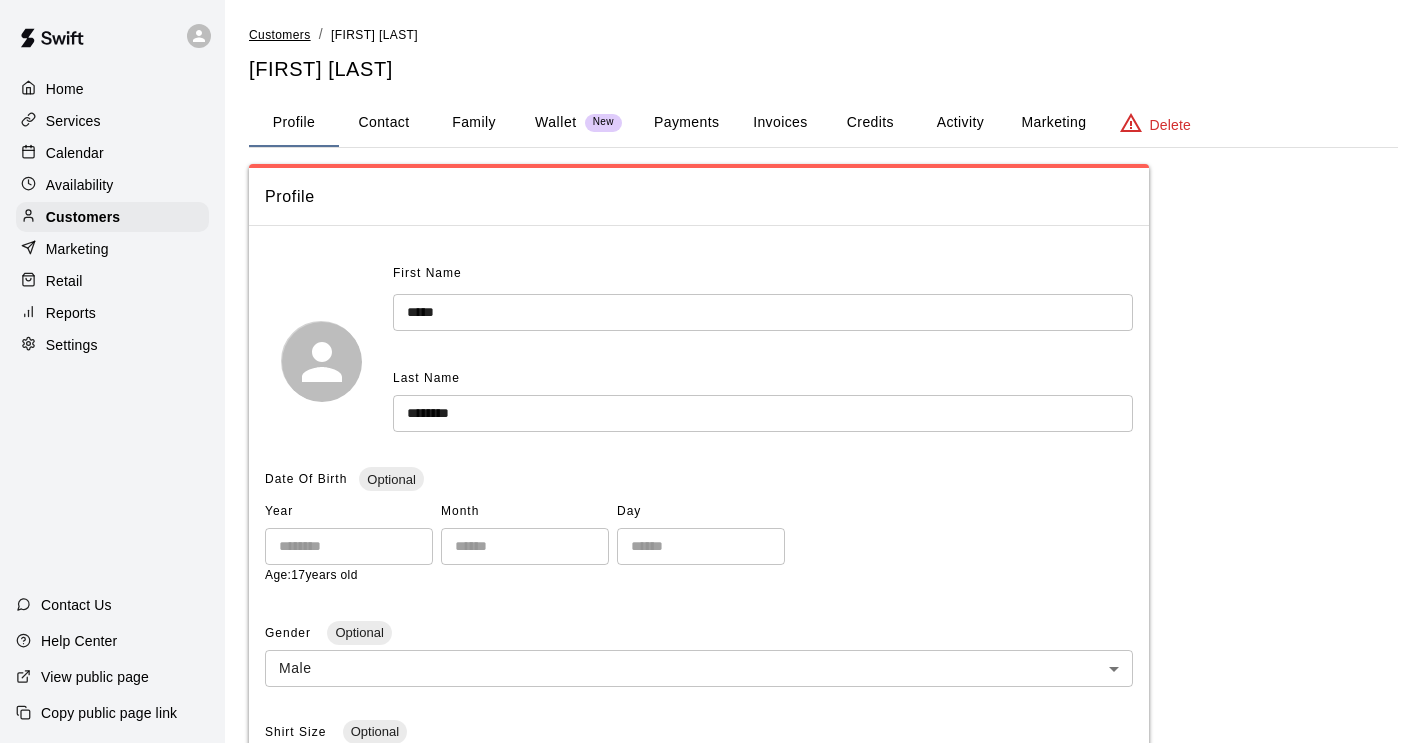 click on "Customers" at bounding box center (280, 35) 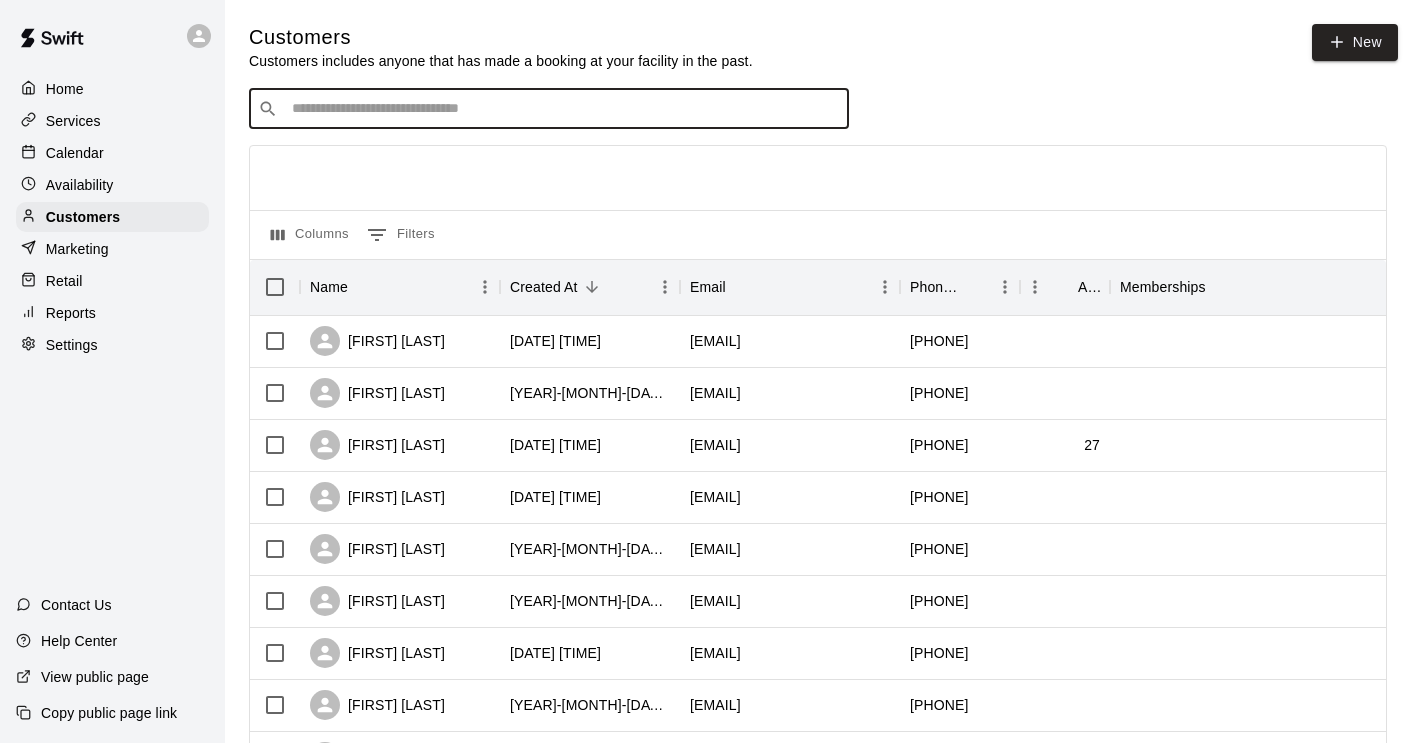 click at bounding box center (563, 109) 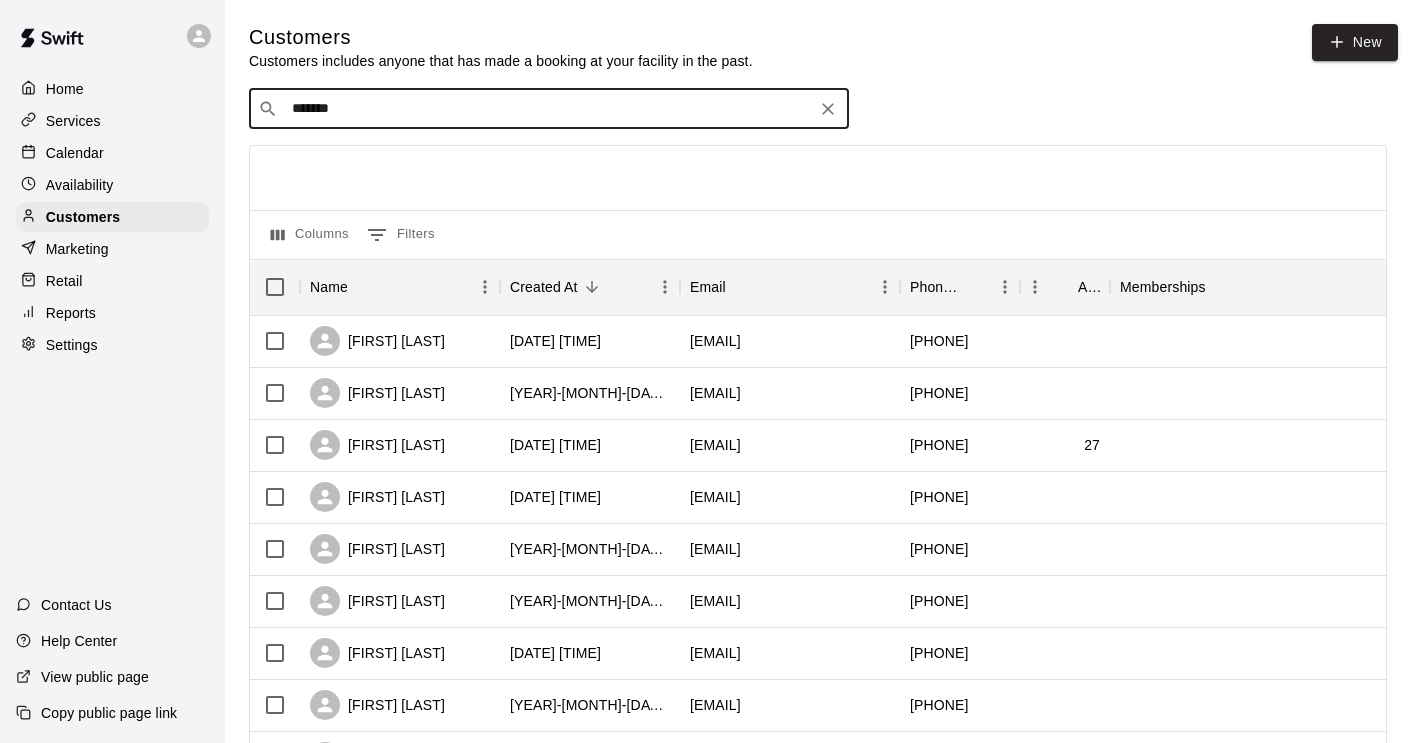 type on "********" 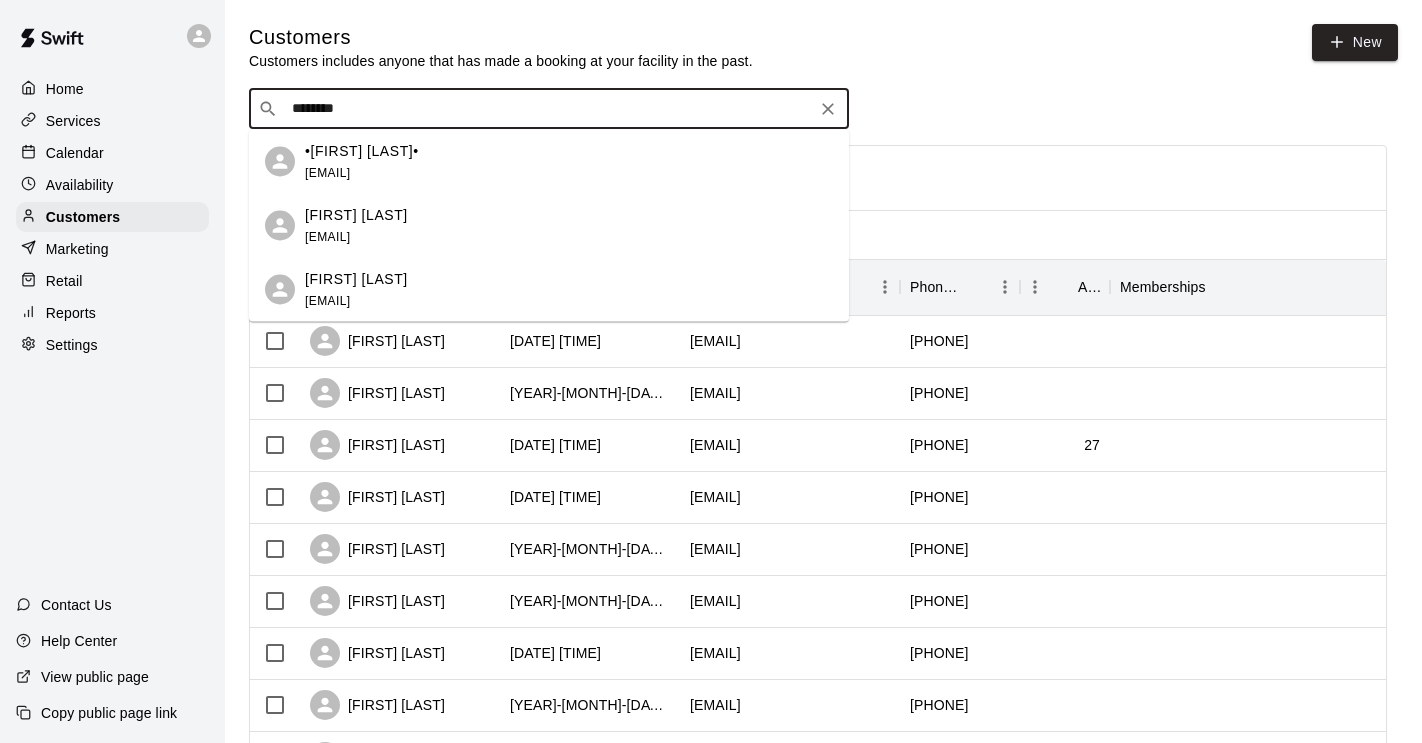 click on "[FIRST] [LAST] [EMAIL]" at bounding box center (356, 289) 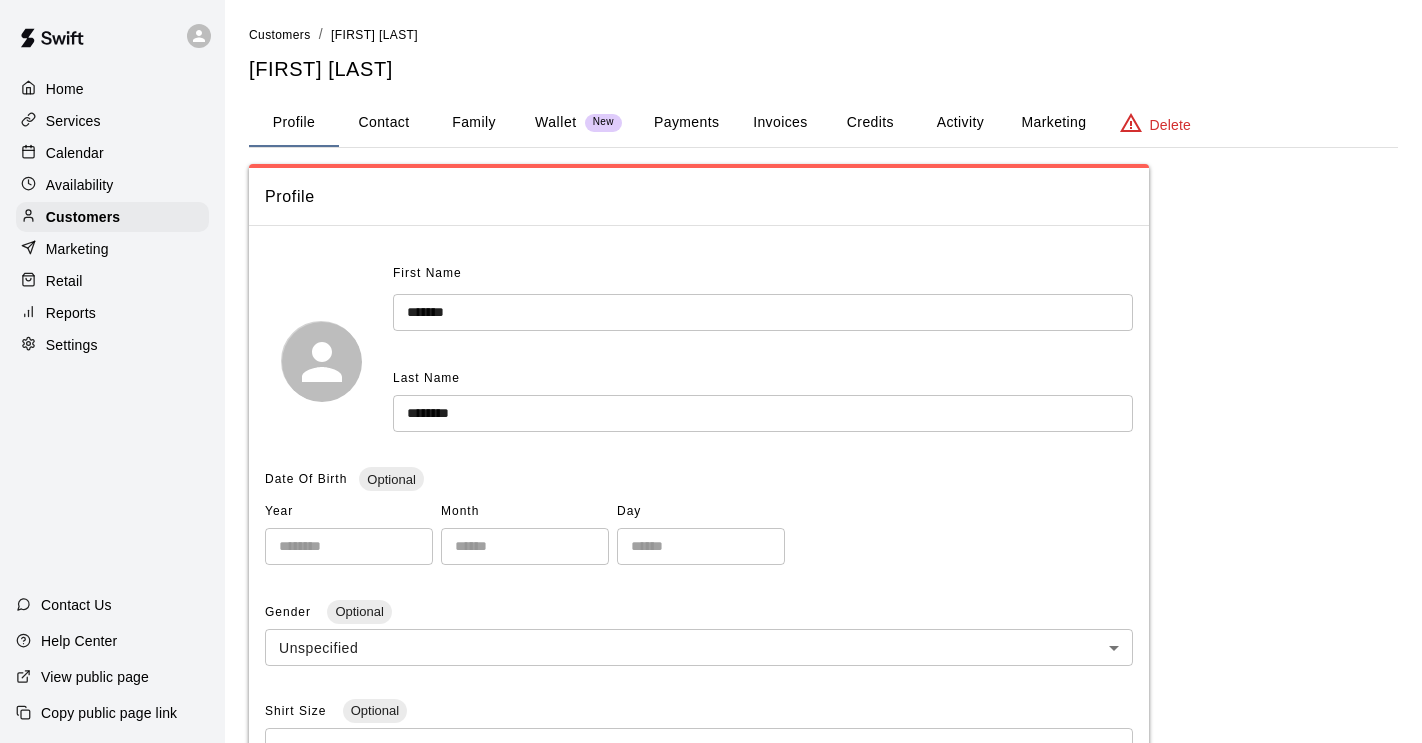 click on "Family" at bounding box center (474, 123) 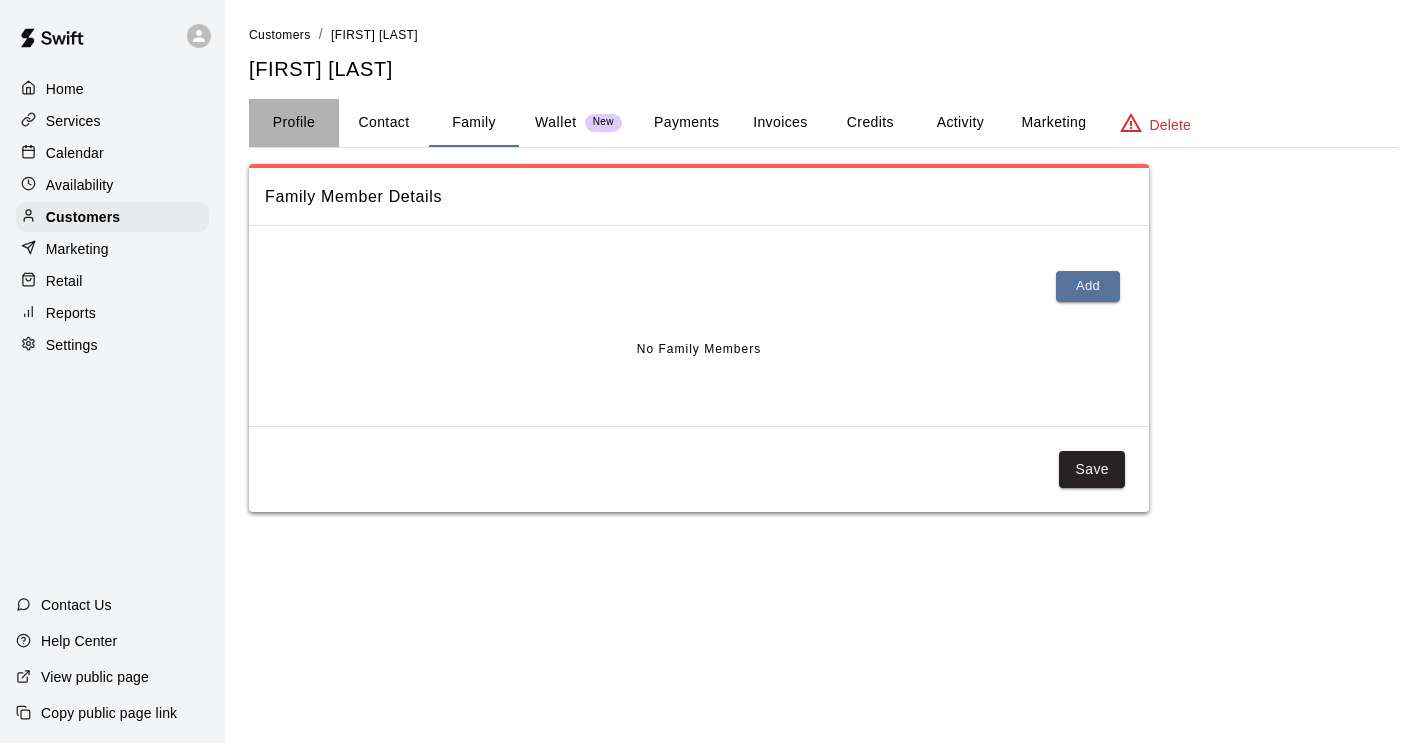 click on "Profile" at bounding box center (294, 123) 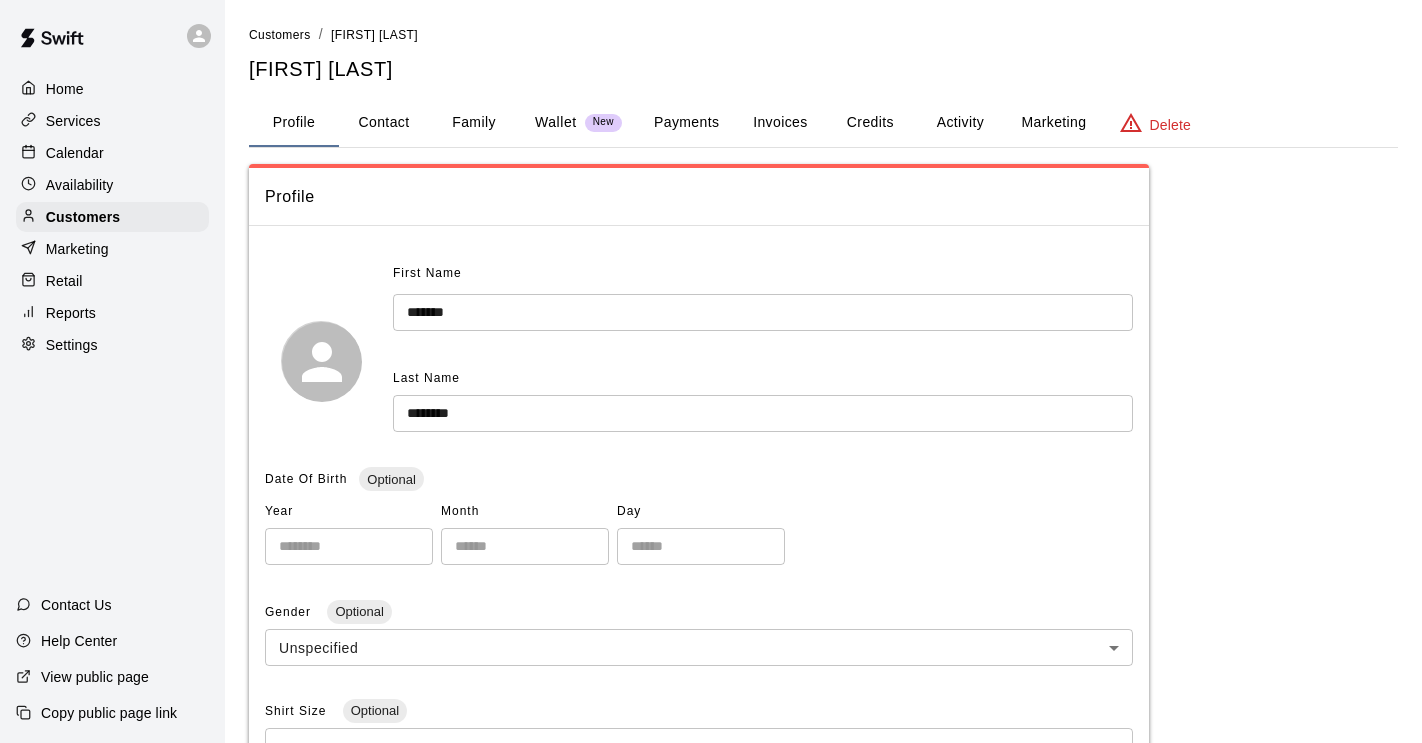 click on "Invoices" at bounding box center [780, 123] 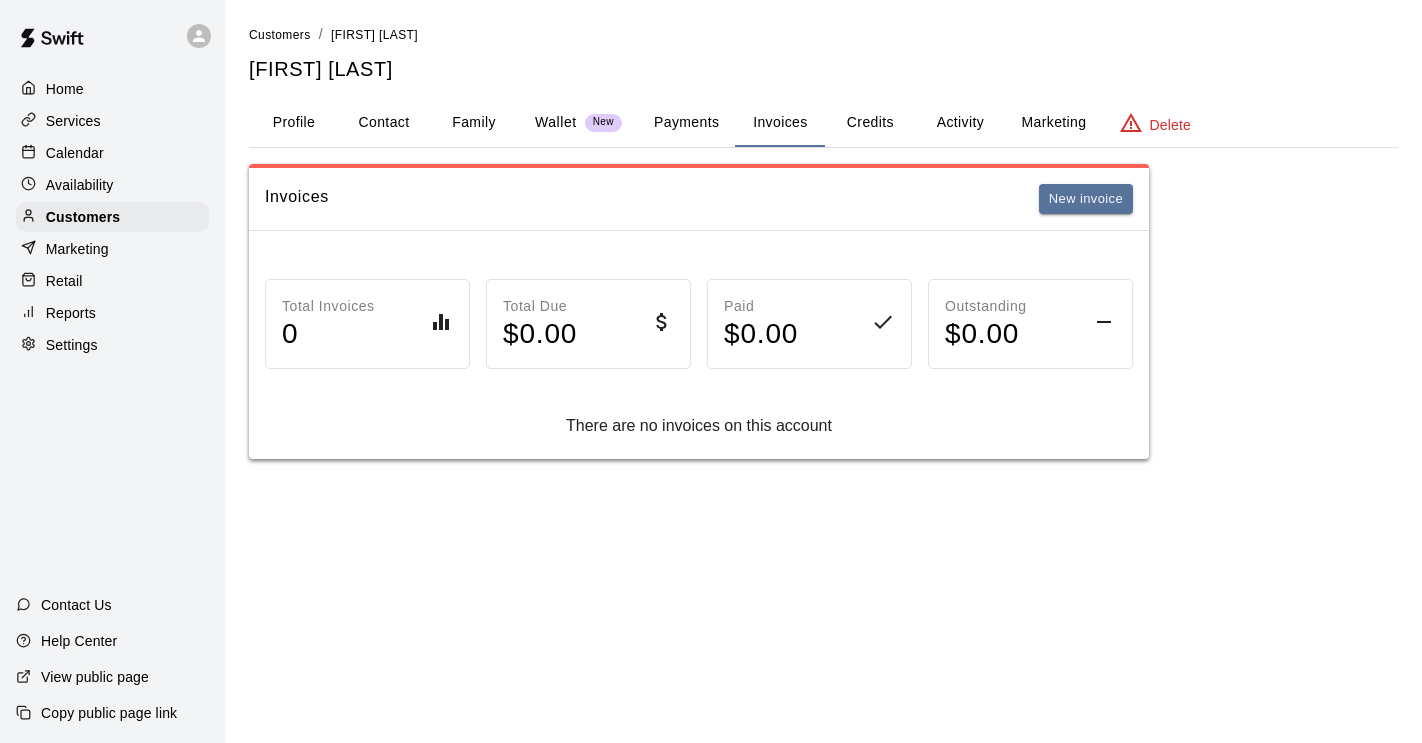click on "Payments" at bounding box center (686, 123) 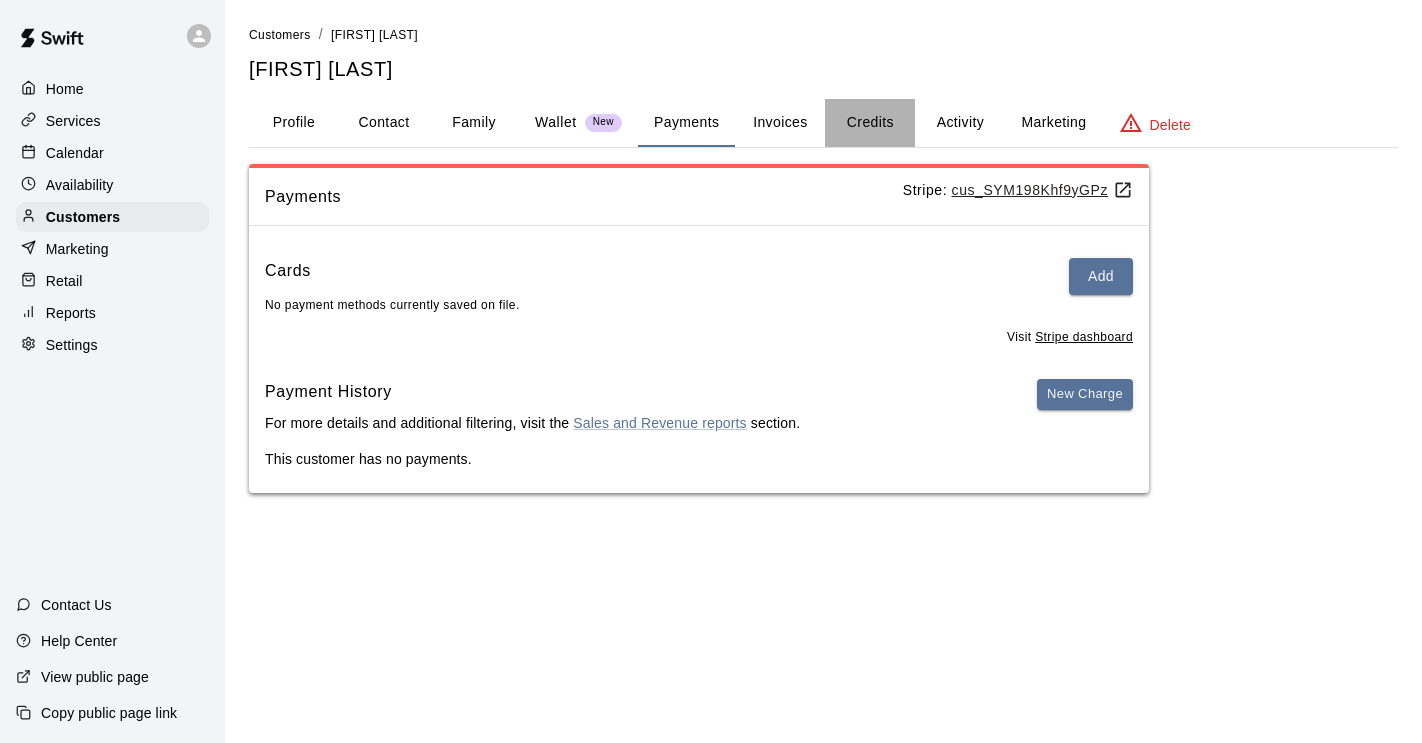 click on "Credits" at bounding box center (870, 123) 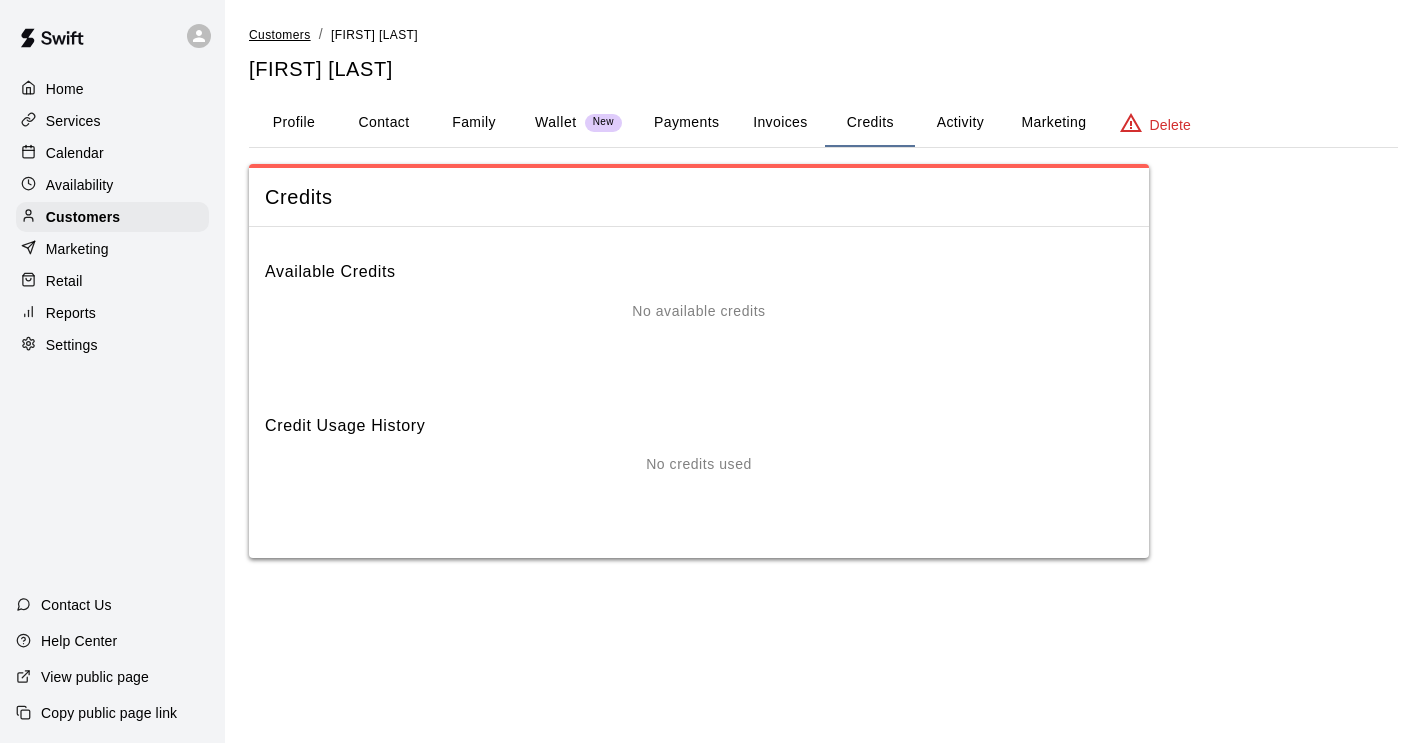 click on "Customers" at bounding box center (280, 35) 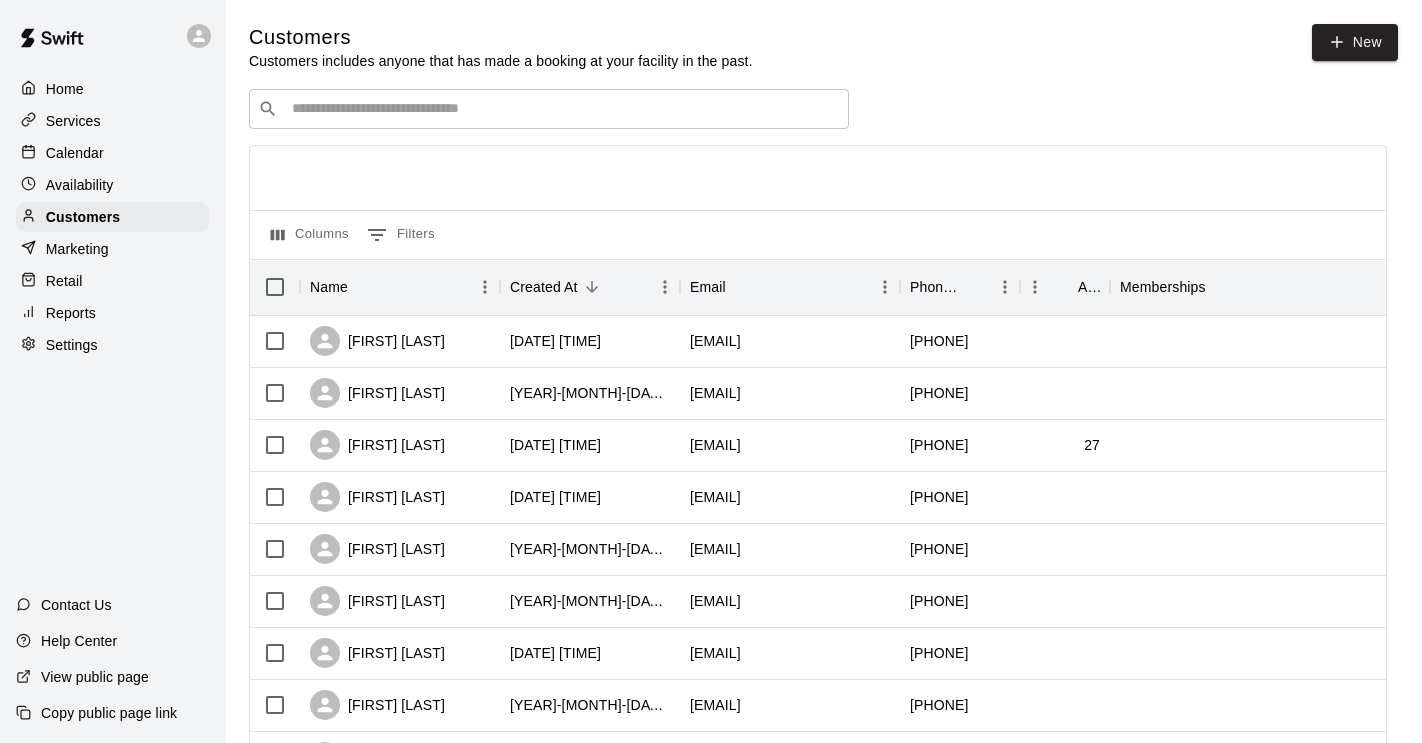 click on "​ ​" at bounding box center (549, 109) 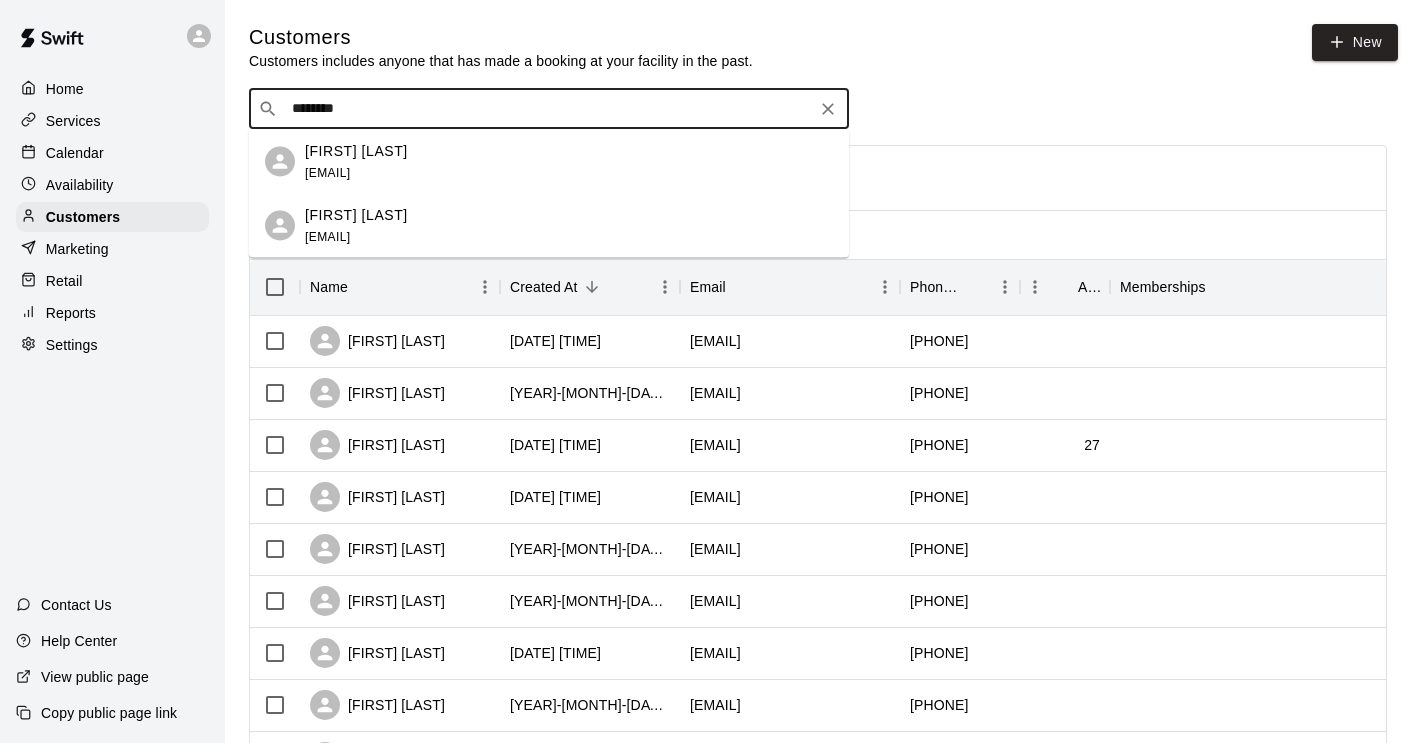 type on "********" 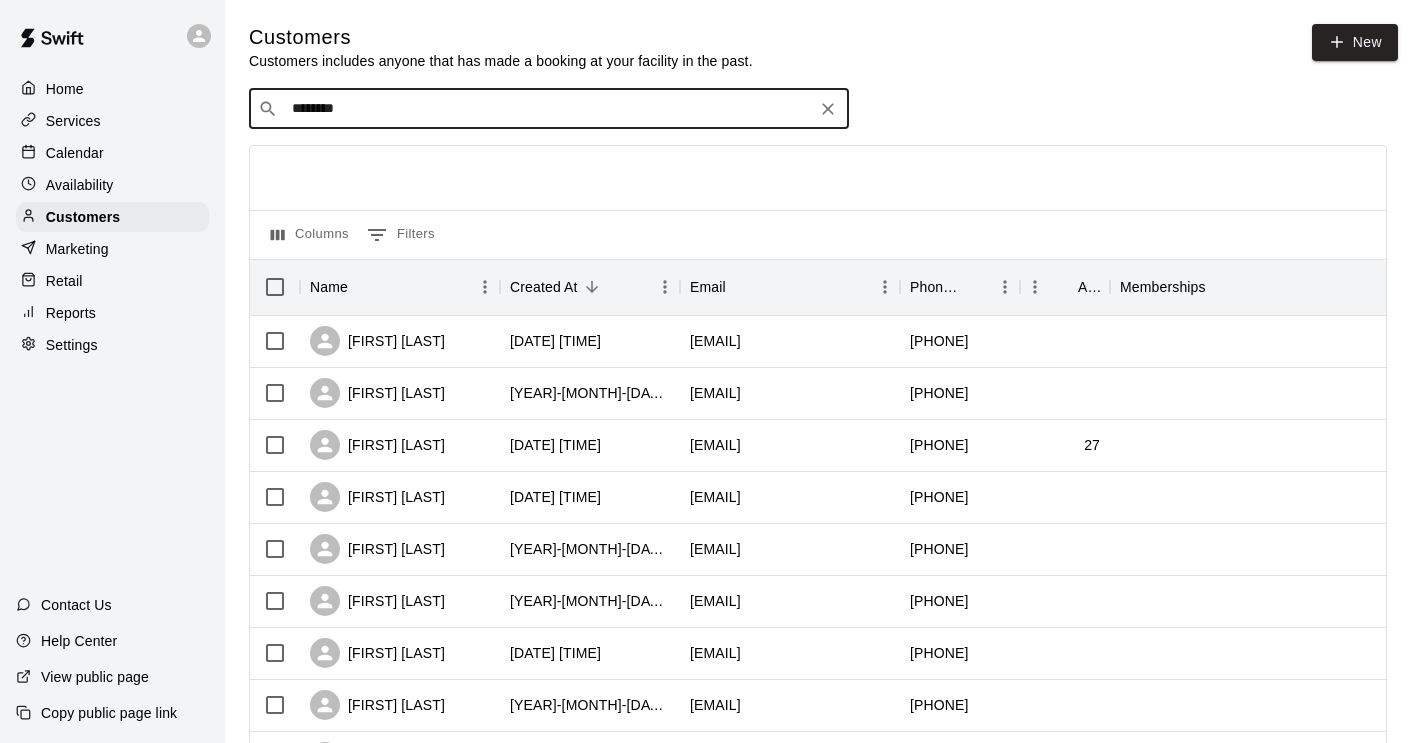 click on "********" at bounding box center (548, 109) 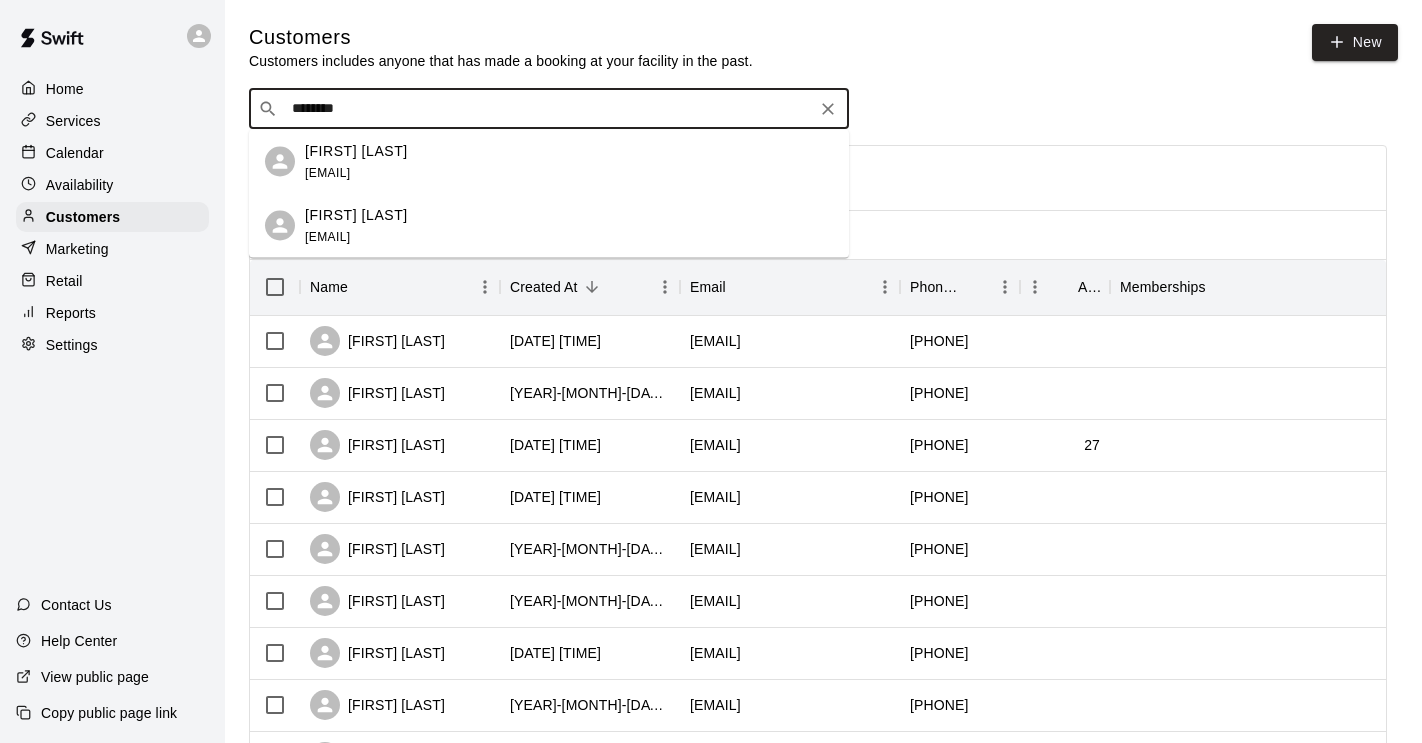 click on "[FIRST] [LAST]" at bounding box center (356, 214) 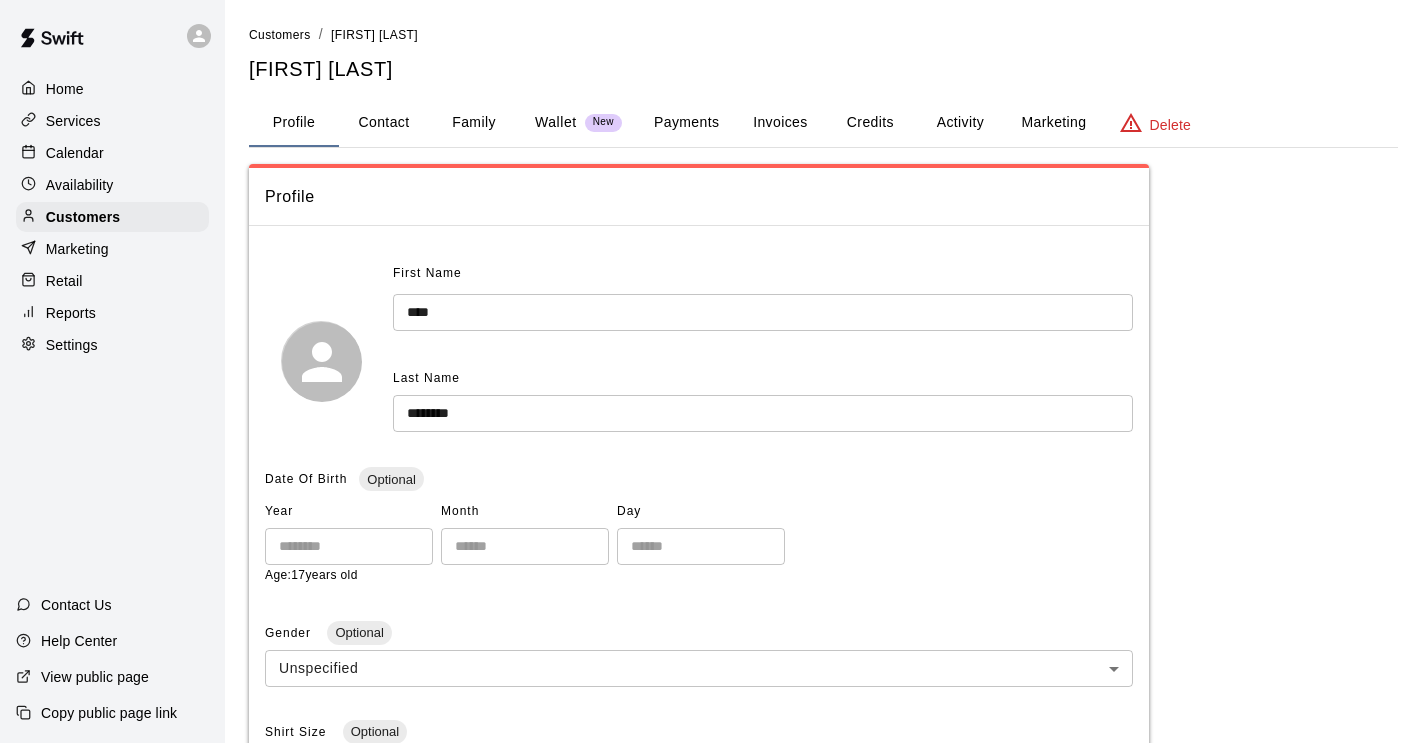 click on "Family" at bounding box center [474, 123] 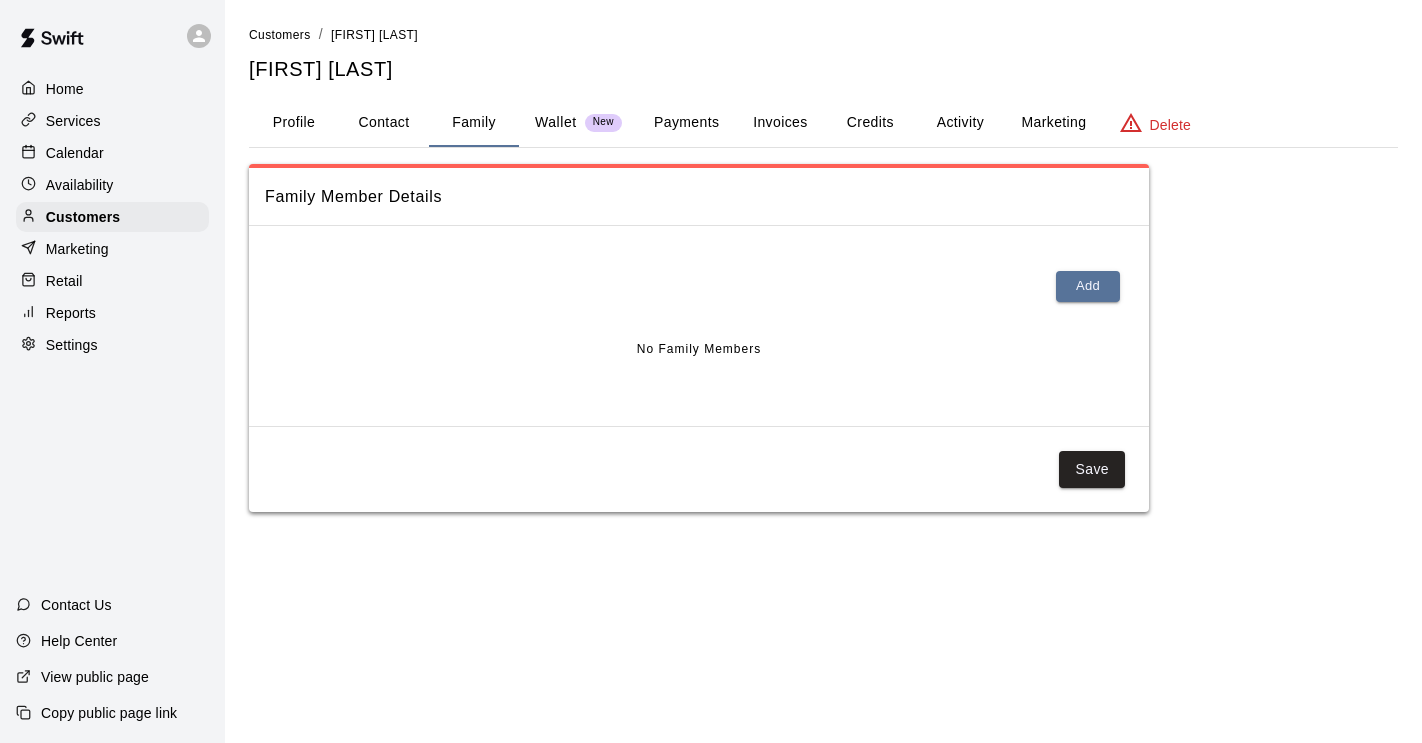 click on "Payments" at bounding box center [686, 123] 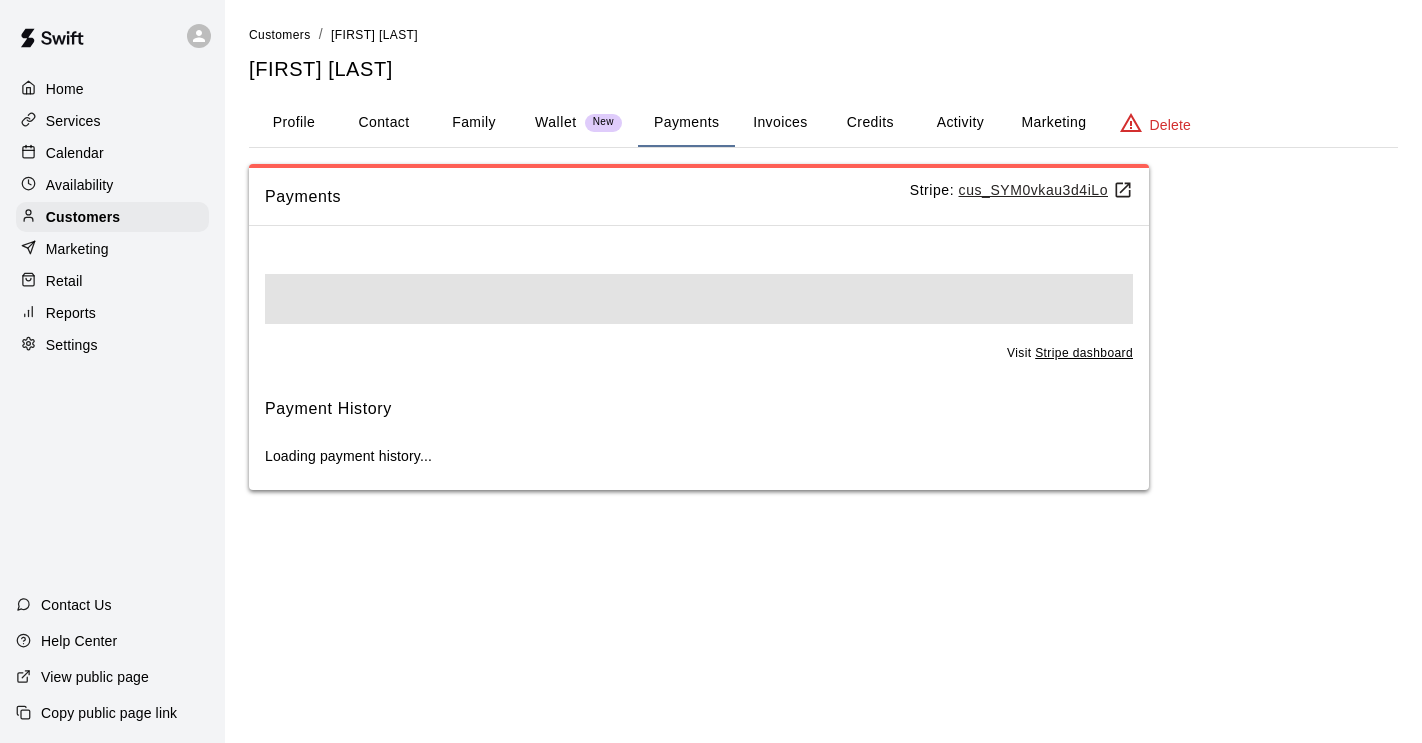 click on "Credits" at bounding box center (870, 123) 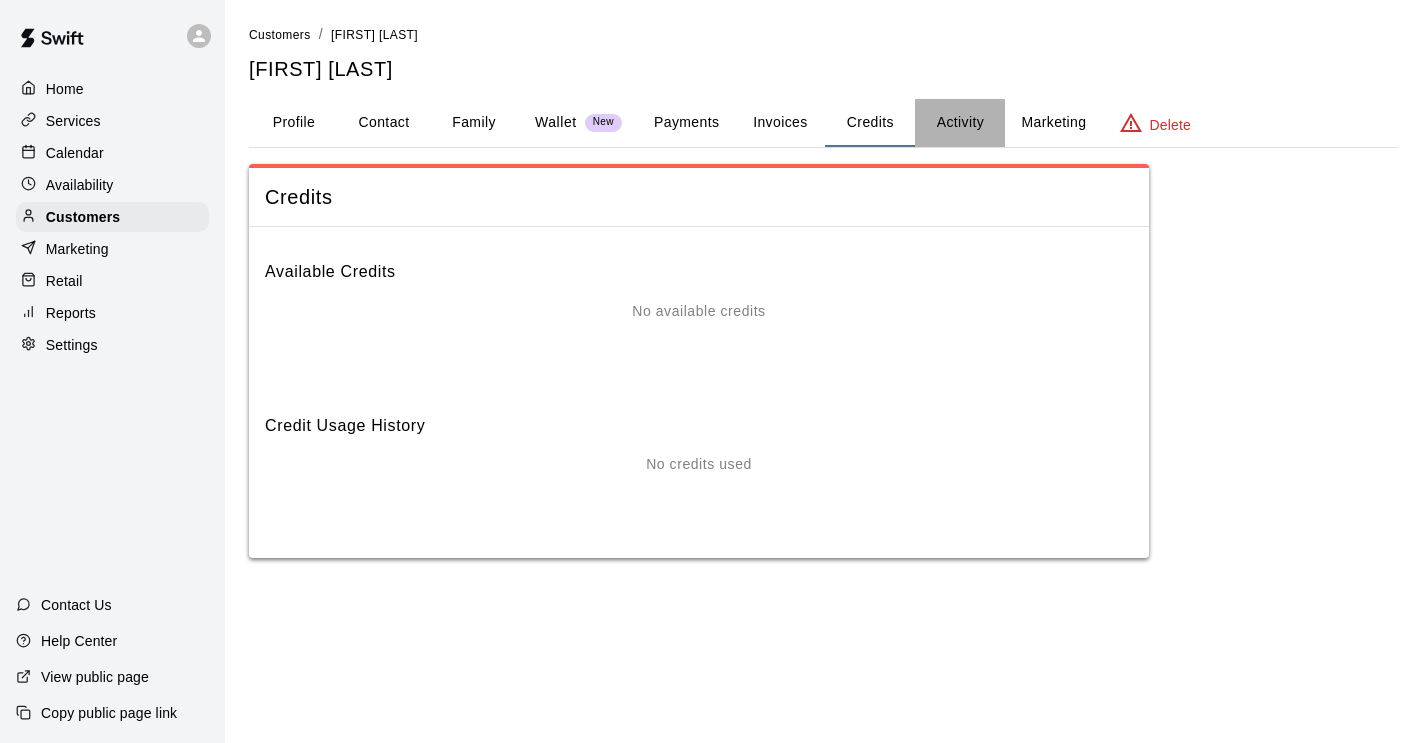 click on "Activity" at bounding box center [960, 123] 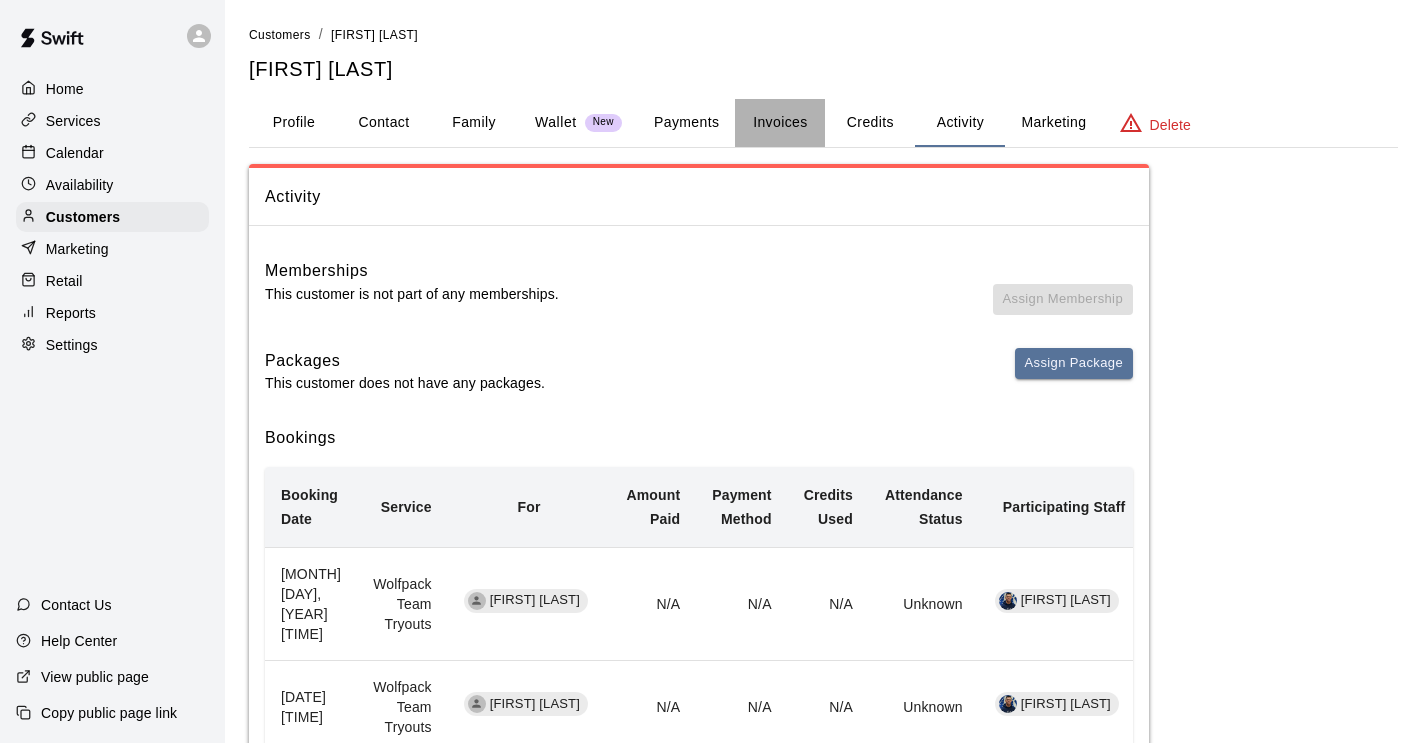 click on "Invoices" at bounding box center (780, 123) 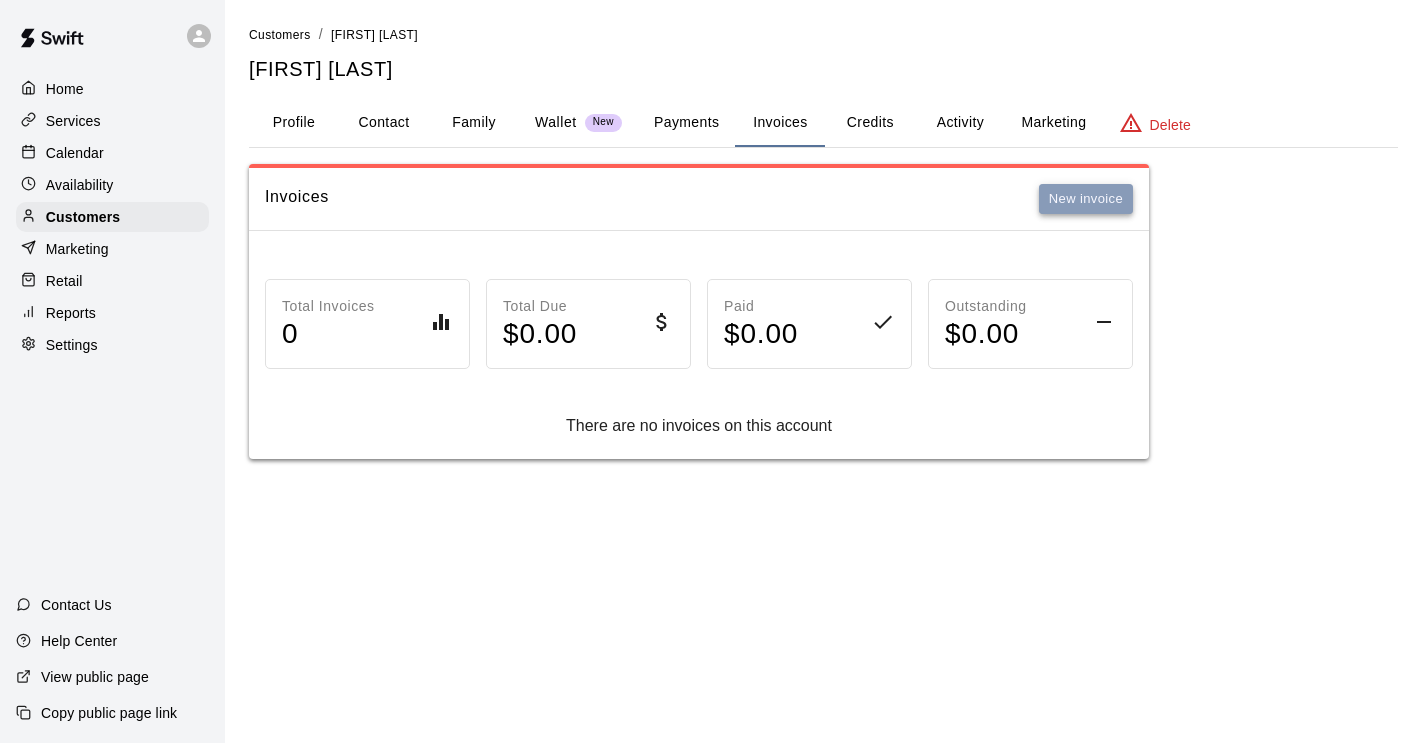 click on "New invoice" at bounding box center (1086, 199) 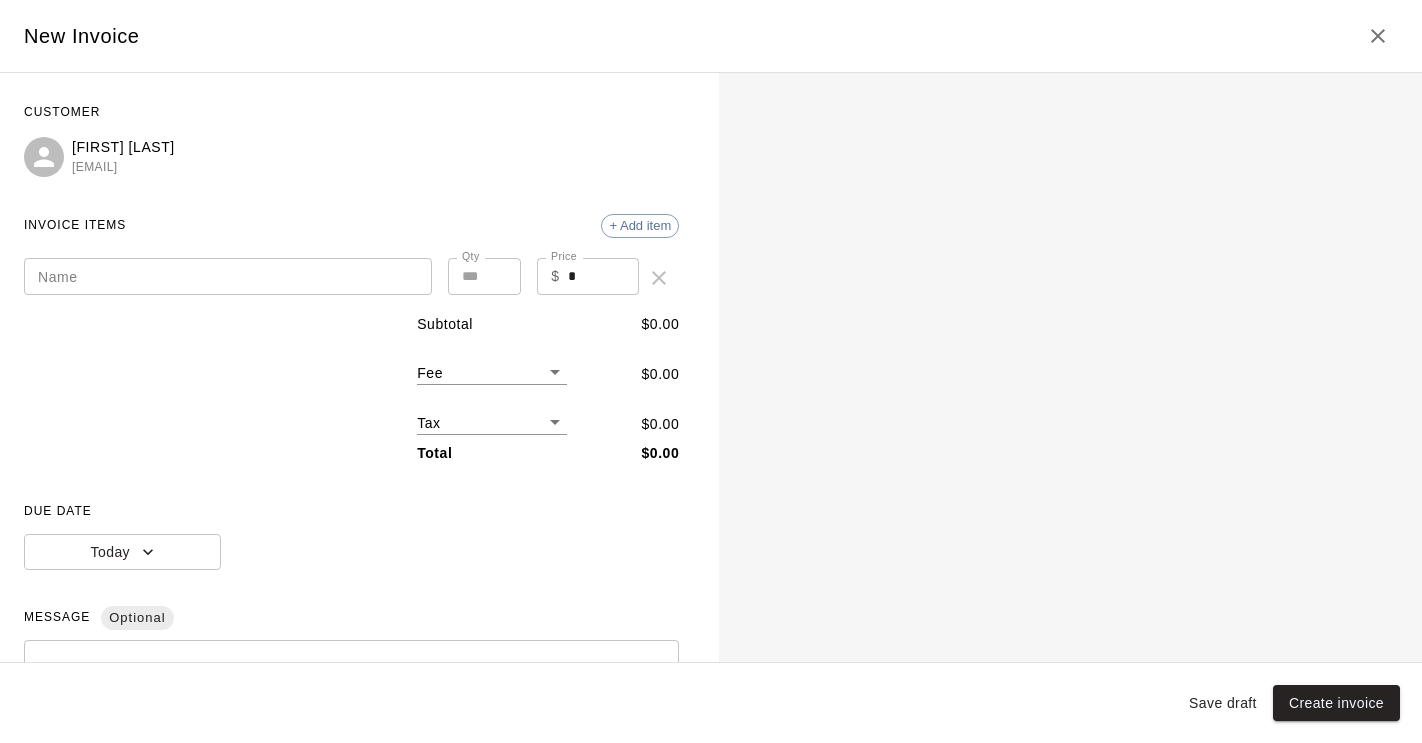 click on "Name" at bounding box center (228, 276) 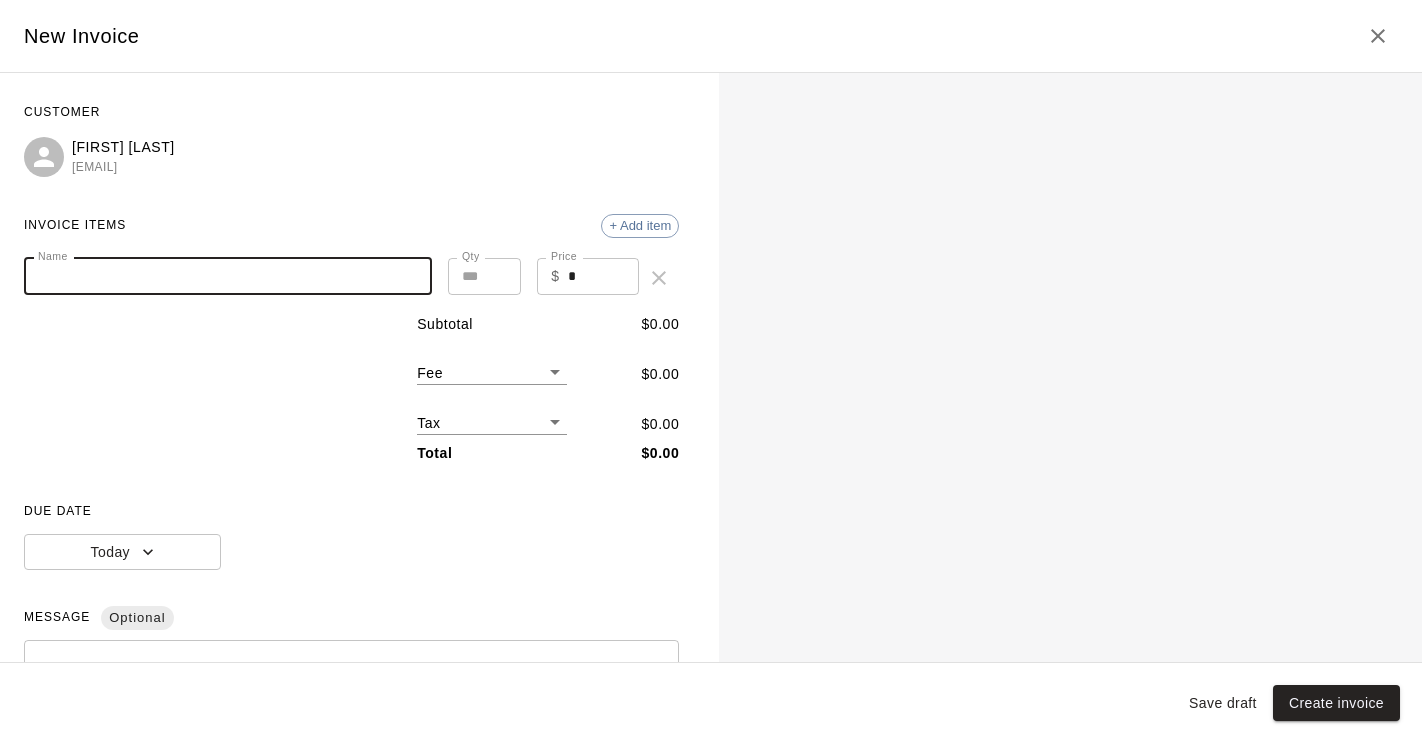 paste on "**********" 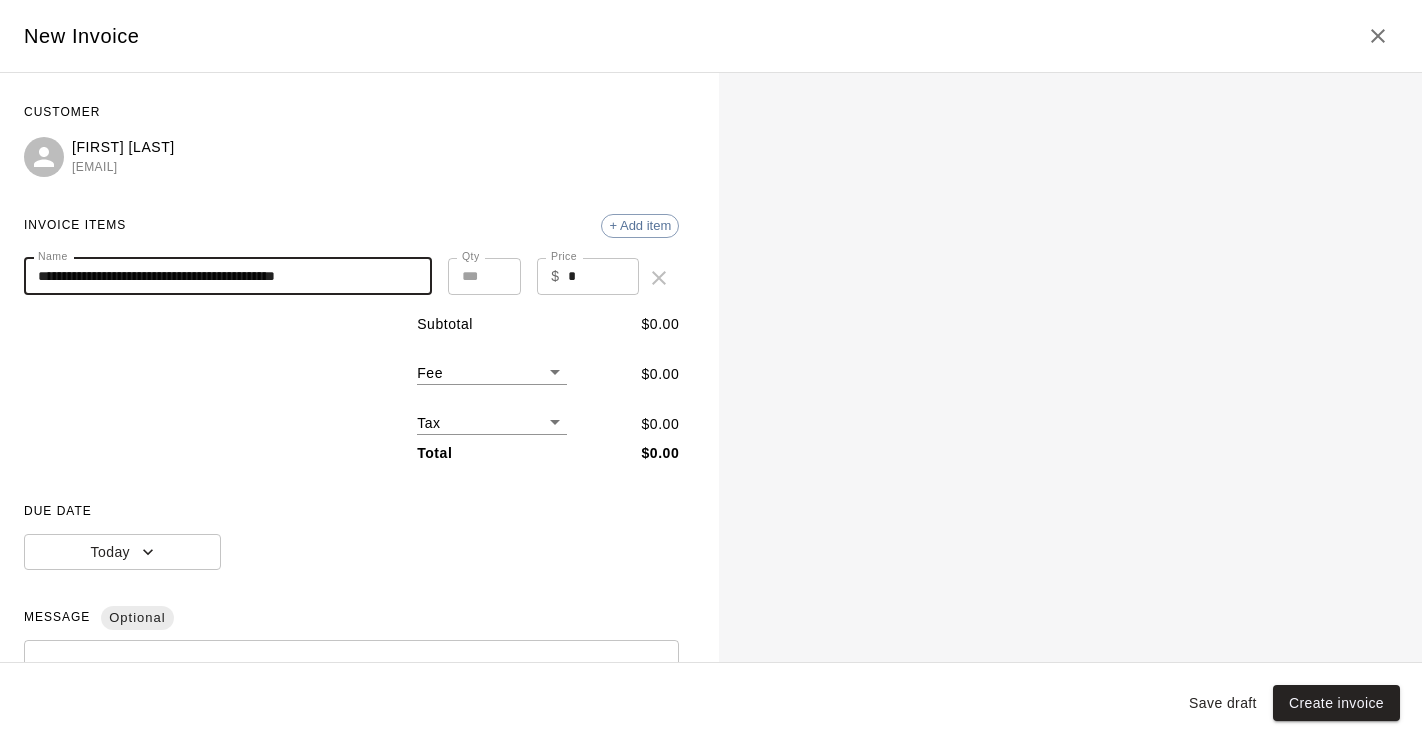 type on "**********" 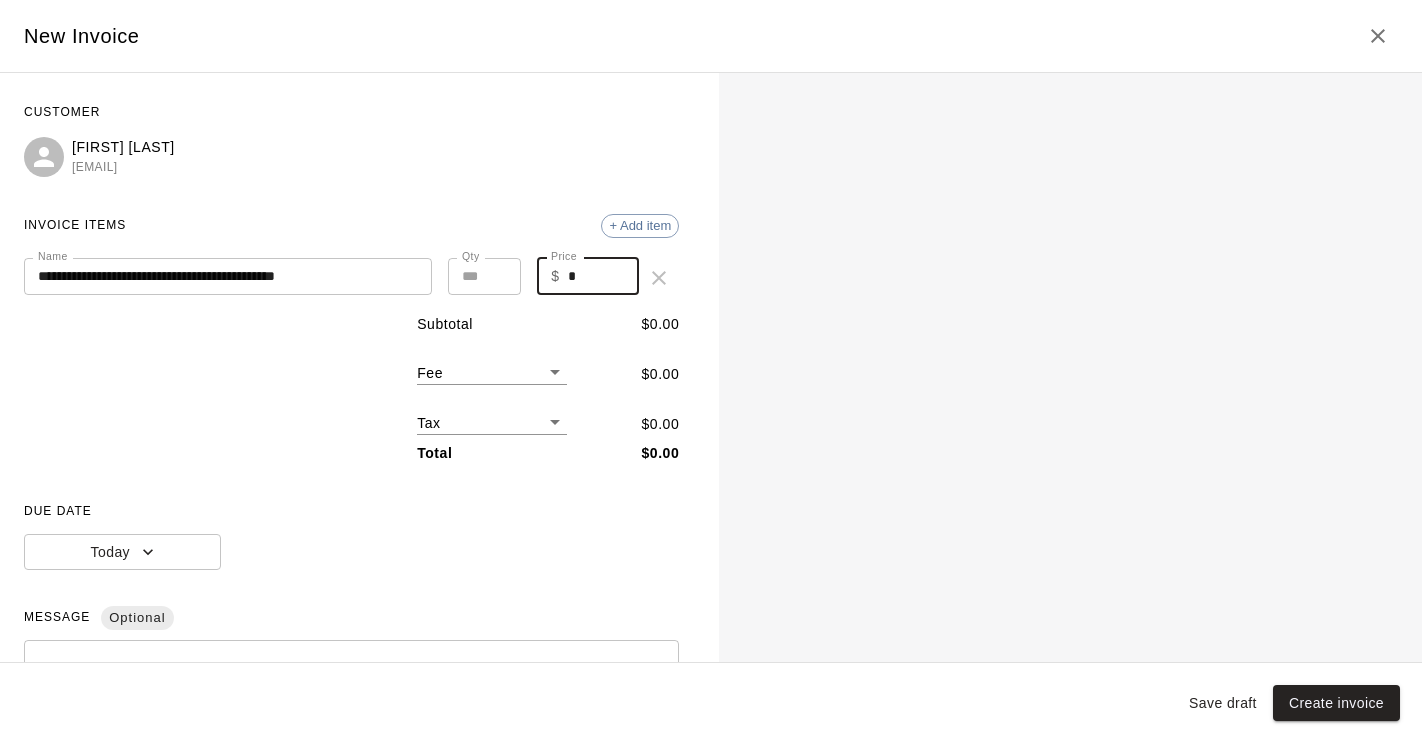 drag, startPoint x: 579, startPoint y: 277, endPoint x: 562, endPoint y: 273, distance: 17.464249 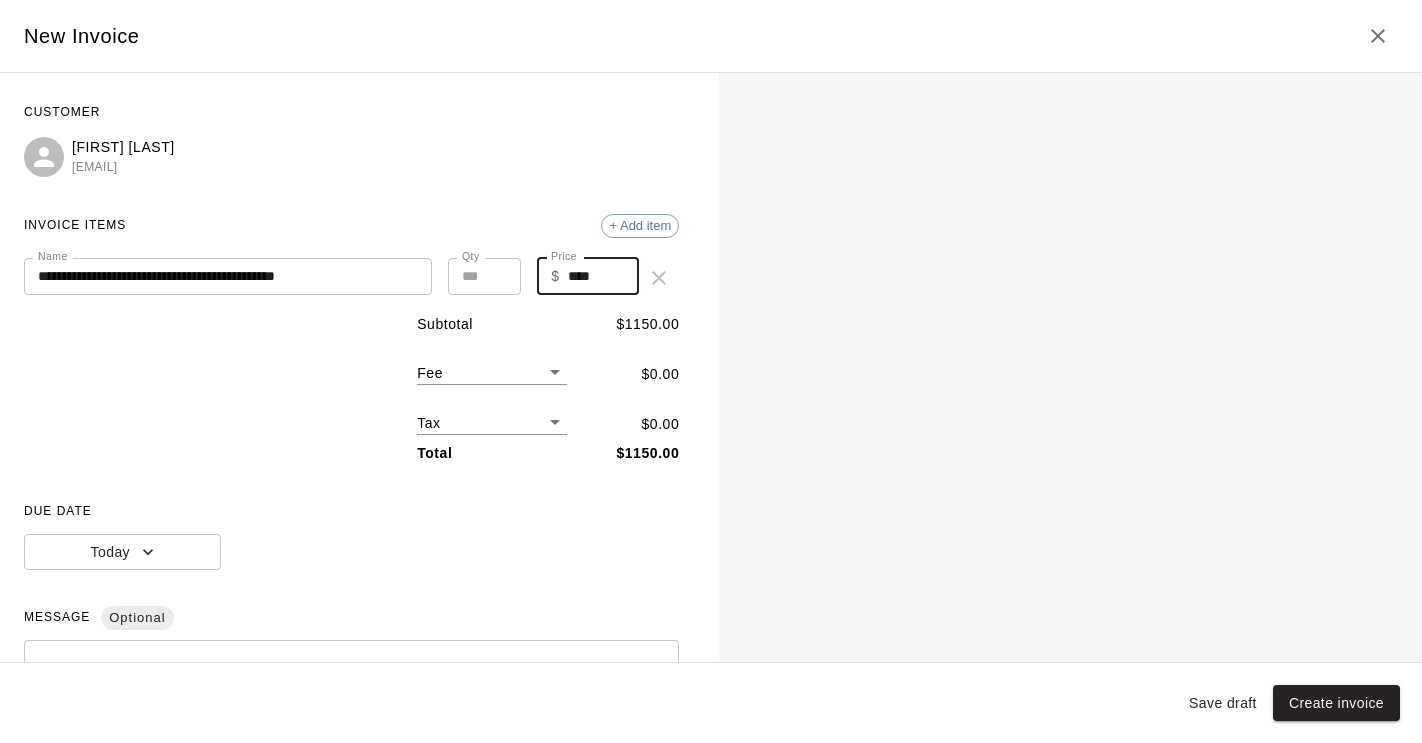 type on "****" 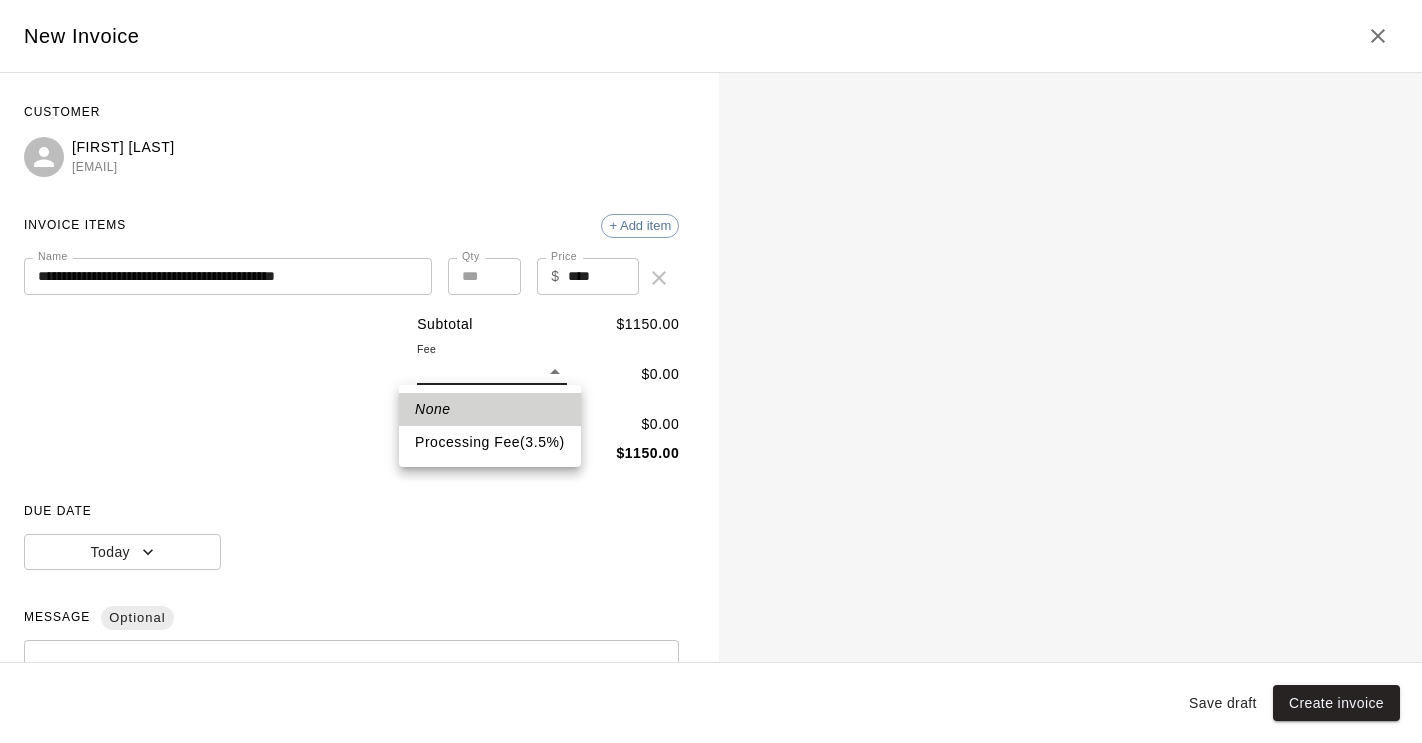 click on "Processing Fee  ( 3.5 % )" at bounding box center (490, 442) 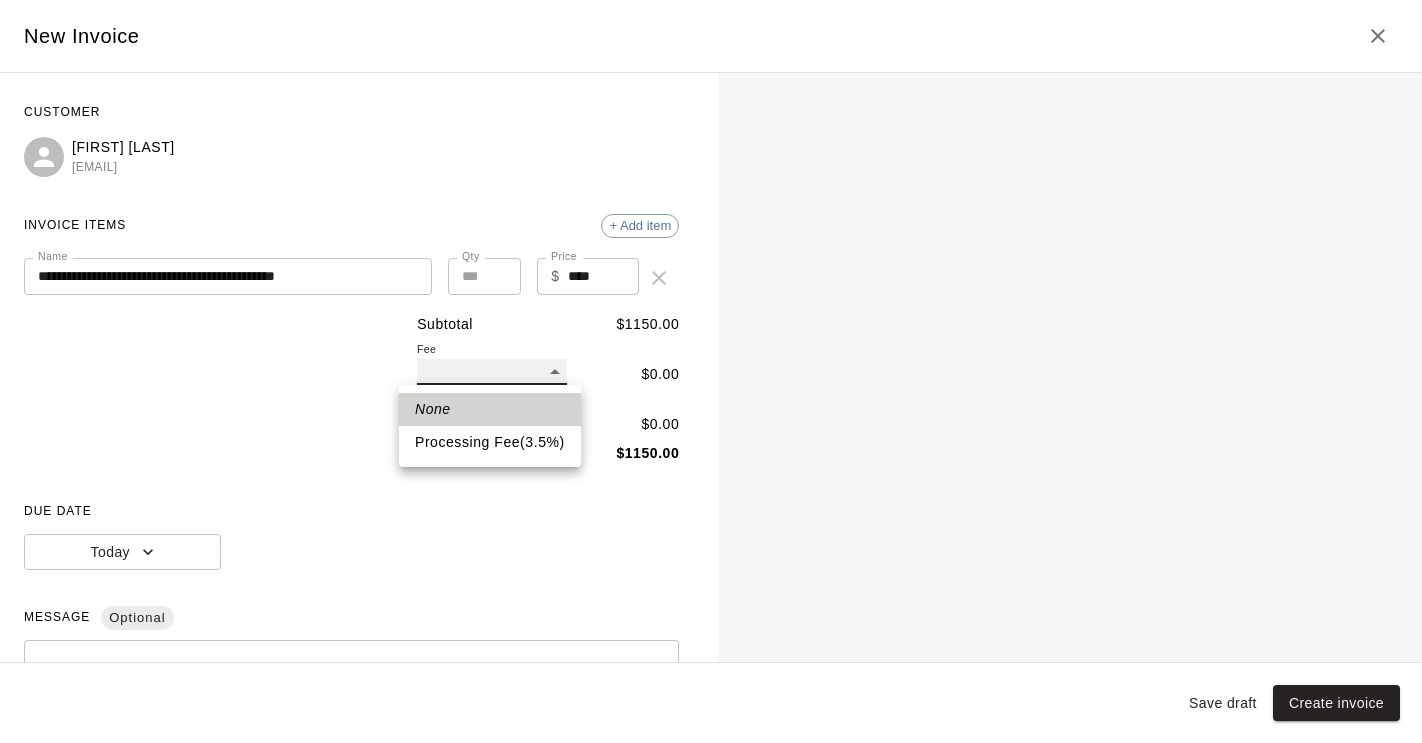 type on "**" 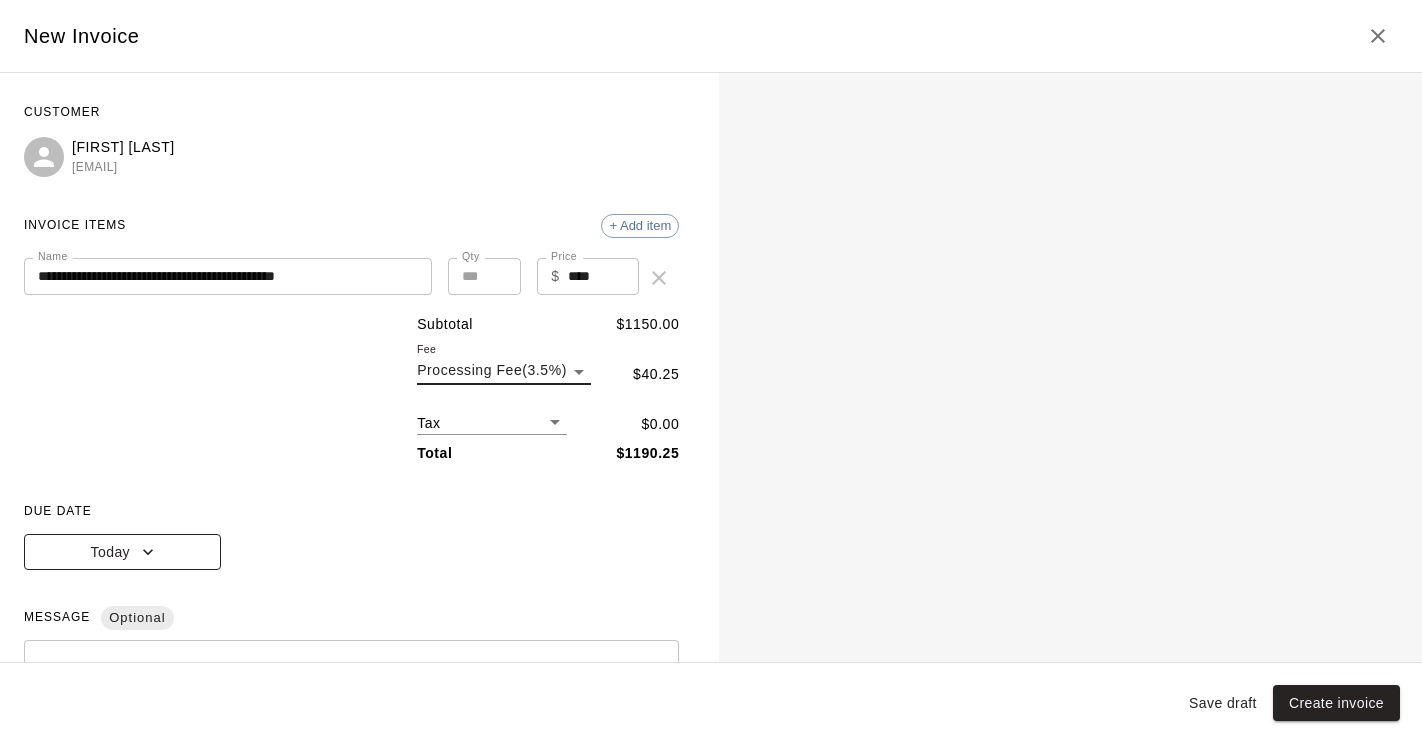 click on "Today" at bounding box center (122, 552) 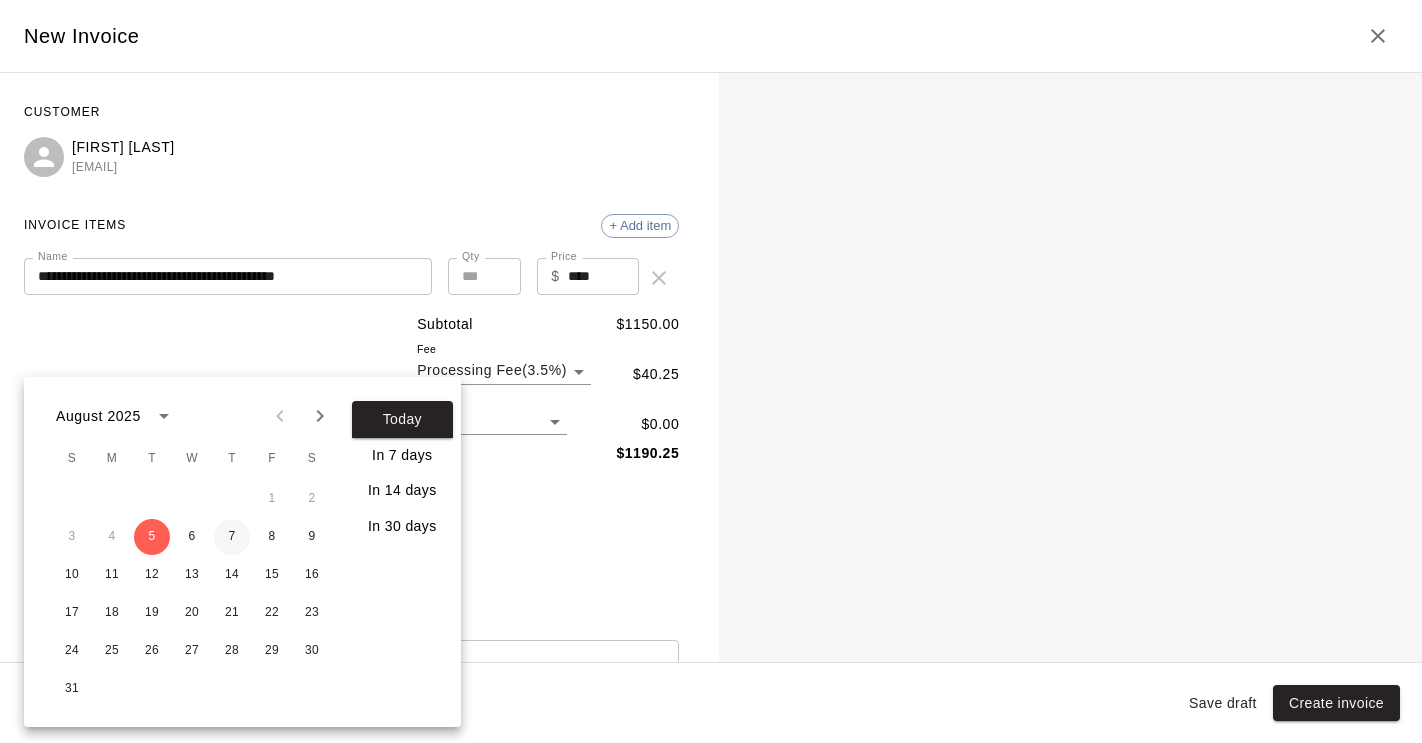 click on "7" at bounding box center (232, 537) 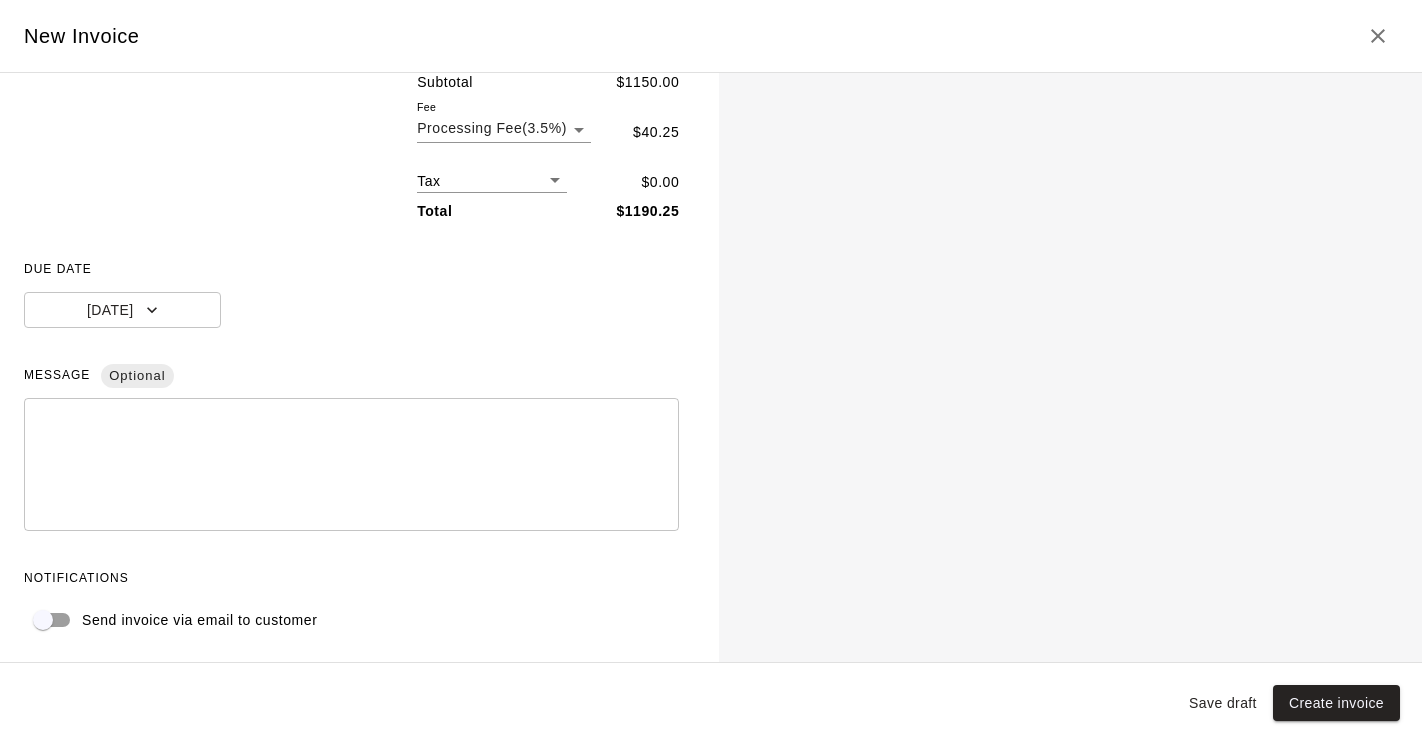 scroll, scrollTop: 243, scrollLeft: 0, axis: vertical 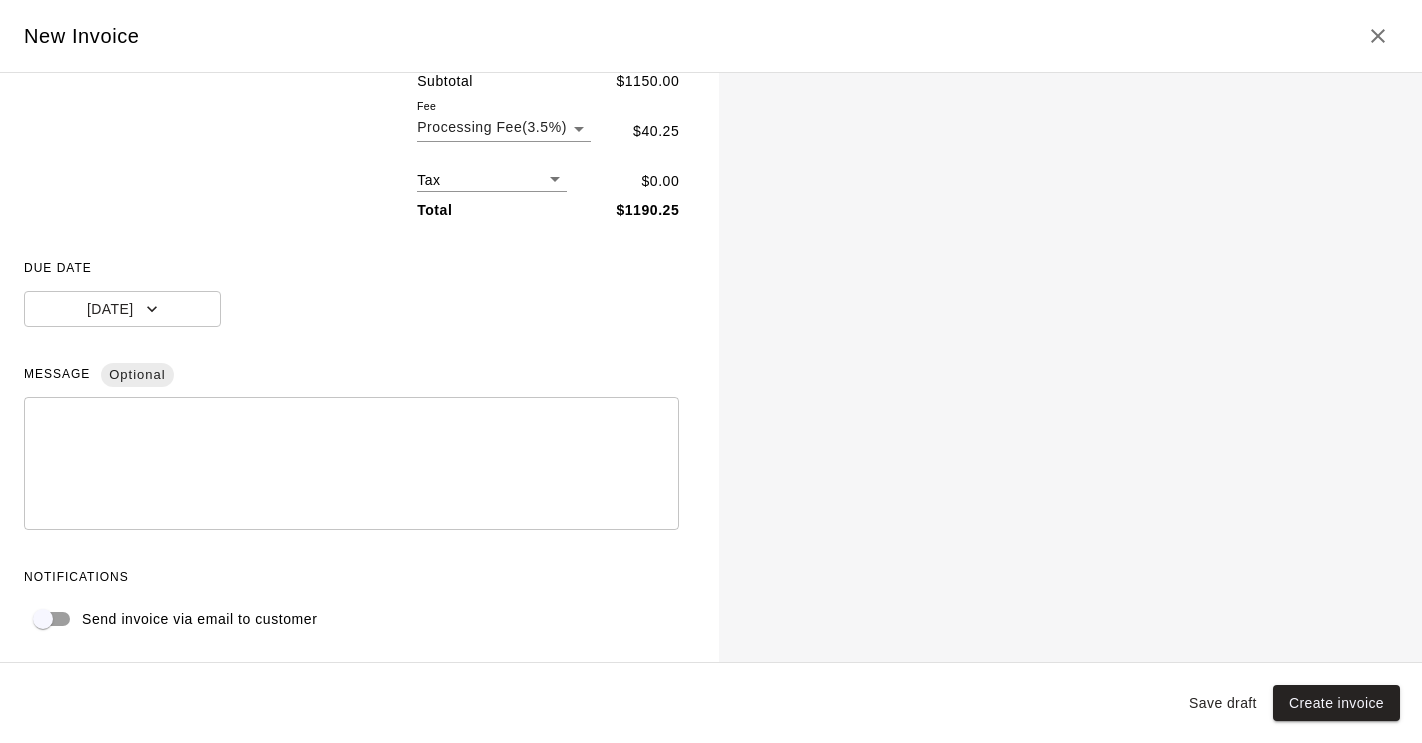 click on "Send invoice via email to customer" at bounding box center [199, 619] 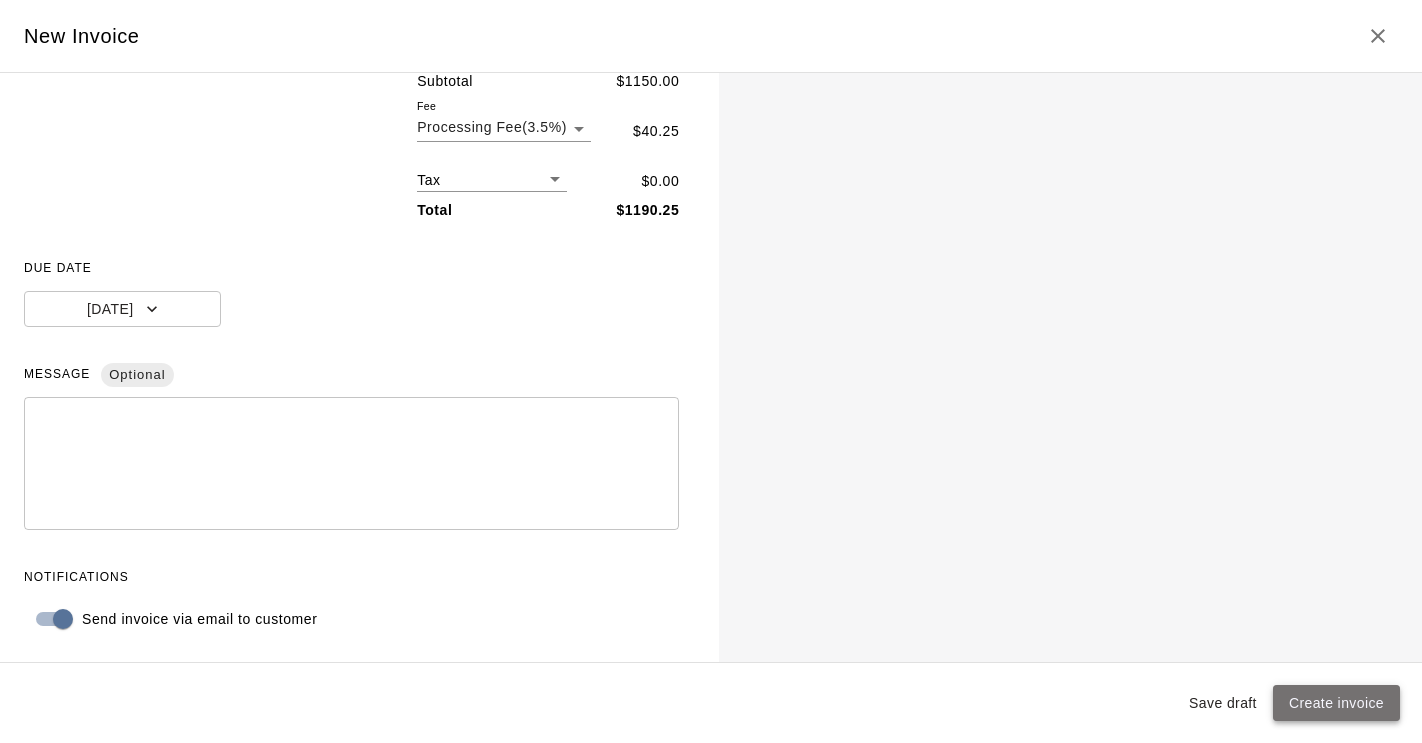 click on "Create invoice" at bounding box center (1336, 703) 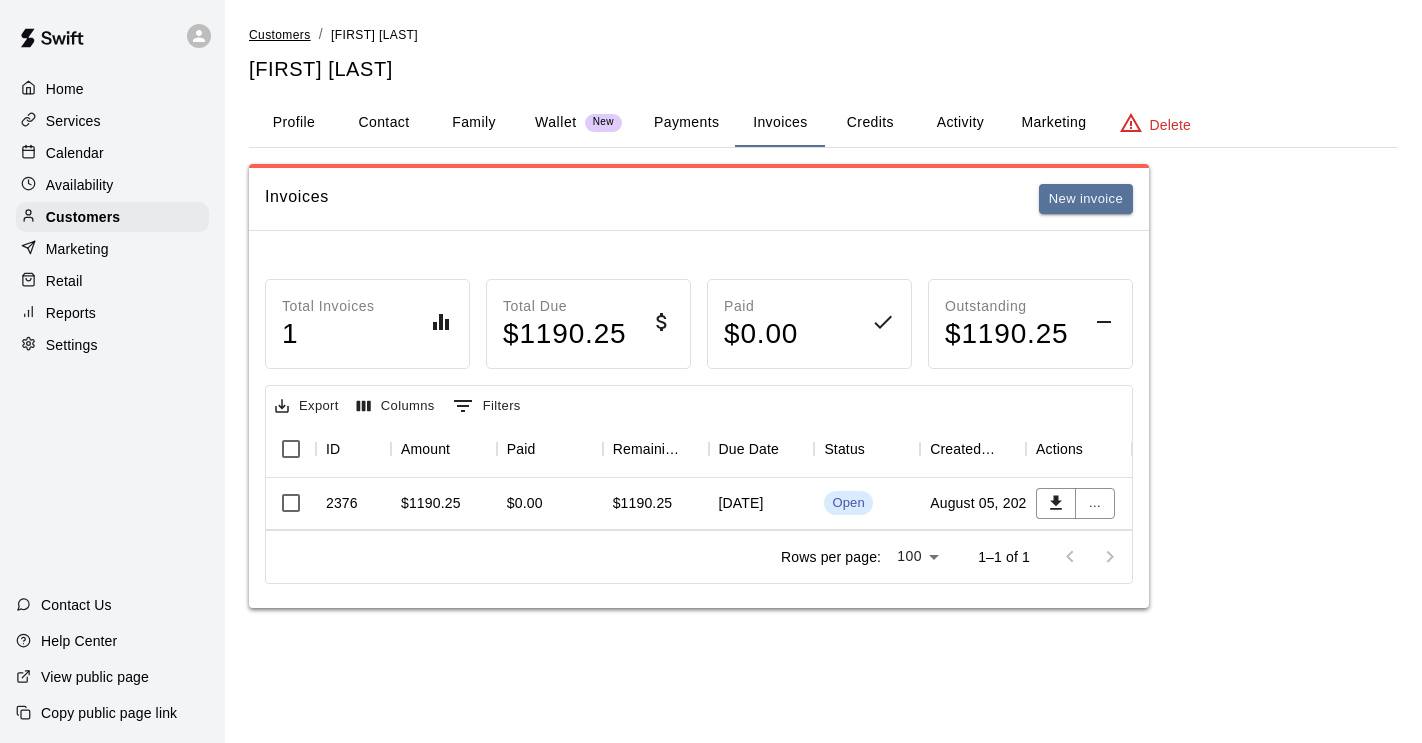 click on "Customers" at bounding box center (280, 35) 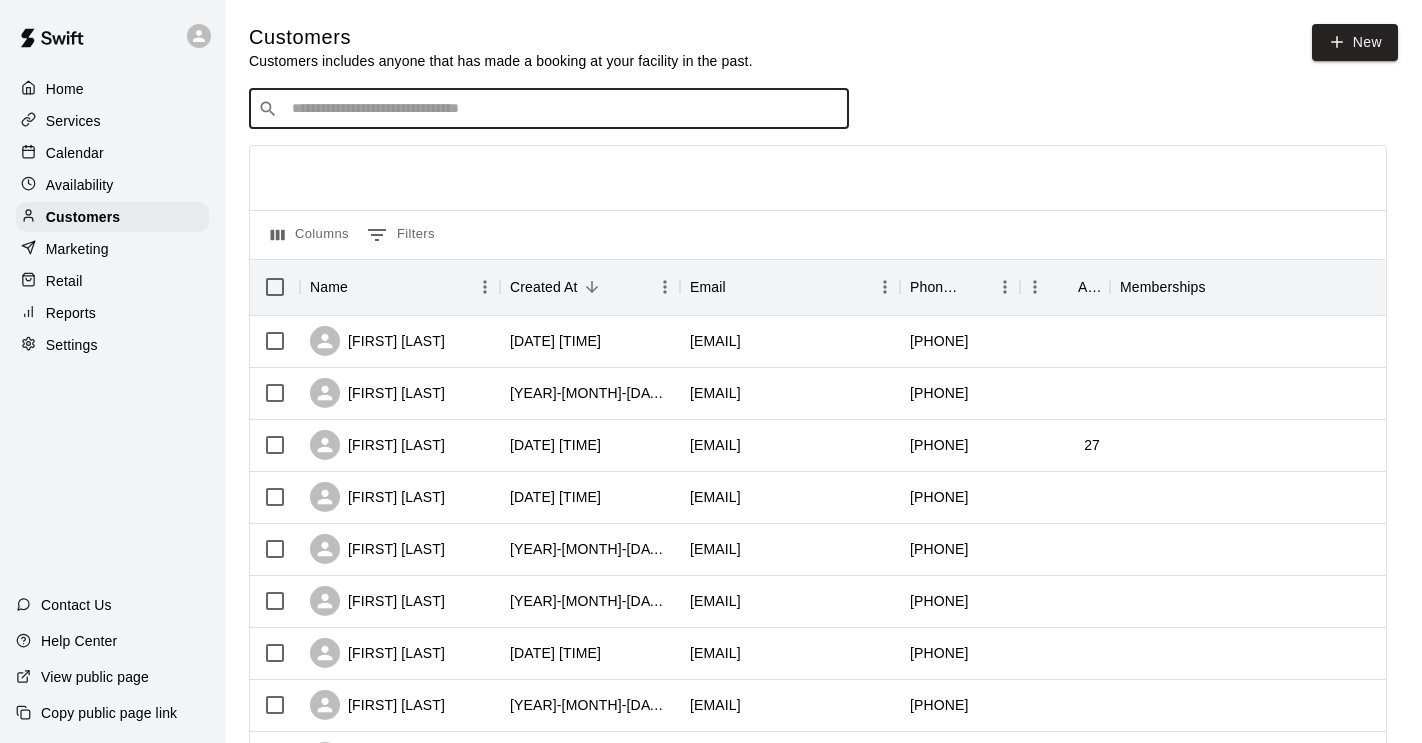 click at bounding box center (563, 109) 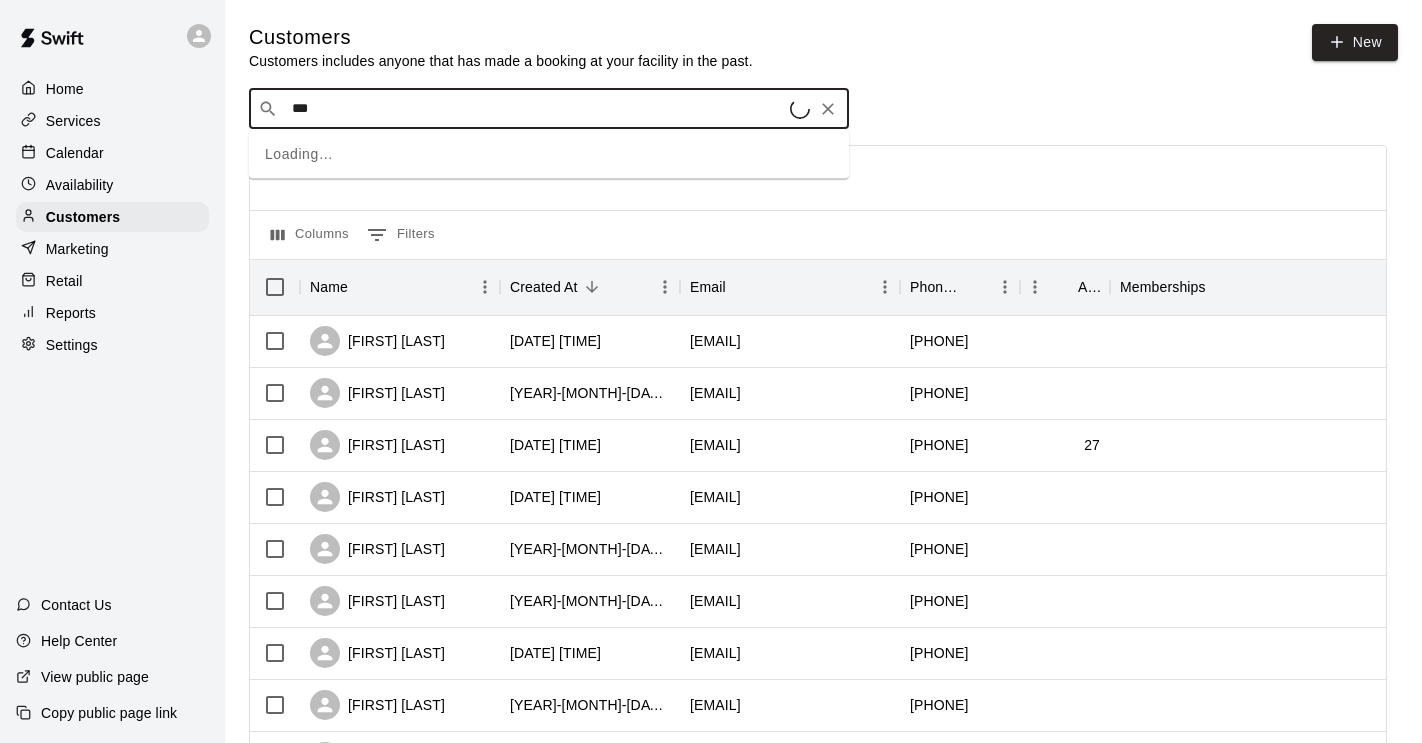 type on "****" 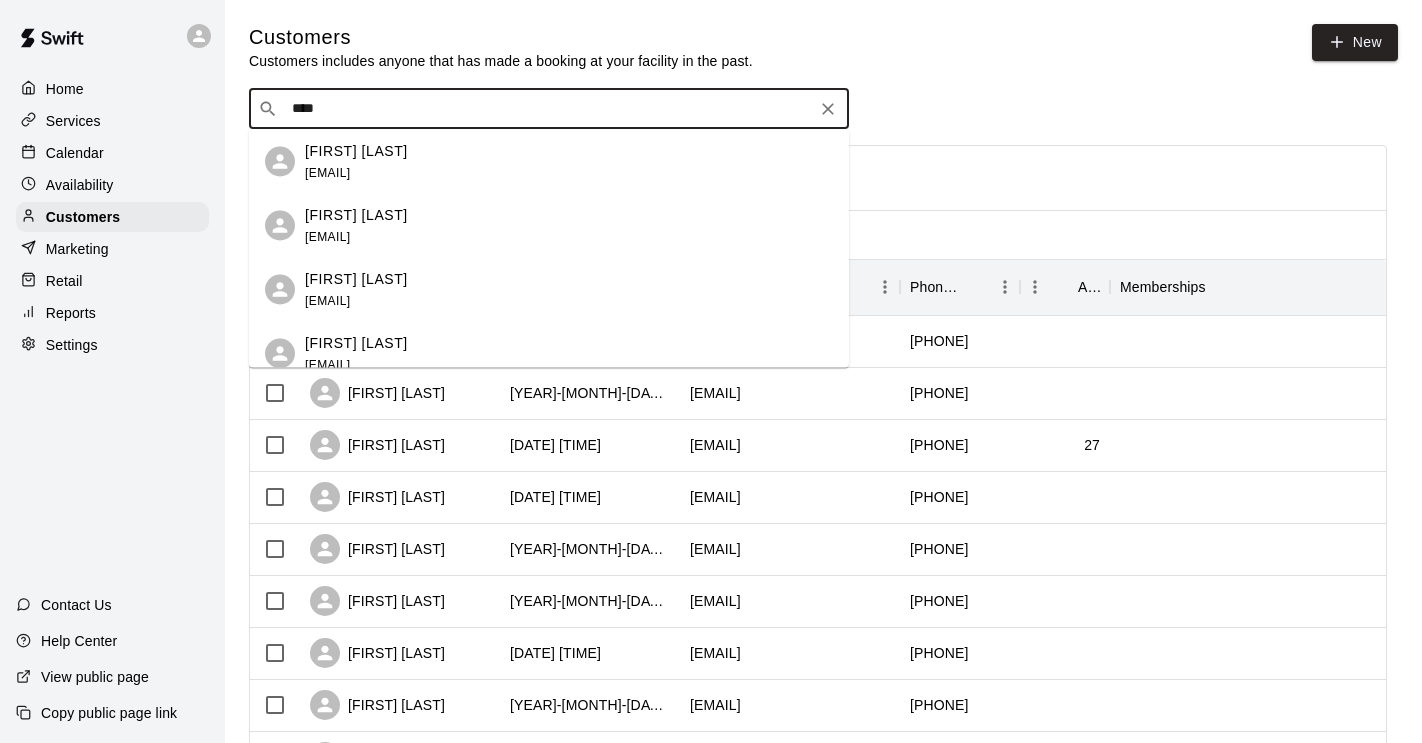 click on "[EMAIL]" at bounding box center [327, 172] 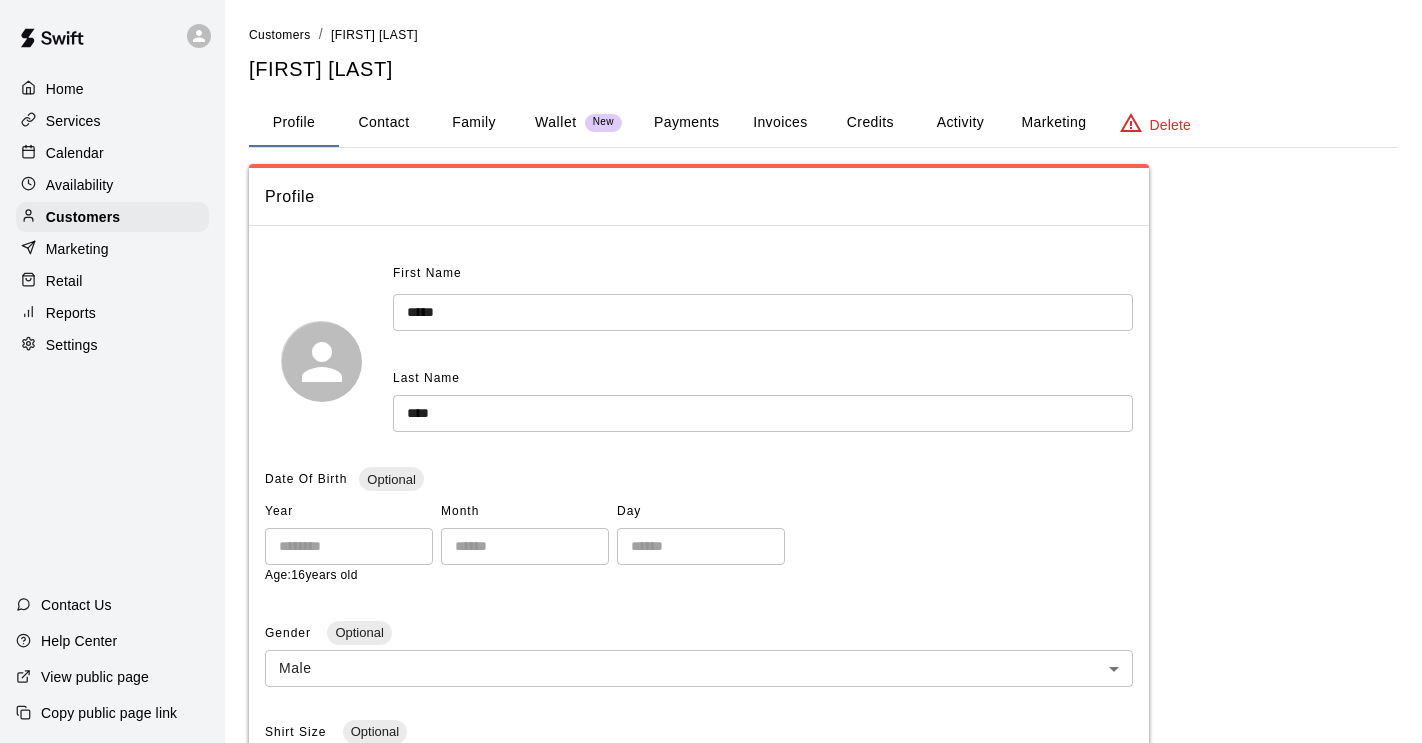 click on "Contact" at bounding box center [384, 123] 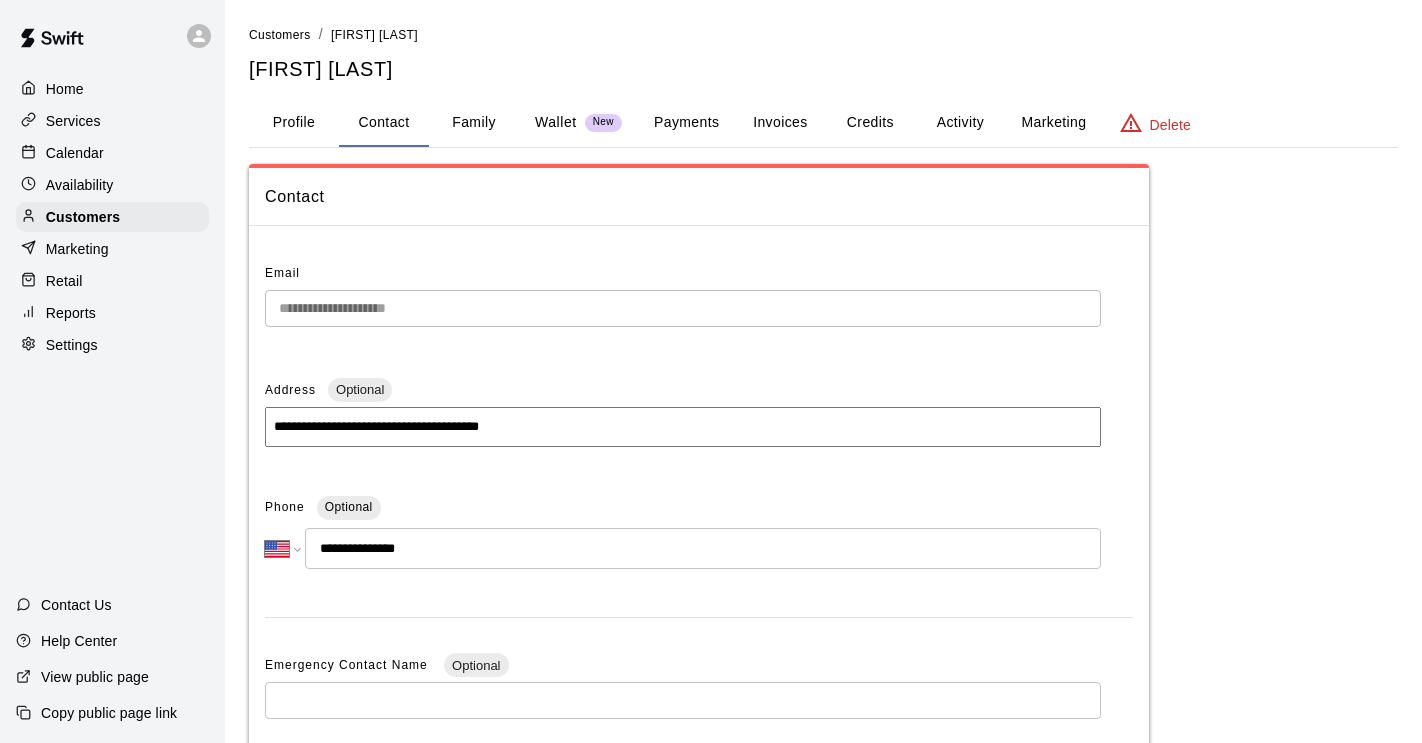 click on "Invoices" at bounding box center [780, 123] 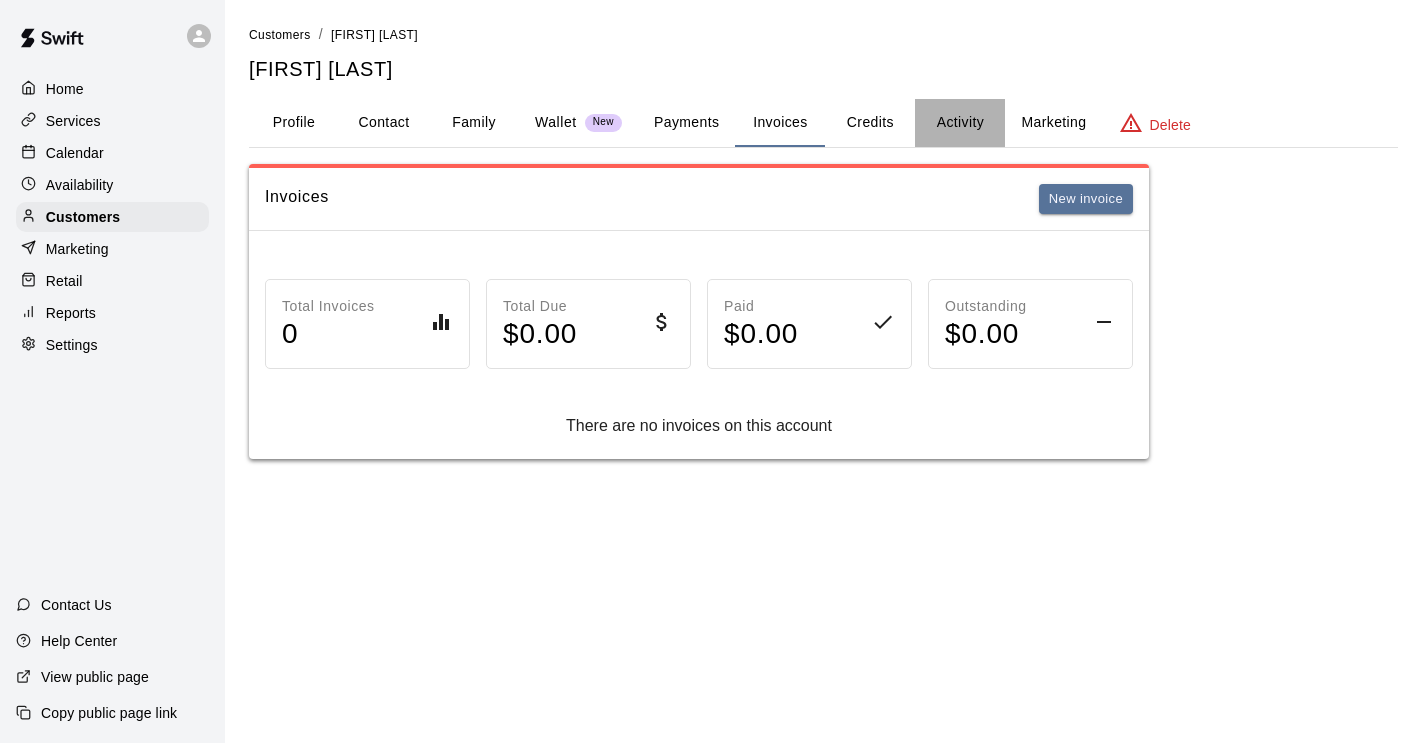 click on "Activity" at bounding box center (960, 123) 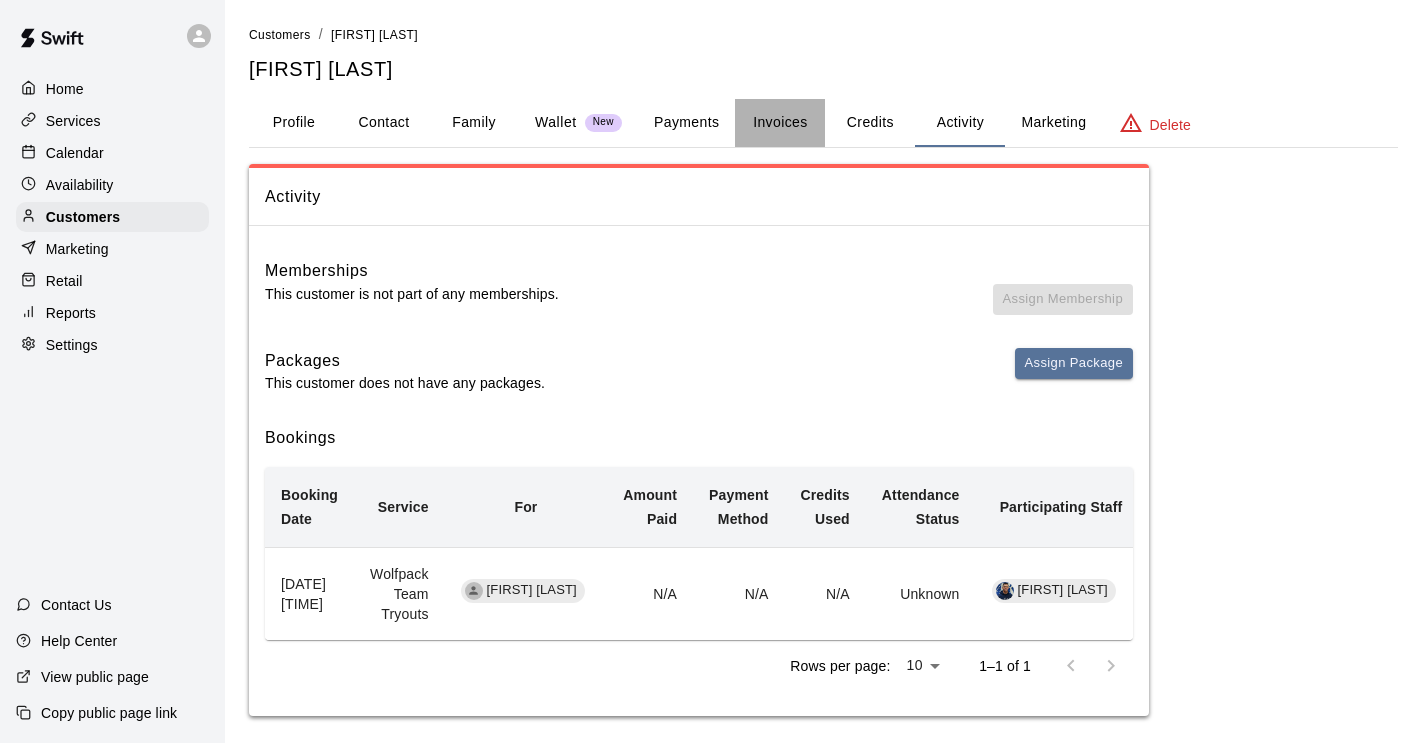 click on "Invoices" at bounding box center [780, 123] 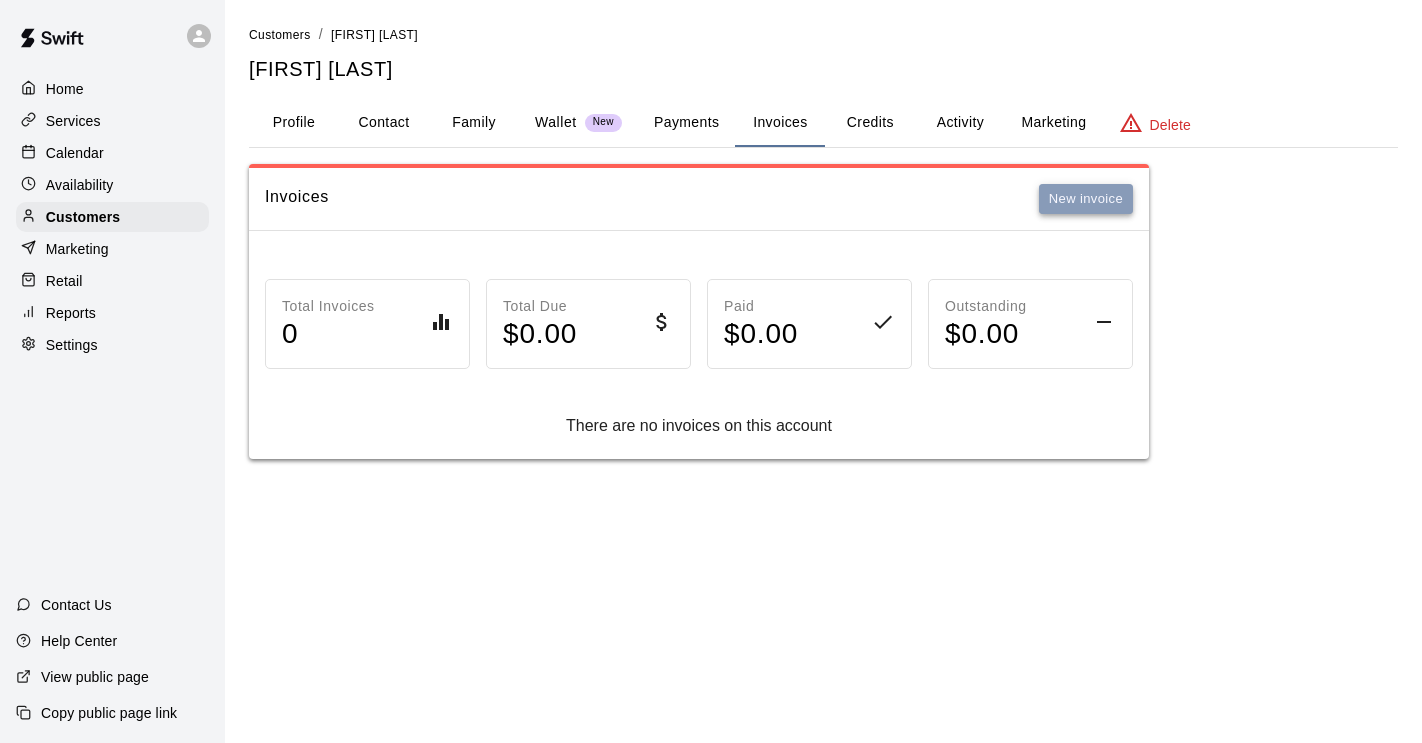 click on "New invoice" at bounding box center (1086, 199) 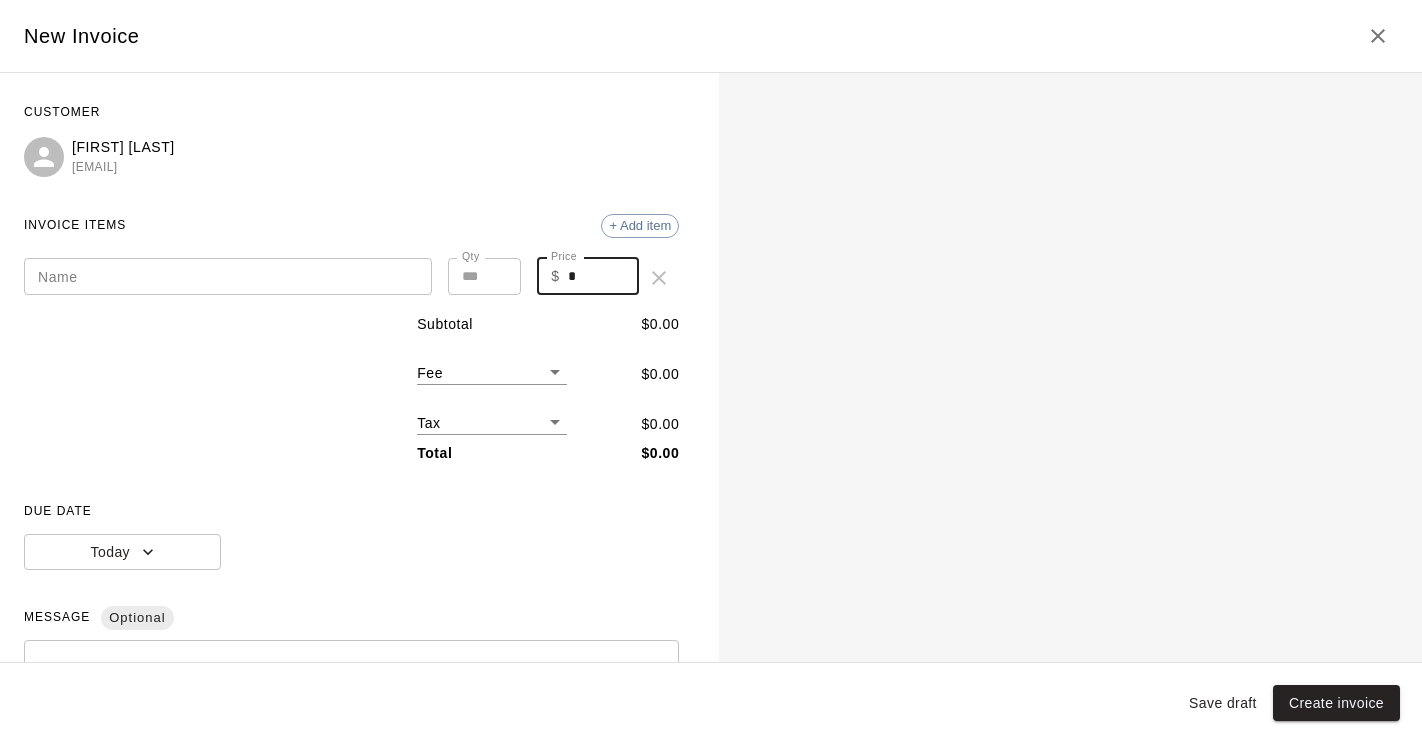 drag, startPoint x: 589, startPoint y: 271, endPoint x: 551, endPoint y: 270, distance: 38.013157 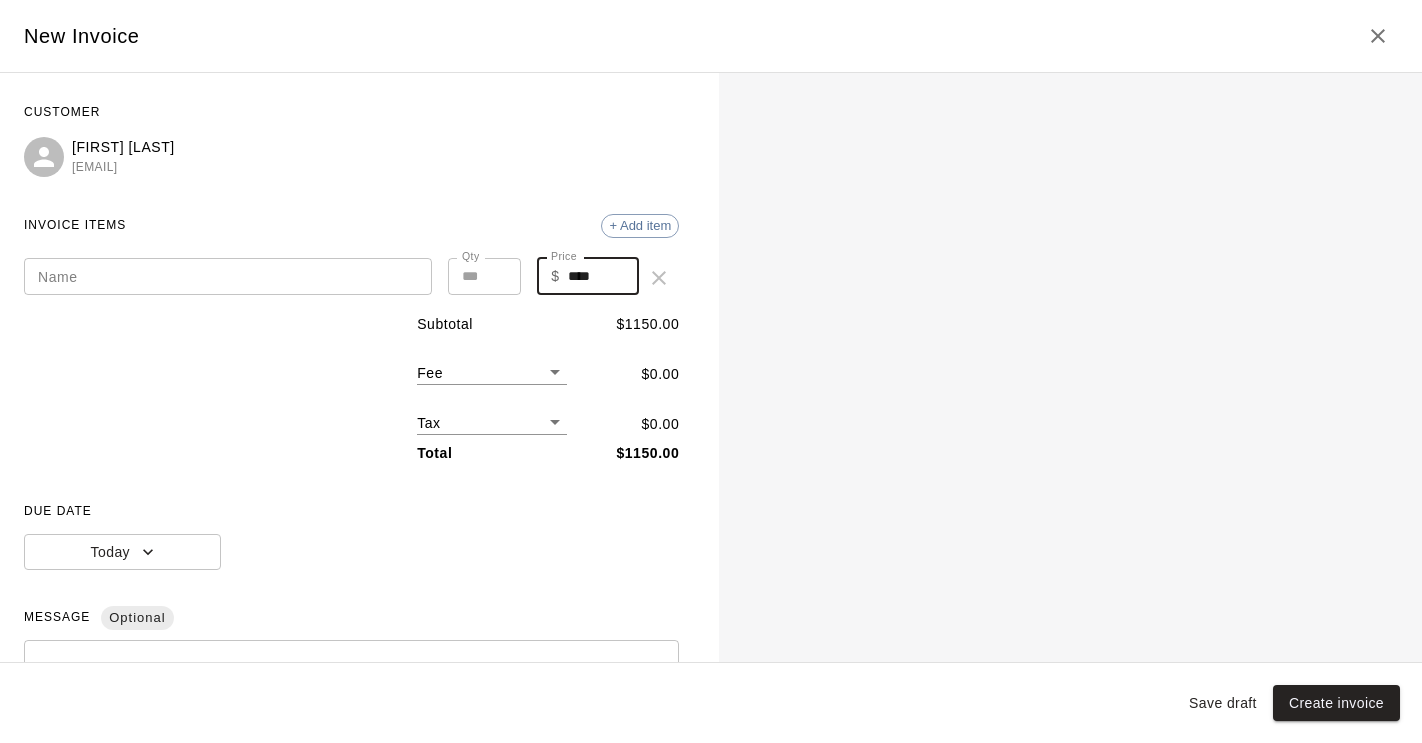 type on "****" 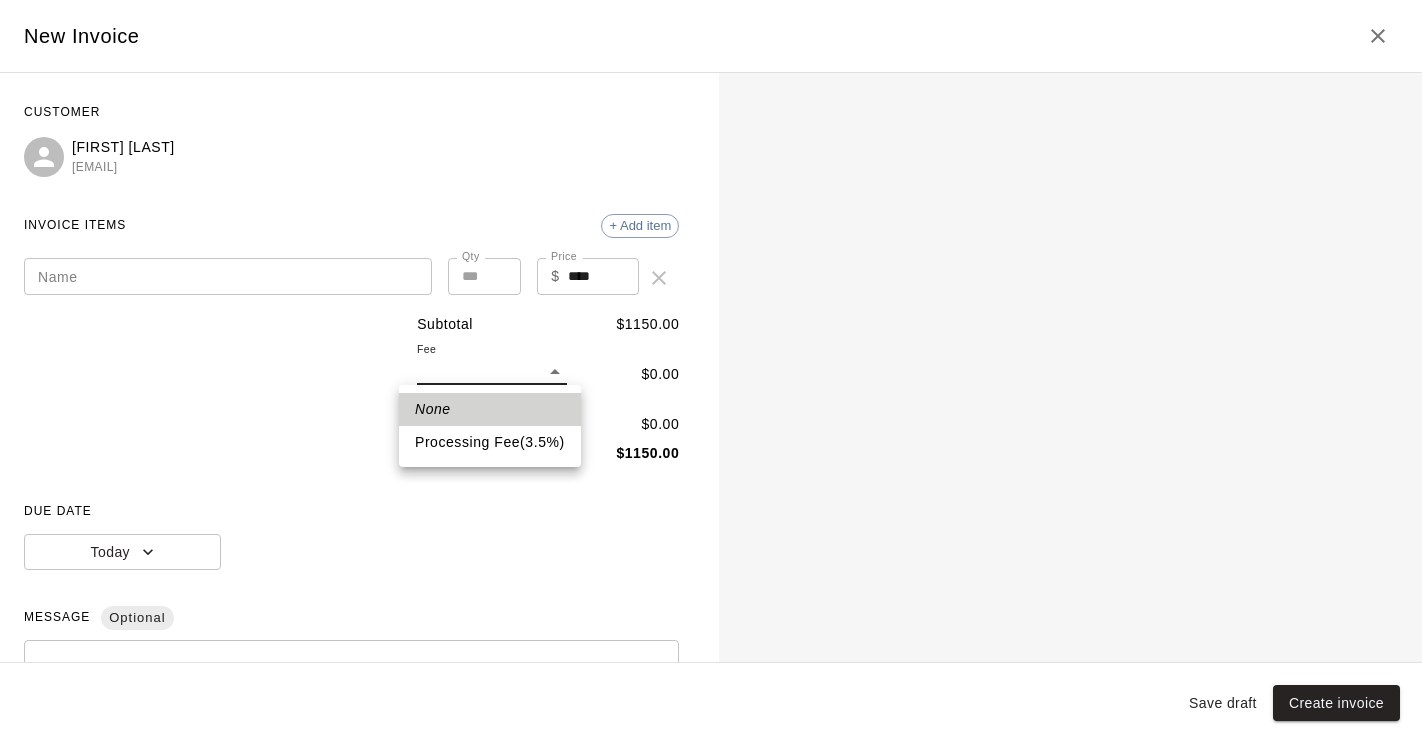 click on "Processing Fee  ( 3.5 % )" at bounding box center (490, 442) 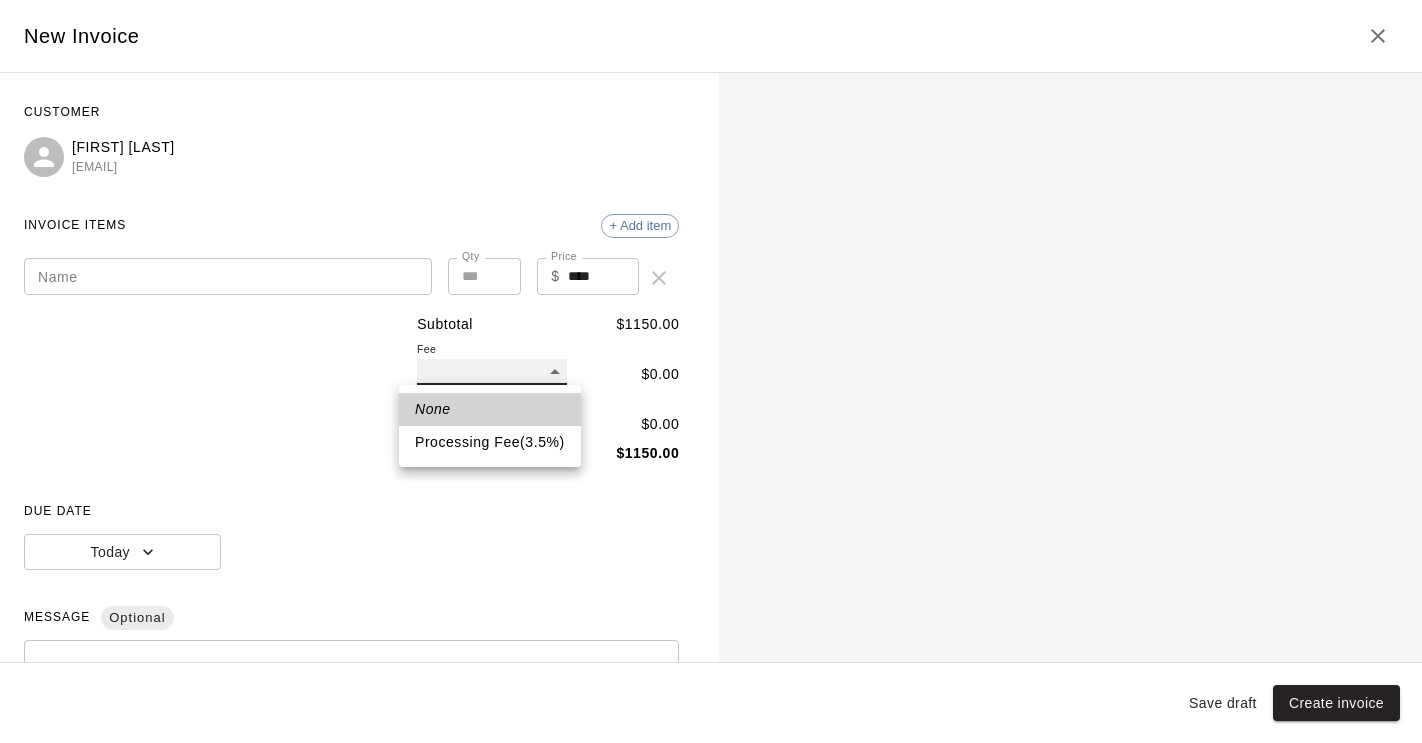 type on "**" 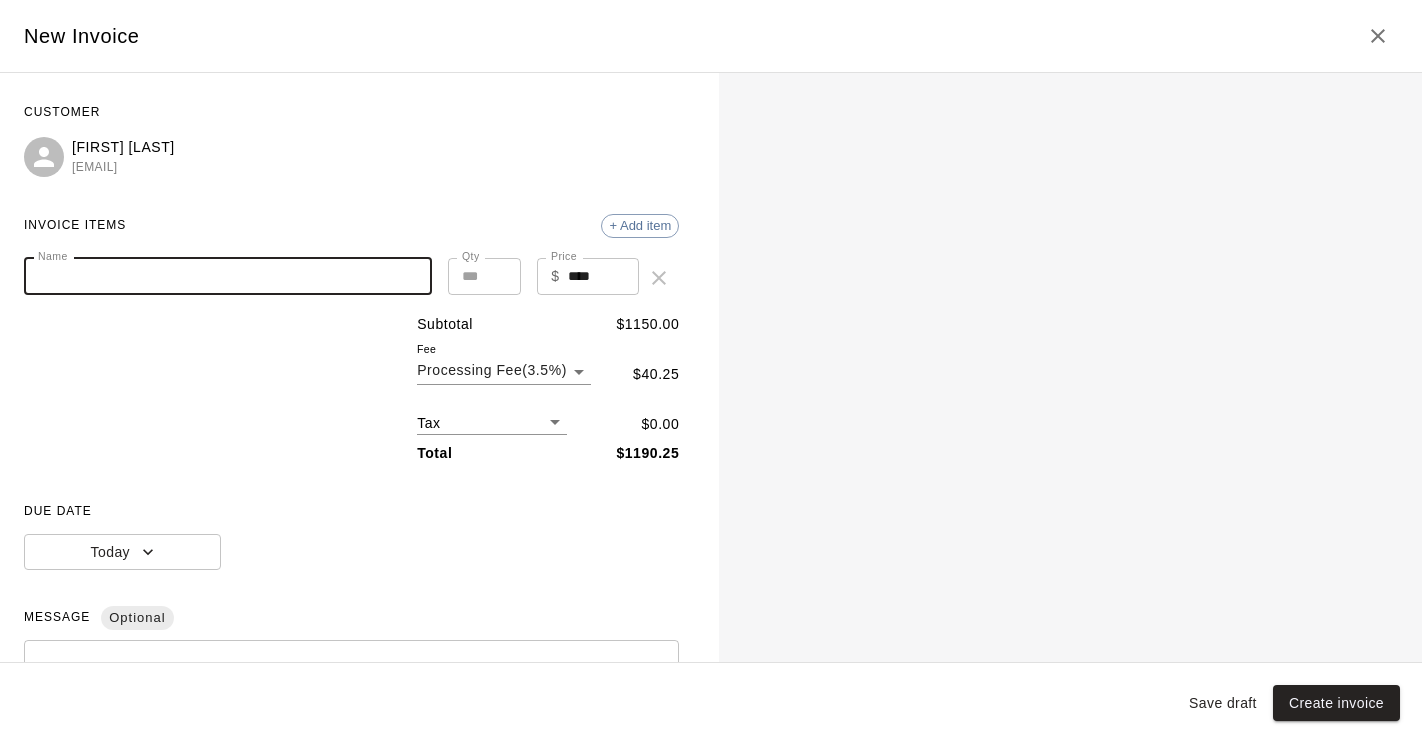 click on "Name" at bounding box center (228, 276) 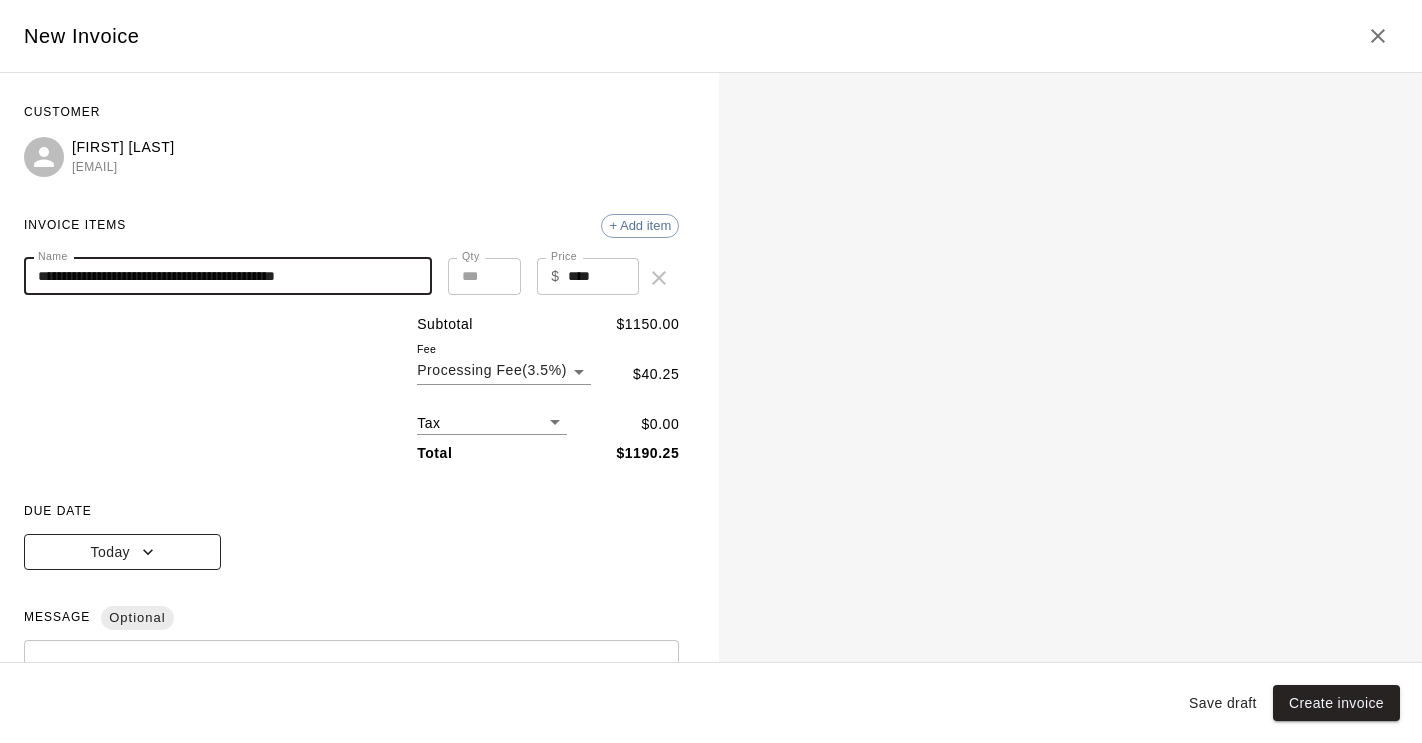 type on "**********" 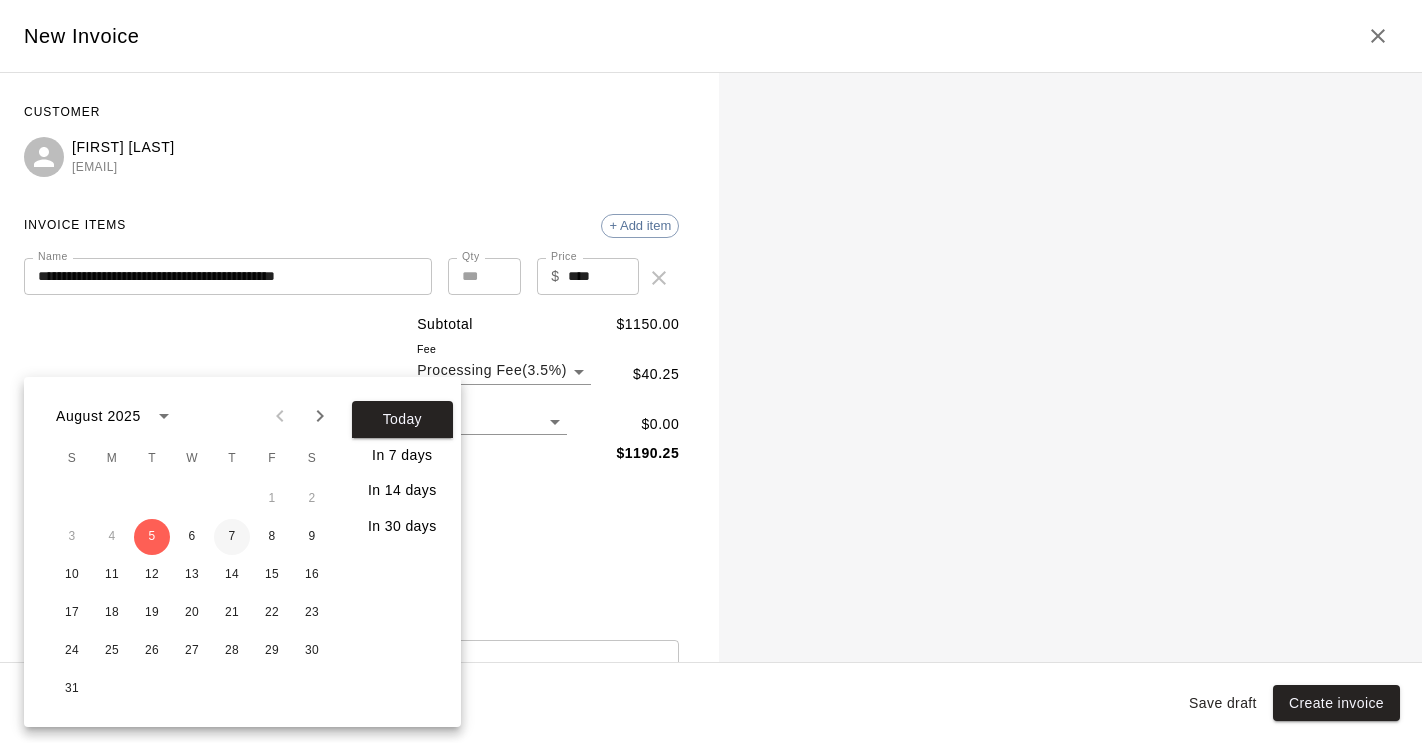 click on "7" at bounding box center (232, 537) 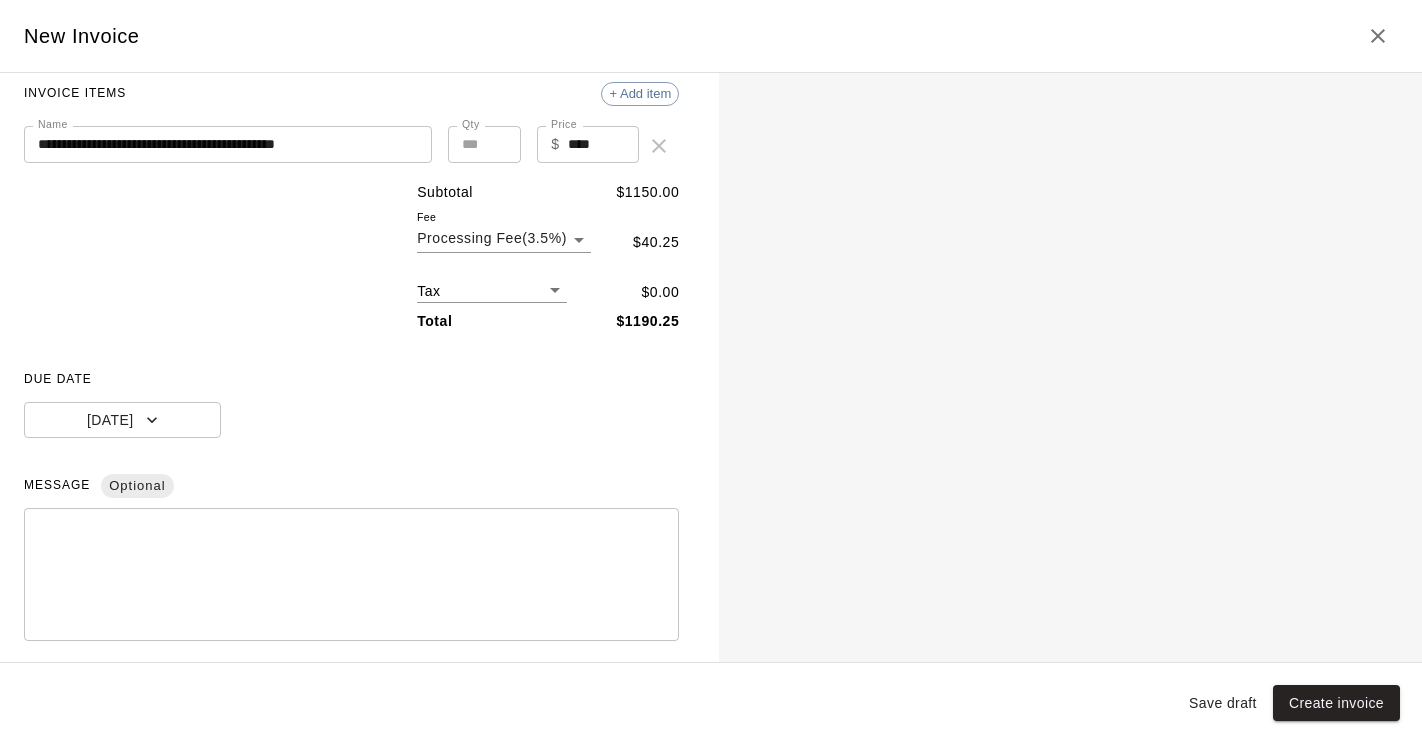 scroll, scrollTop: 243, scrollLeft: 0, axis: vertical 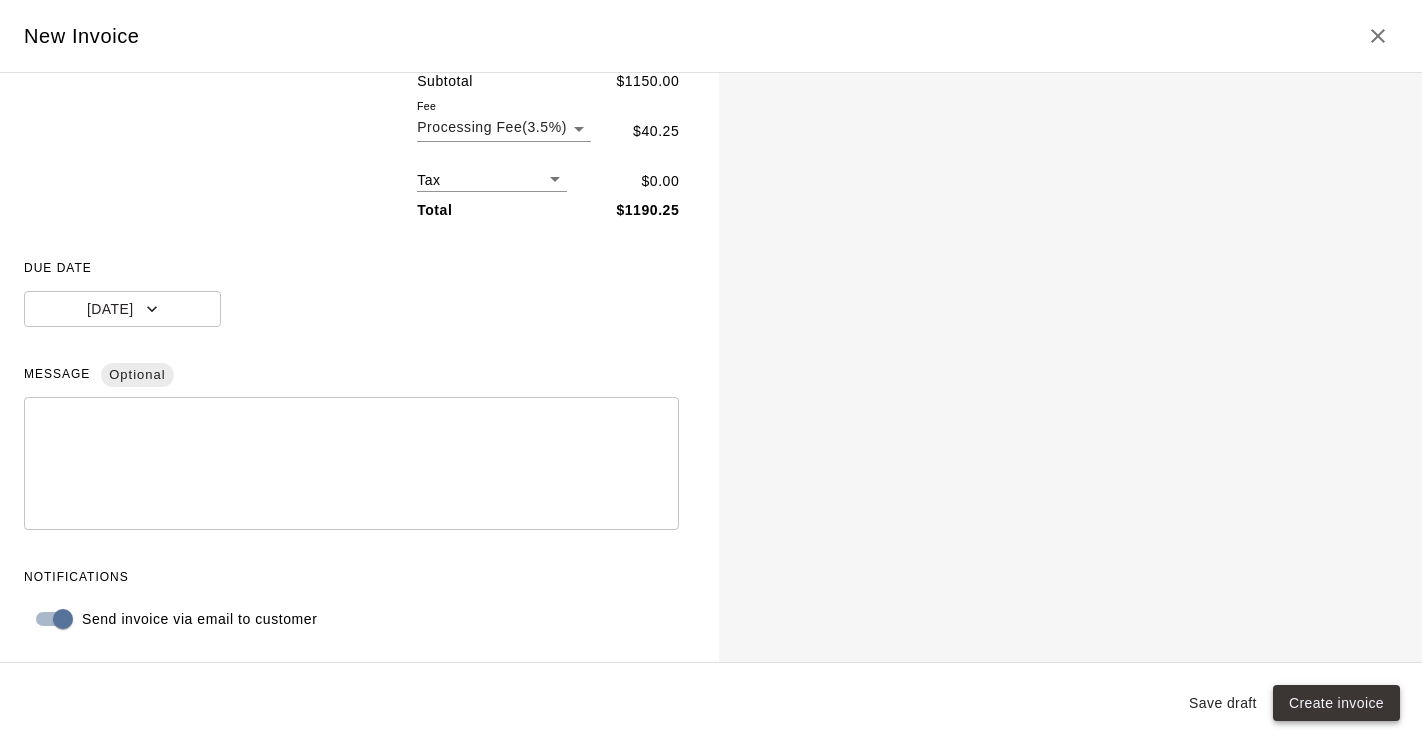click on "Create invoice" at bounding box center (1336, 703) 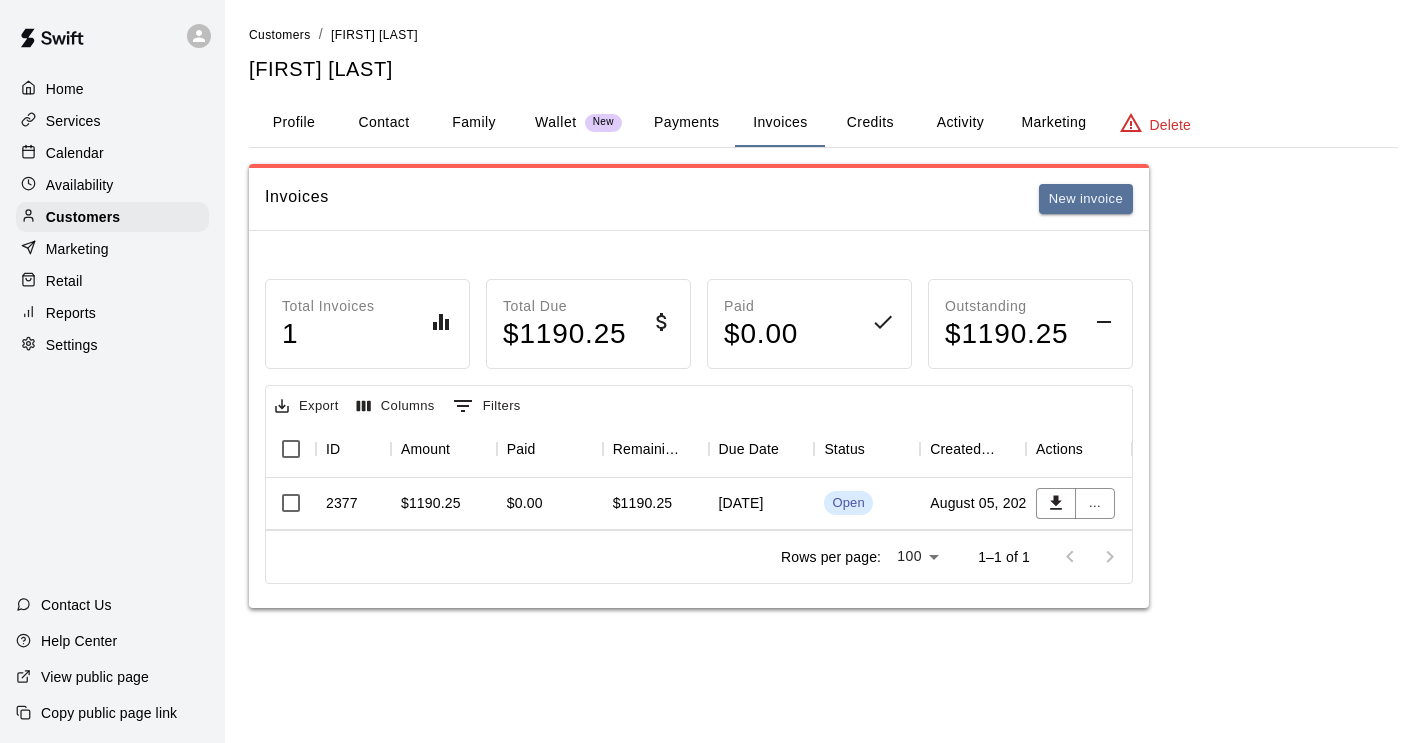click on "Customers" at bounding box center (280, 35) 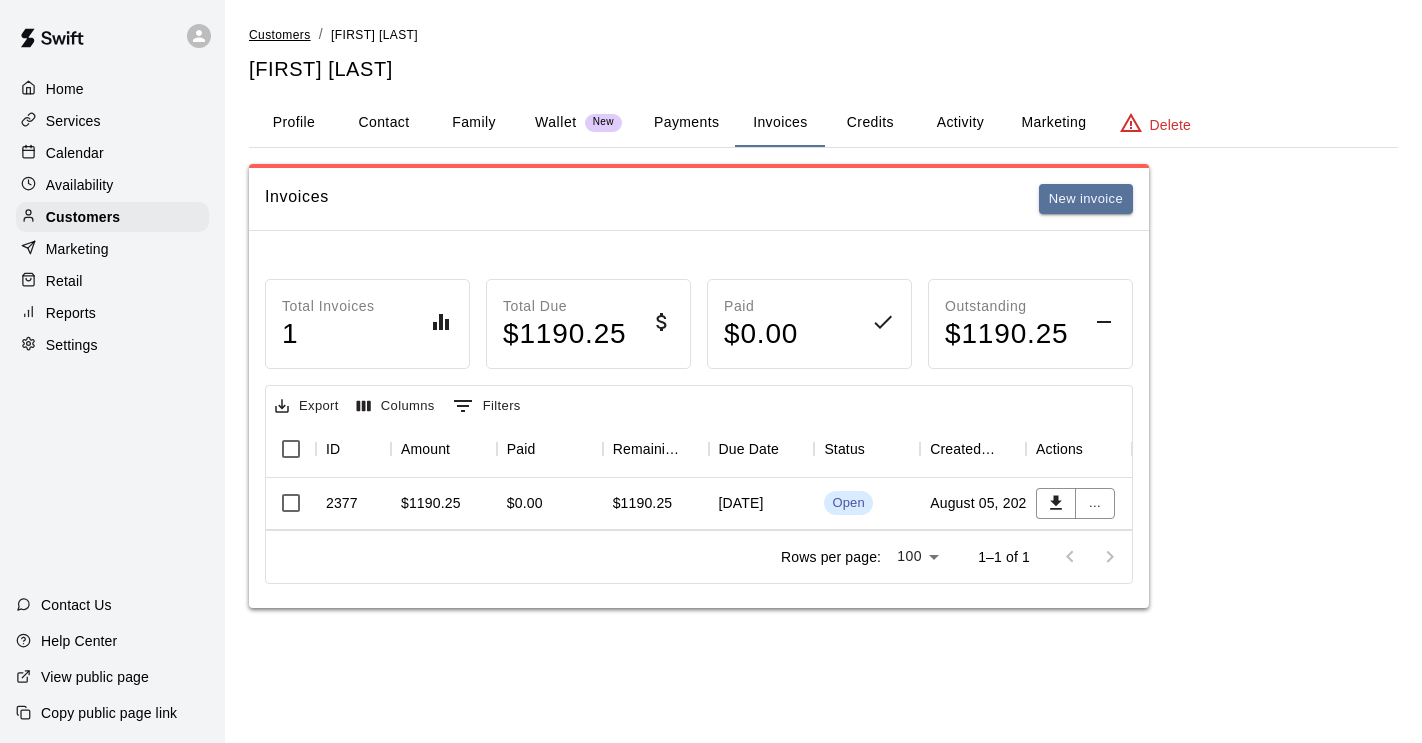click on "Customers" at bounding box center [280, 35] 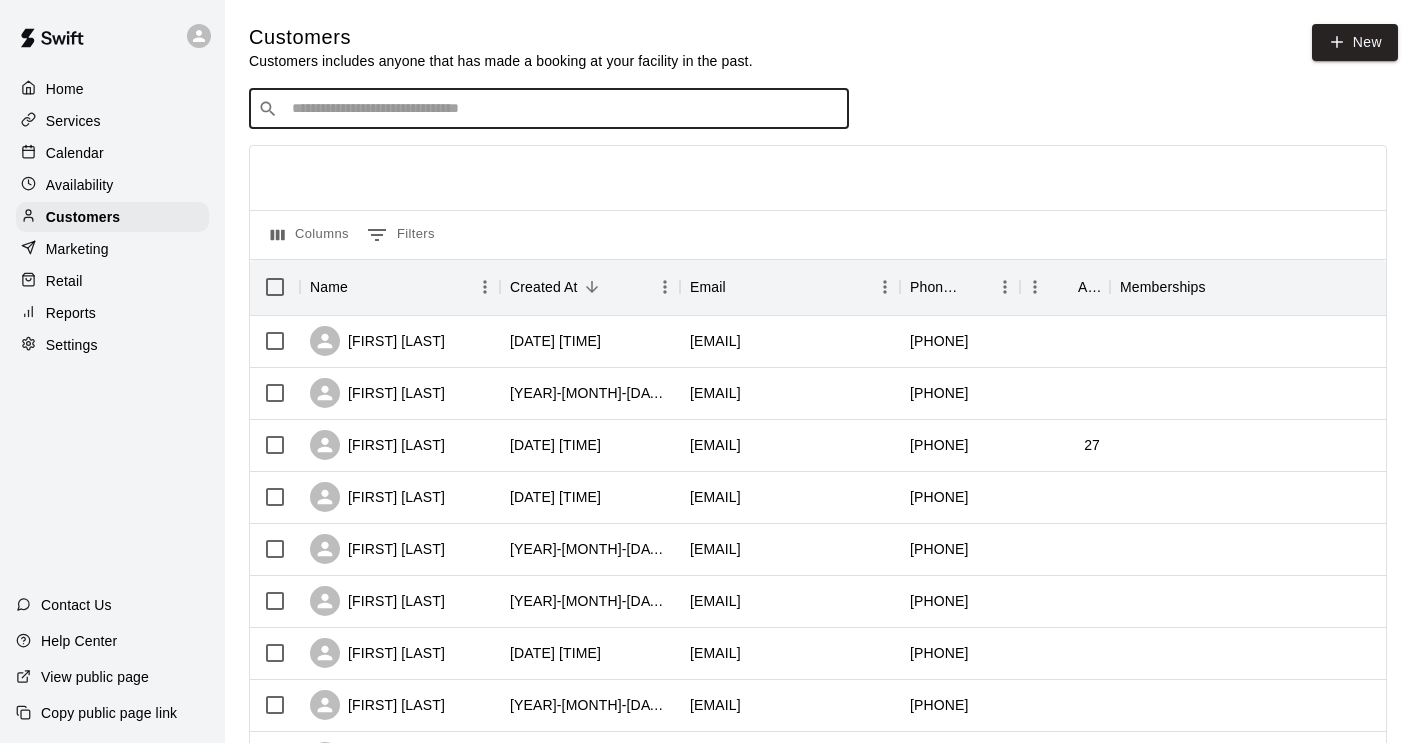 click at bounding box center (563, 109) 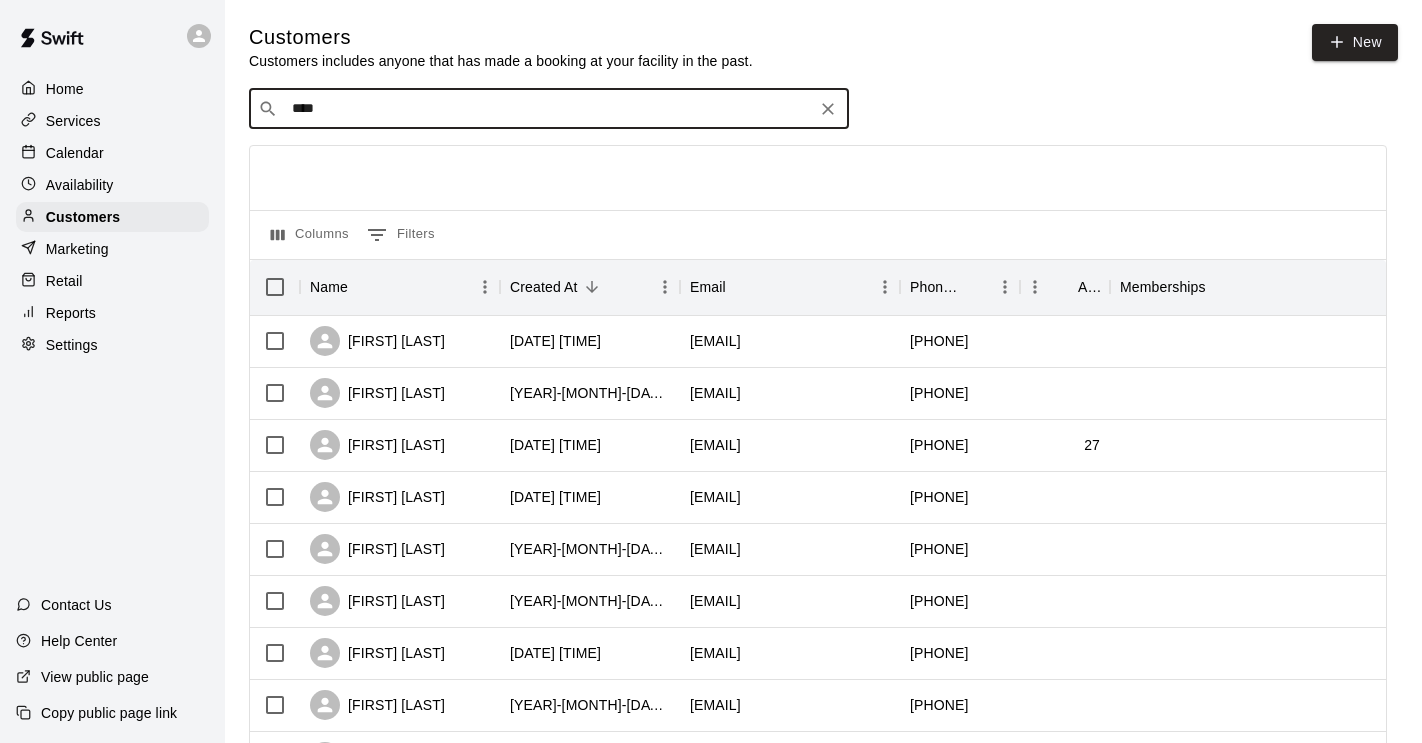 type on "*****" 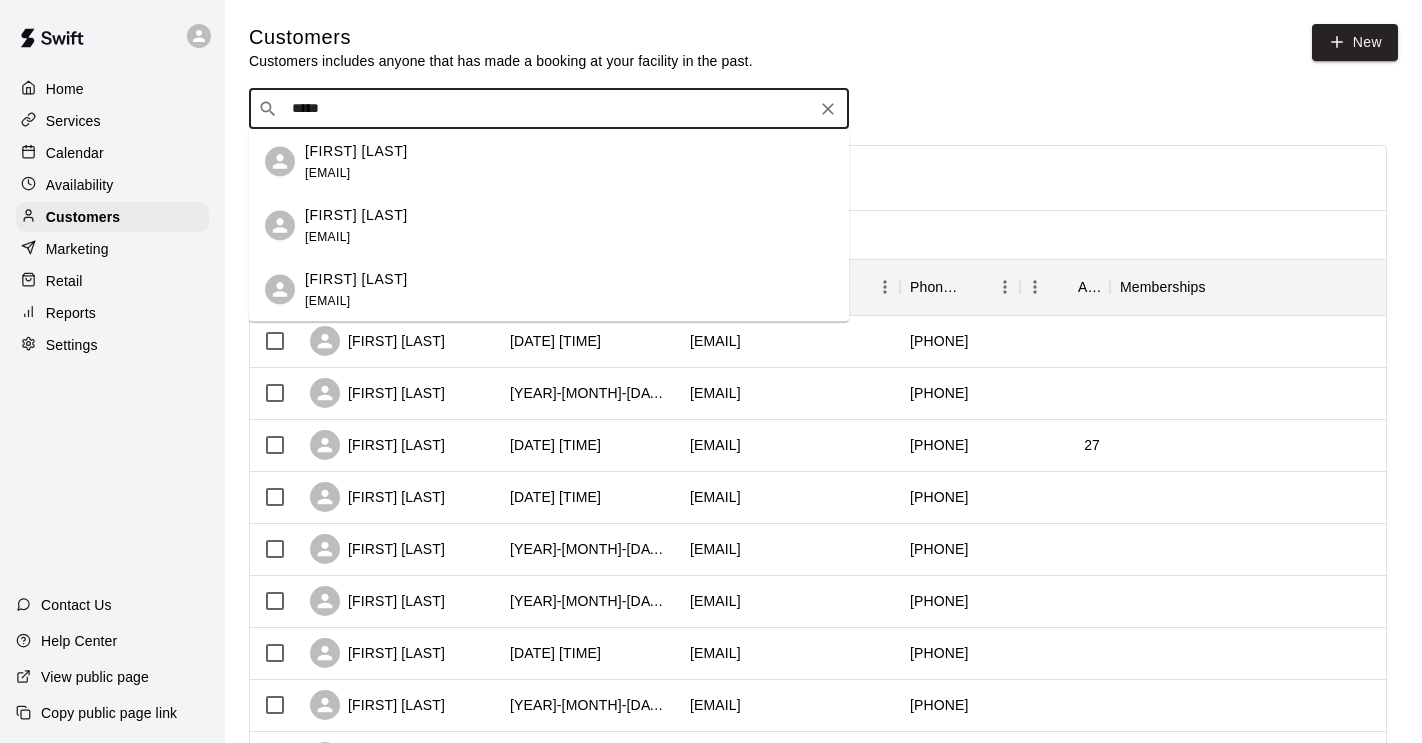 click on "[FIRST] [LAST] [EMAIL]" at bounding box center [569, 225] 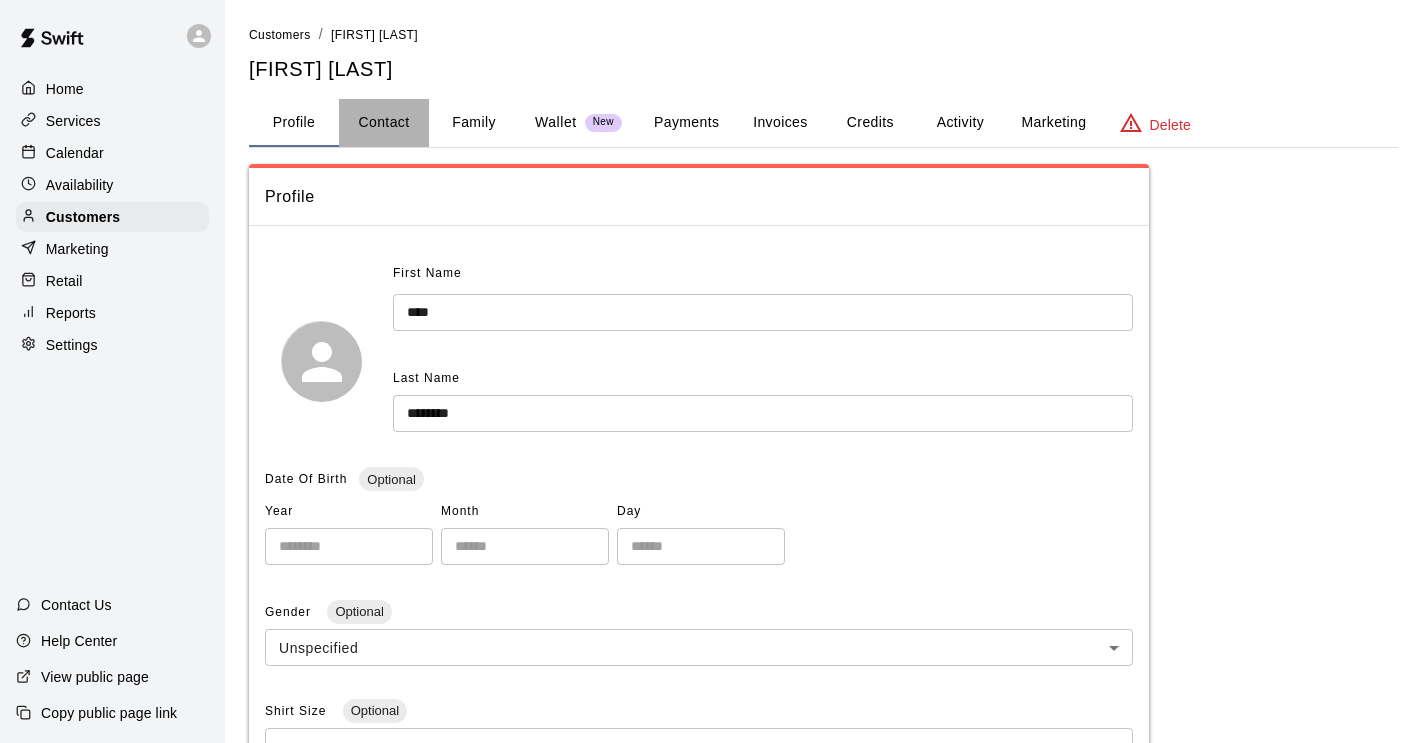 click on "Contact" at bounding box center (384, 123) 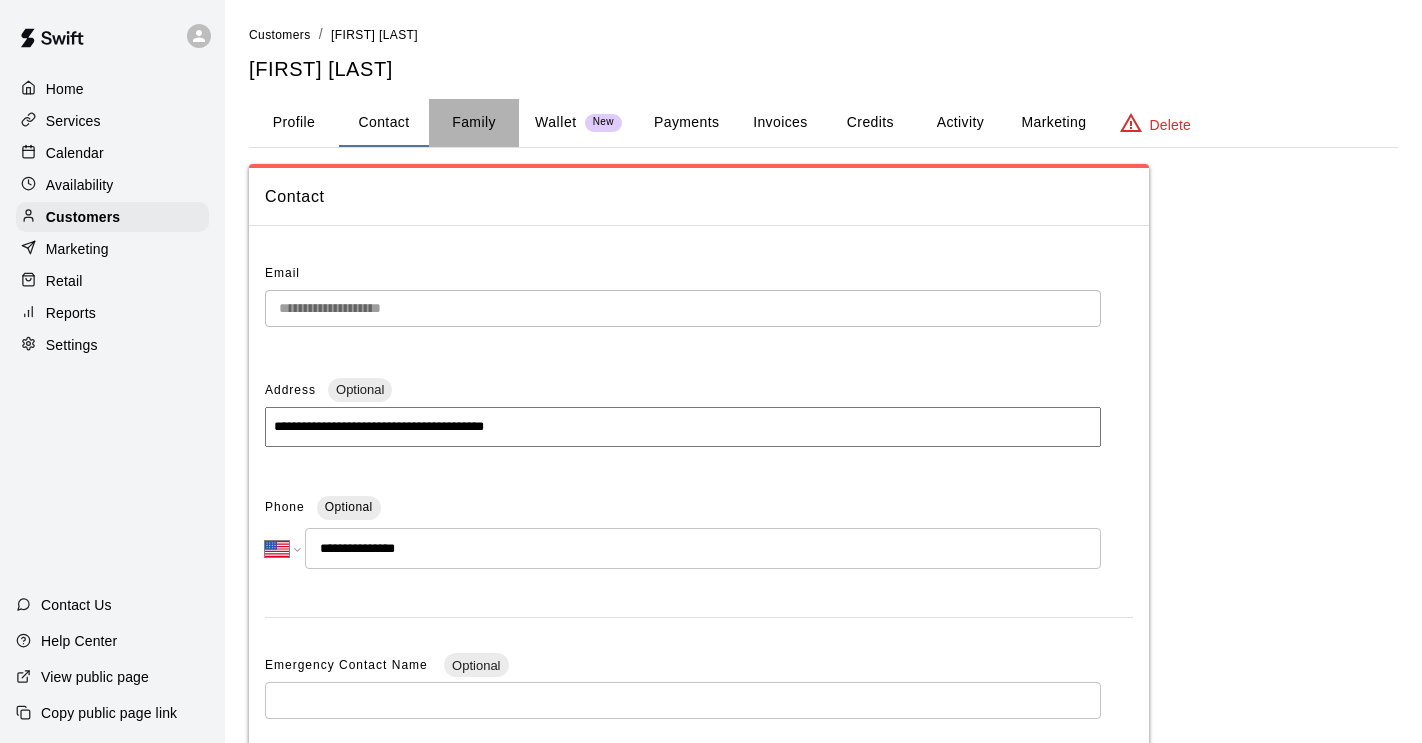 click on "Family" at bounding box center [474, 123] 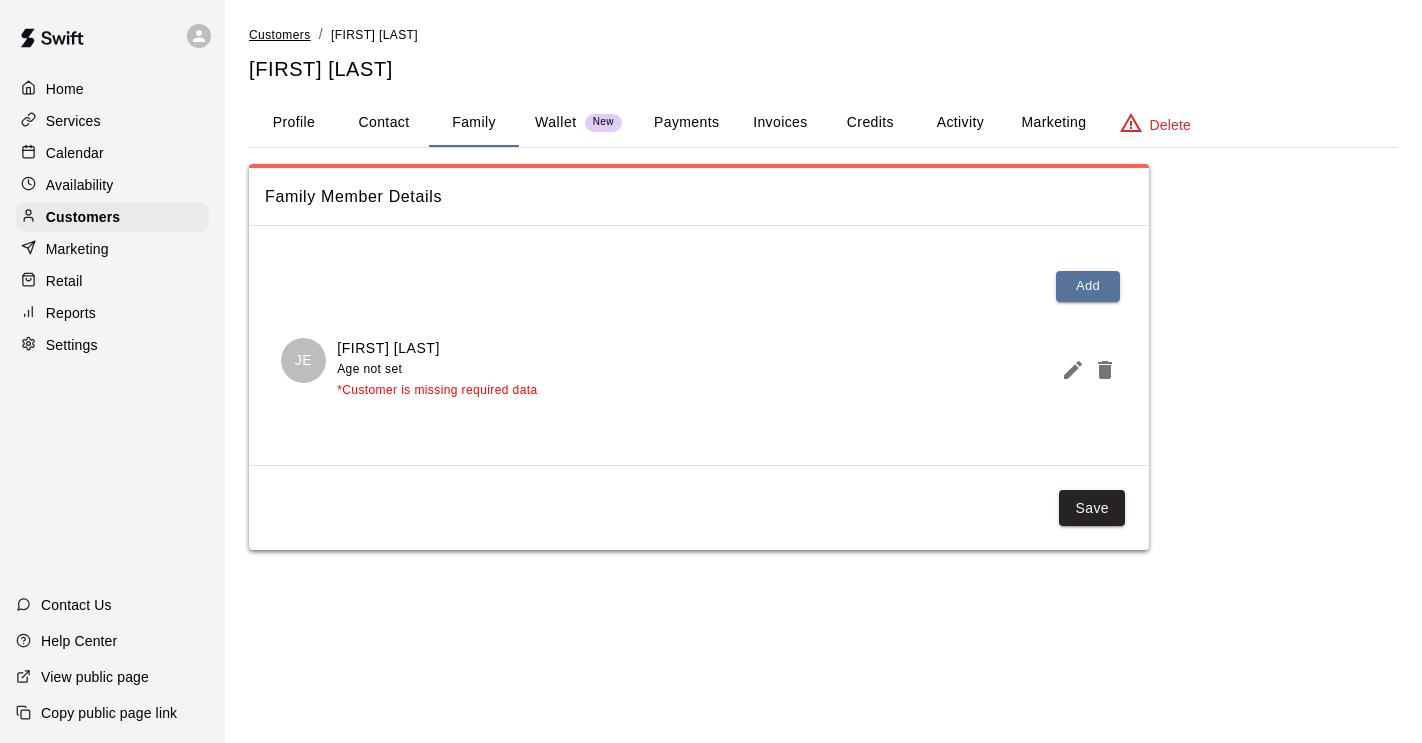 click on "Customers" at bounding box center (280, 35) 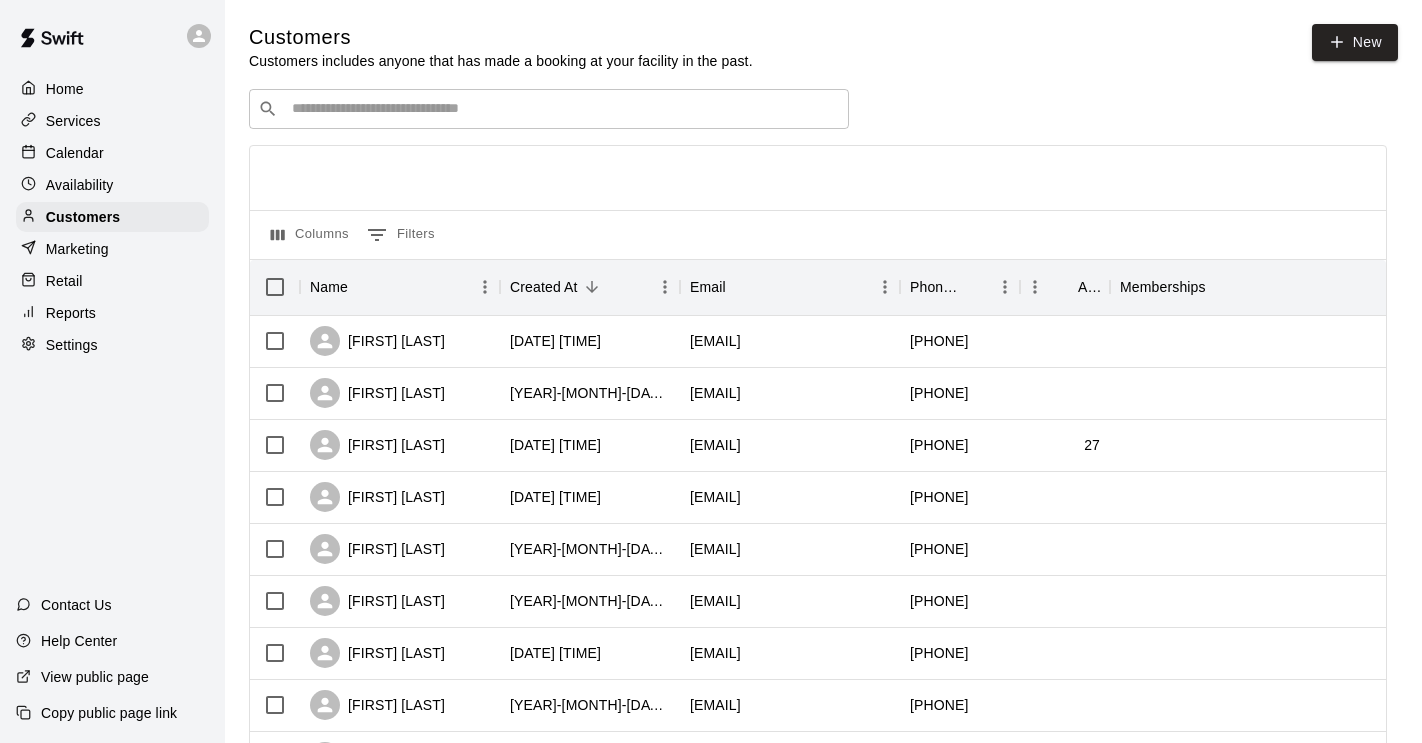 click on "​ ​" at bounding box center [549, 109] 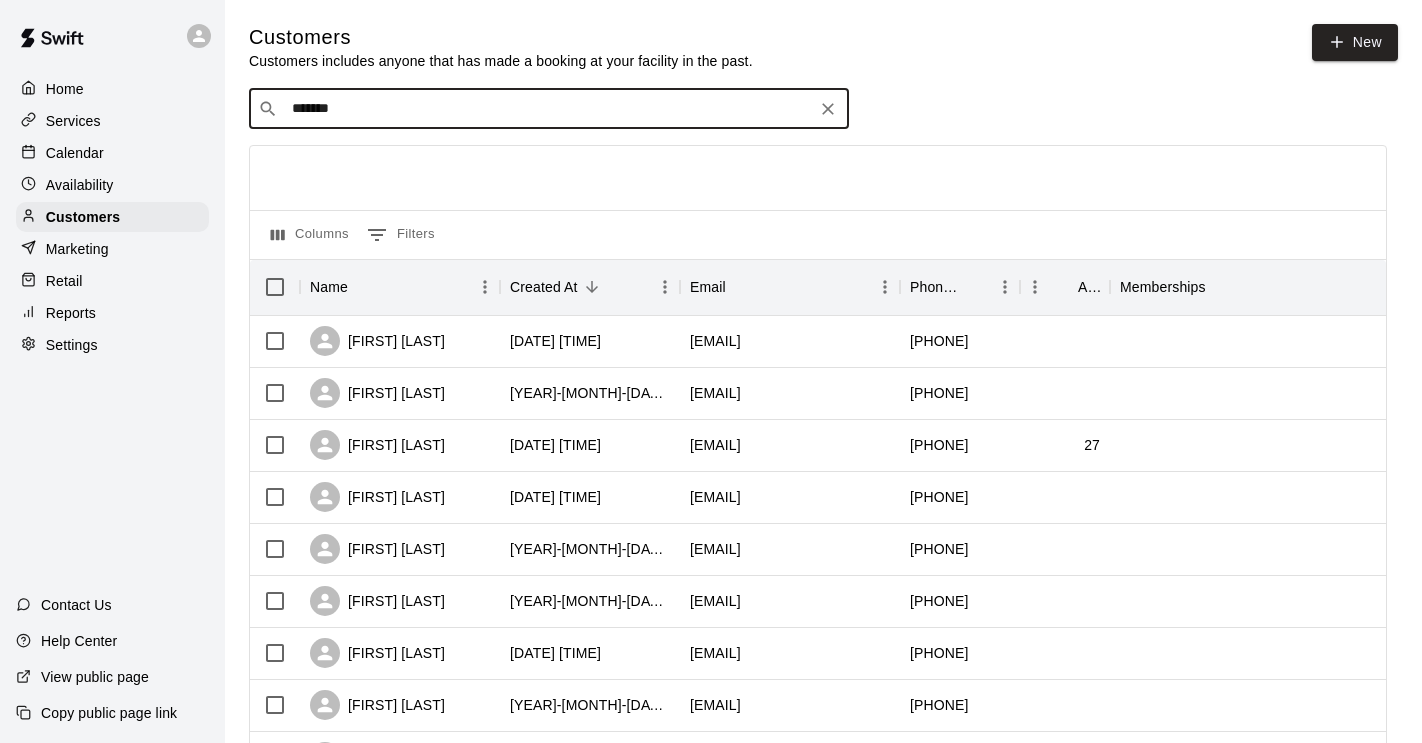 type on "********" 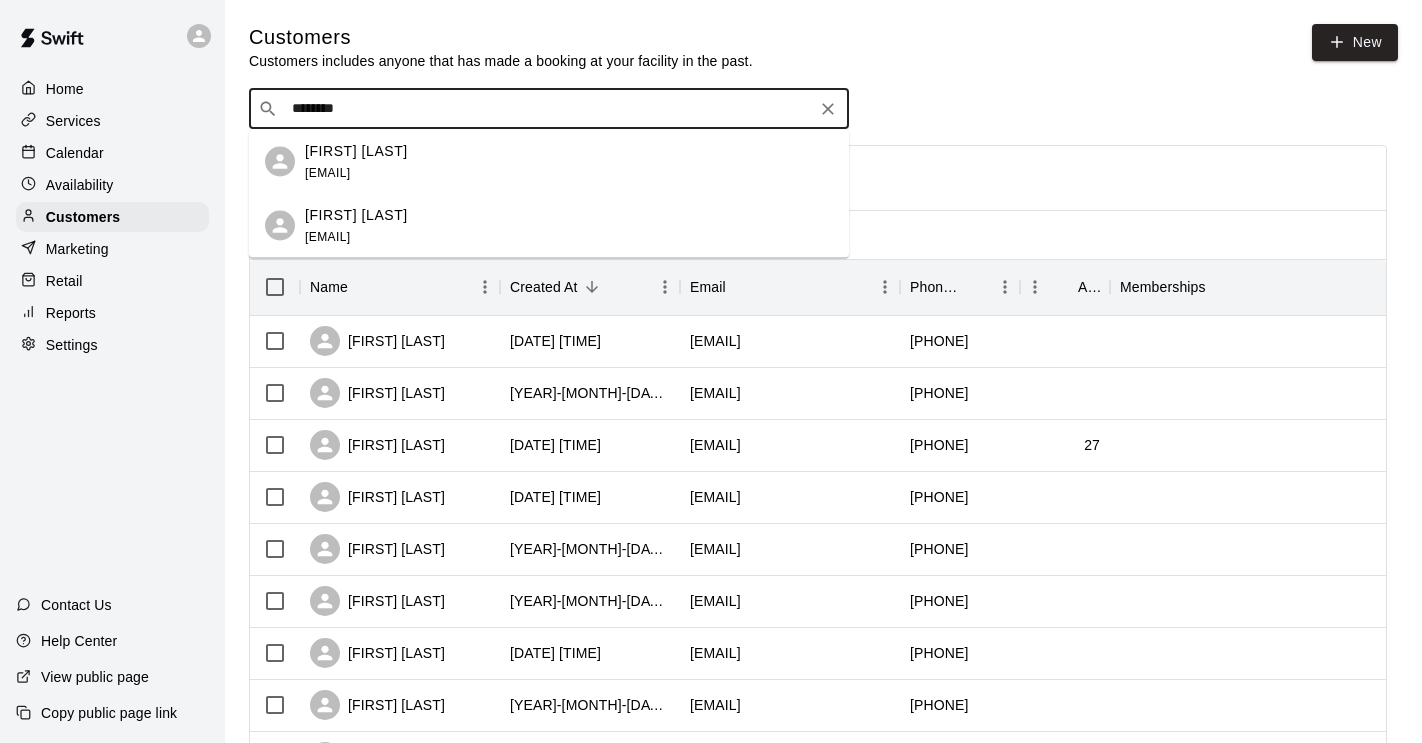 click on "[FIRST] [LAST]" at bounding box center [356, 214] 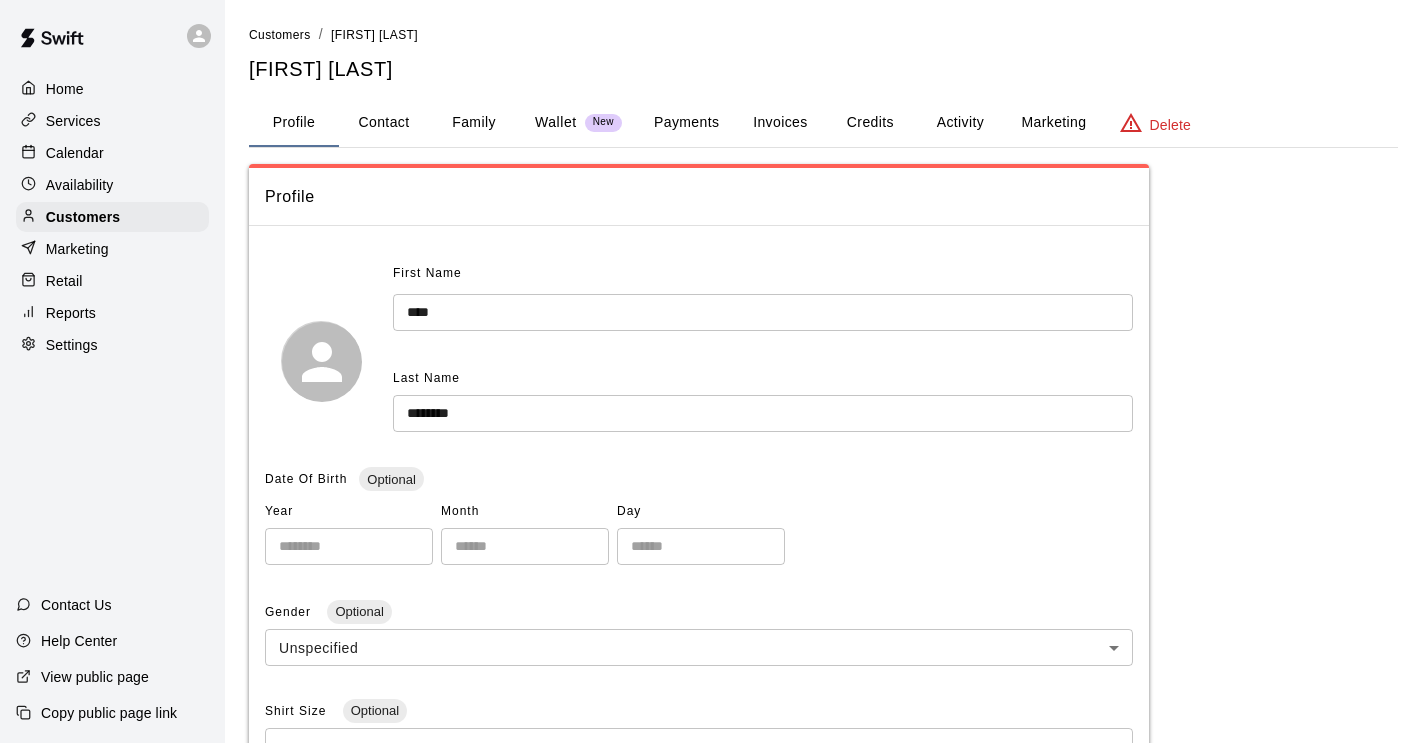 click on "Contact" at bounding box center [384, 123] 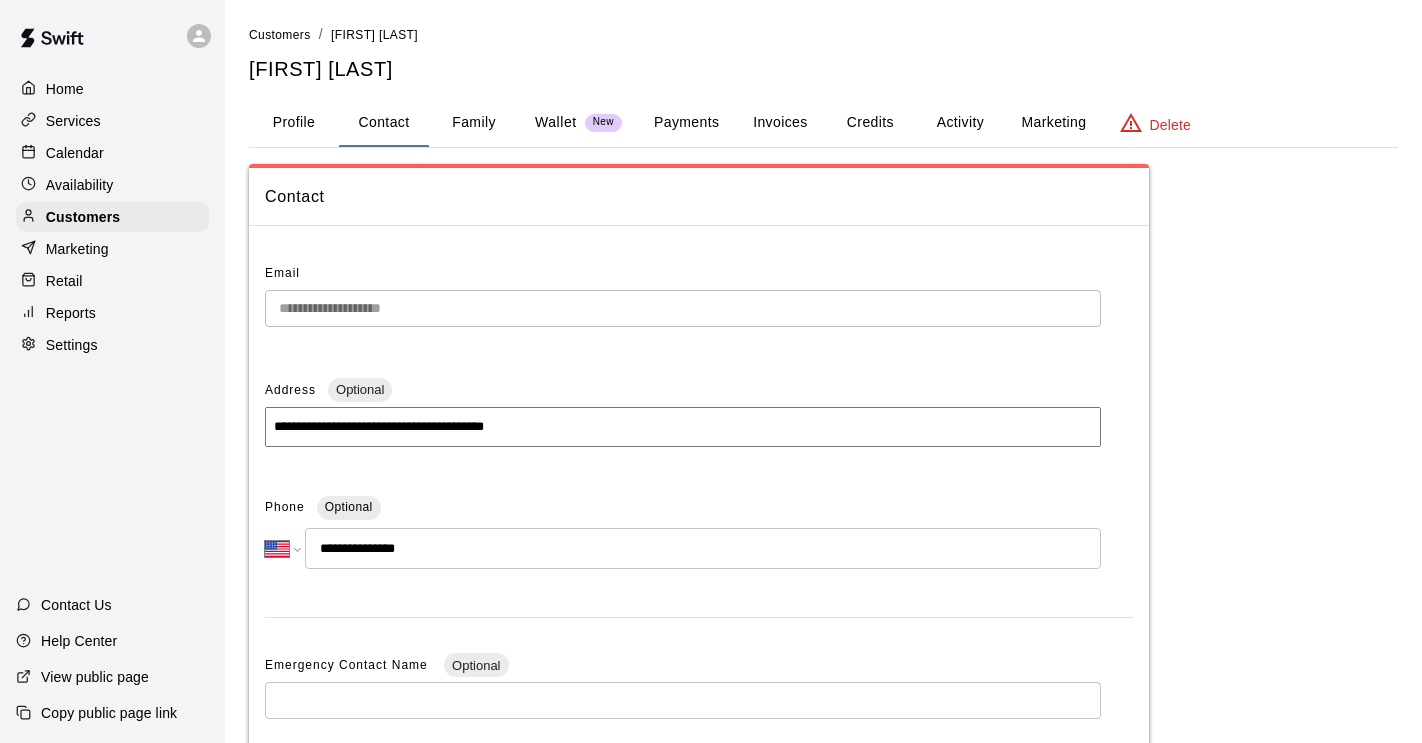 click on "Family" at bounding box center [474, 123] 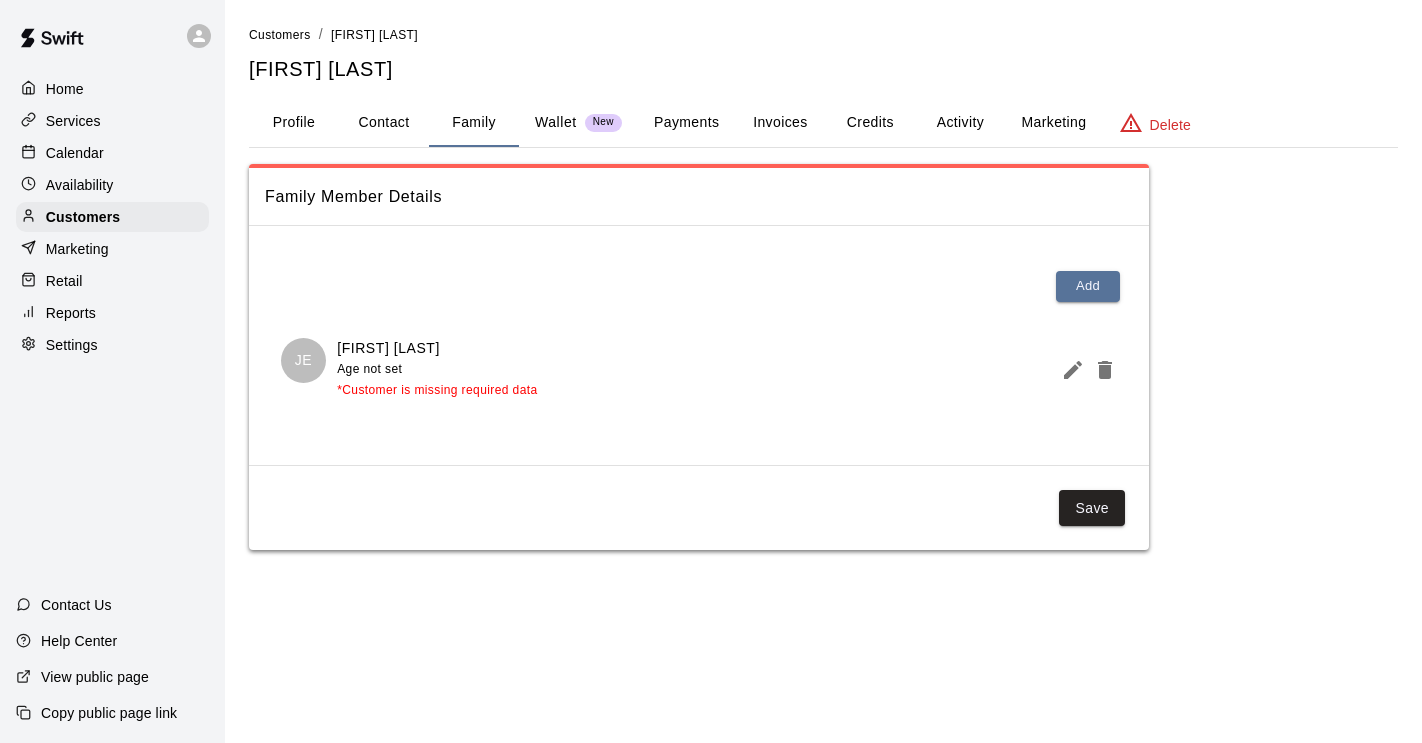 click on "Activity" at bounding box center [960, 123] 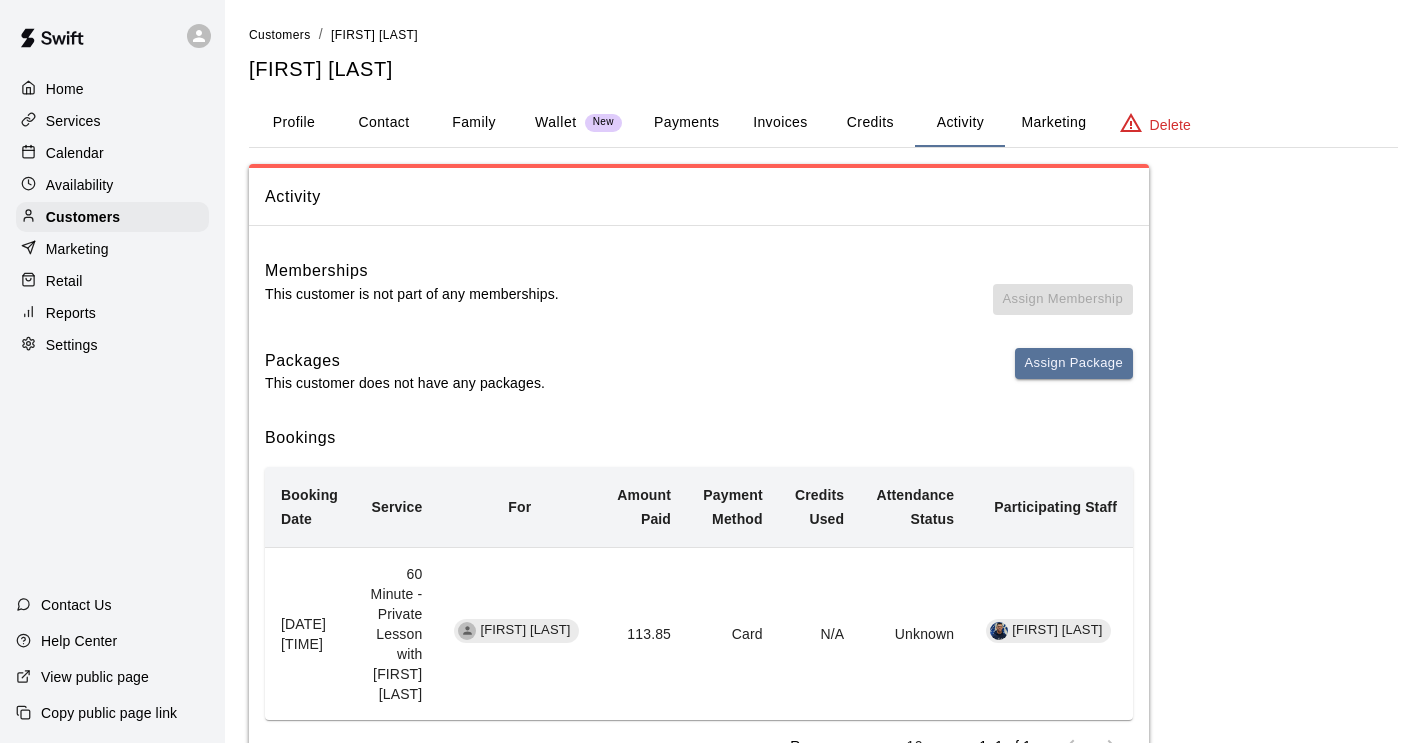 click on "Credits" at bounding box center [870, 123] 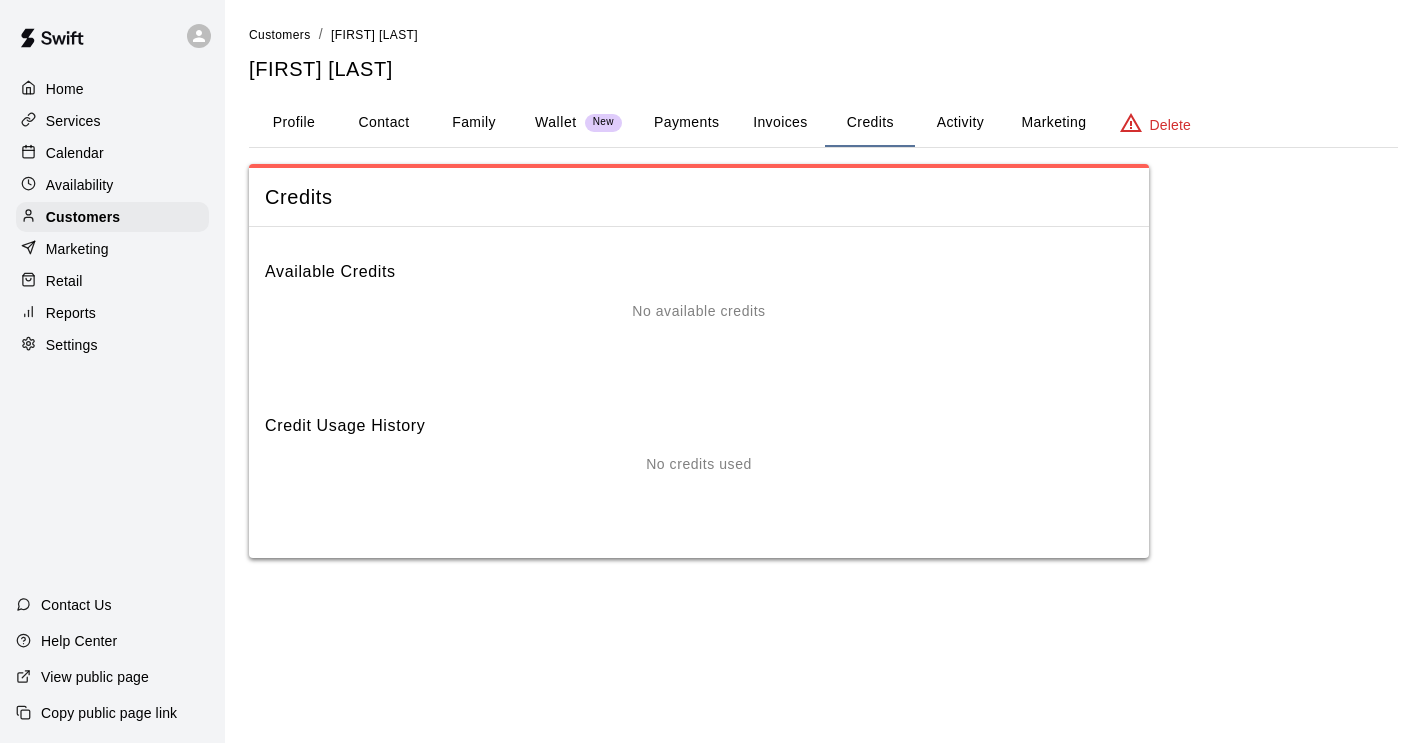 click on "Invoices" at bounding box center [780, 123] 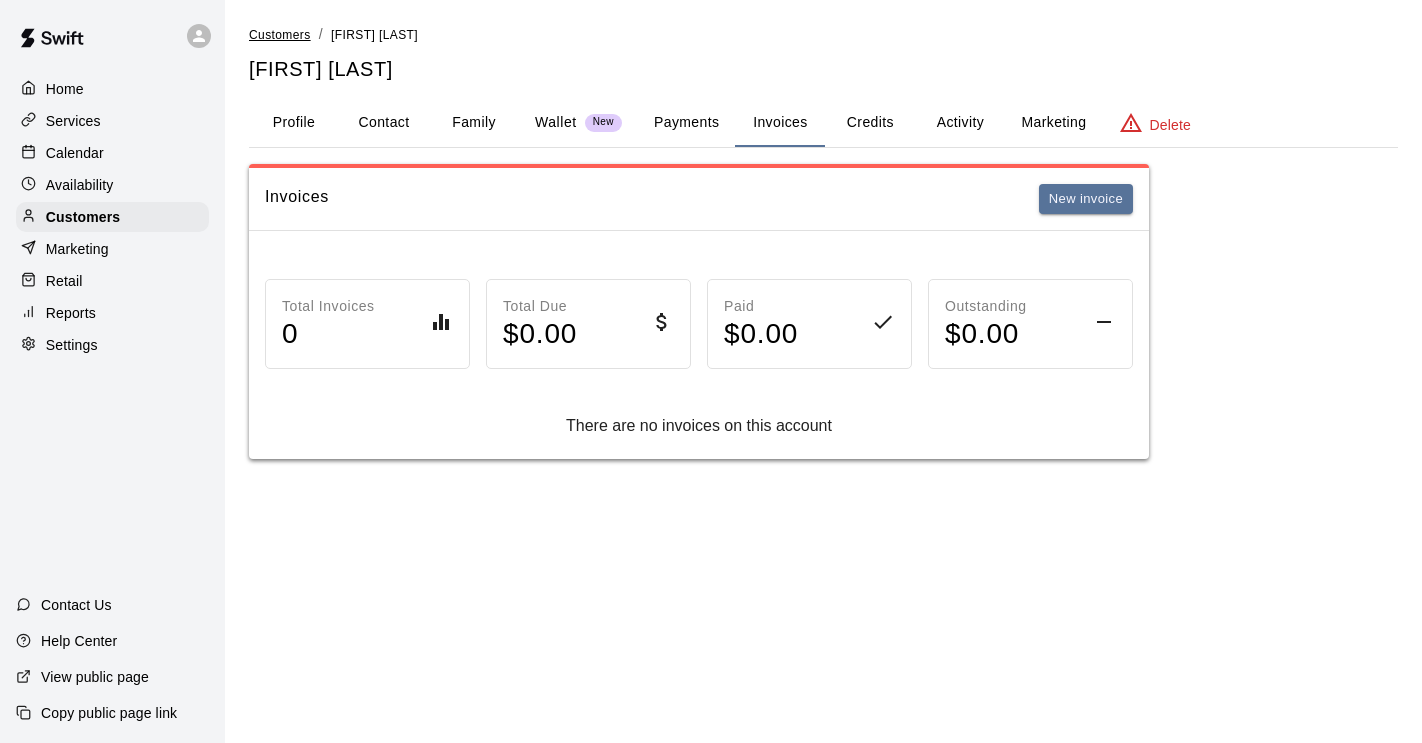 click on "Customers" at bounding box center (280, 35) 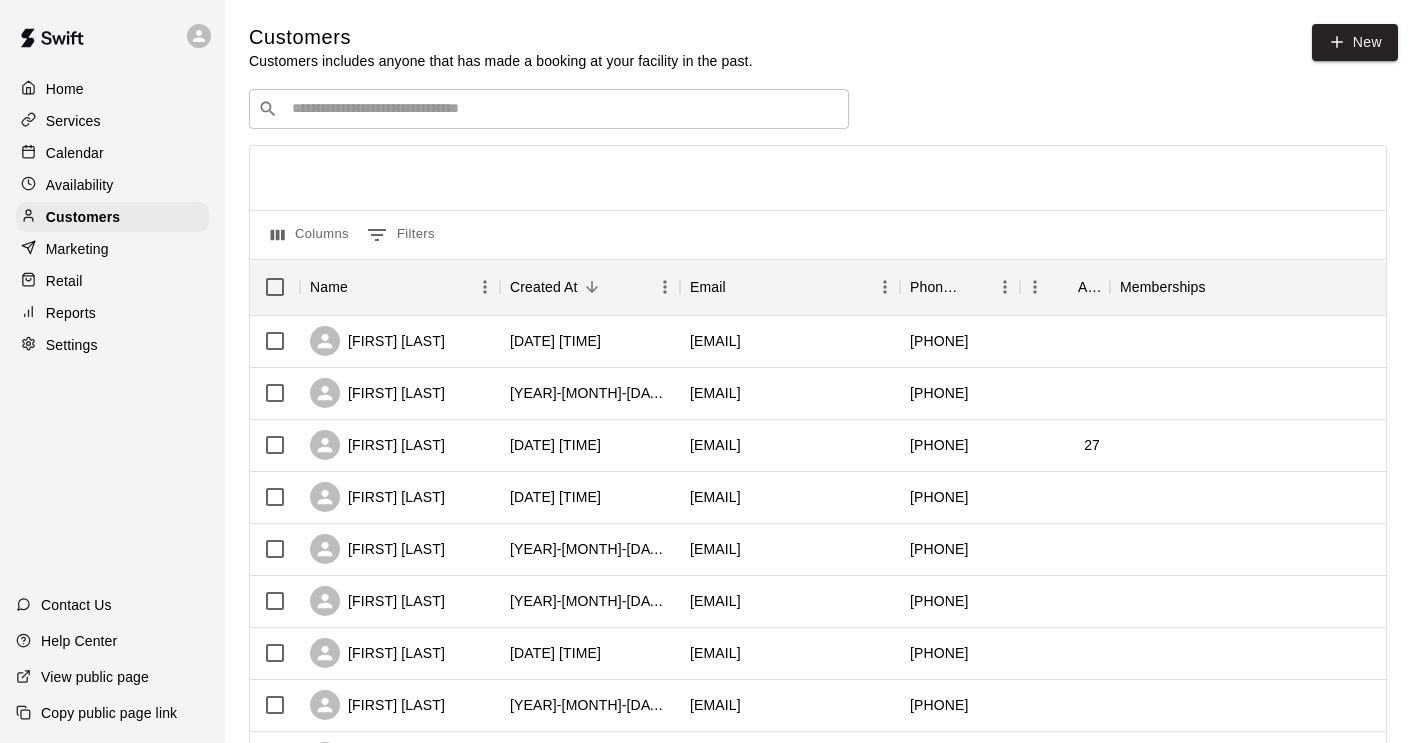 click at bounding box center (563, 109) 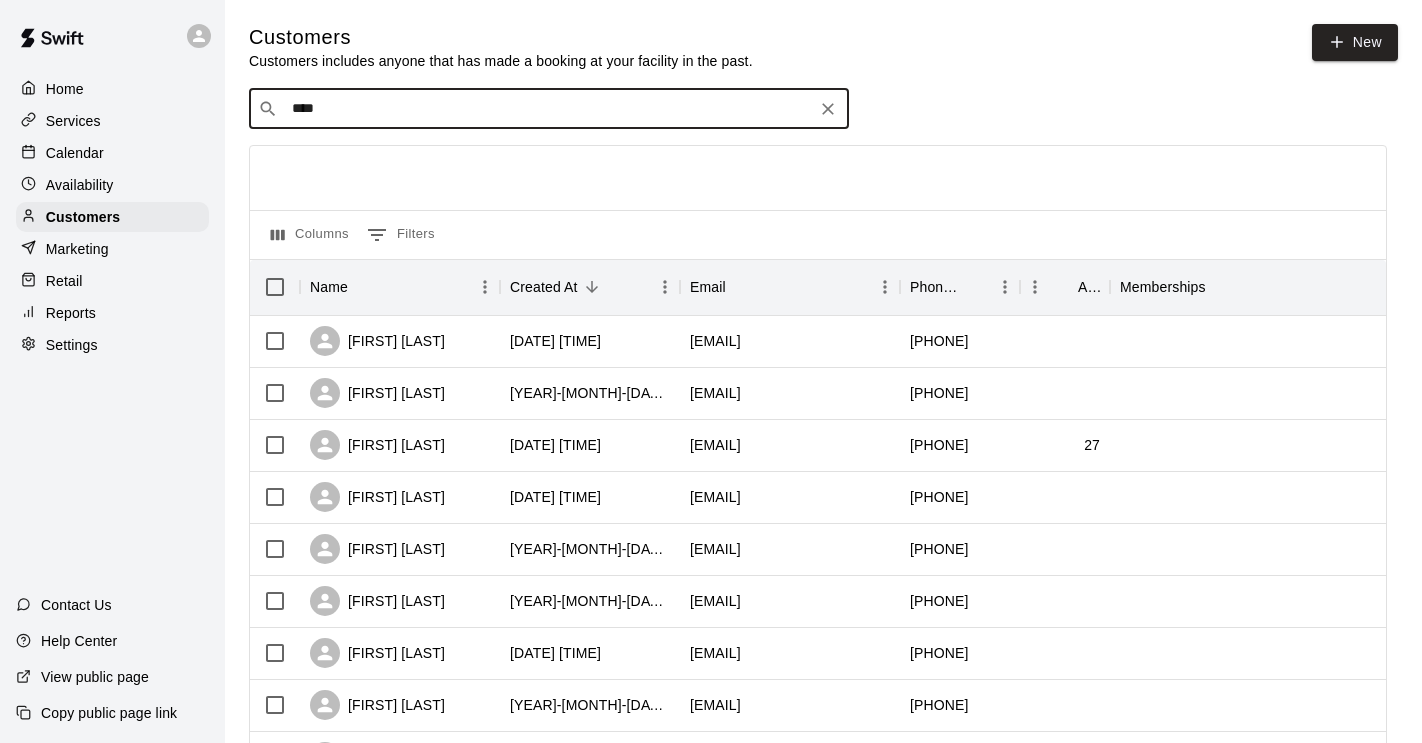type on "*****" 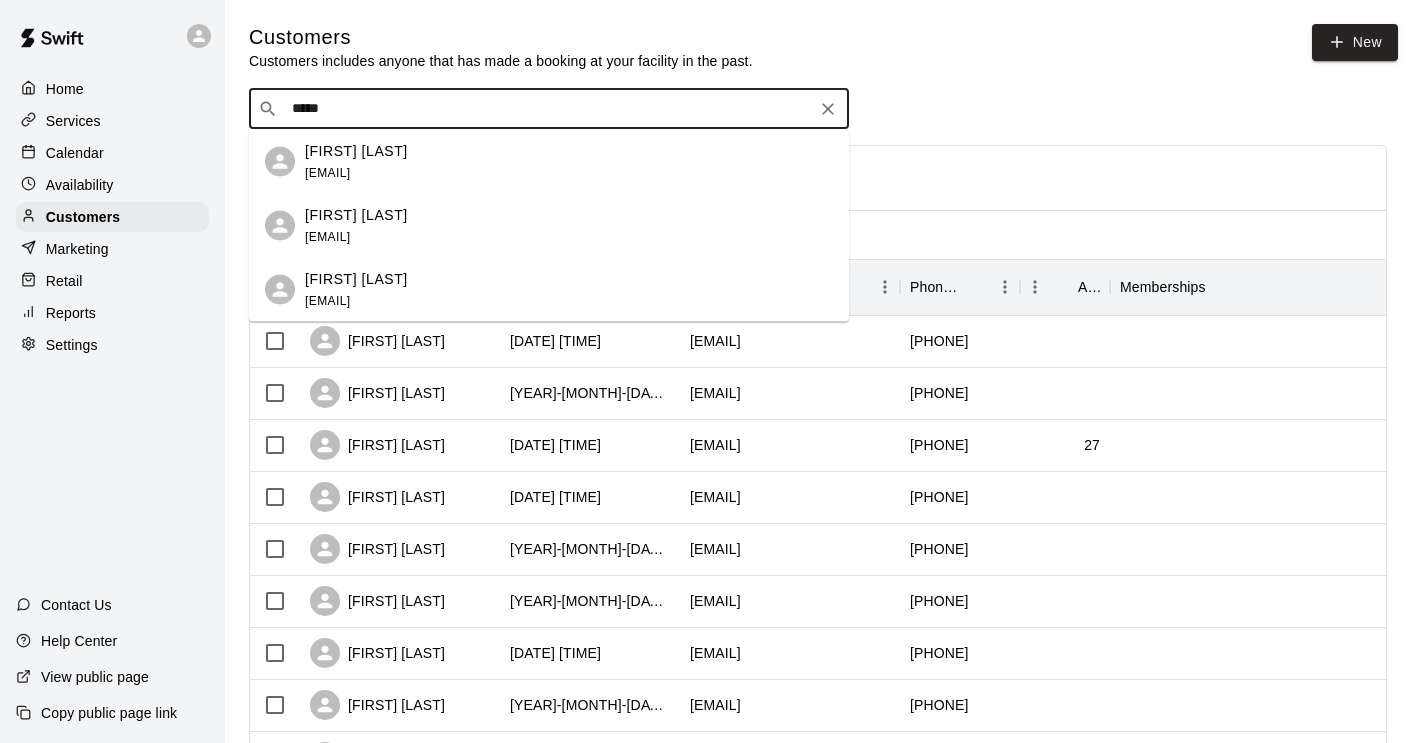 click on "[FIRST] [LAST]" at bounding box center [356, 214] 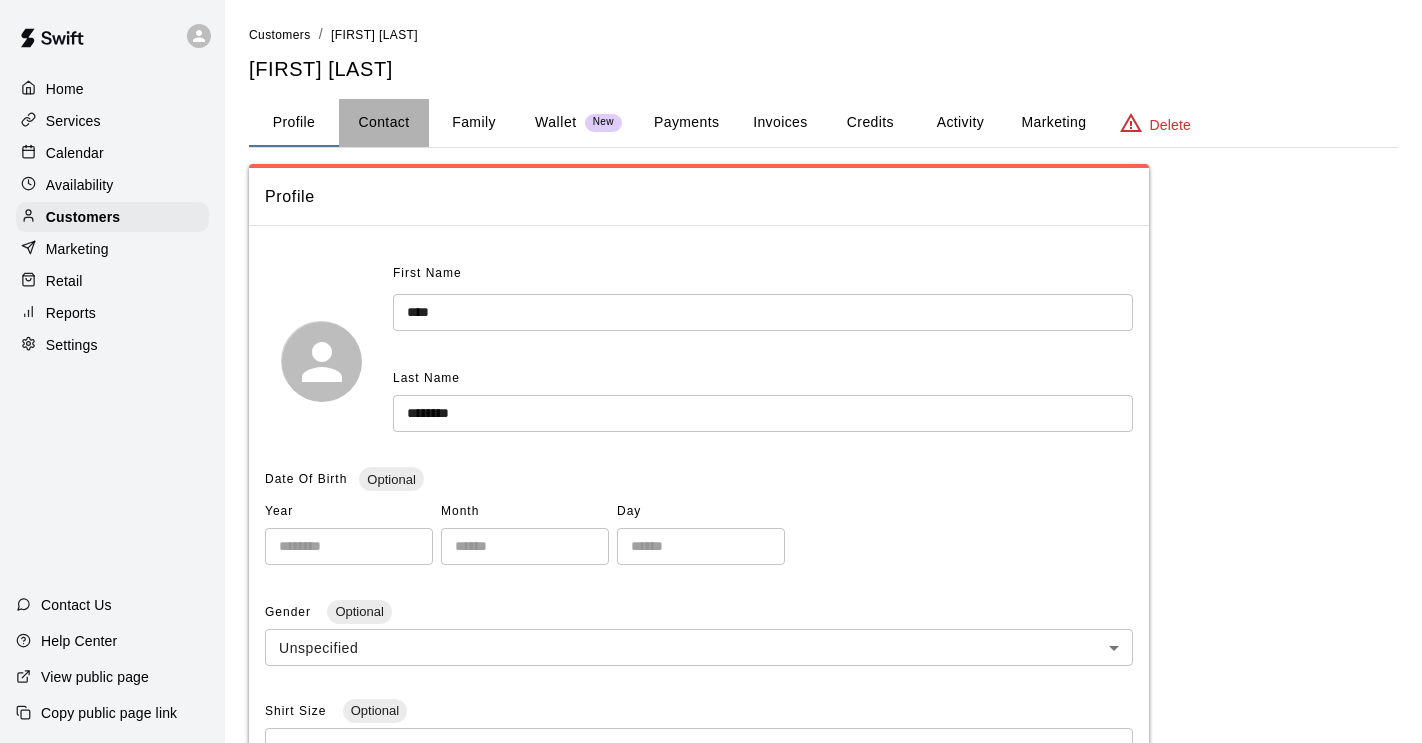 click on "Contact" at bounding box center (384, 123) 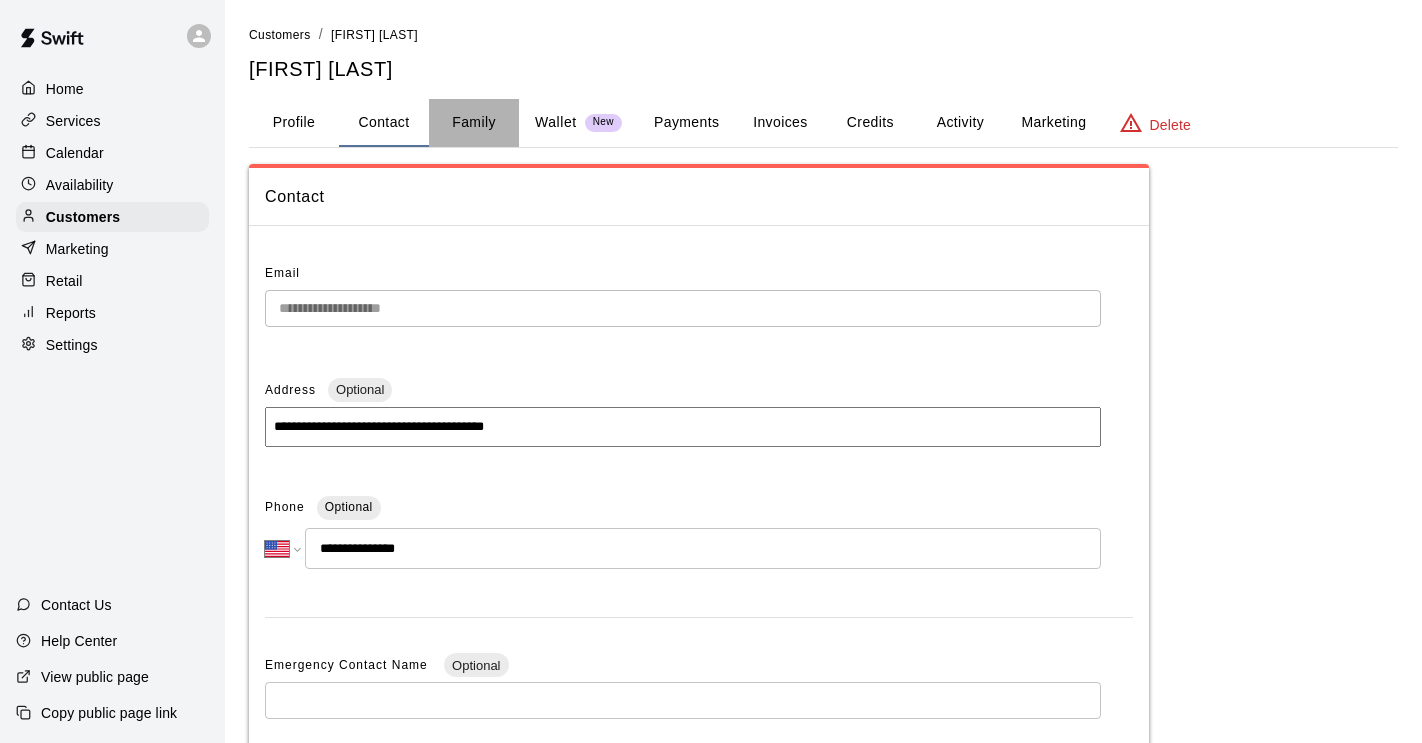 click on "Family" at bounding box center (474, 123) 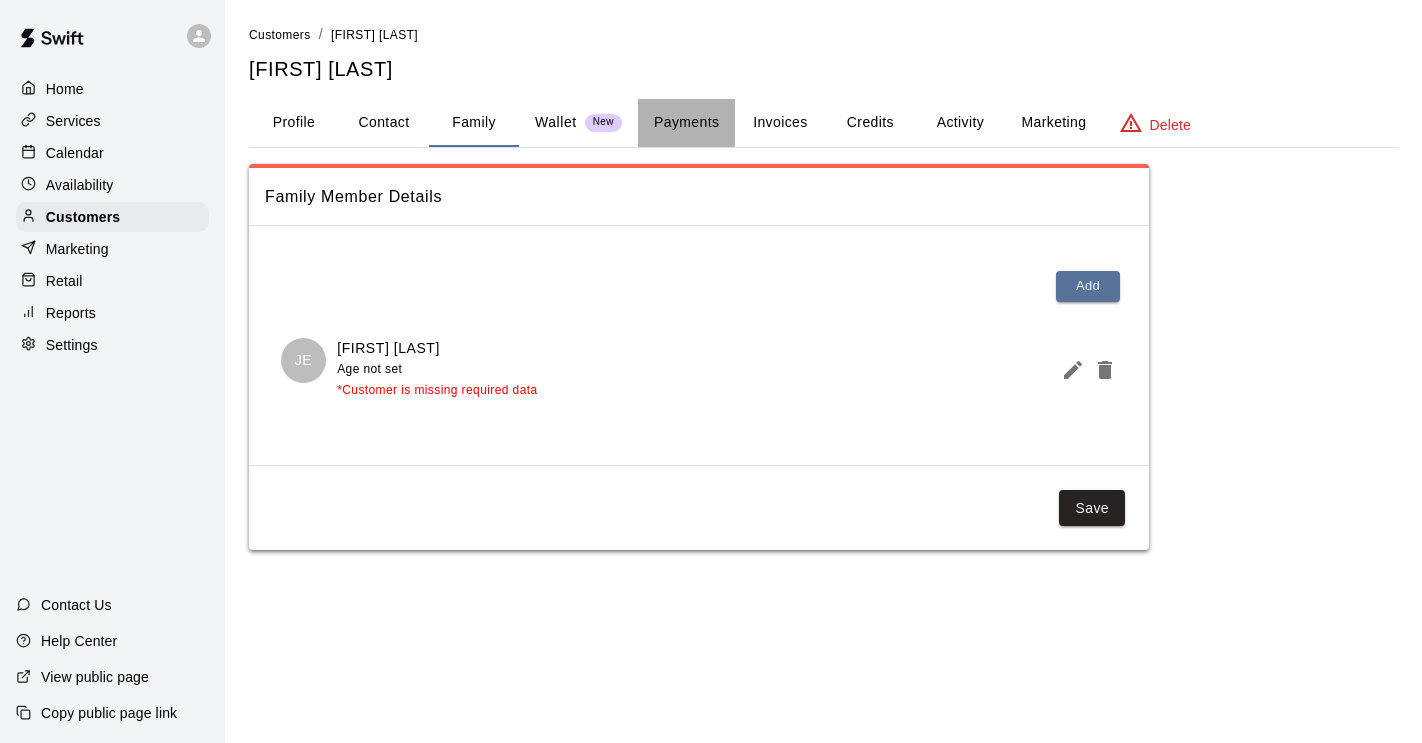 click on "Payments" at bounding box center (686, 123) 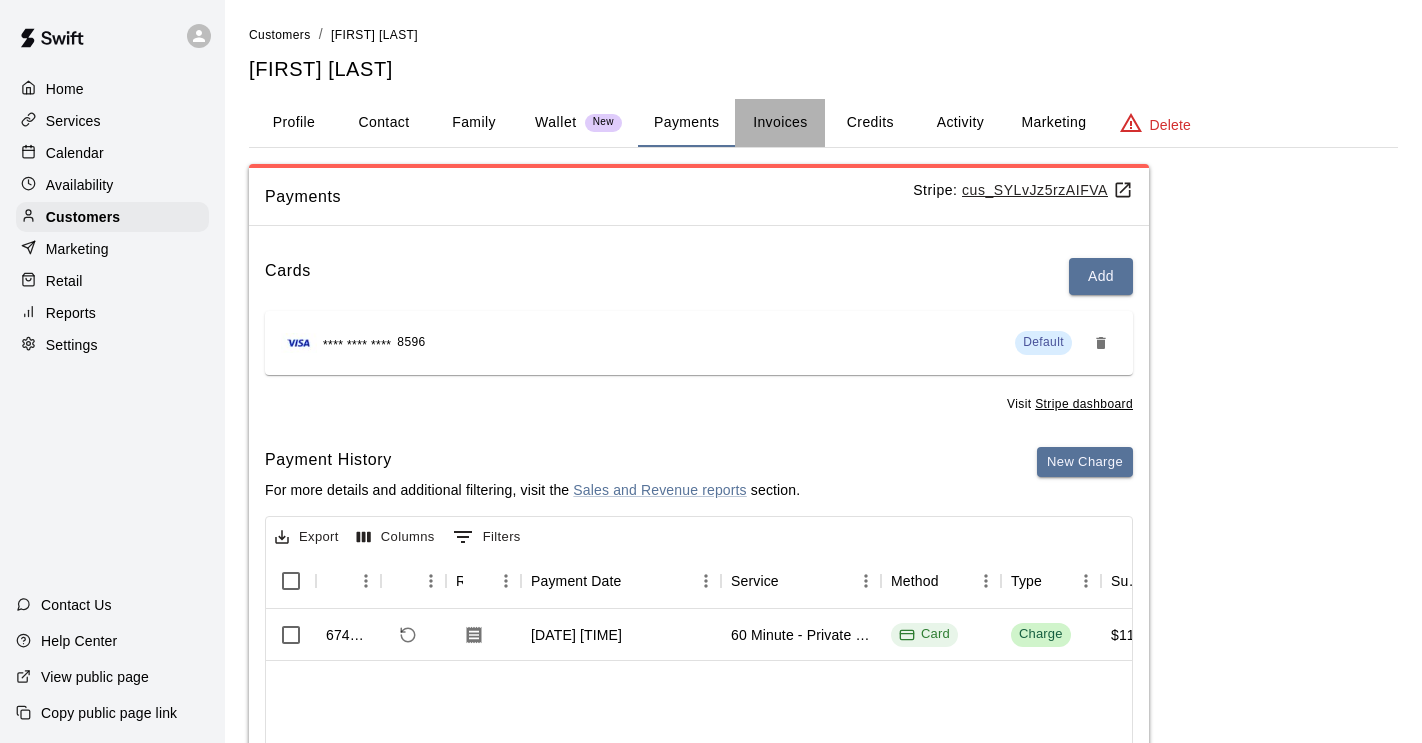 click on "Invoices" at bounding box center [780, 123] 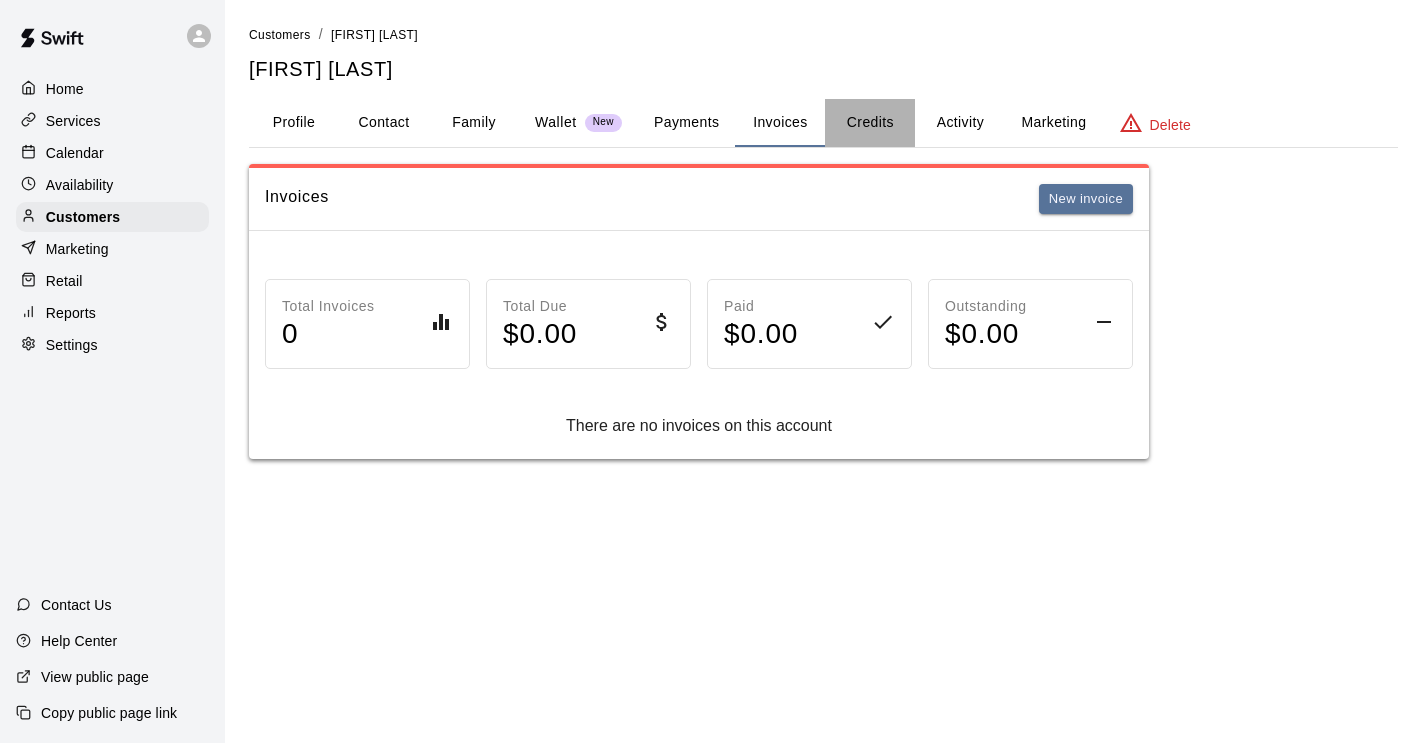 click on "Credits" at bounding box center (870, 123) 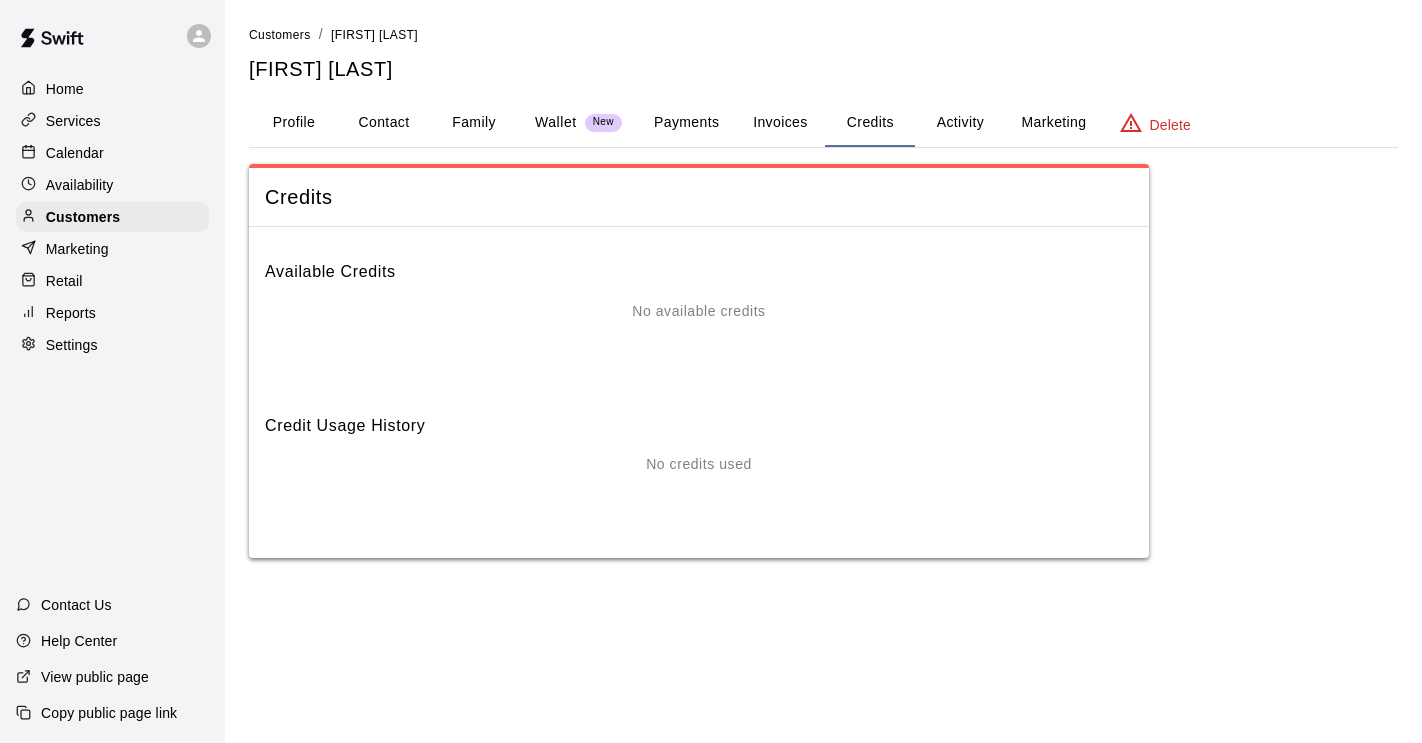click on "Activity" at bounding box center [960, 123] 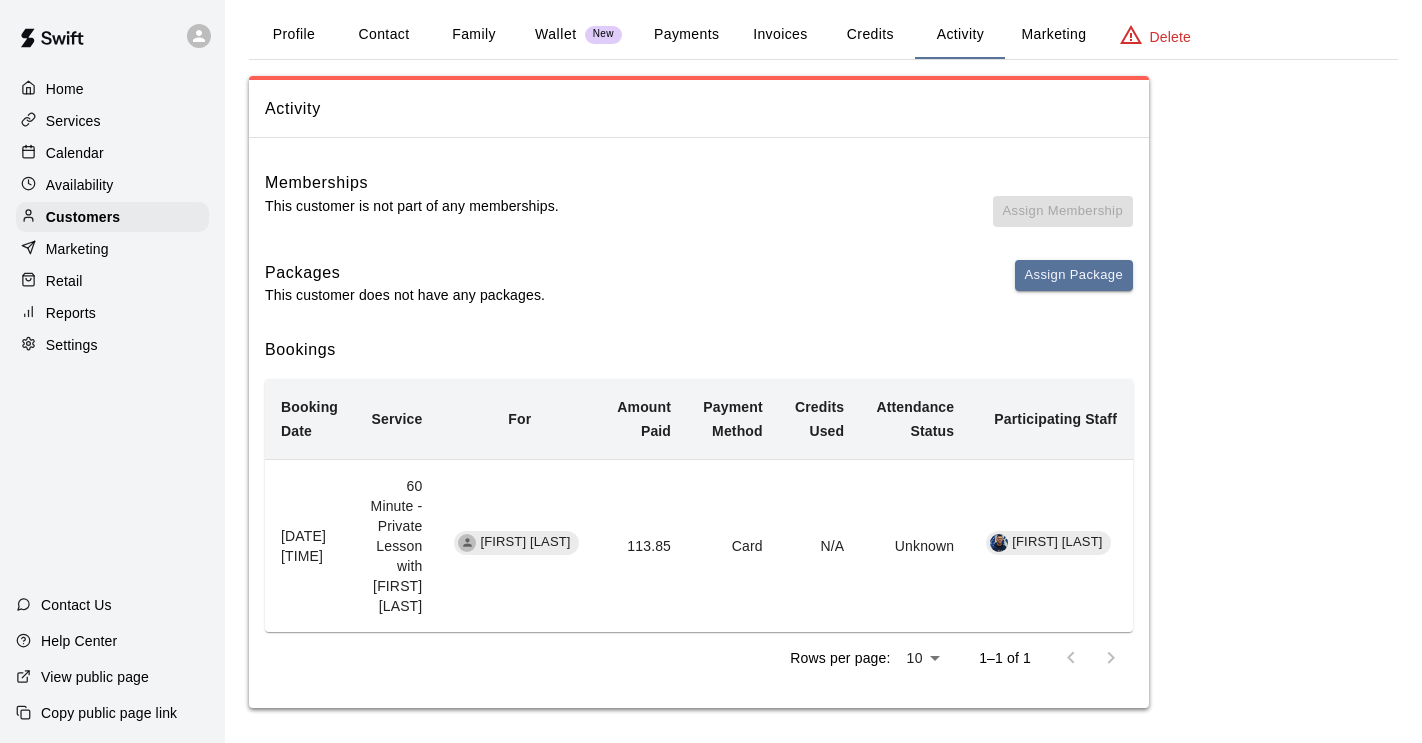 scroll, scrollTop: 93, scrollLeft: 0, axis: vertical 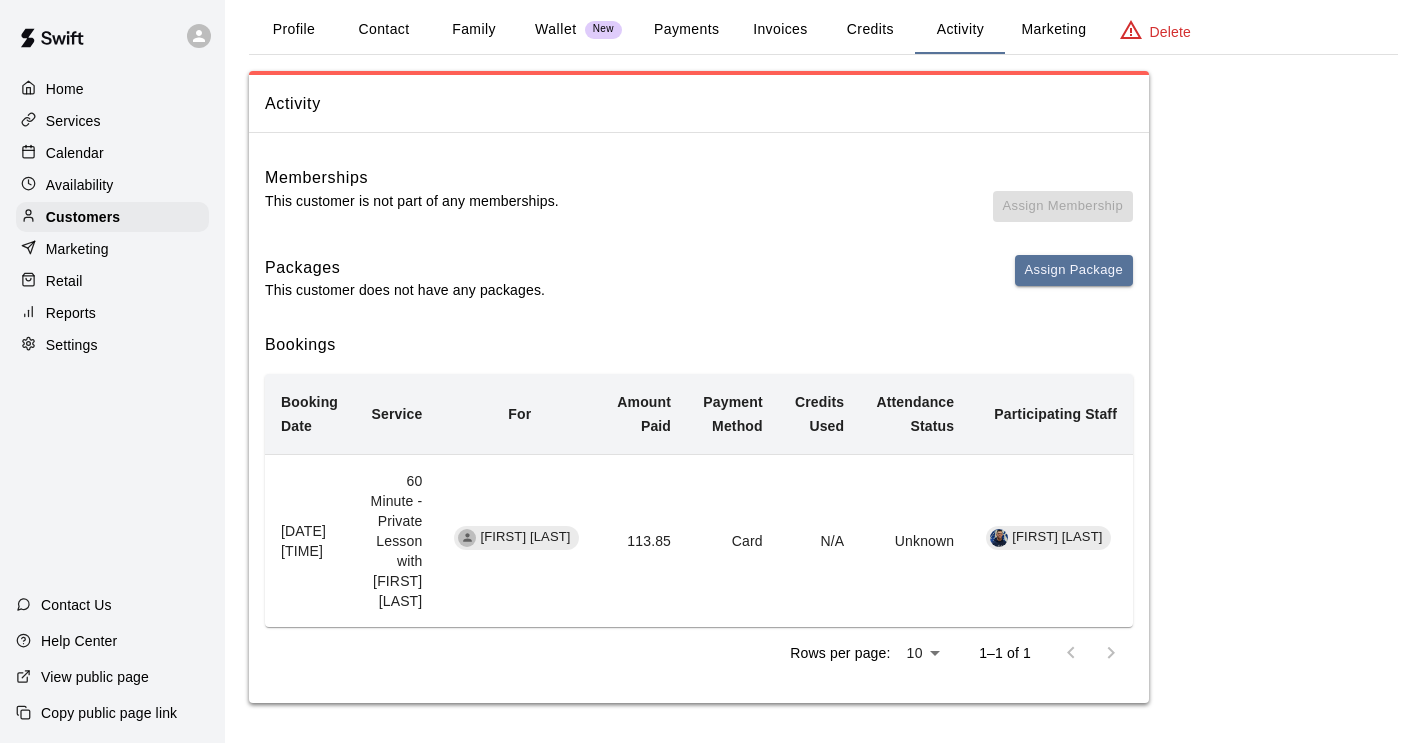 click on "Profile" at bounding box center [294, 30] 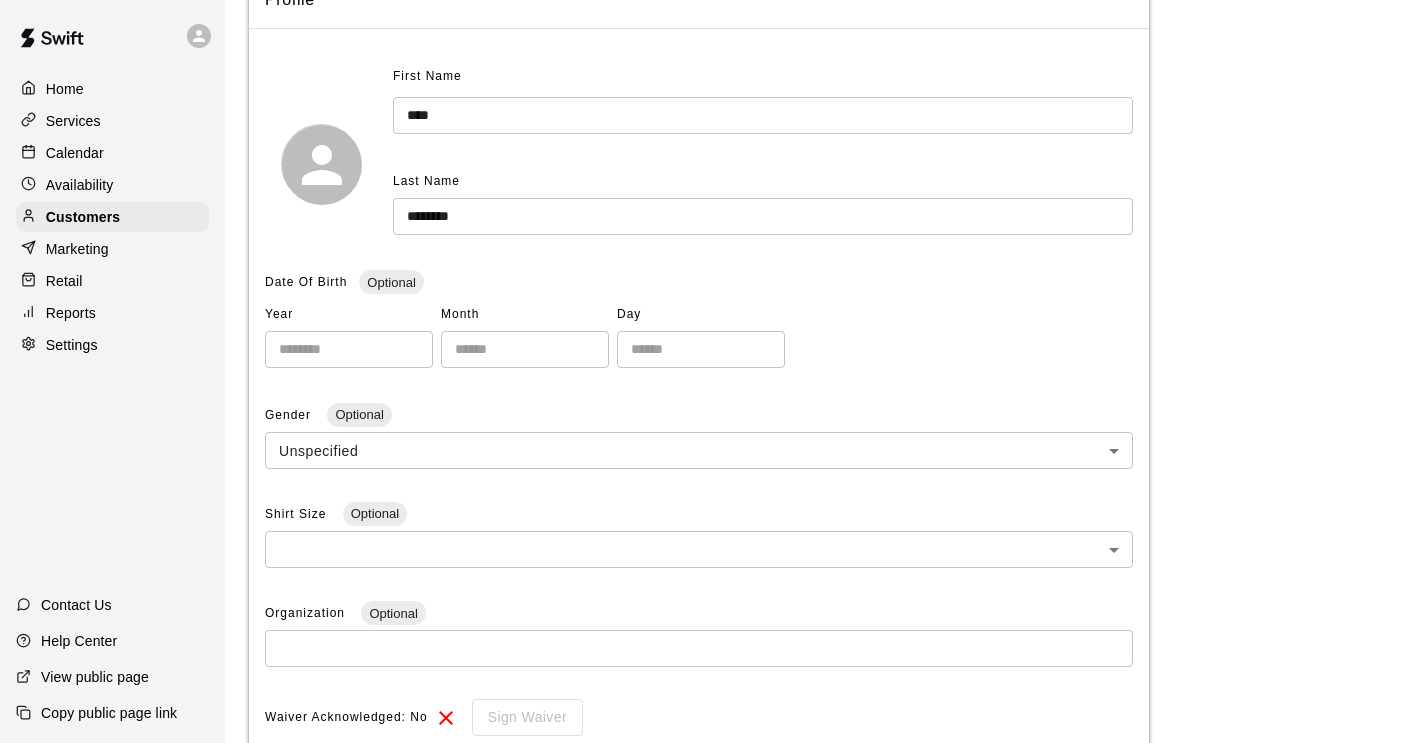 scroll, scrollTop: 0, scrollLeft: 0, axis: both 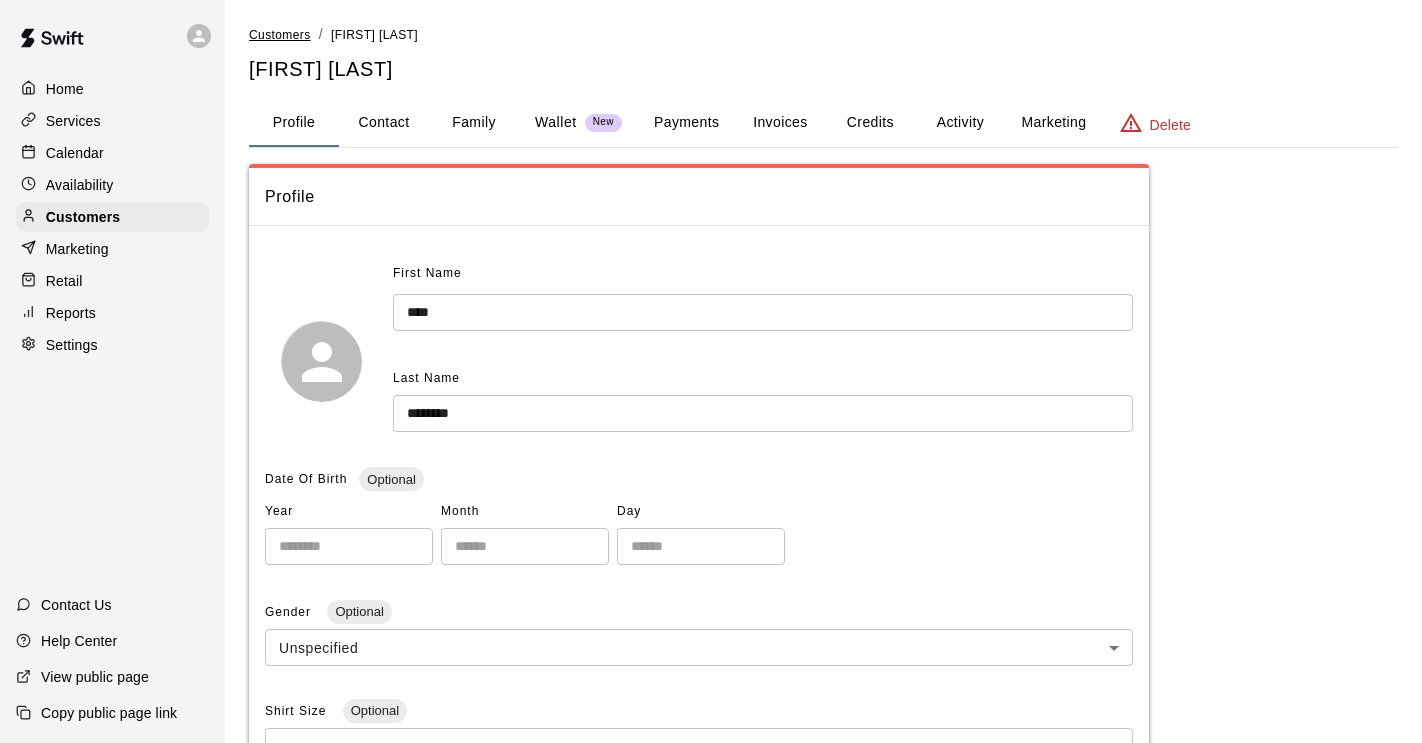 click on "Customers" at bounding box center [280, 35] 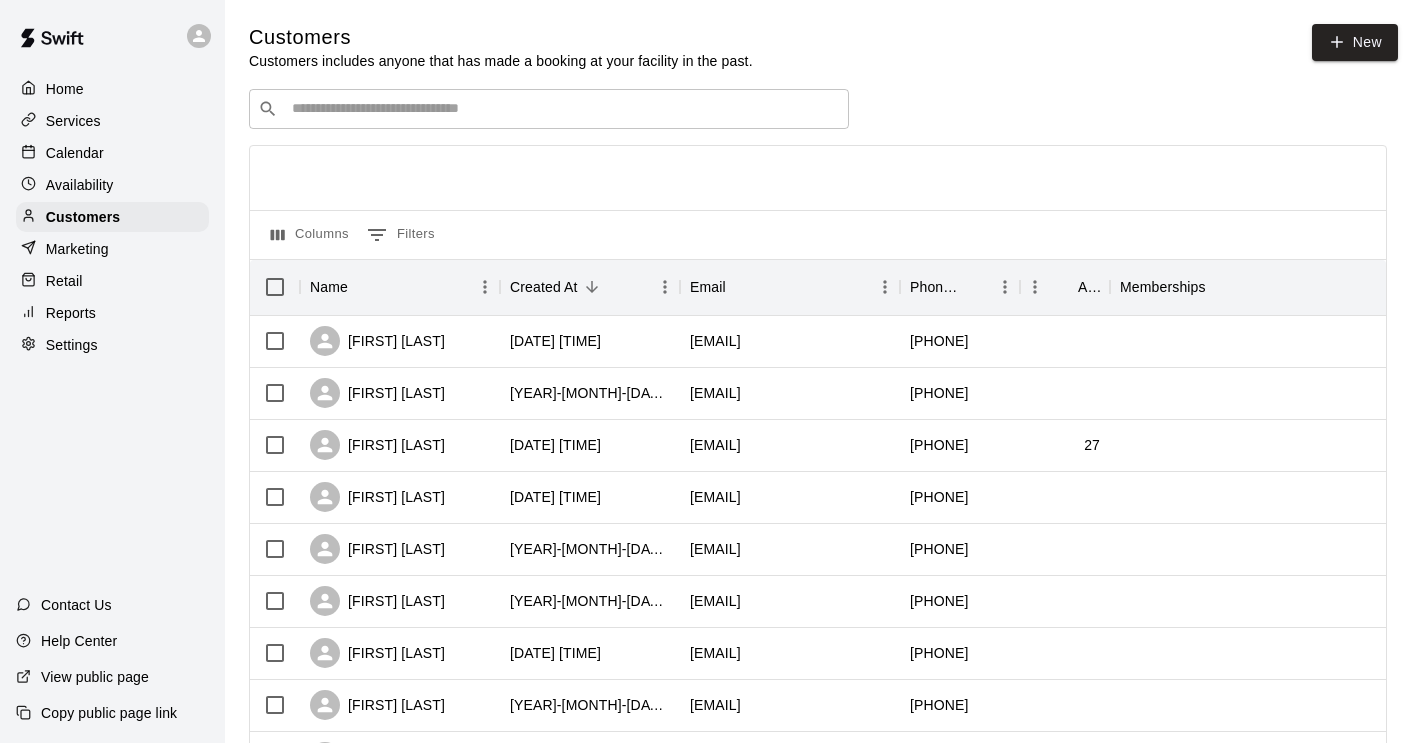 click at bounding box center (563, 109) 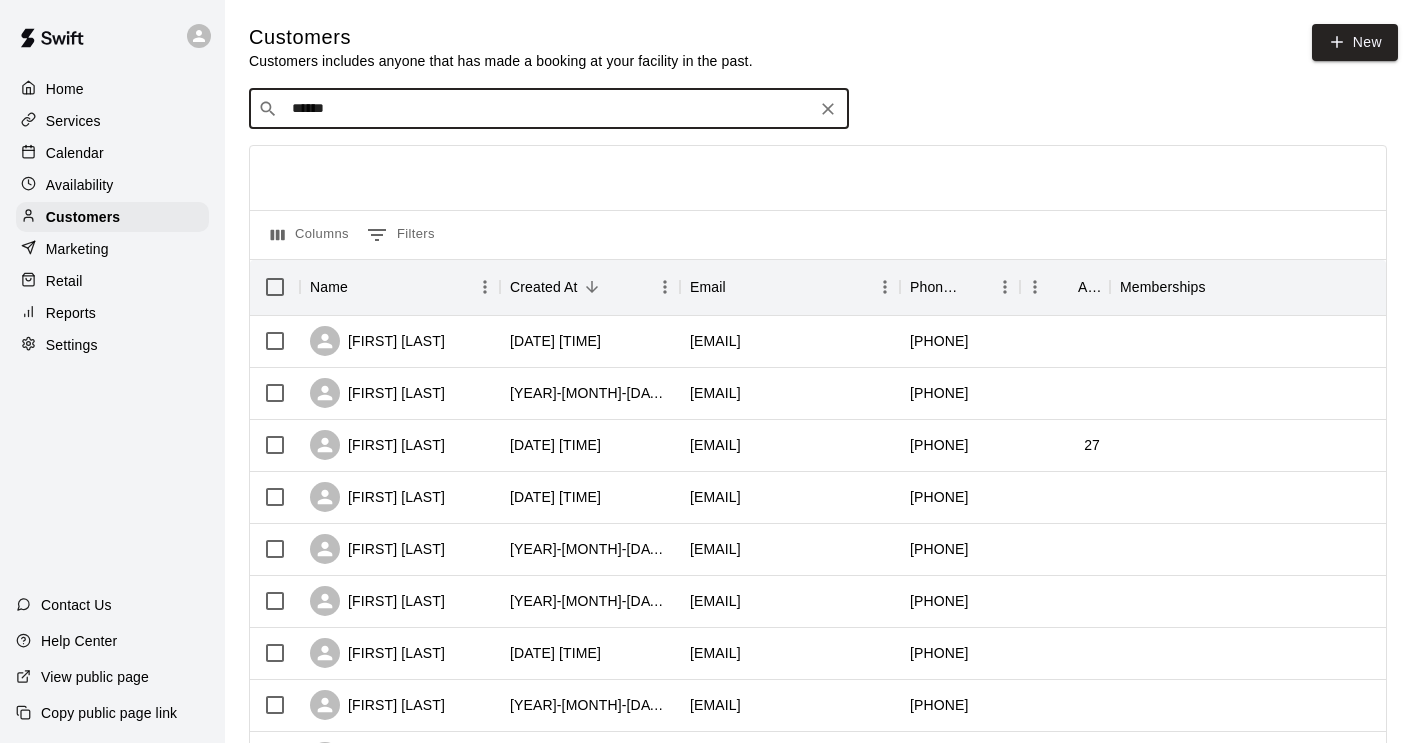 type on "*******" 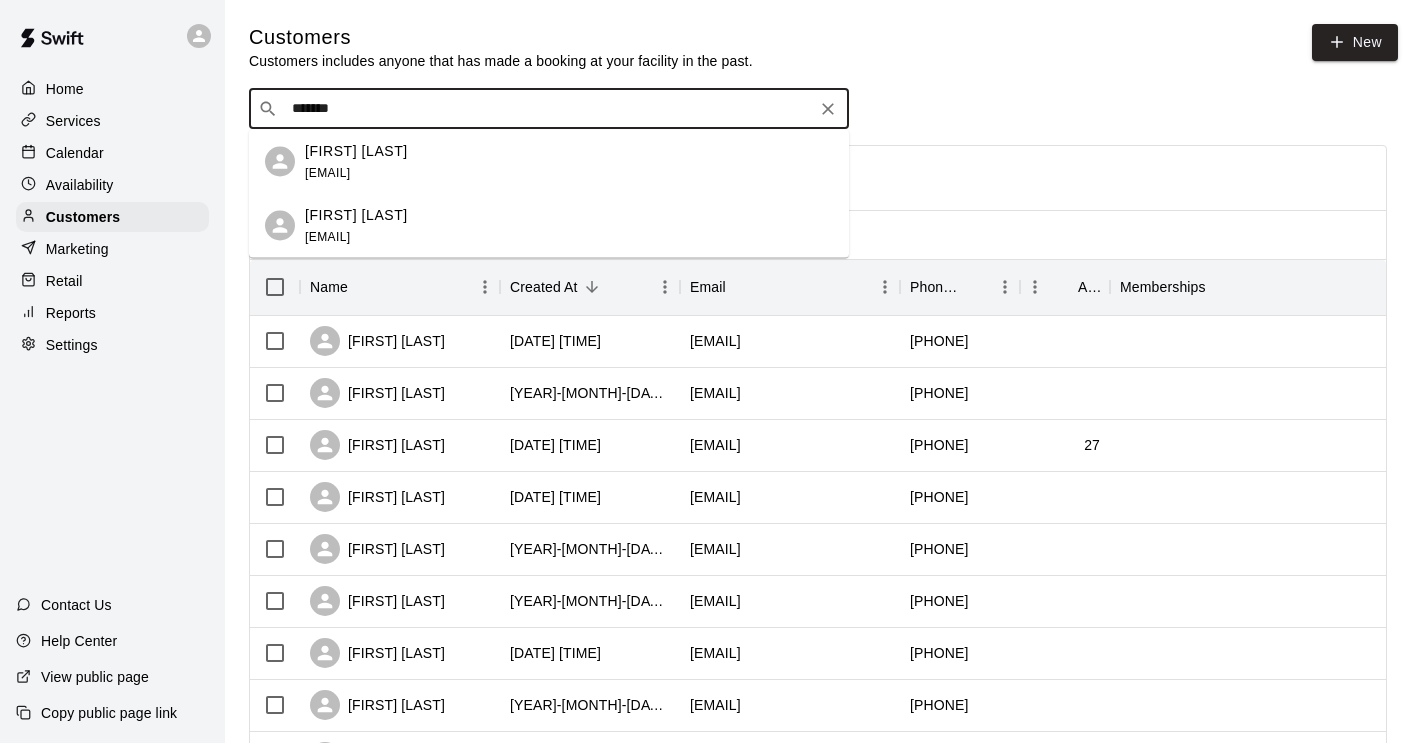 click on "[FIRST] [LAST]" at bounding box center [356, 214] 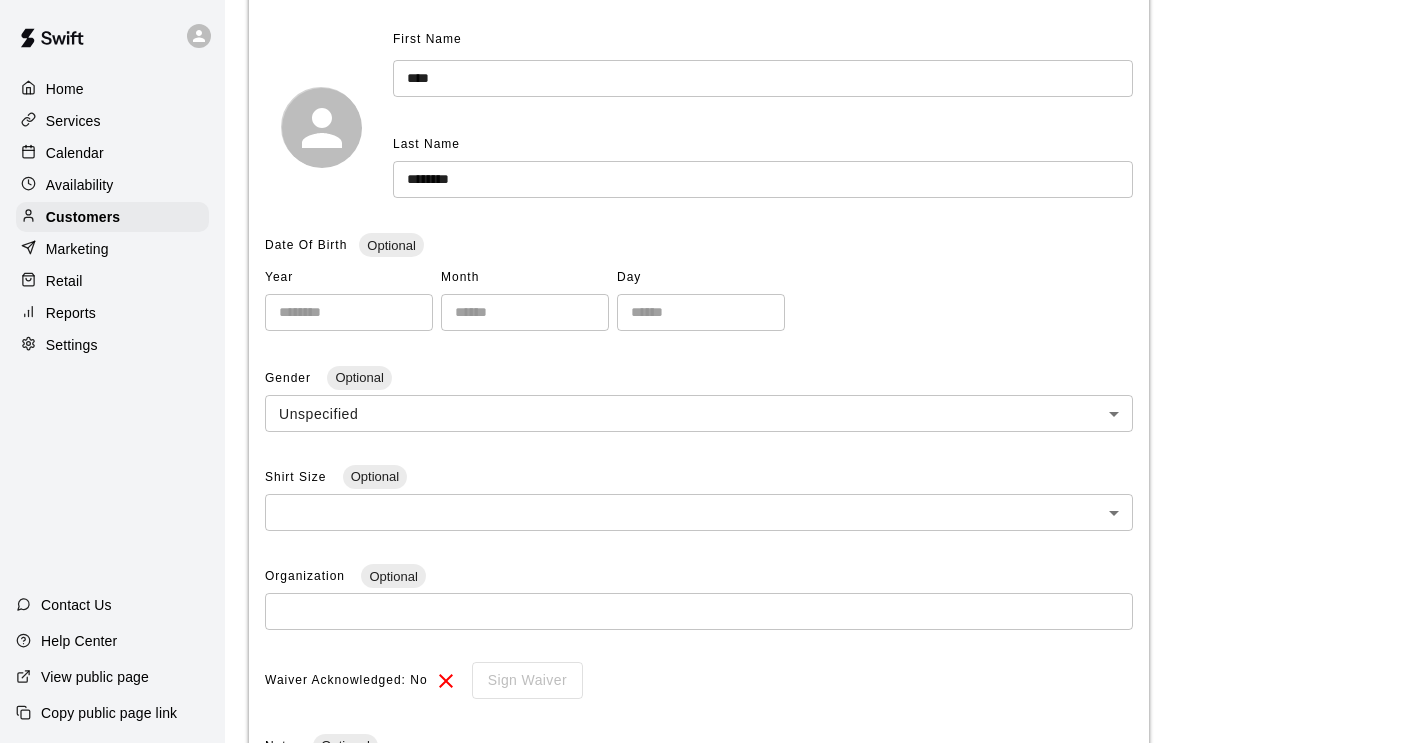 scroll, scrollTop: 0, scrollLeft: 0, axis: both 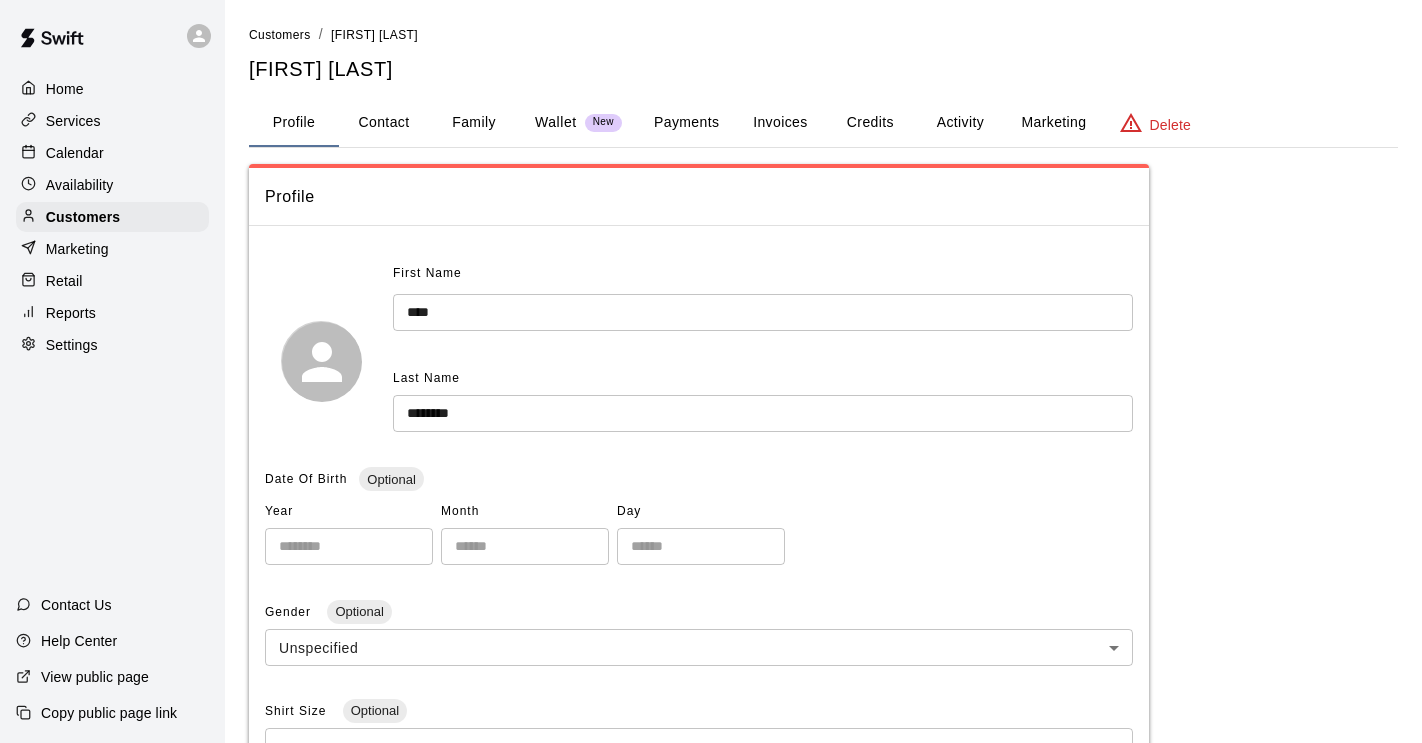 click on "Invoices" at bounding box center [780, 123] 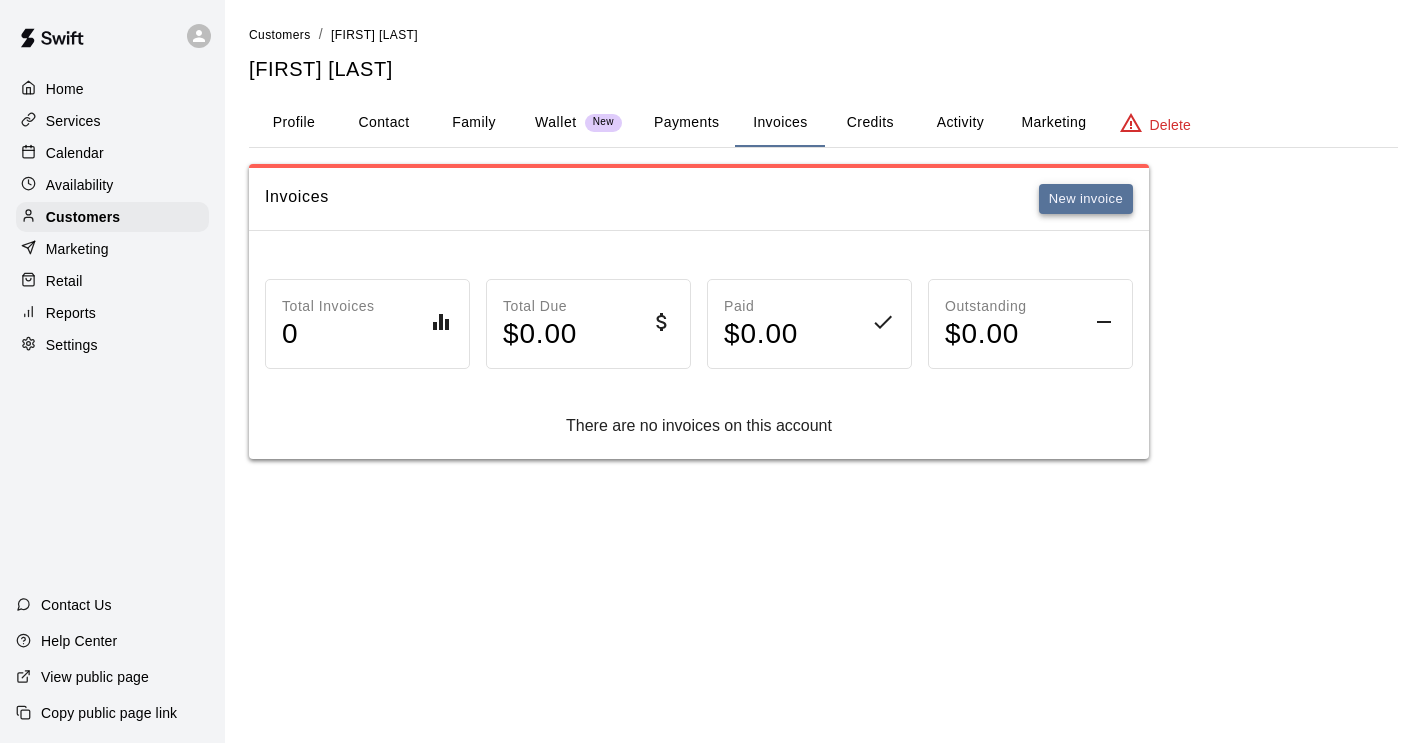 click on "New invoice" at bounding box center (1086, 199) 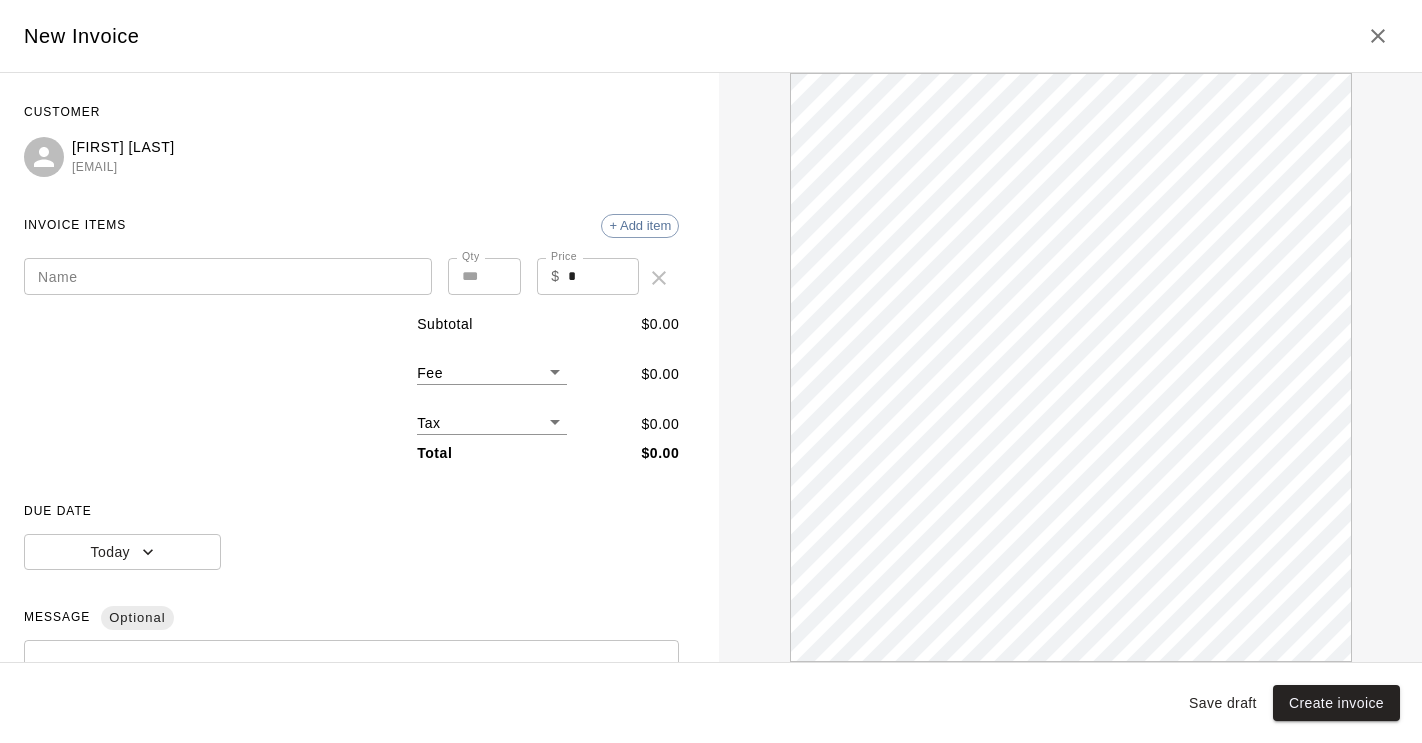 scroll, scrollTop: 0, scrollLeft: 0, axis: both 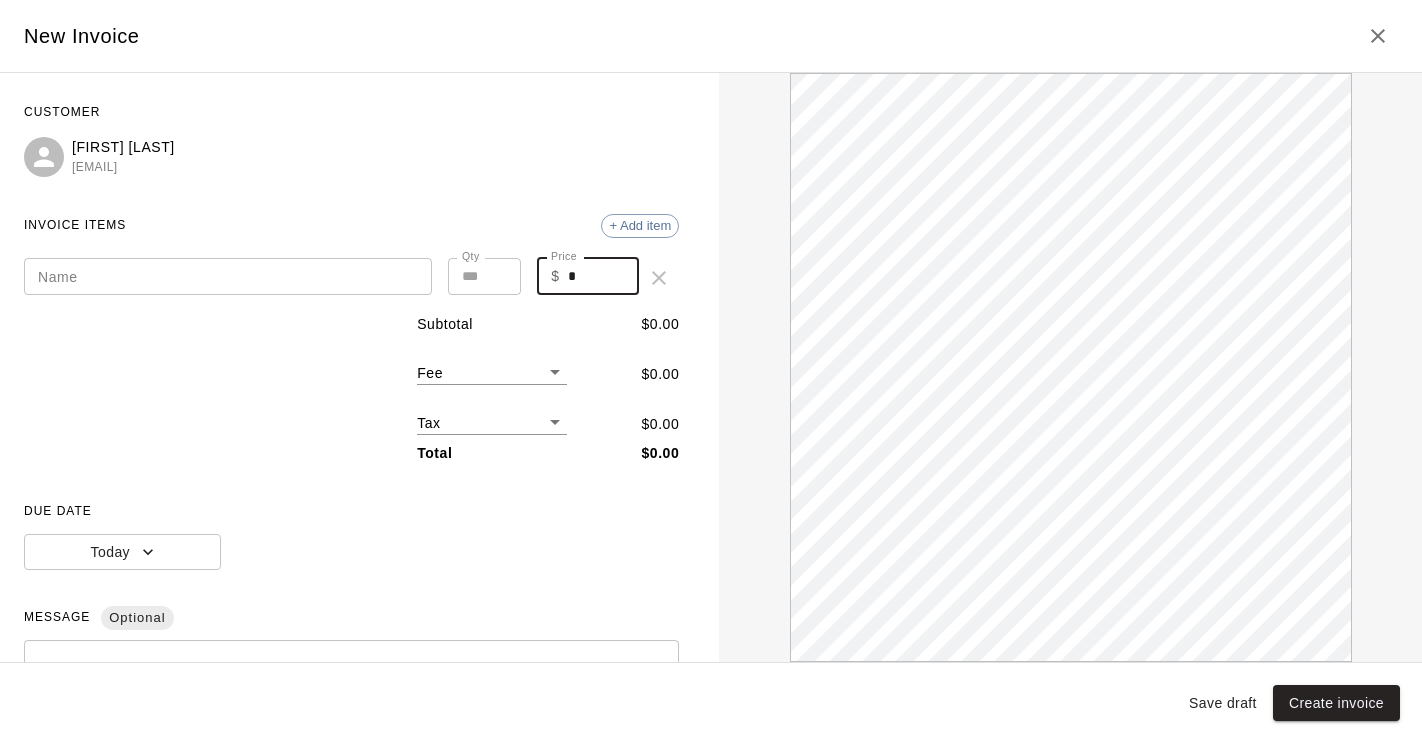 drag, startPoint x: 585, startPoint y: 277, endPoint x: 555, endPoint y: 276, distance: 30.016663 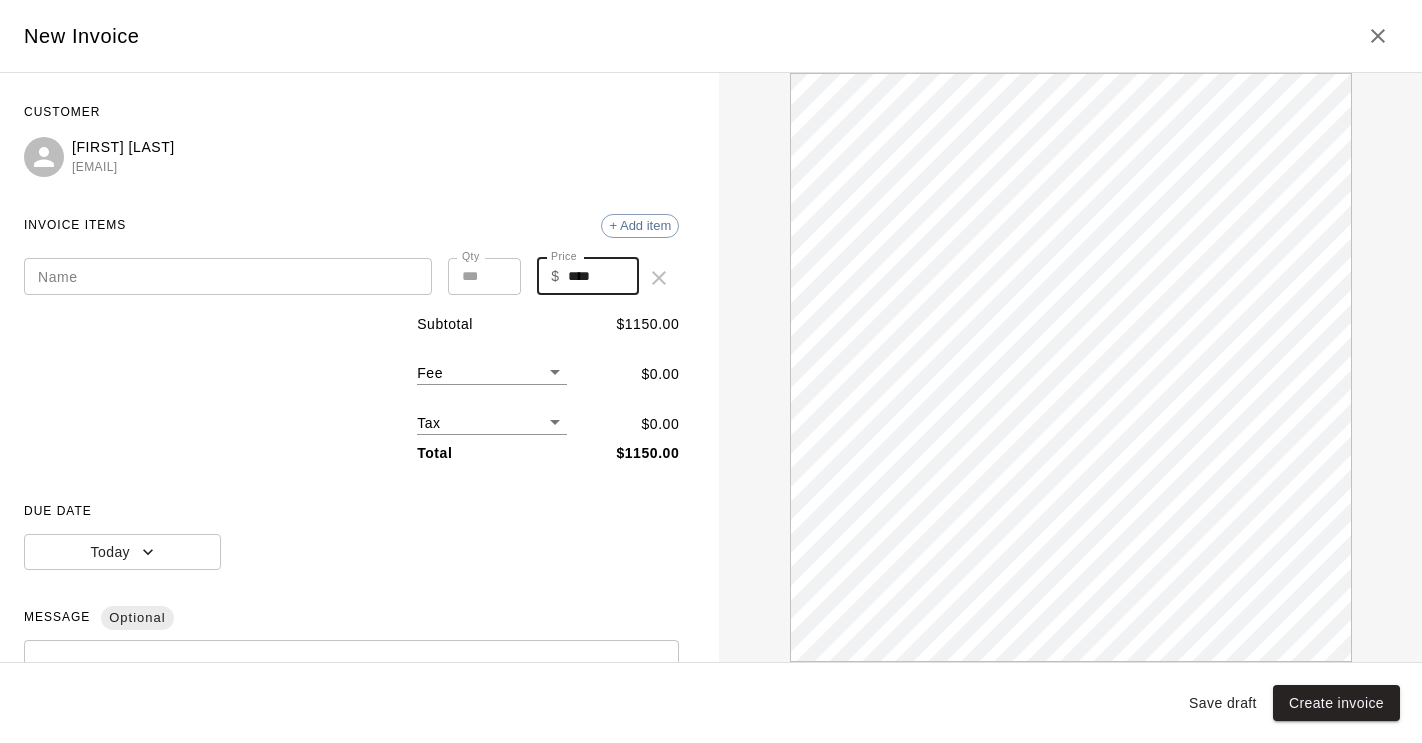 scroll, scrollTop: 0, scrollLeft: 0, axis: both 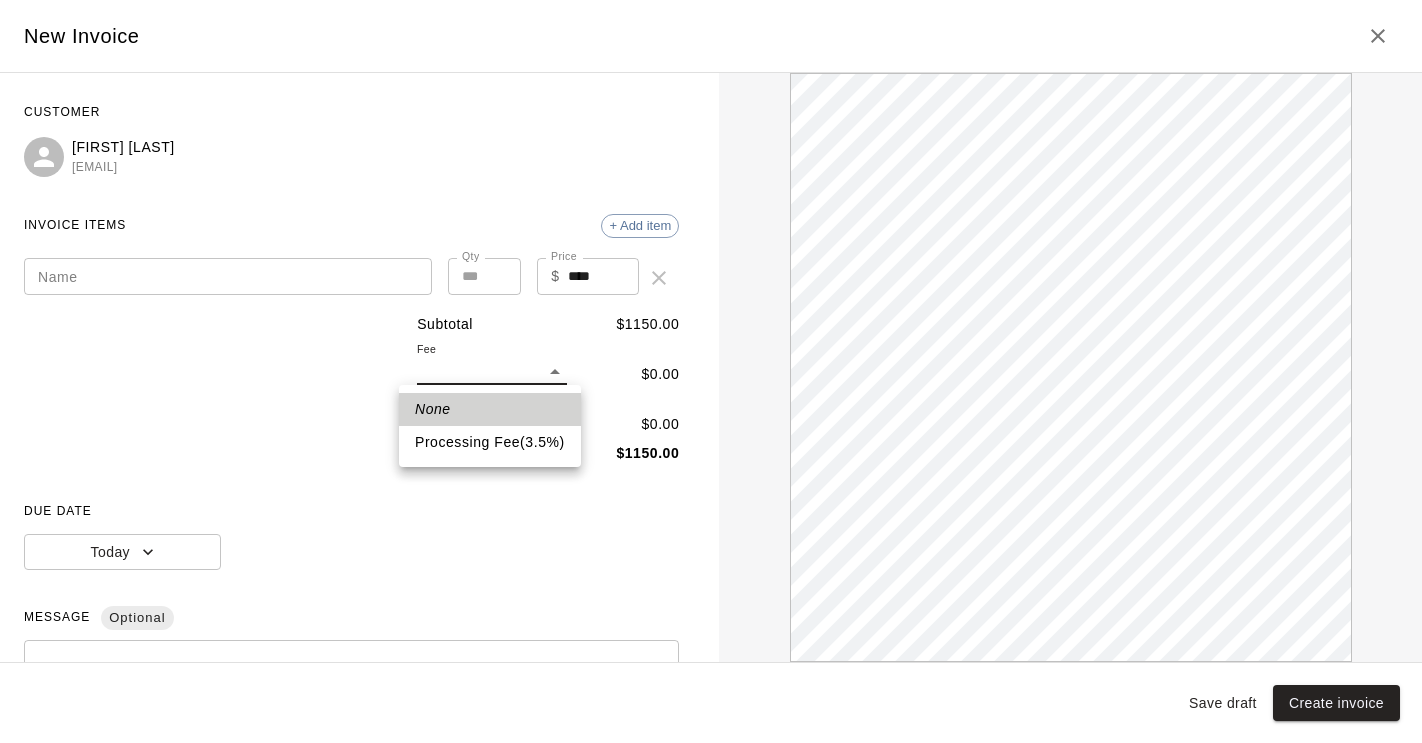 click on "Home Services Calendar Availability Customers Marketing Retail Reports Settings Contact Us Help Center View public page Copy public page link Customers / [FIRST] [LAST] [FIRST] [LAST] Profile Contact Family Wallet New Payments Invoices Credits Activity Marketing Delete Invoices New invoice Total Invoices 0 Total Due $ 0.00 Paid $ 0.00 Outstanding $ 0.00 There are no invoices on this account Swift - Edit Customer Close cross-small New Invoice CUSTOMER [FIRST] [LAST] [EMAIL] INVOICE ITEMS + Add item Name Name Qty * Qty Price $ **** Price Subtotal $ 1150.00 Fee ​ $ 0.00 Tax ​ $ 0.00 Total $ 1150.00 DUE DATE Today MESSAGE   Optional * ​ NOTIFICATIONS Send invoice via email to customer Save draft Create invoice None Processing Fee  ( 3.5 % )" at bounding box center [711, 249] 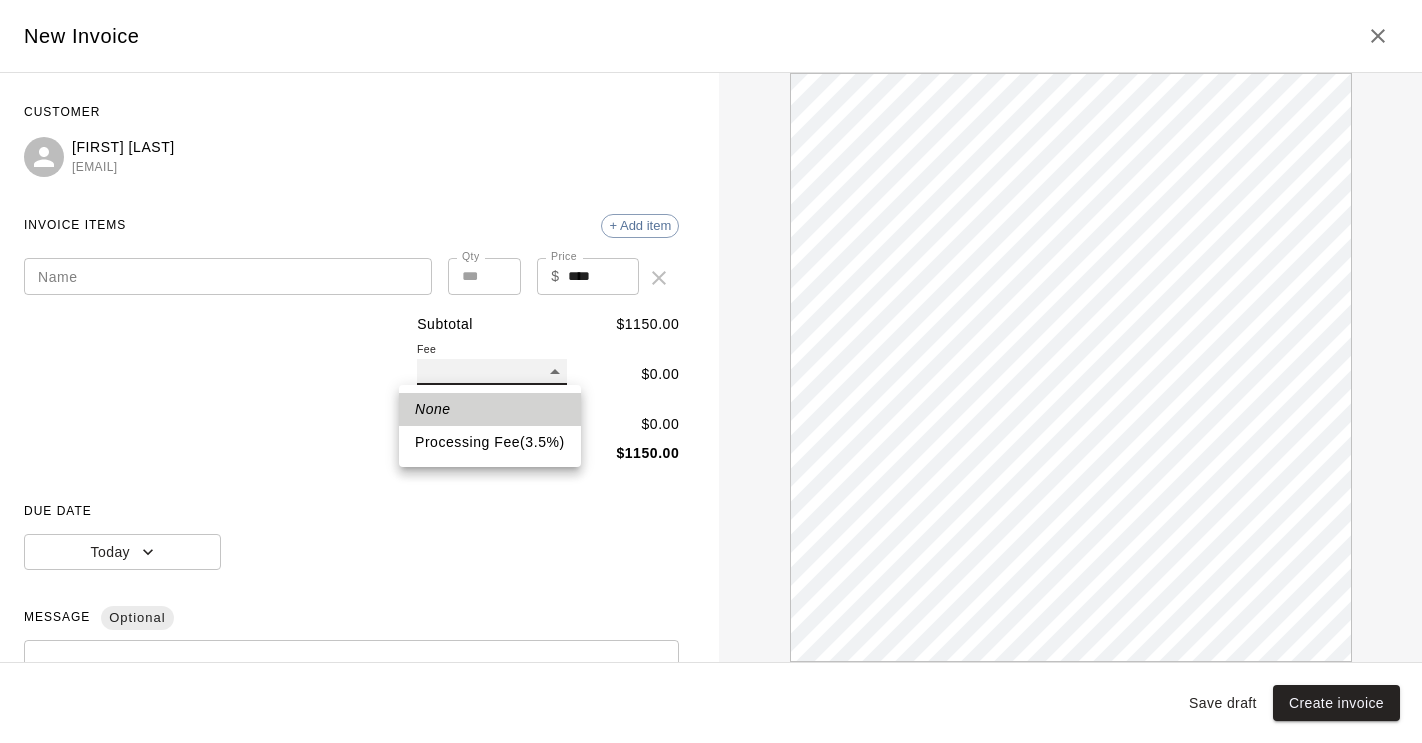 type on "**" 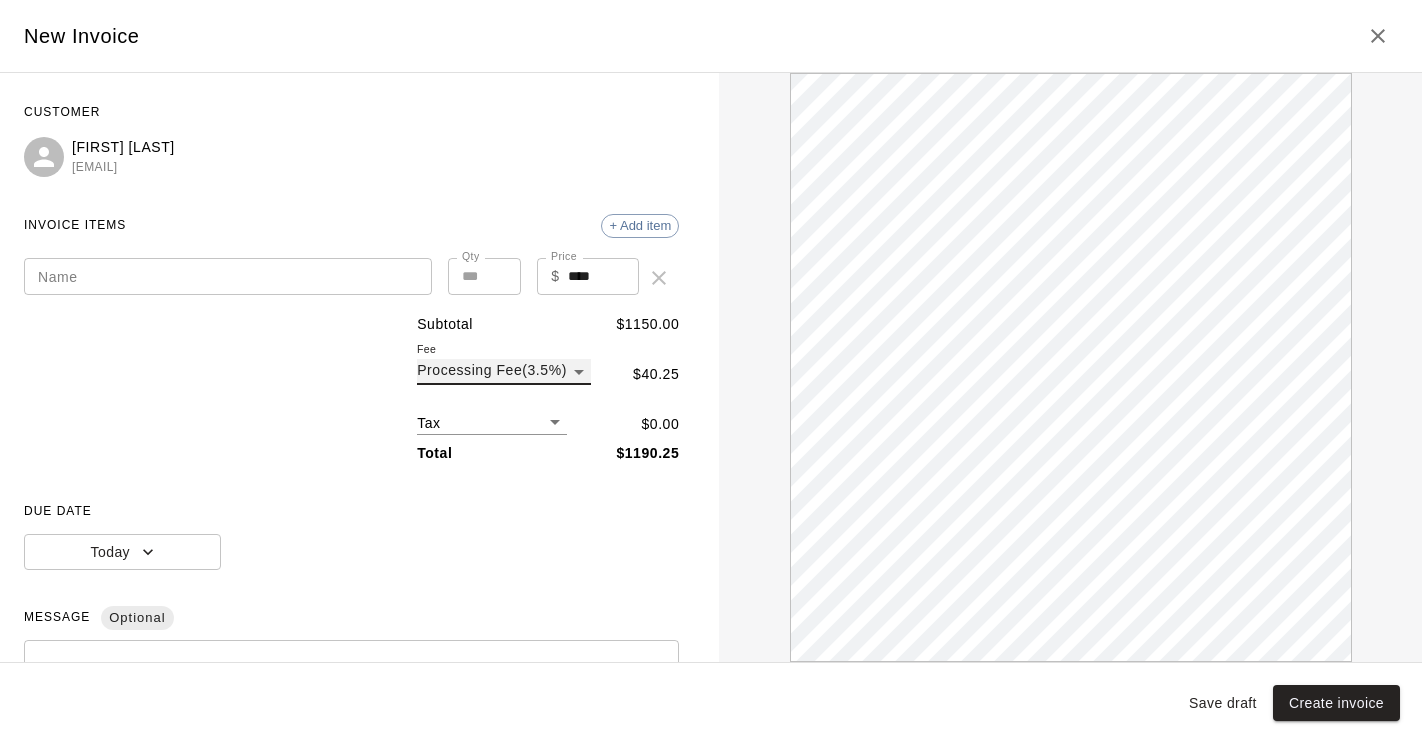 scroll, scrollTop: 0, scrollLeft: 0, axis: both 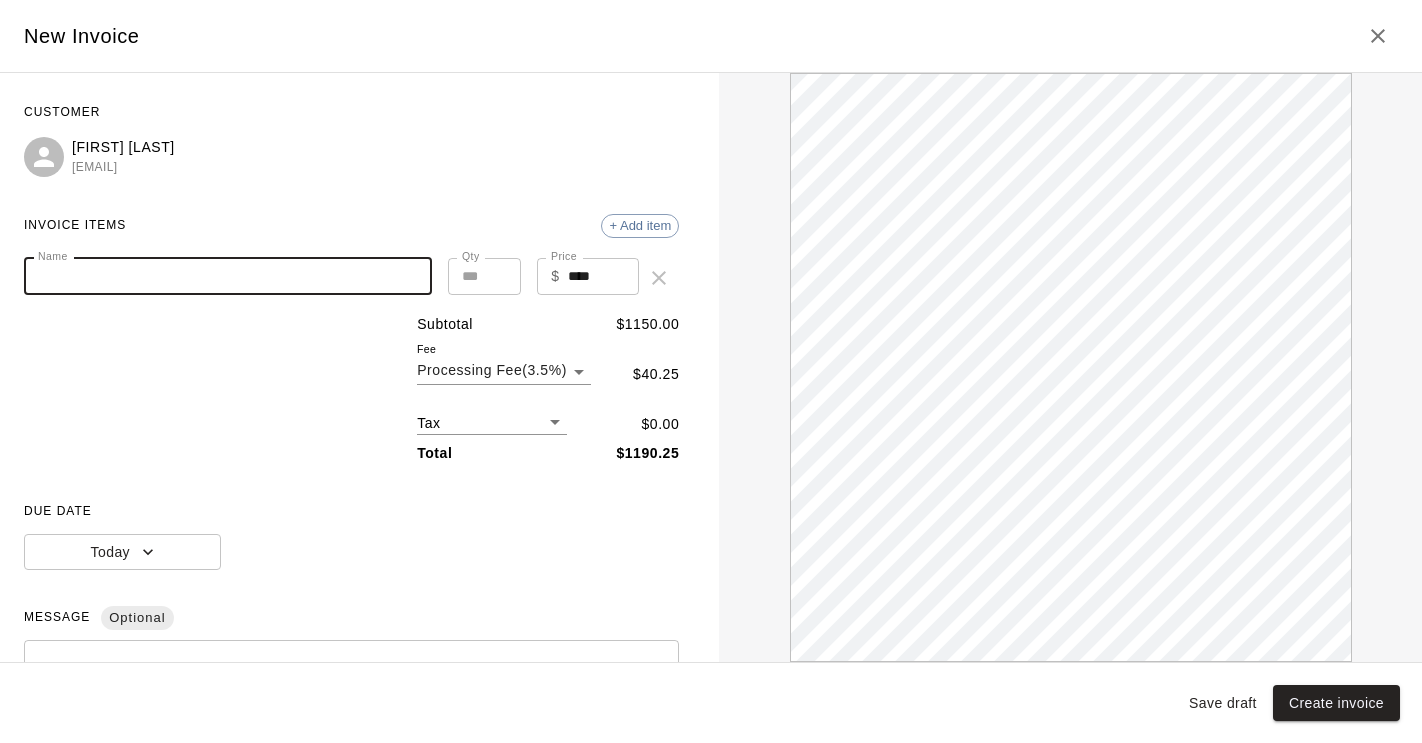 click on "Name" at bounding box center [228, 276] 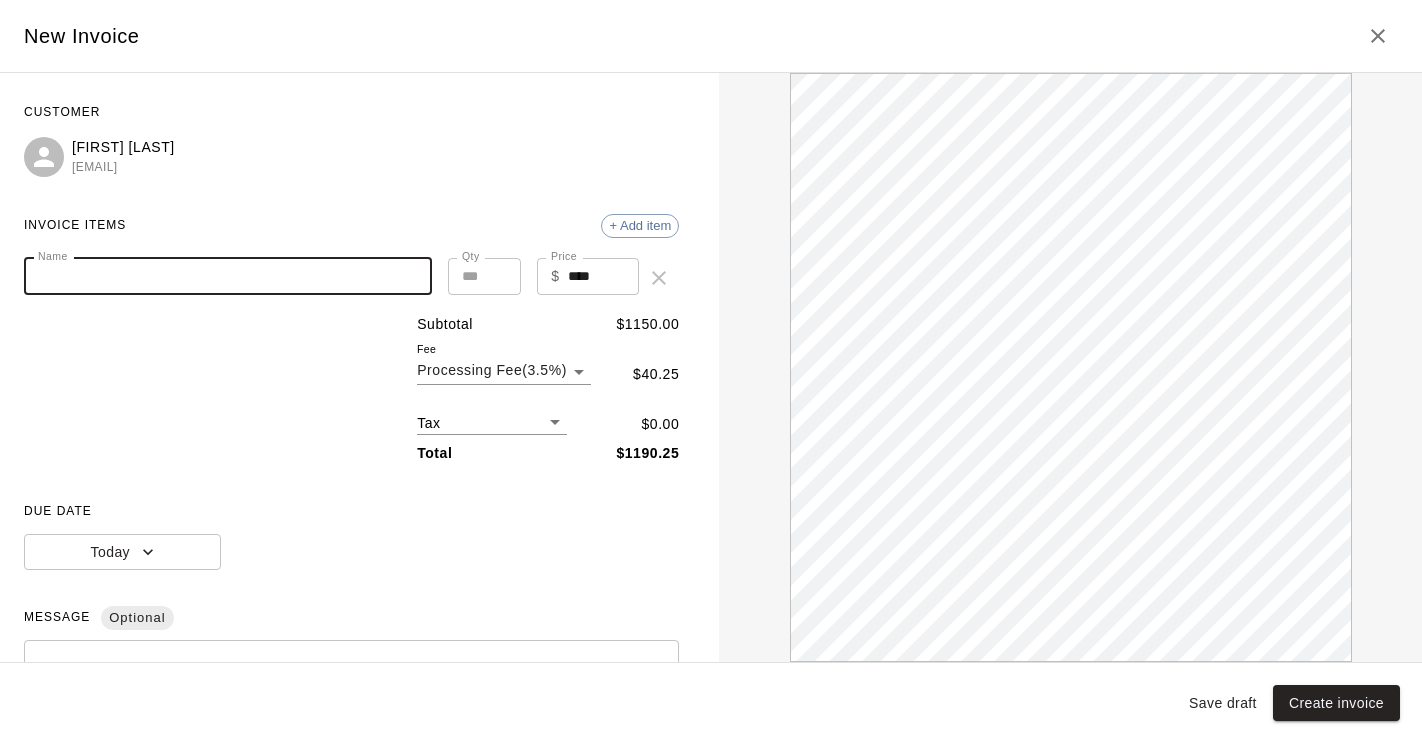 paste on "**********" 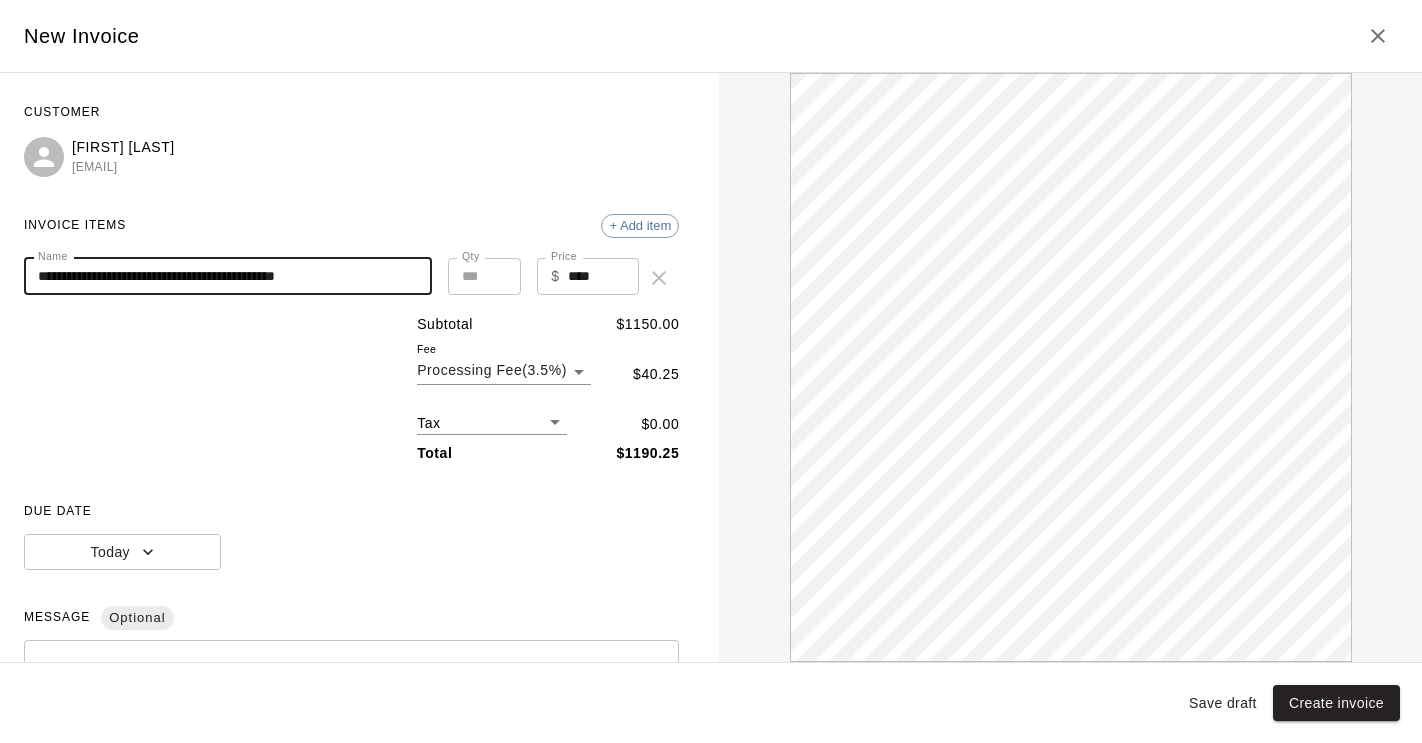 scroll, scrollTop: 0, scrollLeft: 0, axis: both 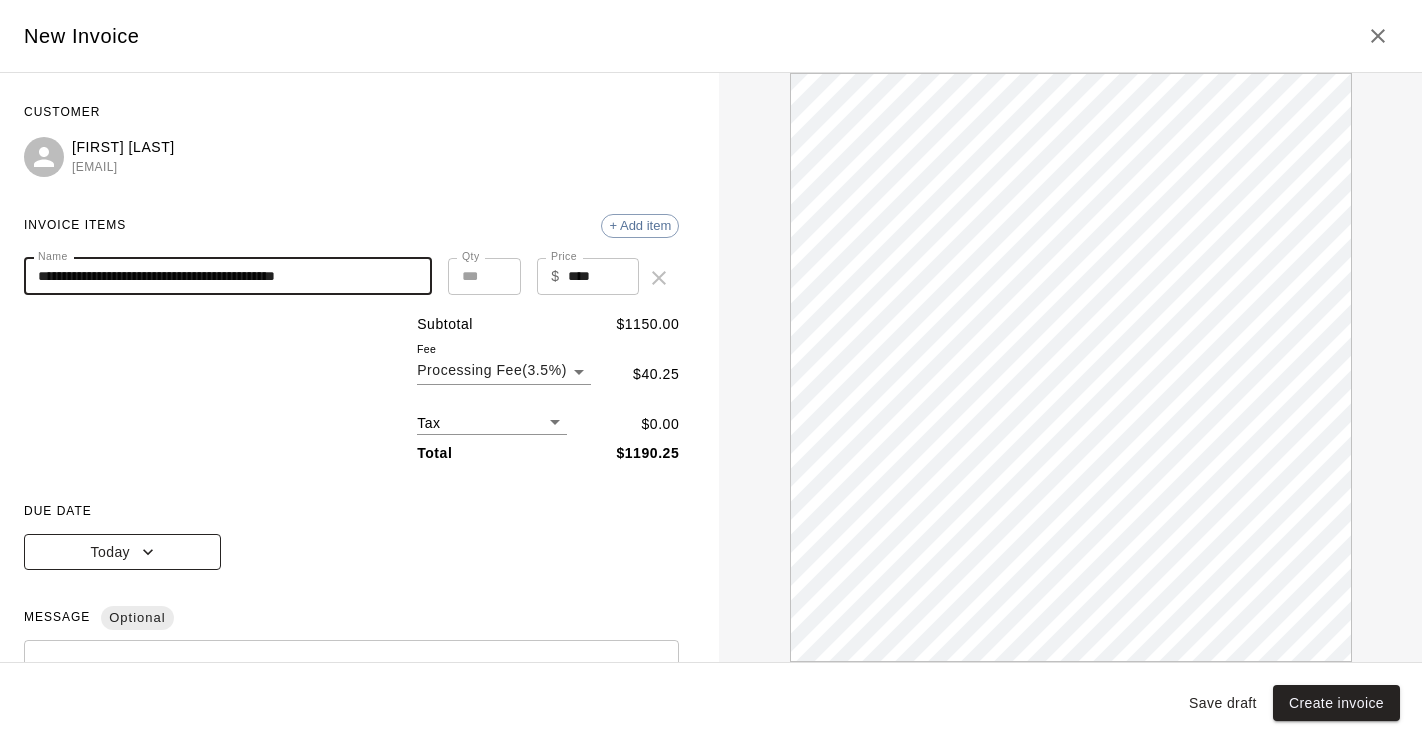 type on "**********" 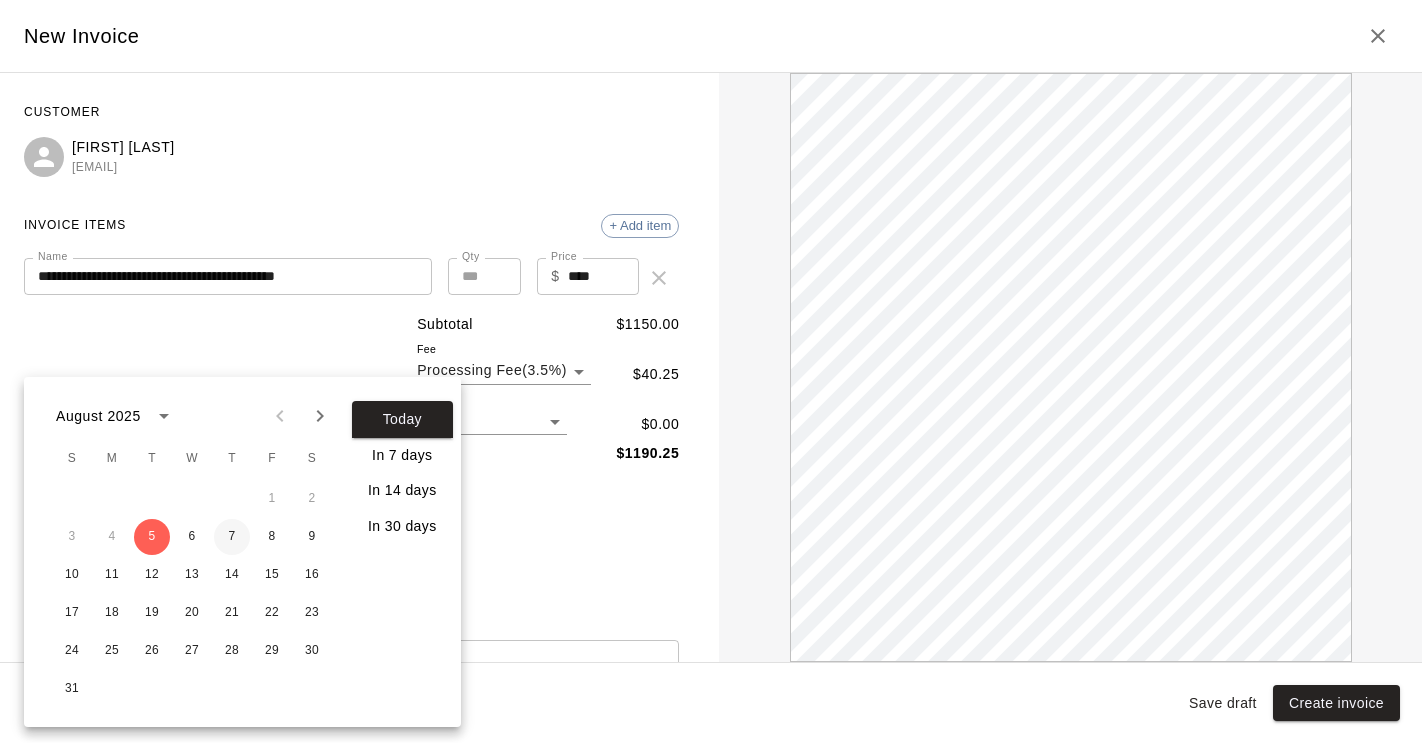 click on "7" at bounding box center [232, 537] 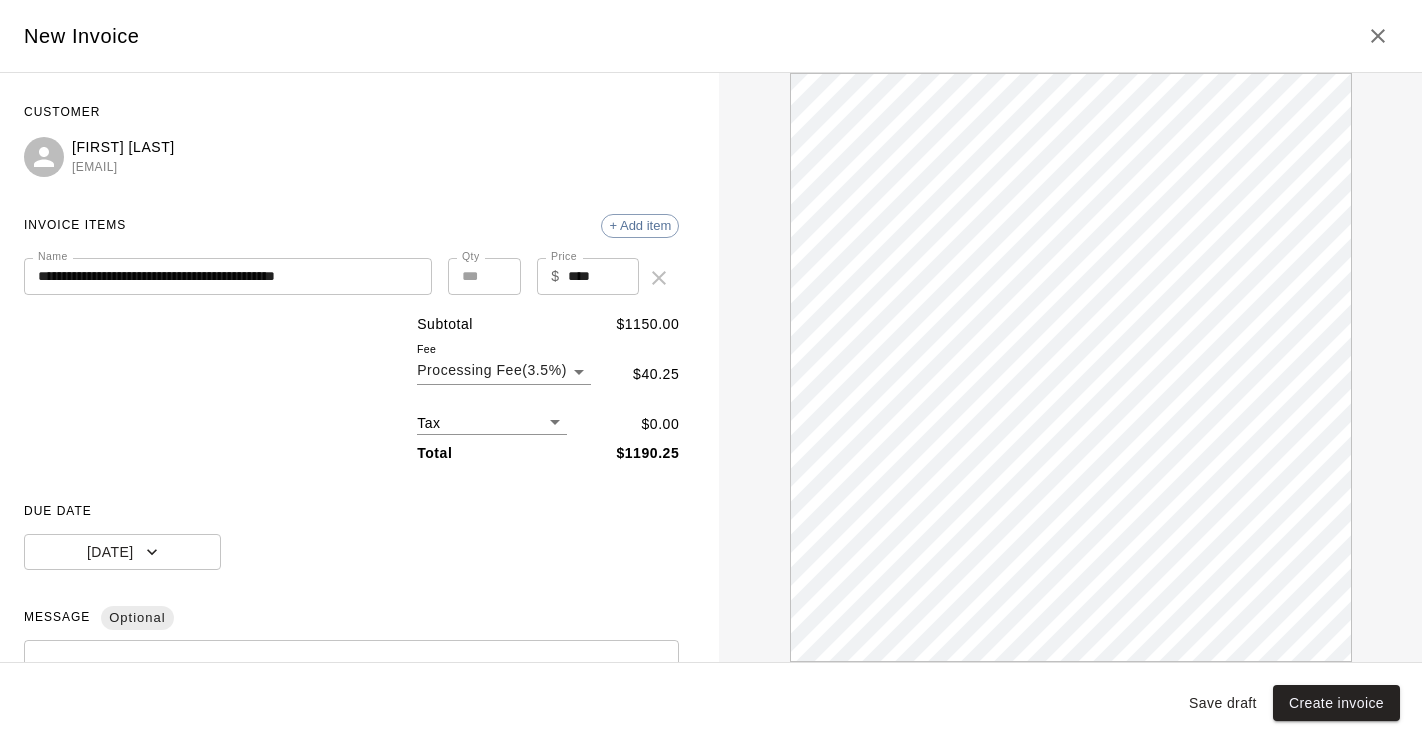 scroll, scrollTop: 0, scrollLeft: 0, axis: both 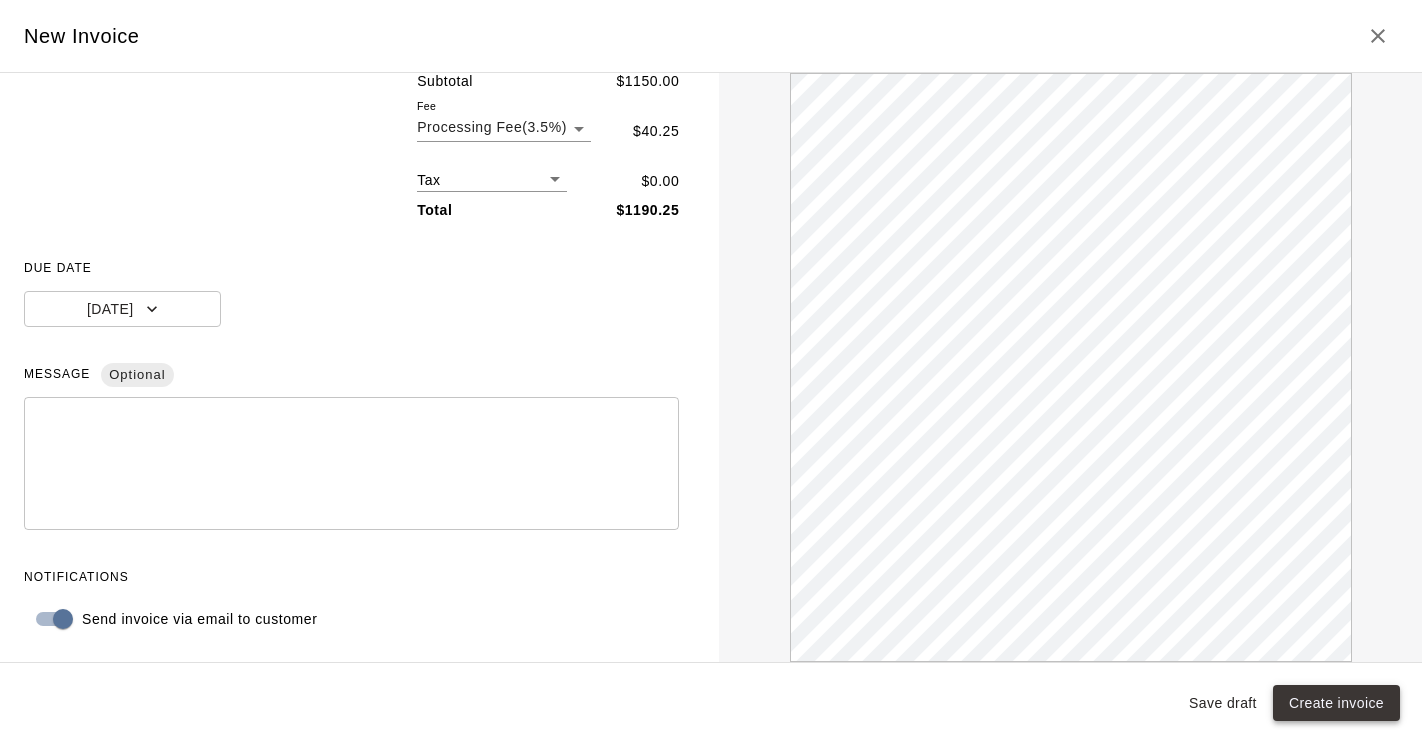 click on "Create invoice" at bounding box center [1336, 703] 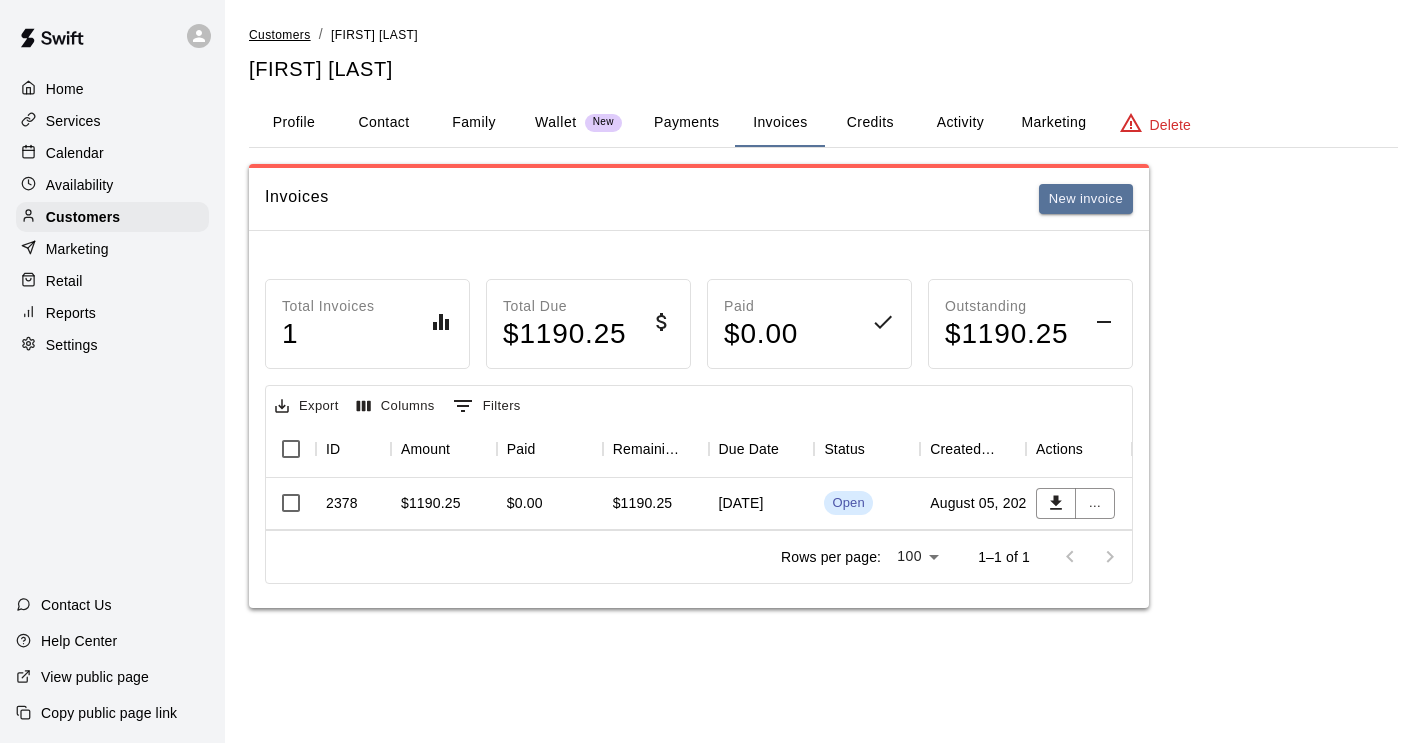 click on "Customers" at bounding box center [280, 35] 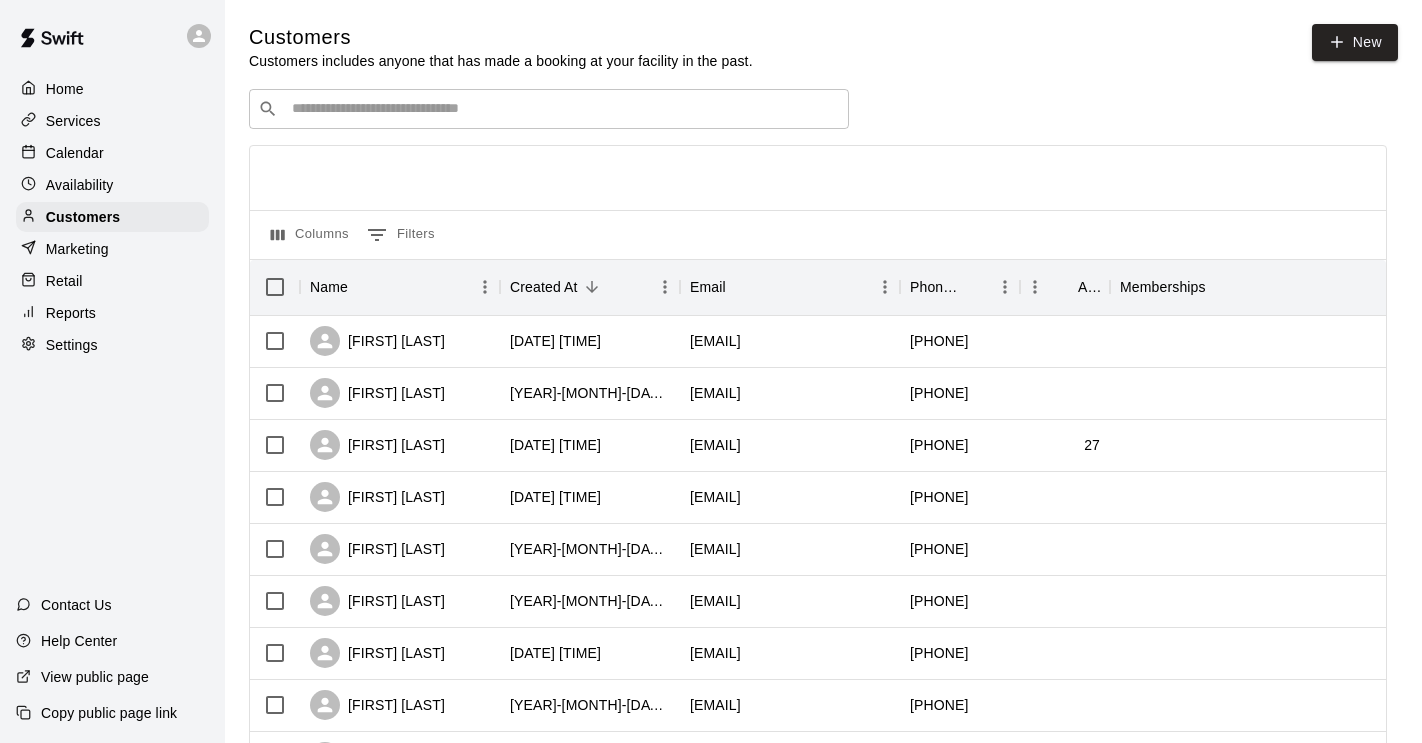click at bounding box center (563, 109) 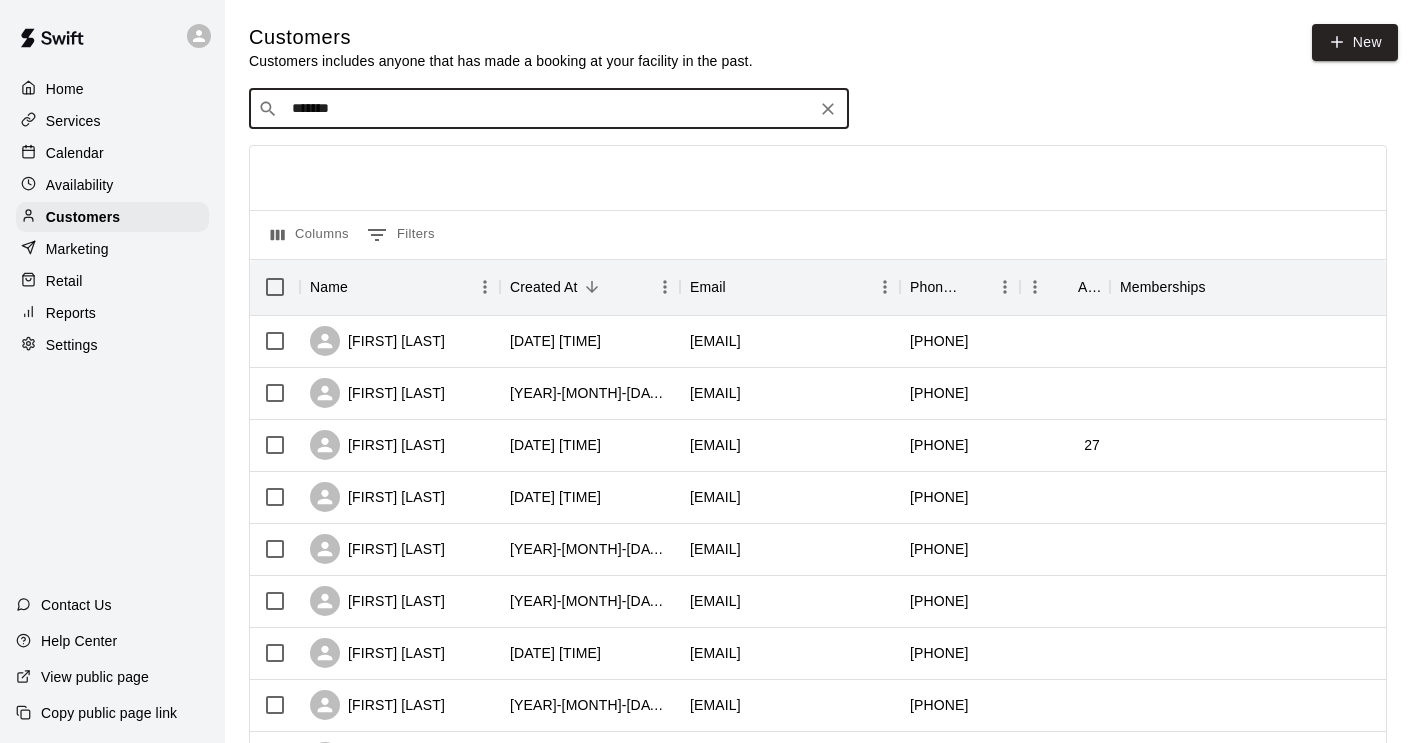 type on "********" 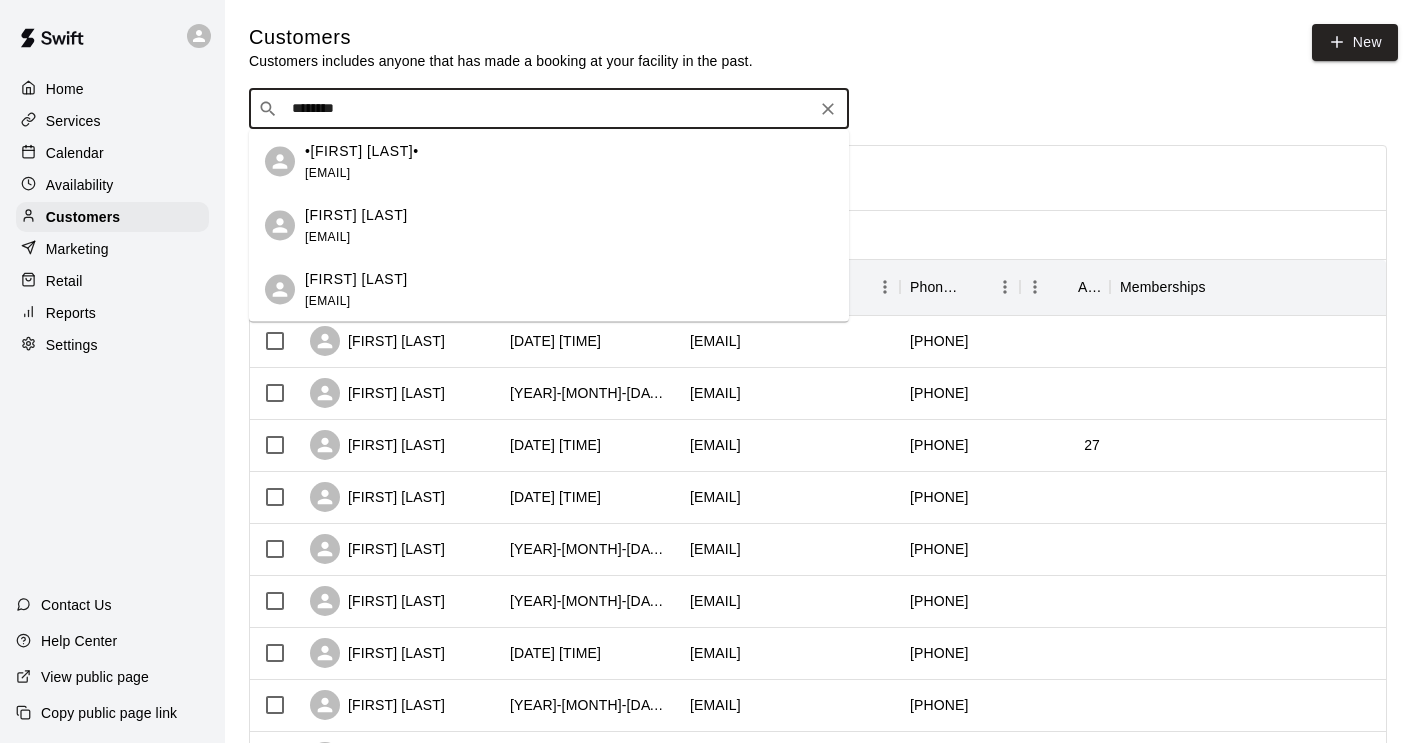 click on "[FIRST] [LAST]" at bounding box center (356, 214) 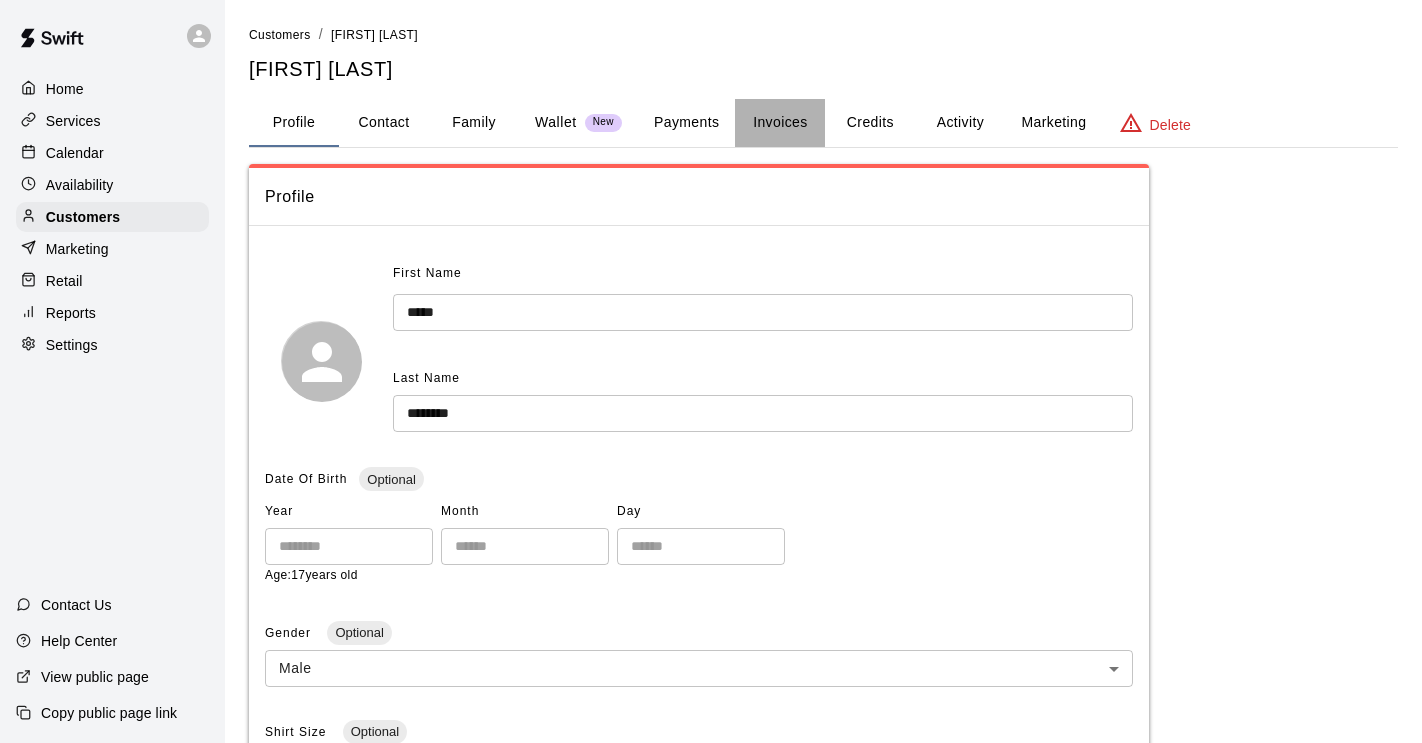 click on "Invoices" at bounding box center (780, 123) 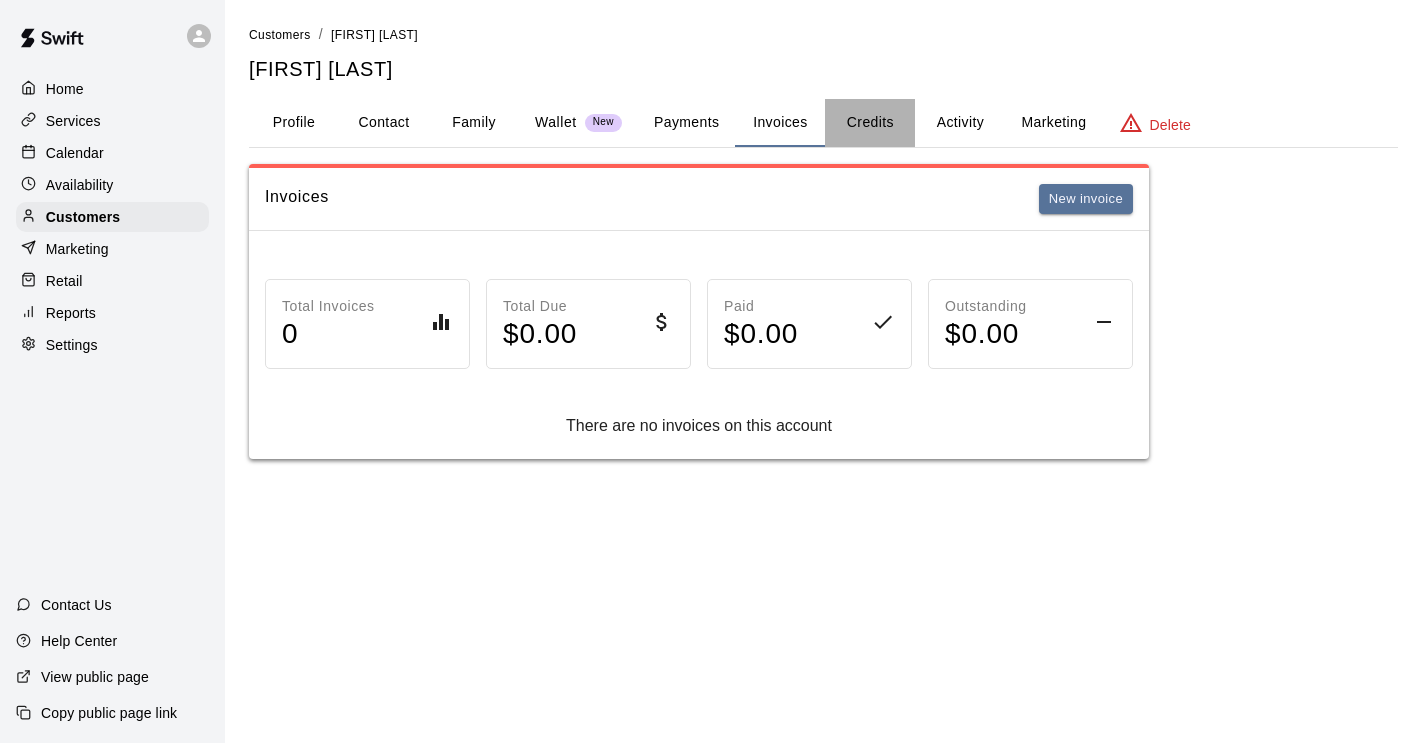 click on "Credits" at bounding box center [870, 123] 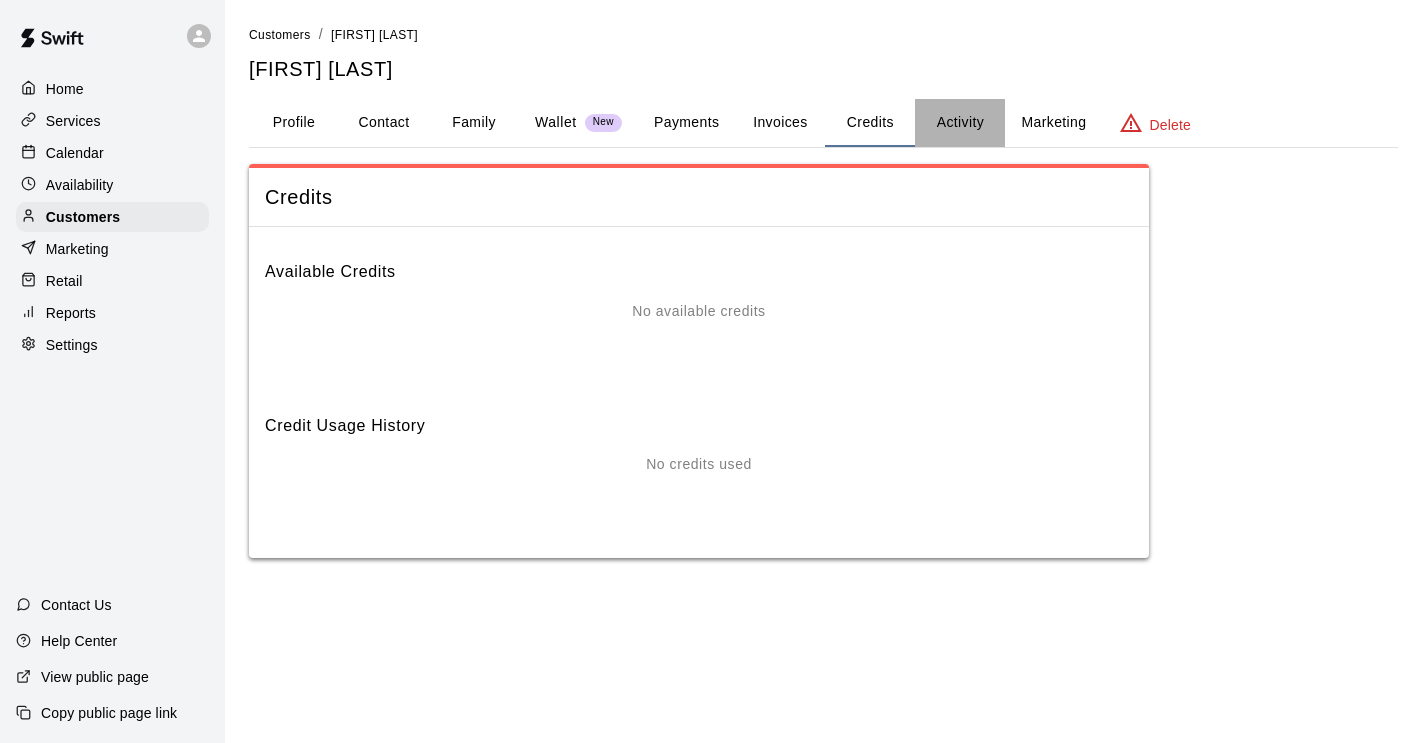 click on "Activity" at bounding box center [960, 123] 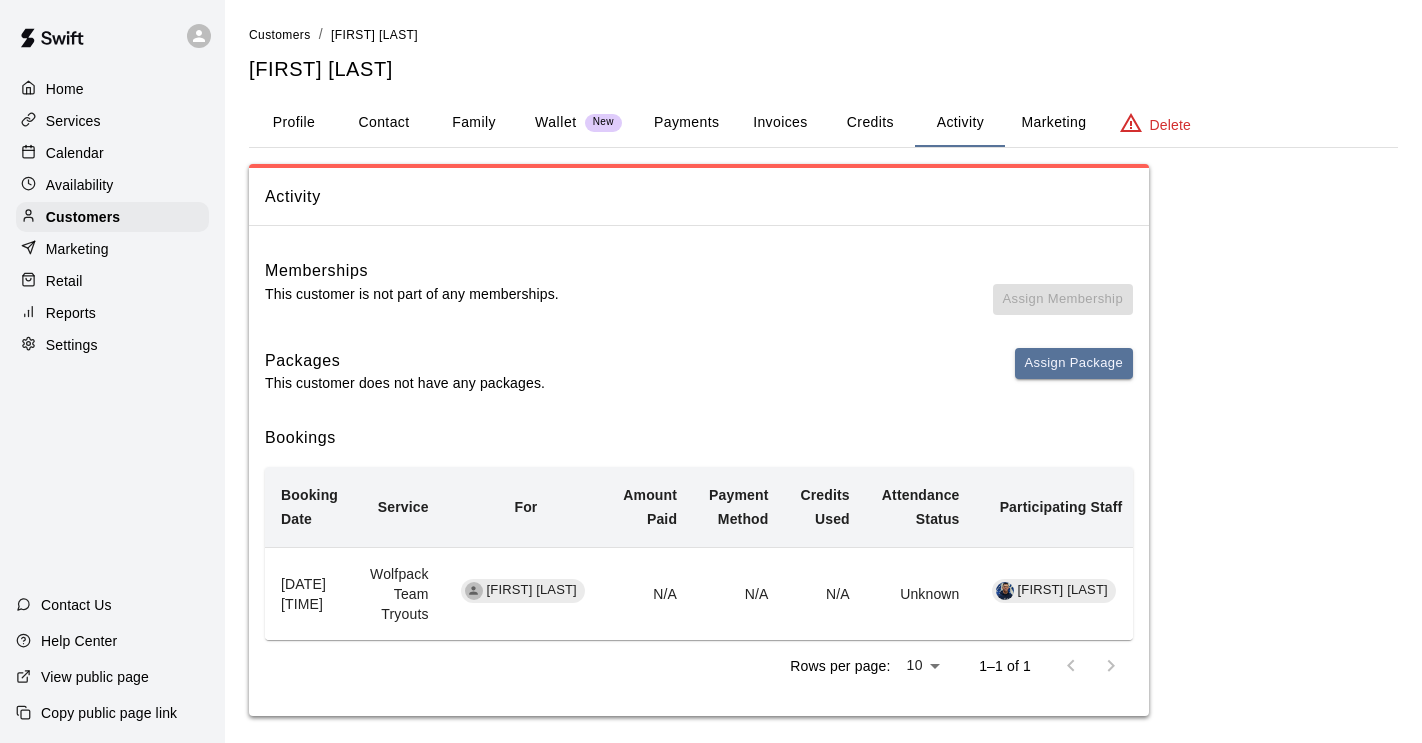 click on "Family" at bounding box center (474, 123) 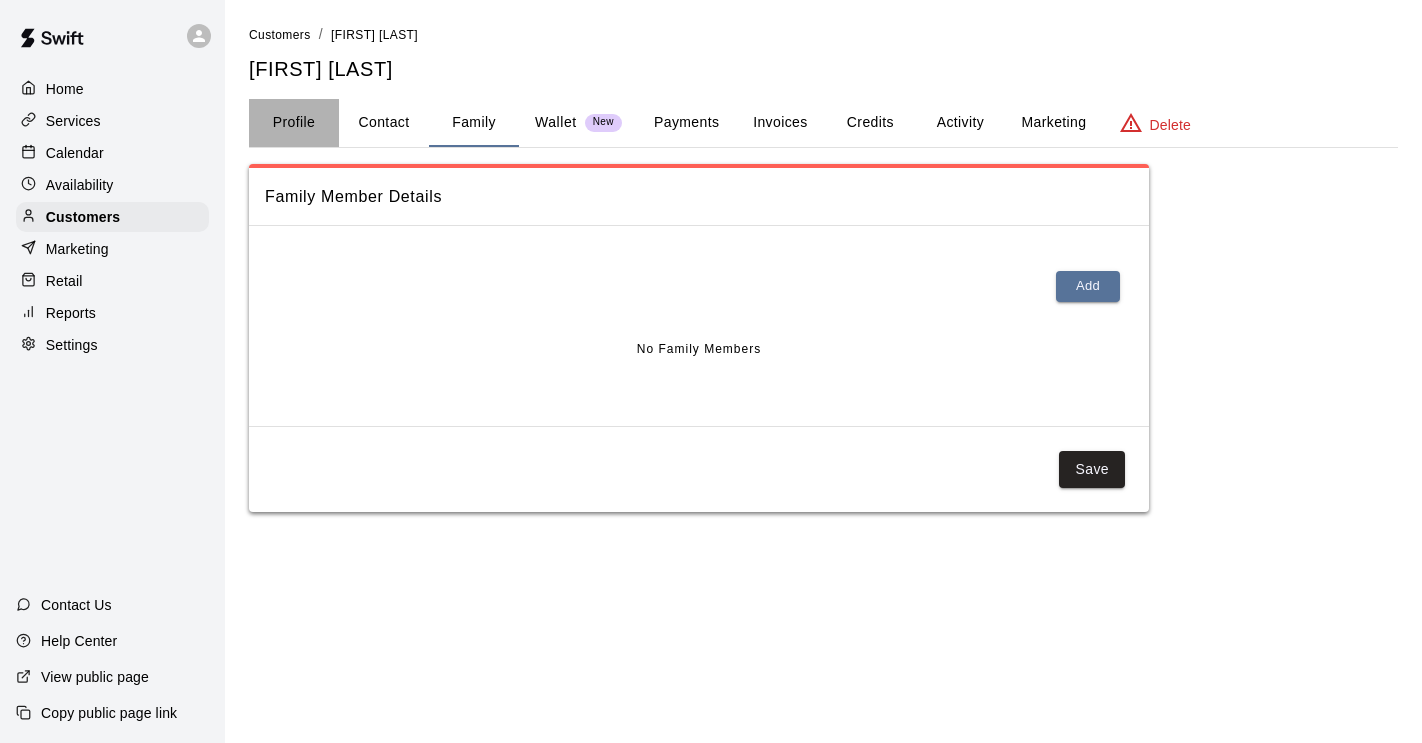 click on "Profile" at bounding box center [294, 123] 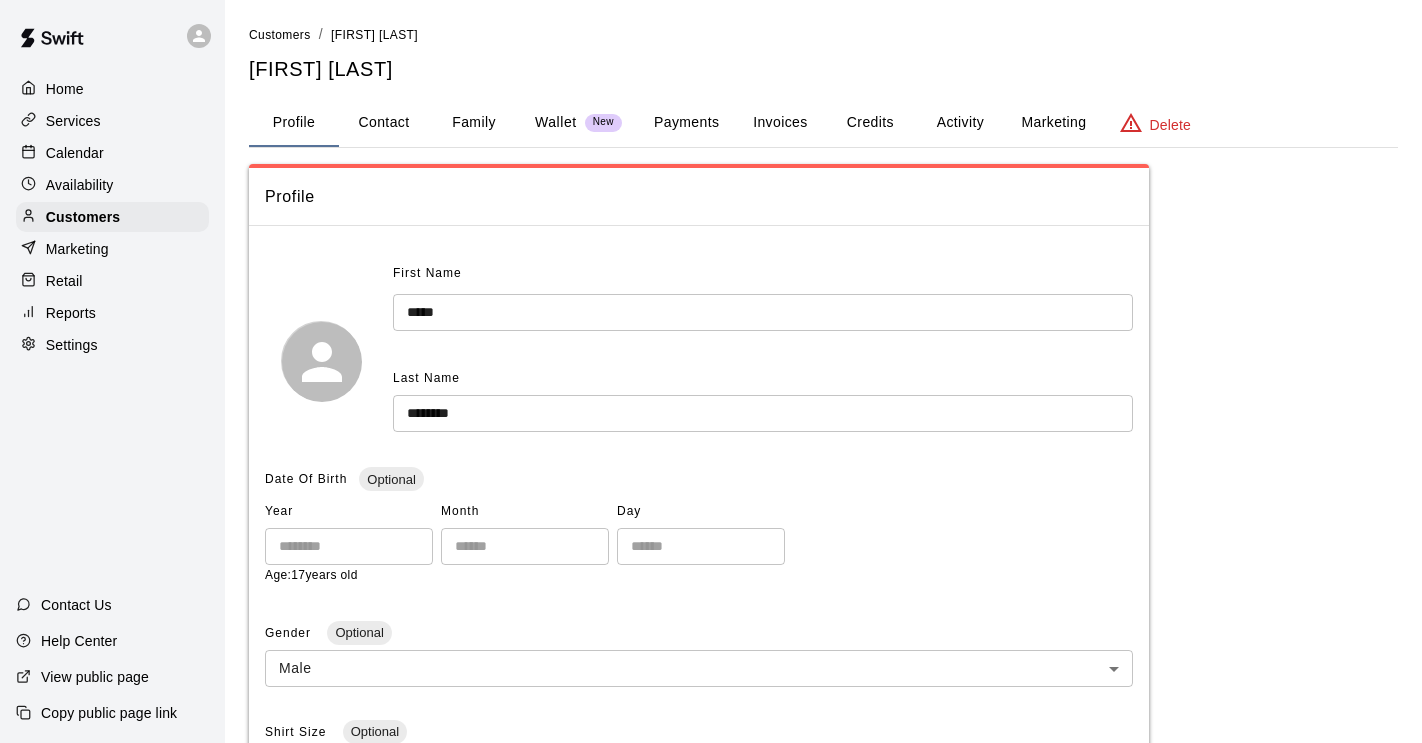 click on "Contact" at bounding box center (384, 123) 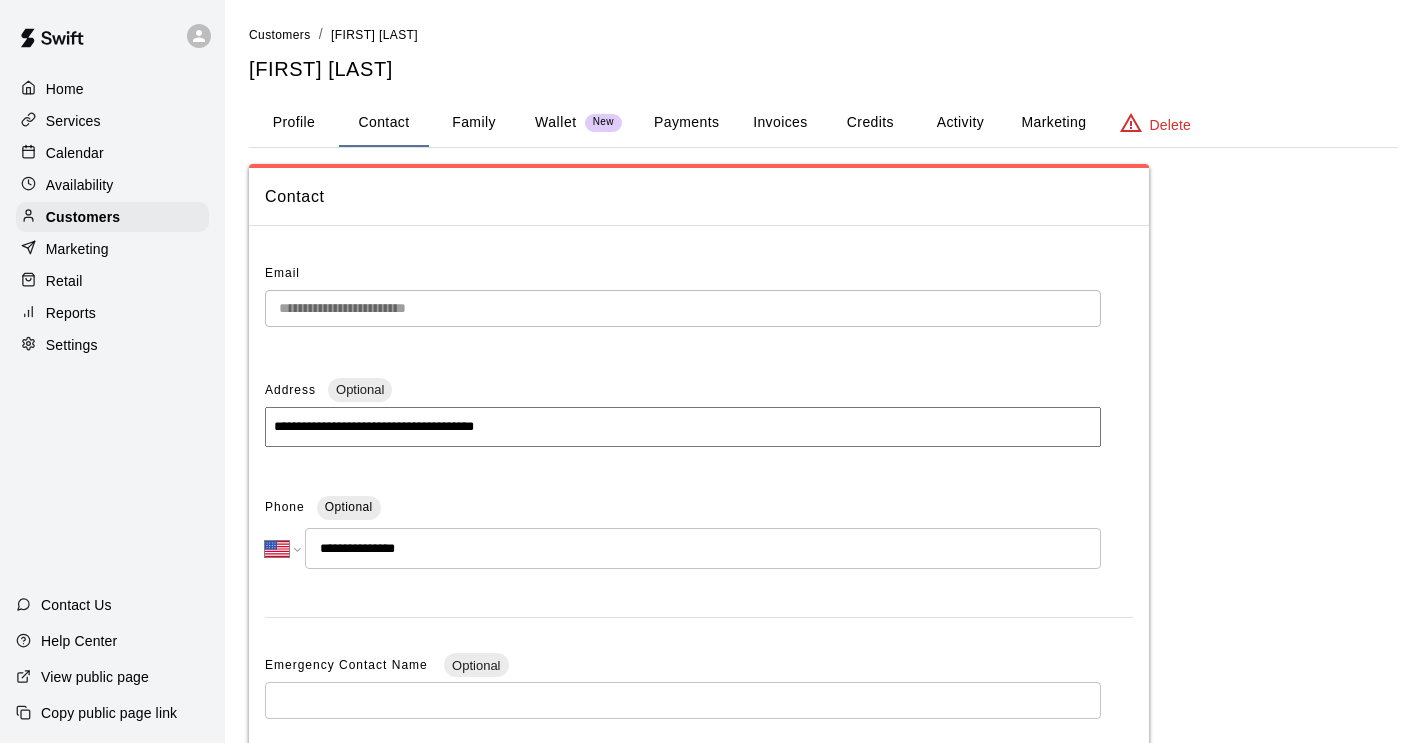 click on "Invoices" at bounding box center [780, 123] 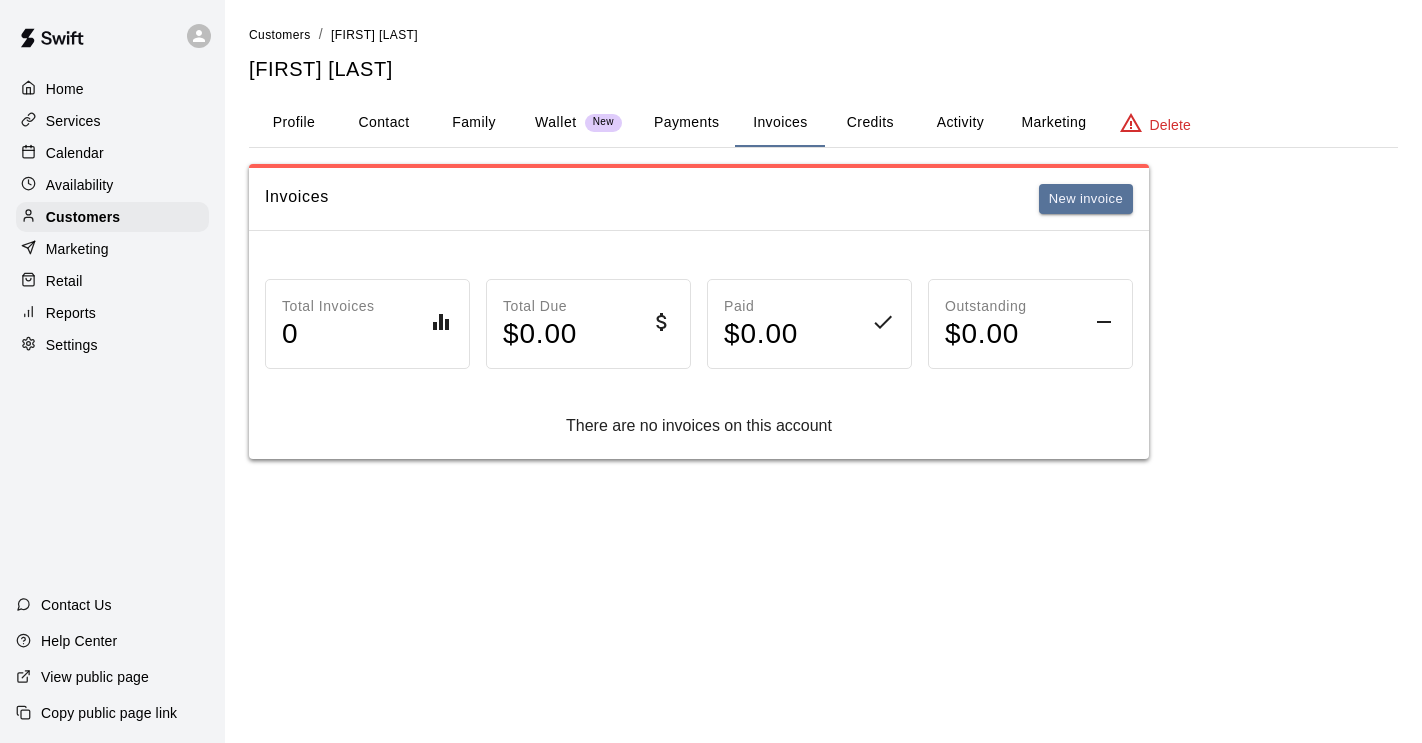 click on "Credits" at bounding box center (870, 123) 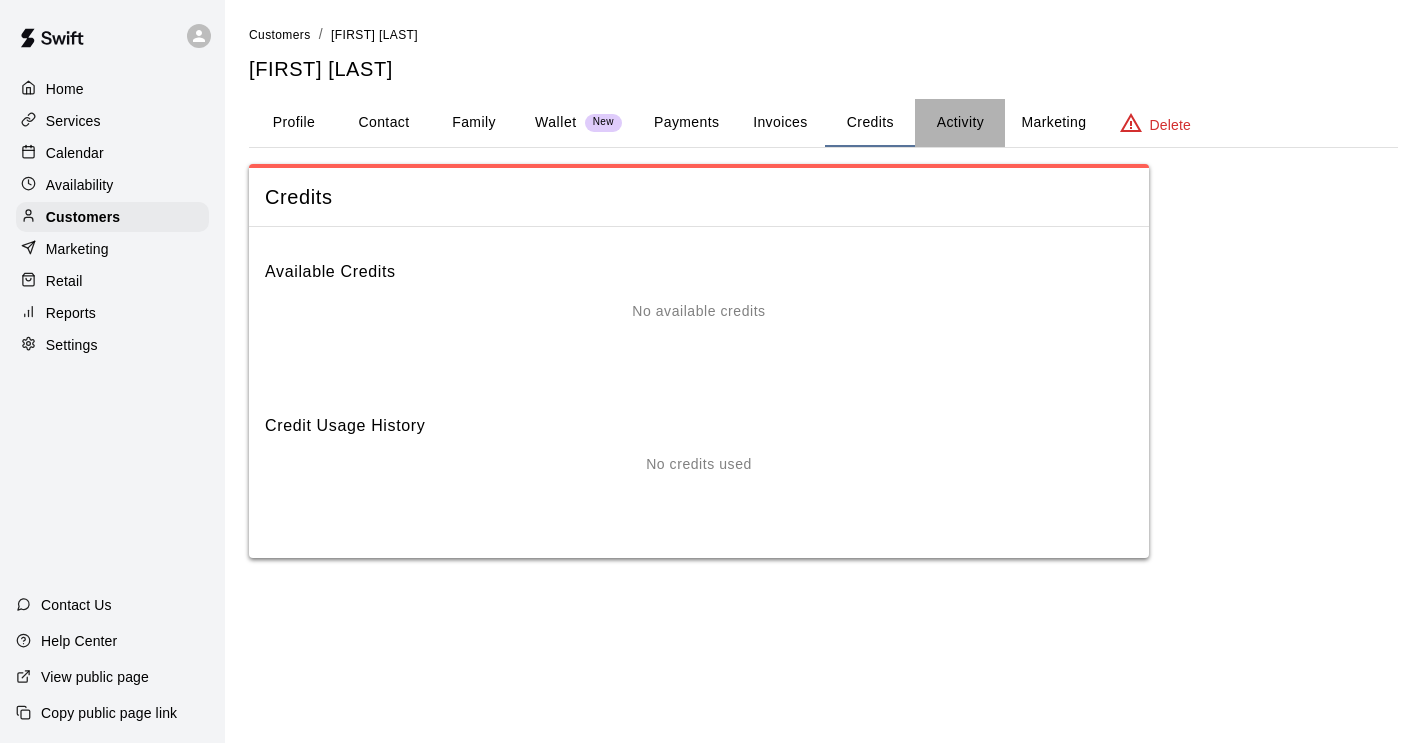 click on "Activity" at bounding box center [960, 123] 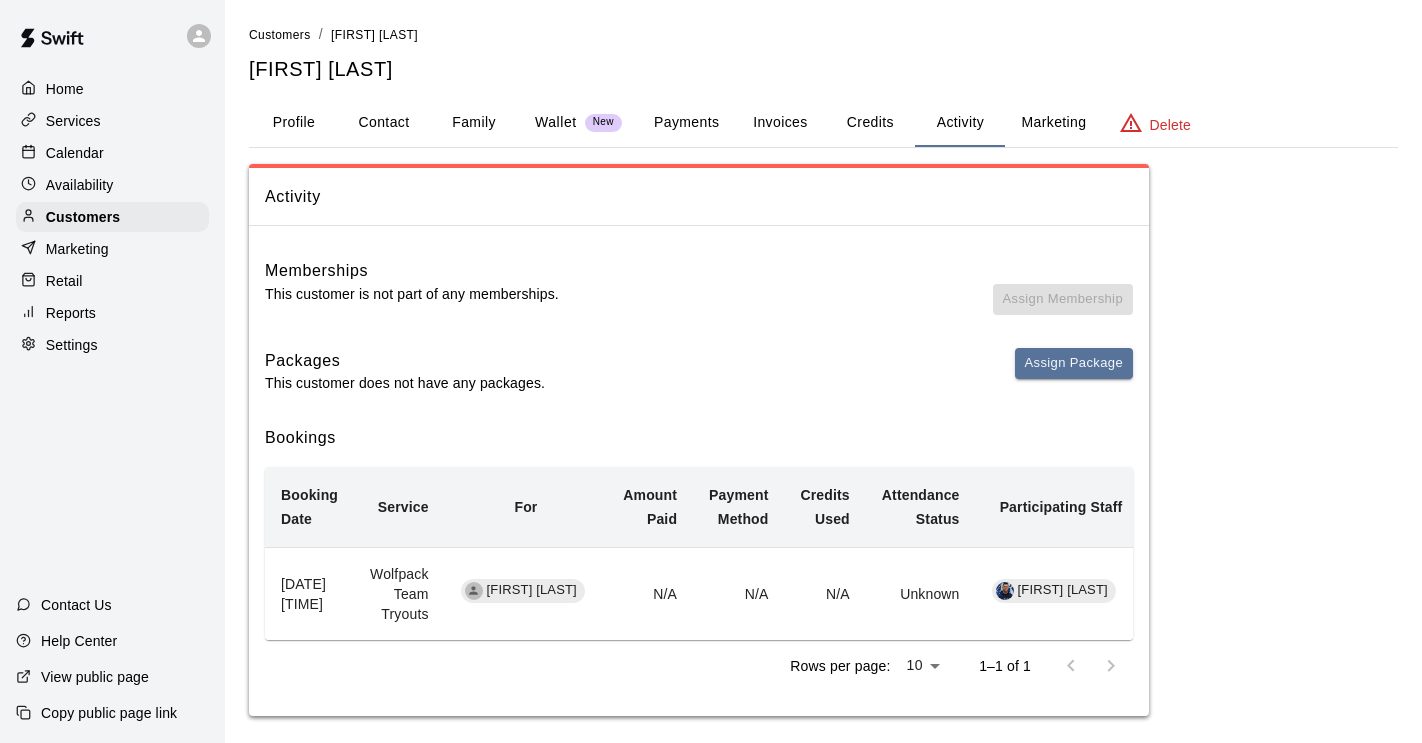 click on "Customers / [FIRST] [LAST] [FIRST] [LAST] Profile Contact Family Wallet New Payments Invoices Credits Activity Marketing Delete Invoices New invoice Total Invoices 0 Total Due $ 0.00 Paid $ 0.00 Outstanding $ 0.00 There are no invoices on this account Swift - Edit Customer Close cross-small New Invoice CUSTOMER [FIRST] [LAST] [EMAIL] INVOICE ITEMS + Add item Name Name Qty * Qty Price $ **** Price Subtotal $ 1150.00 Fee ​ $ 0.00 Tax ​ $ 0.00 Total $ 1150.00 DUE DATE Today MESSAGE   Optional * ​ NOTIFICATIONS Send invoice via email to customer Save draft Create invoice None Processing Fee  ( 3.5 % )" at bounding box center [823, 35] 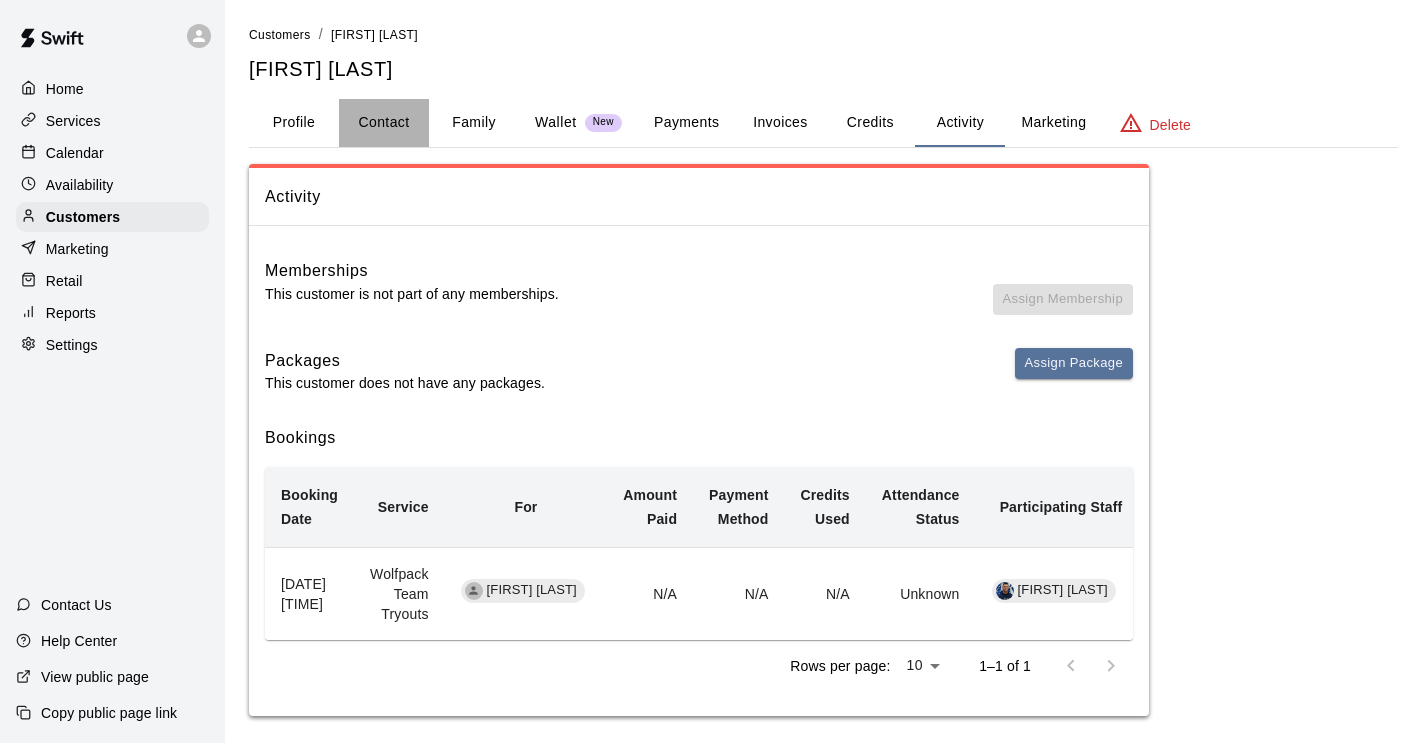 click on "Contact" at bounding box center (384, 123) 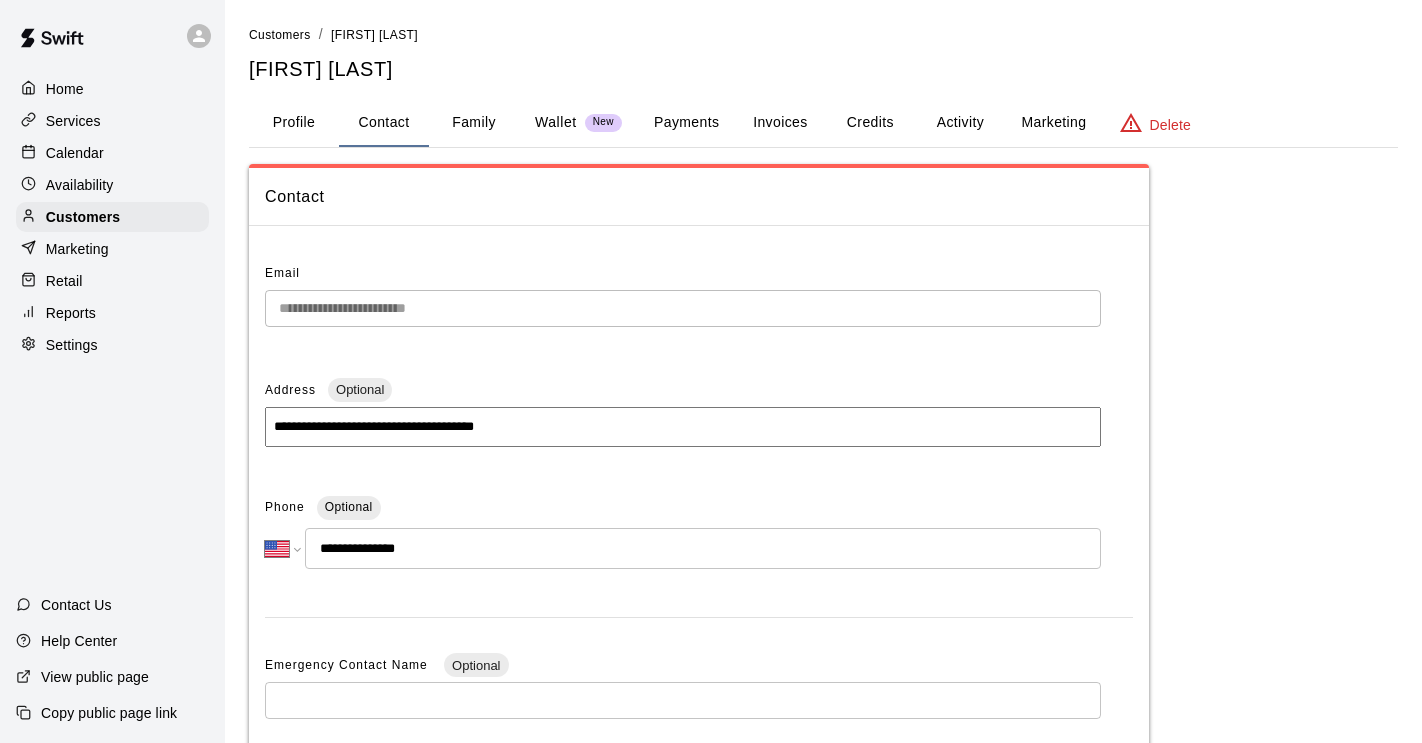click on "Invoices" at bounding box center (780, 123) 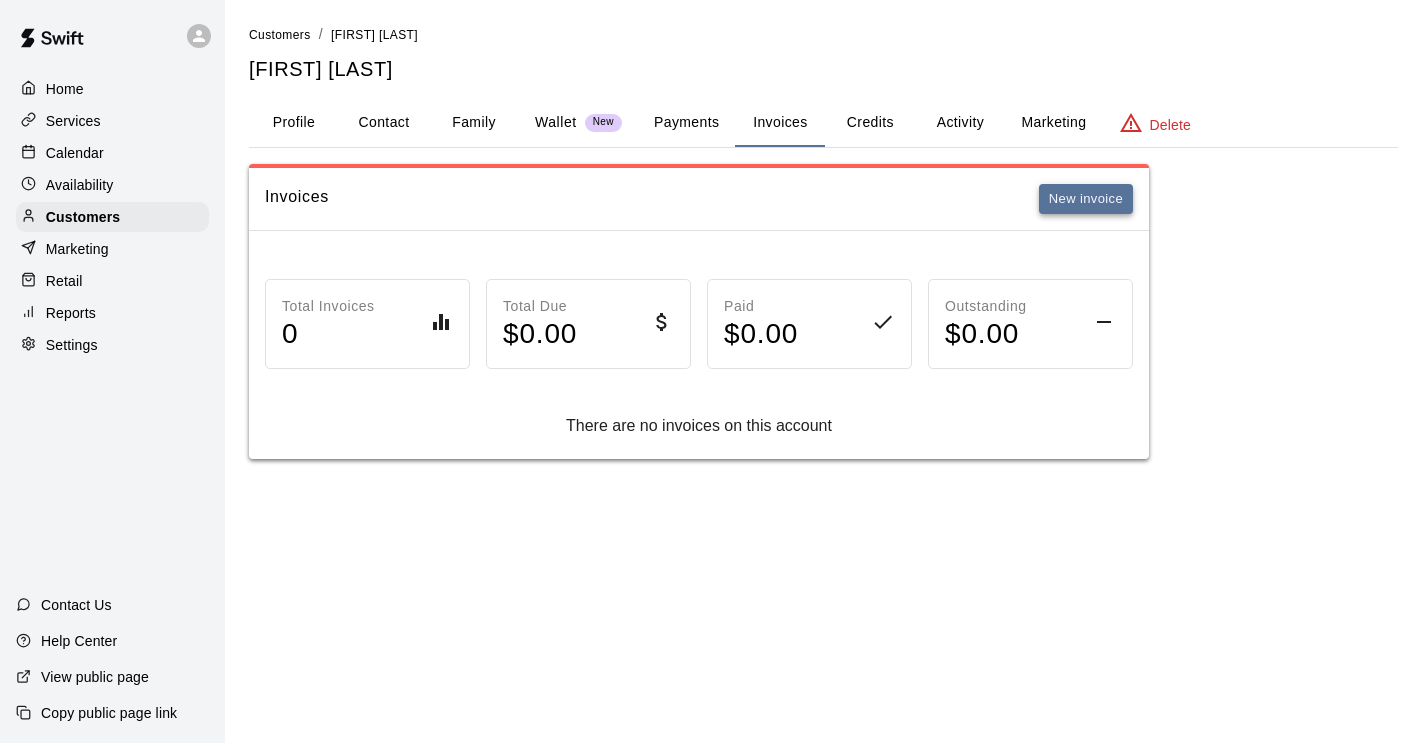 click on "New invoice" at bounding box center (1086, 199) 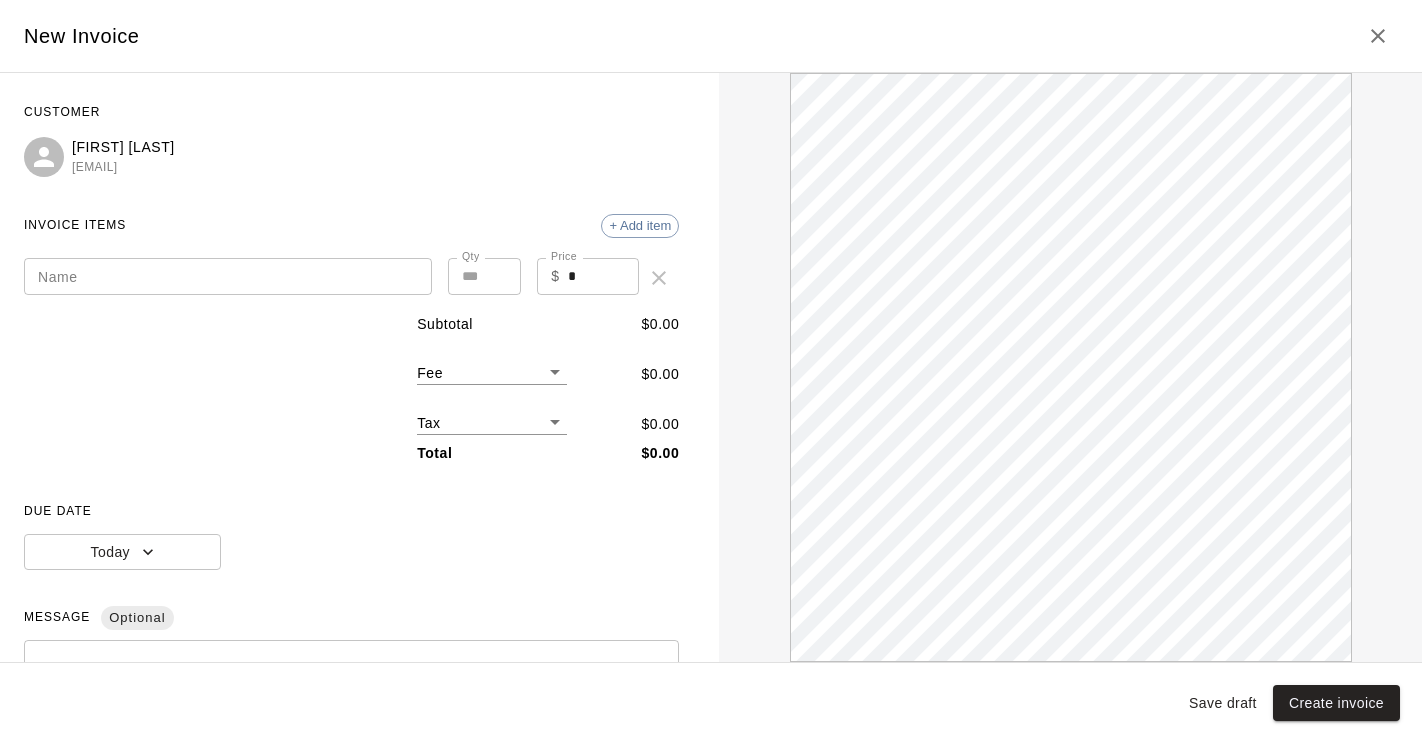scroll, scrollTop: 0, scrollLeft: 0, axis: both 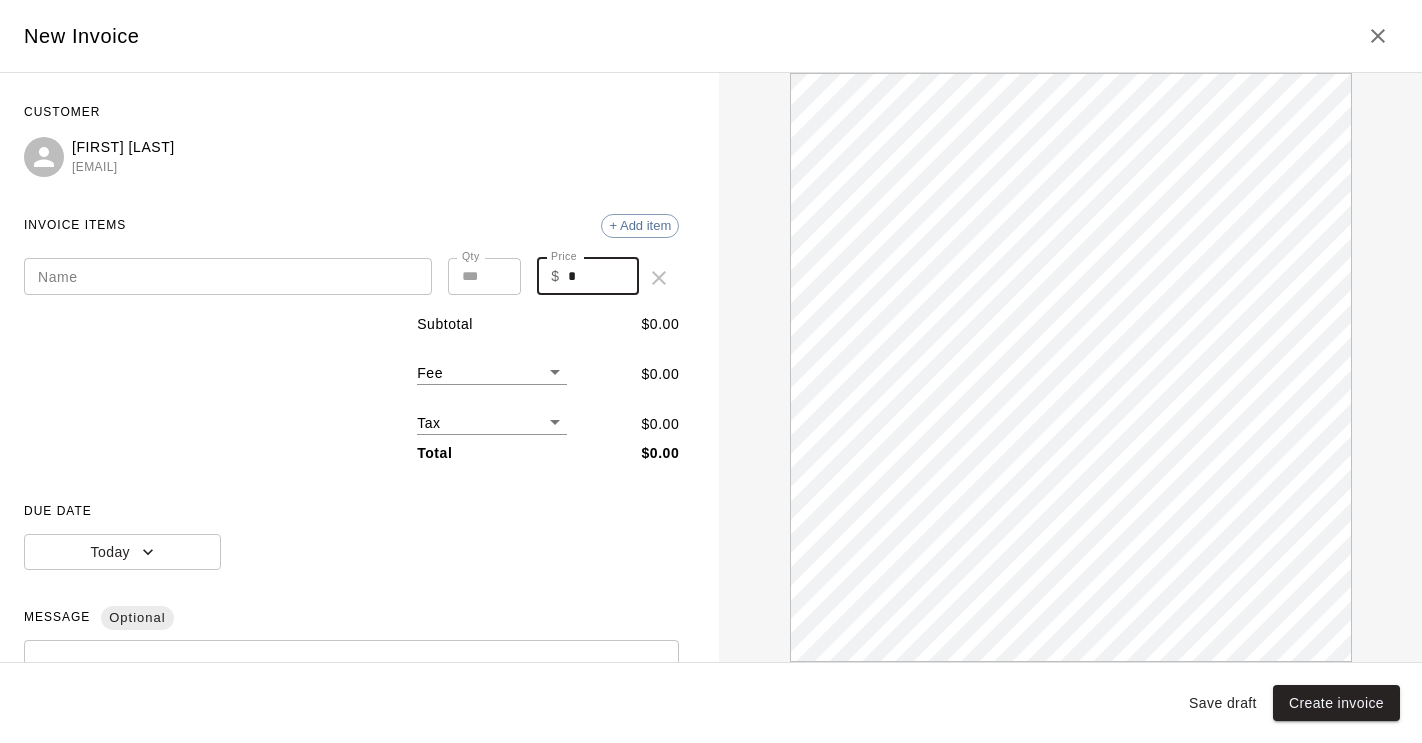 drag, startPoint x: 580, startPoint y: 274, endPoint x: 557, endPoint y: 274, distance: 23 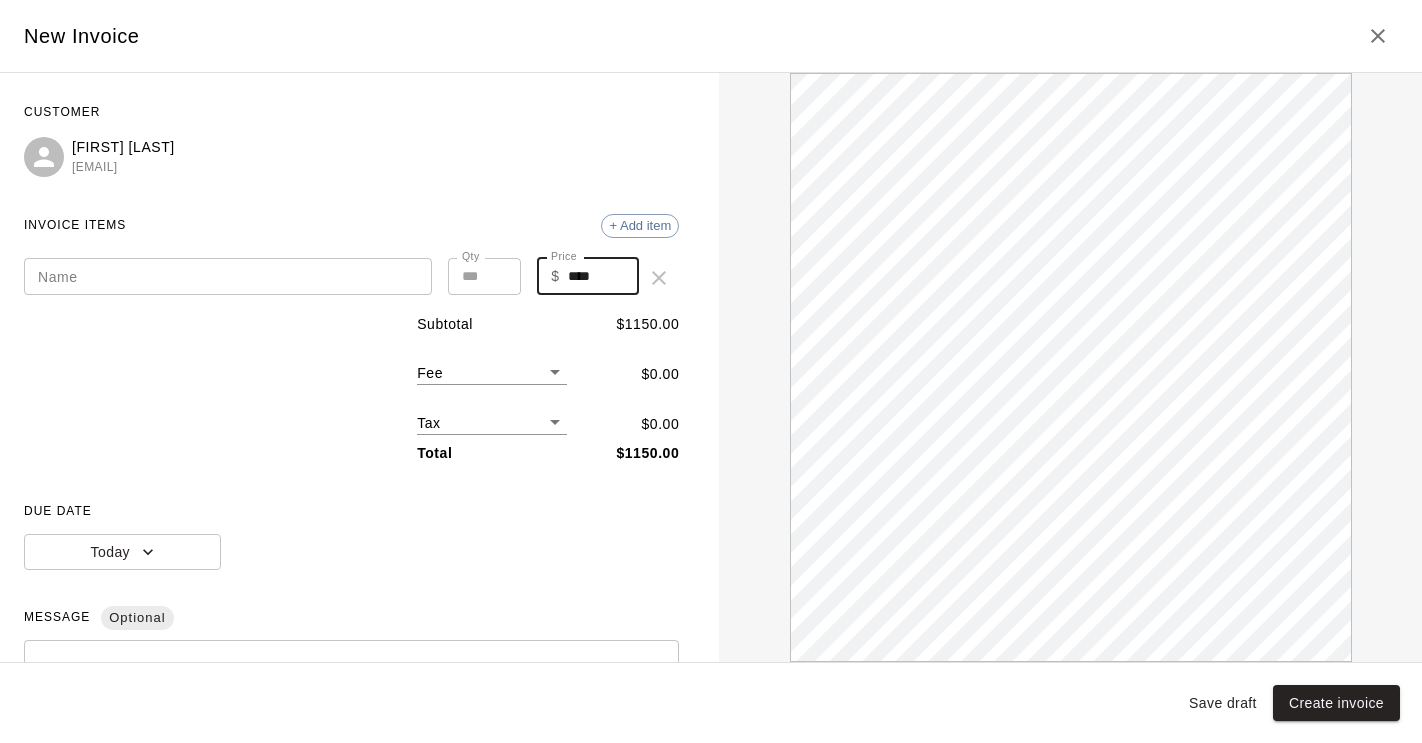 scroll, scrollTop: 0, scrollLeft: 0, axis: both 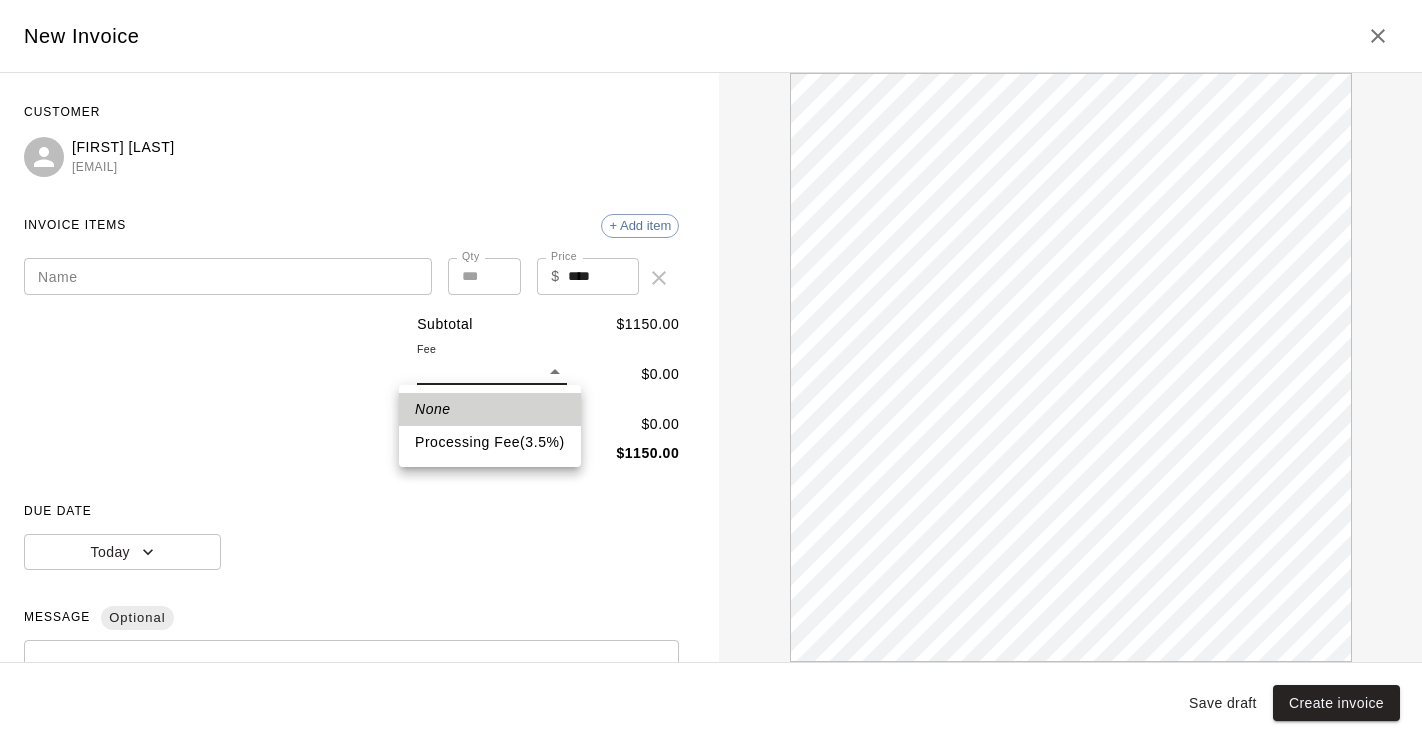 click on "Home Services Calendar Availability Customers Marketing Retail Reports Settings Contact Us Help Center View public page Copy public page link Customers / [FIRST] [LAST] [FIRST] [LAST] Profile Contact Family Wallet New Payments Invoices Credits Activity Marketing Delete Invoices New invoice Total Invoices 0 Total Due $ 0.00 Paid $ 0.00 Outstanding $ 0.00 There are no invoices on this account Swift - Edit Customer Close cross-small New Invoice CUSTOMER [FIRST] [LAST] [EMAIL] INVOICE ITEMS + Add item Name Name Qty * Qty Price $ **** Price Subtotal $ 1150.00 Fee ​ $ 0.00 Tax ​ $ 0.00 Total $ 1150.00 DUE DATE Today MESSAGE   Optional * ​ NOTIFICATIONS Send invoice via email to customer Save draft Create invoice None Processing Fee  ( 3.5 % )" at bounding box center [711, 249] 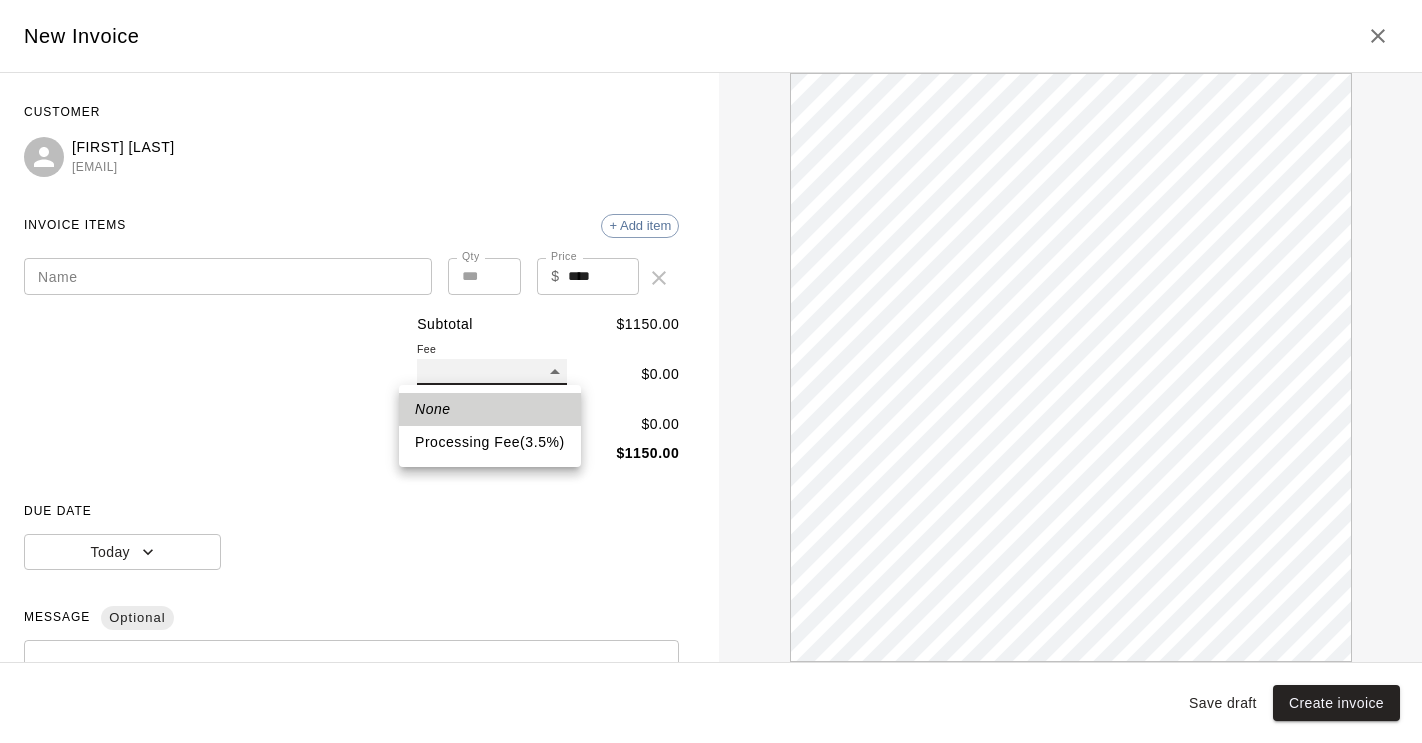 type on "**" 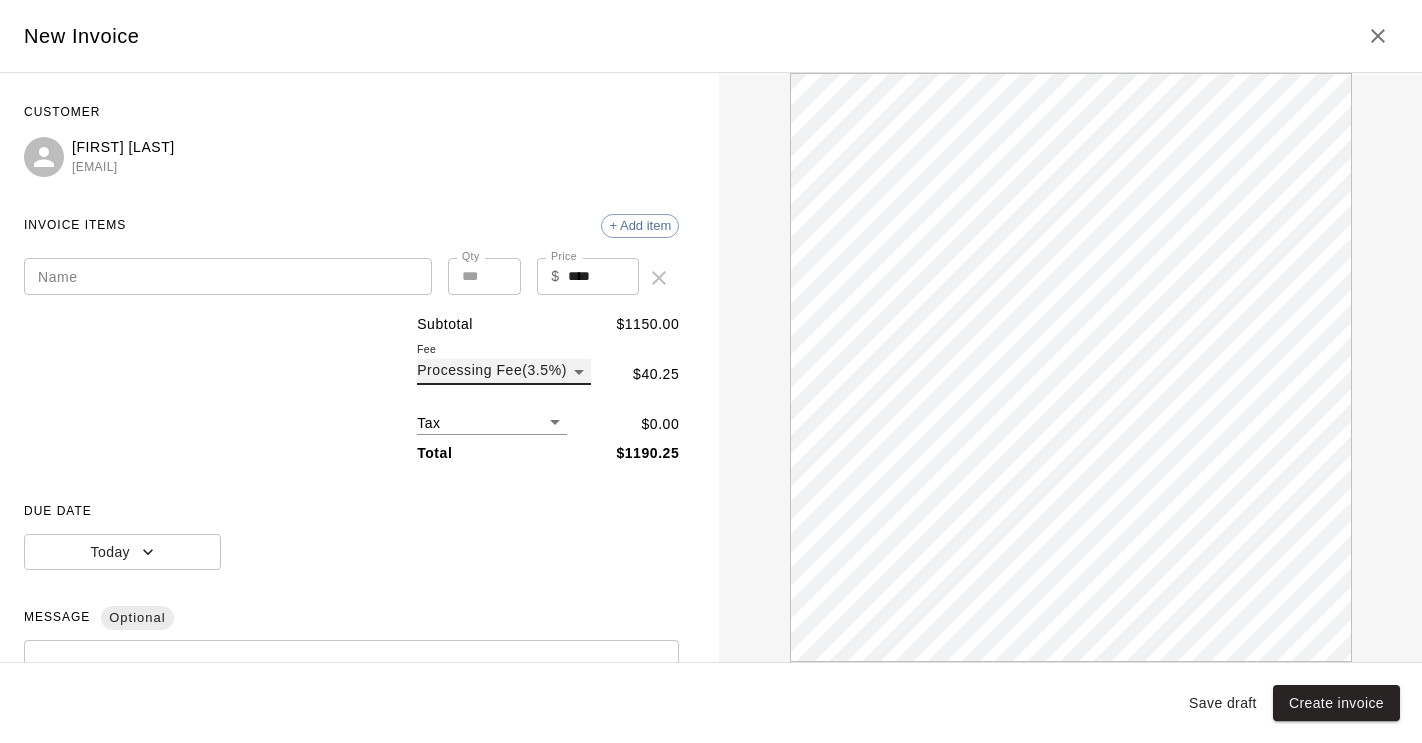 scroll, scrollTop: 0, scrollLeft: 0, axis: both 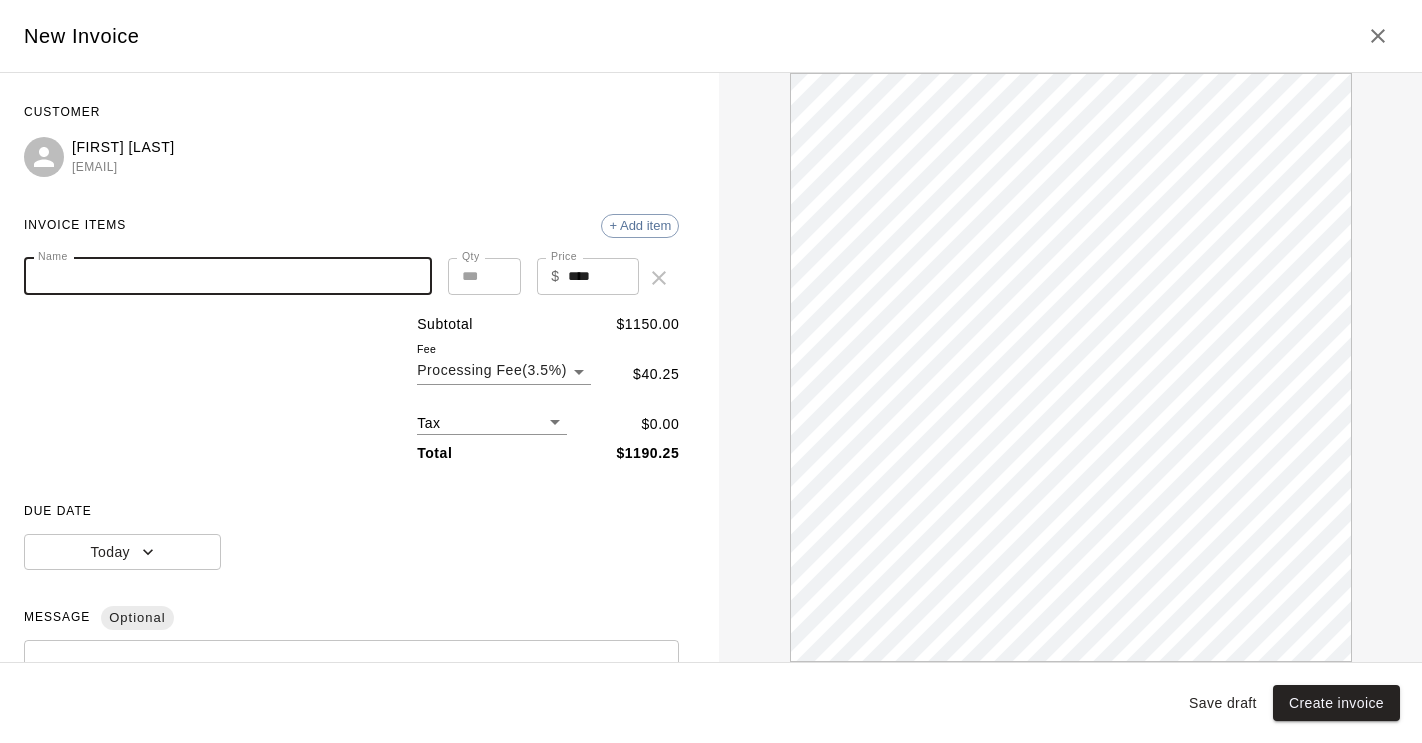 click on "Name" at bounding box center (228, 276) 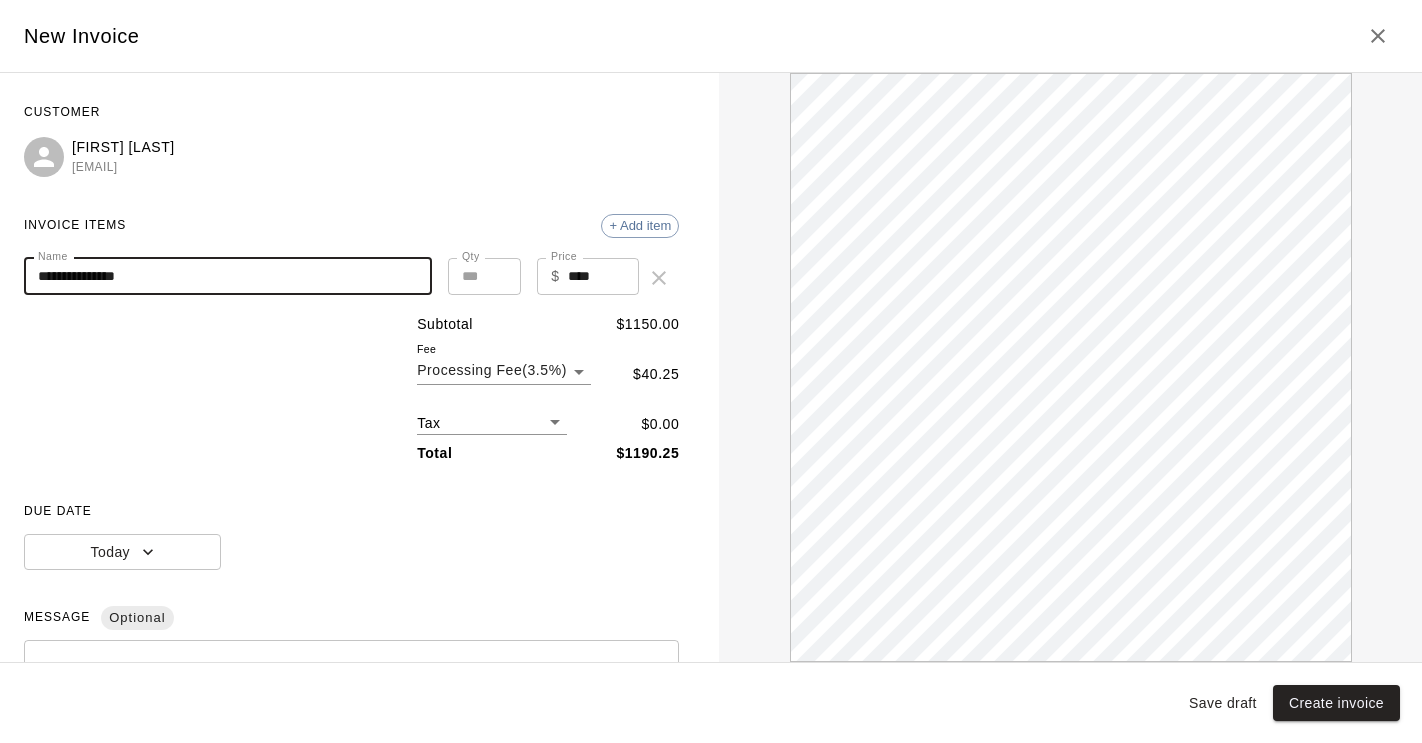 scroll, scrollTop: 0, scrollLeft: 0, axis: both 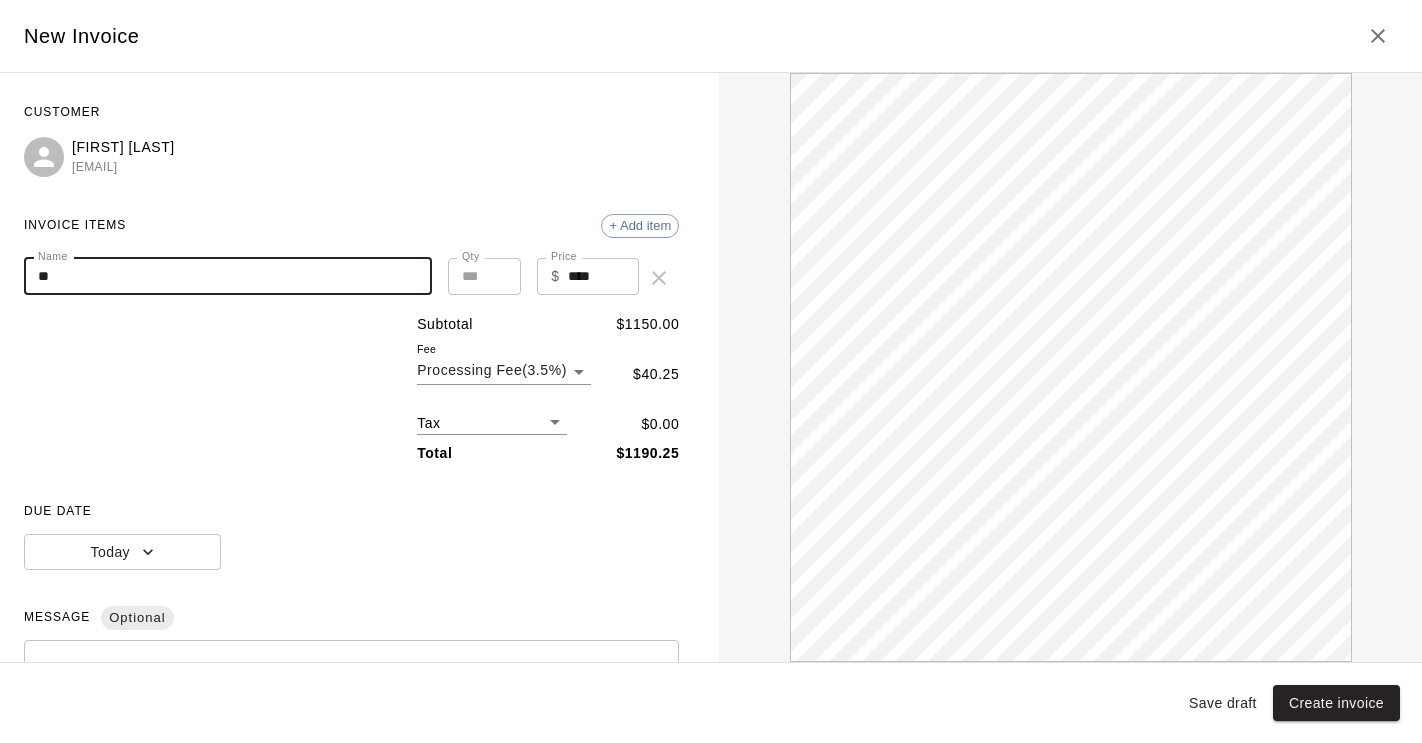 type on "*" 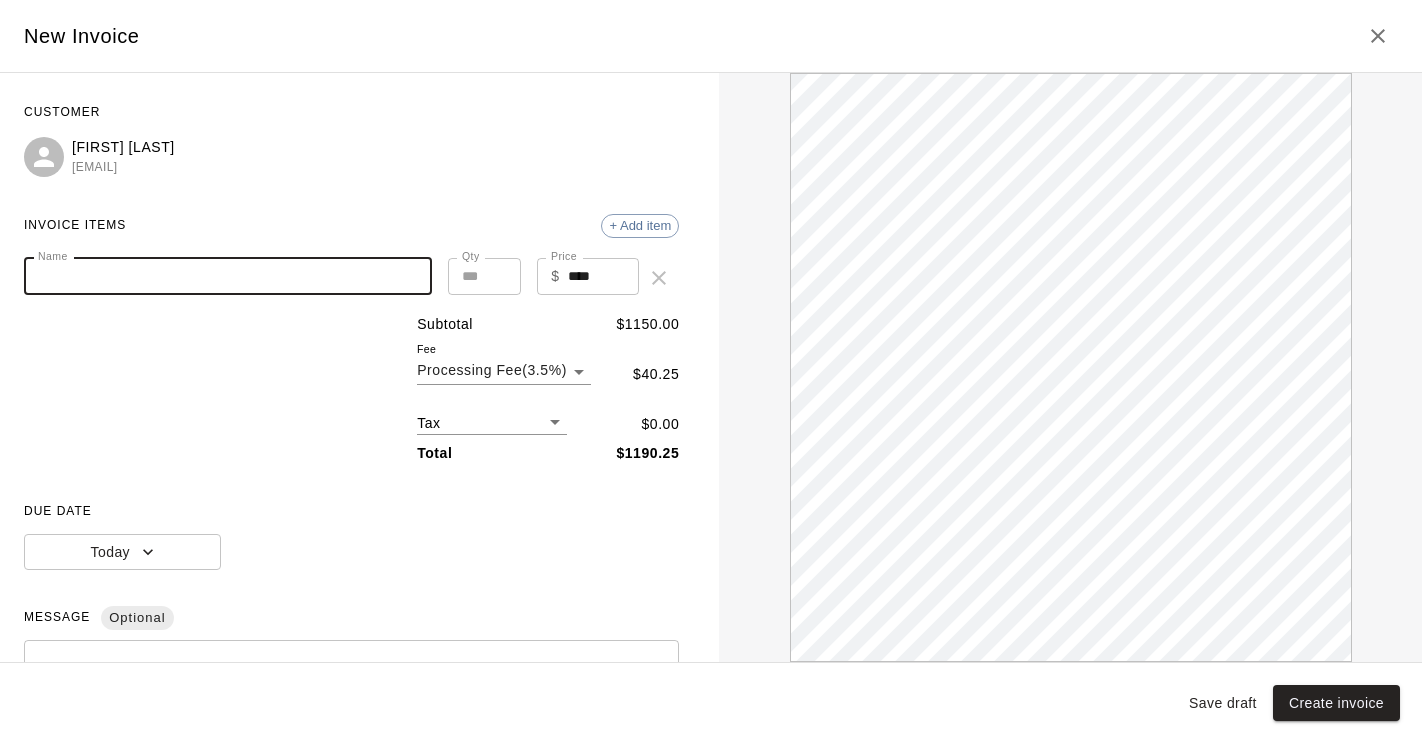 scroll, scrollTop: 0, scrollLeft: 0, axis: both 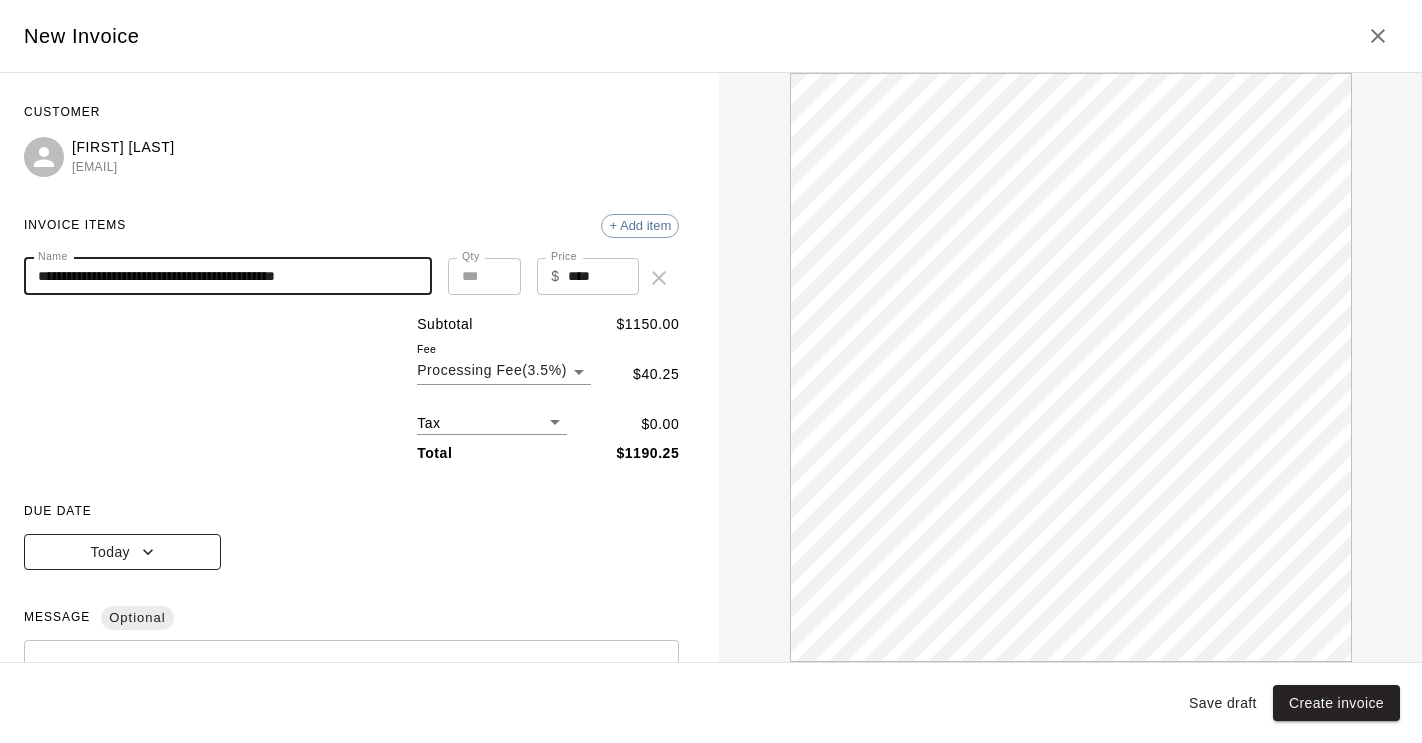 type on "**********" 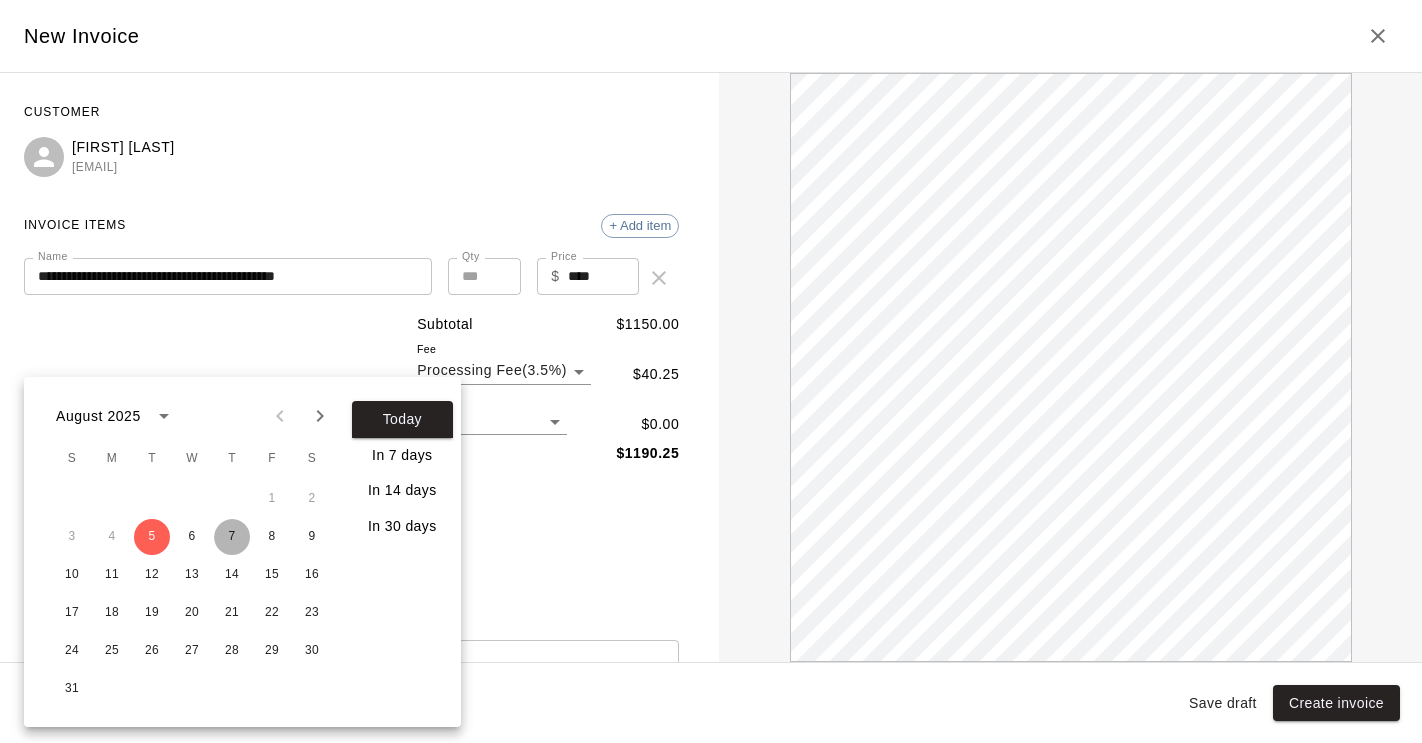 click on "7" at bounding box center (232, 537) 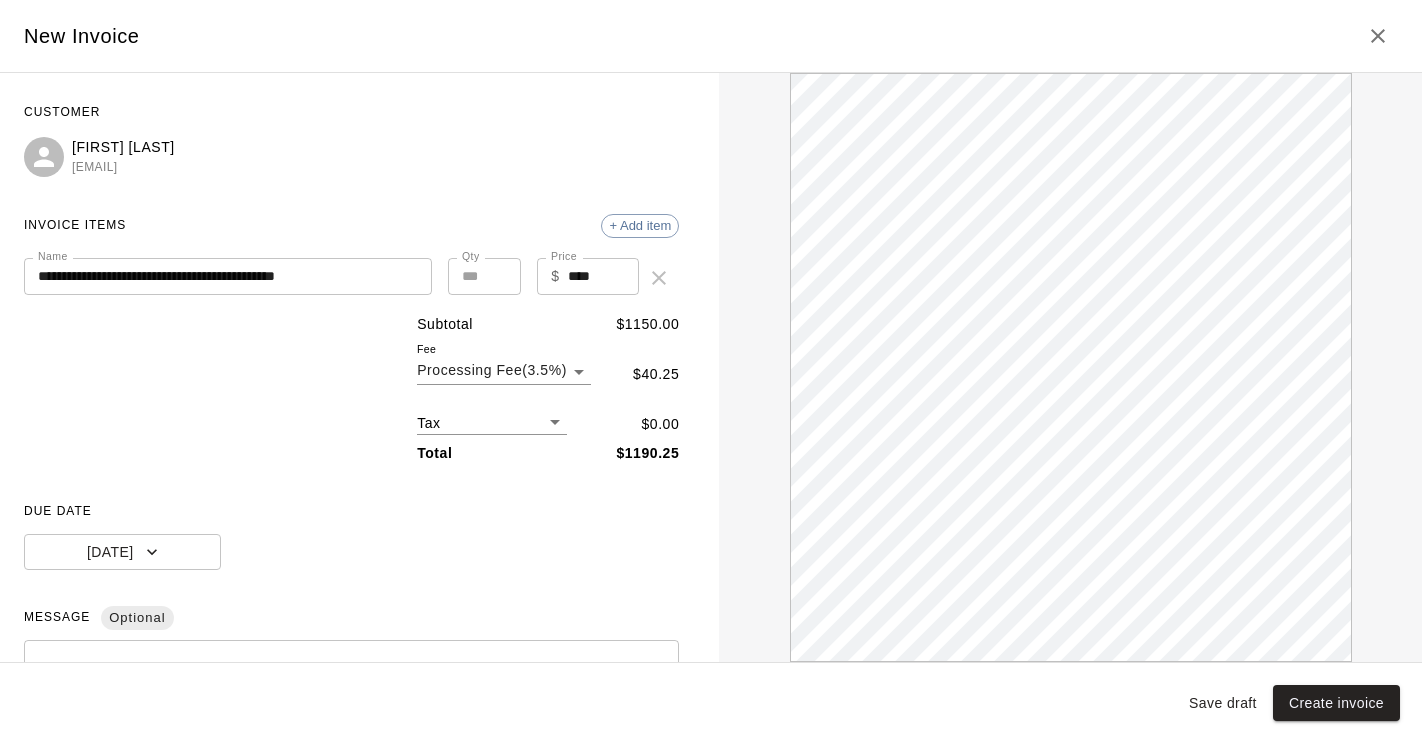 scroll, scrollTop: 0, scrollLeft: 0, axis: both 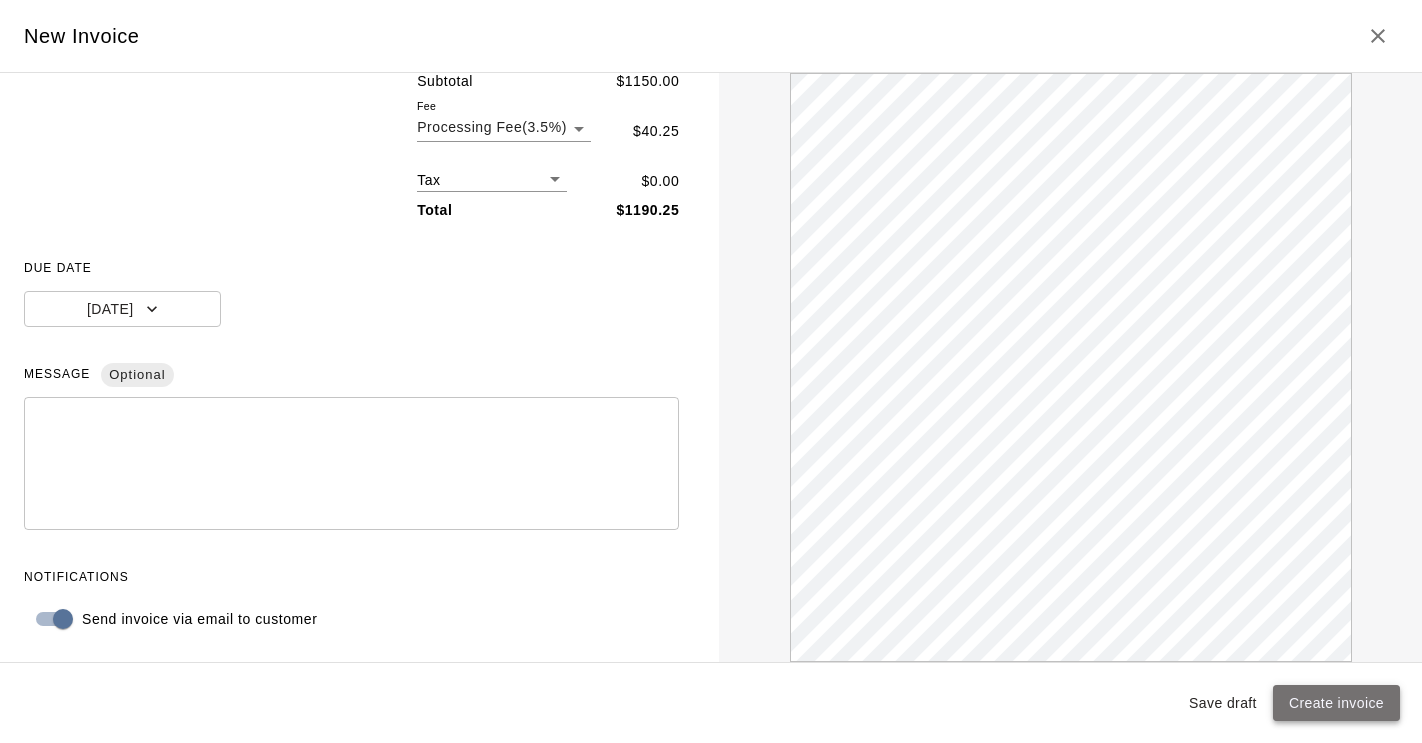 click on "Create invoice" at bounding box center [1336, 703] 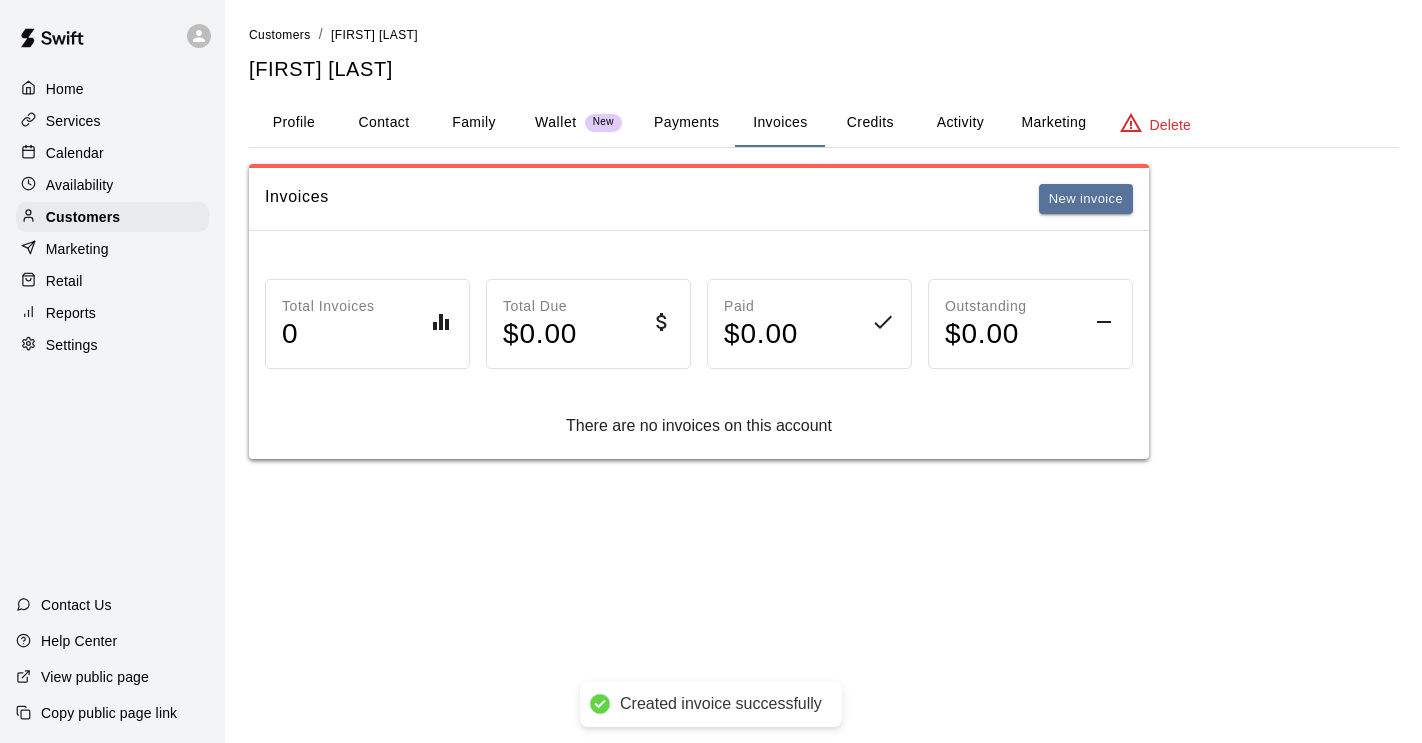 scroll, scrollTop: 0, scrollLeft: 0, axis: both 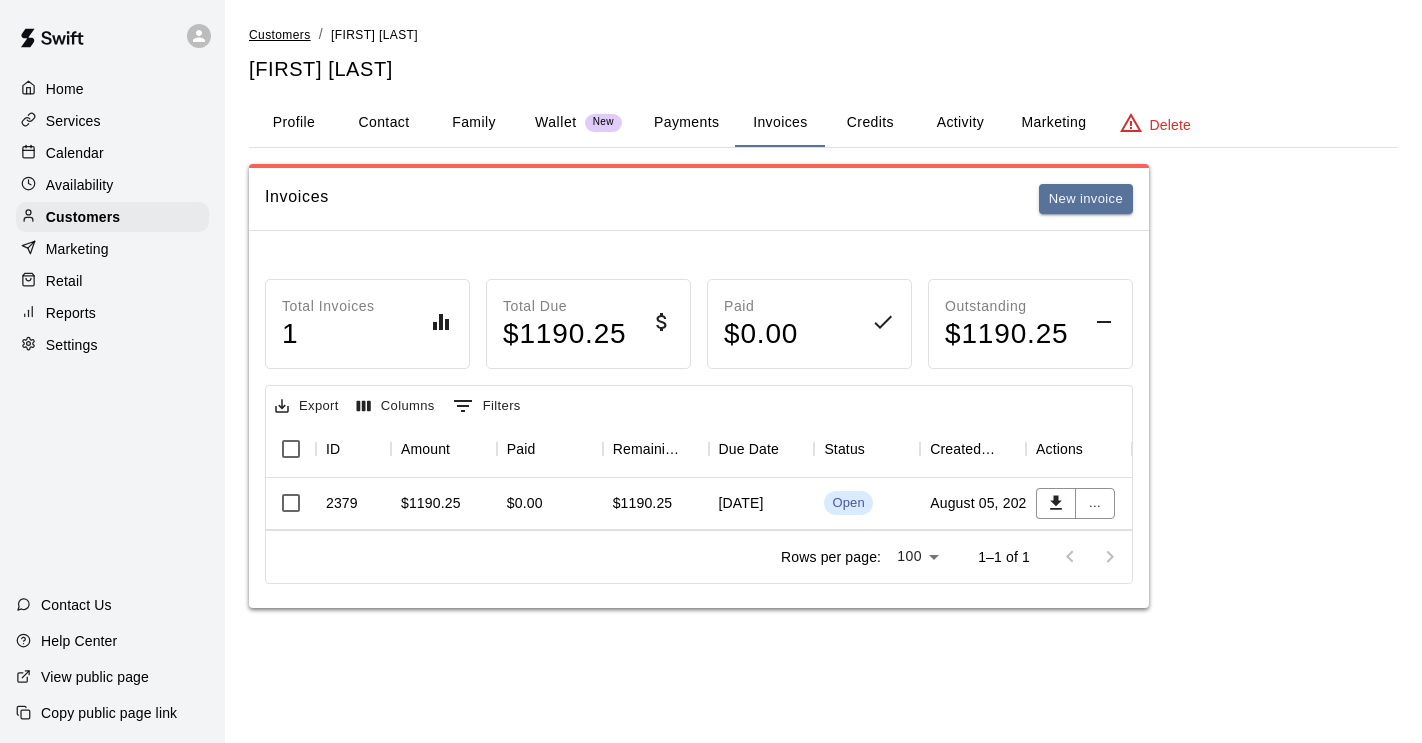 click on "Customers" at bounding box center (280, 35) 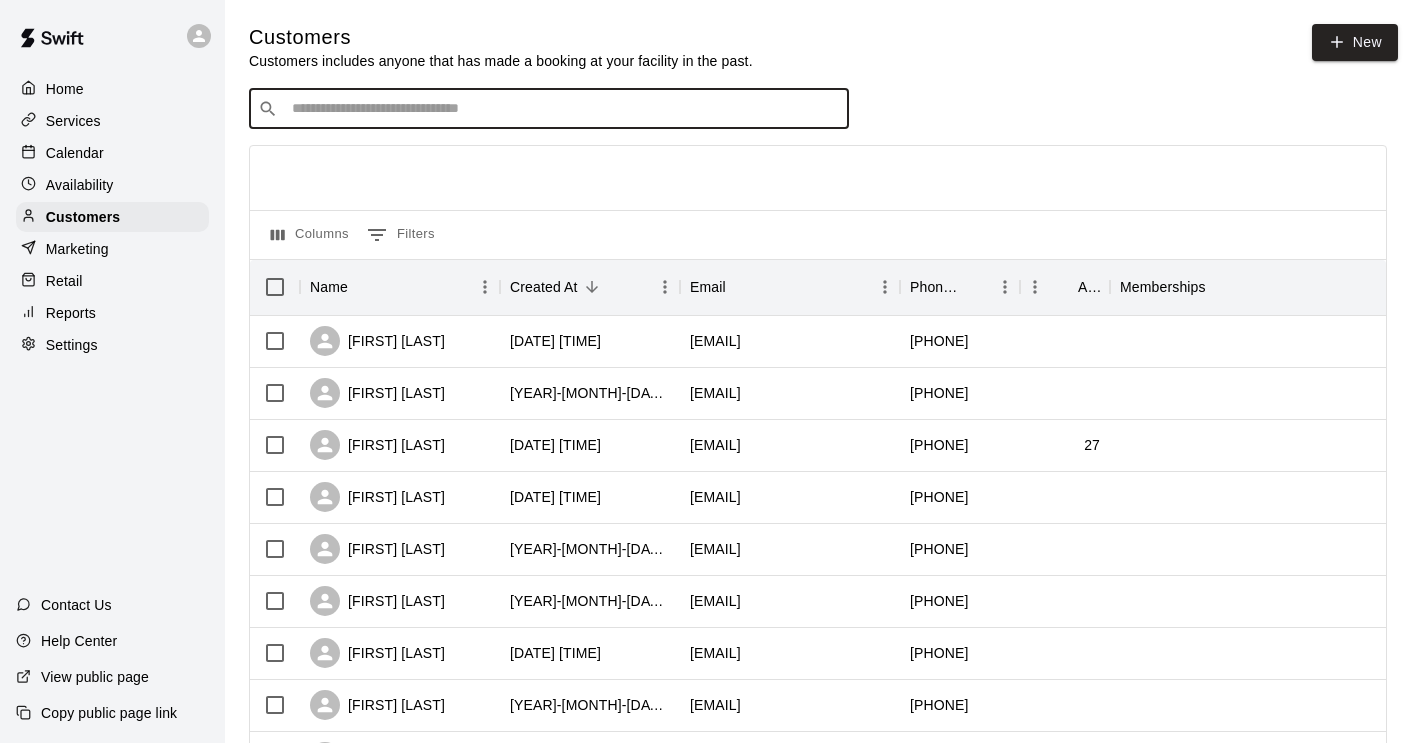 click at bounding box center (563, 109) 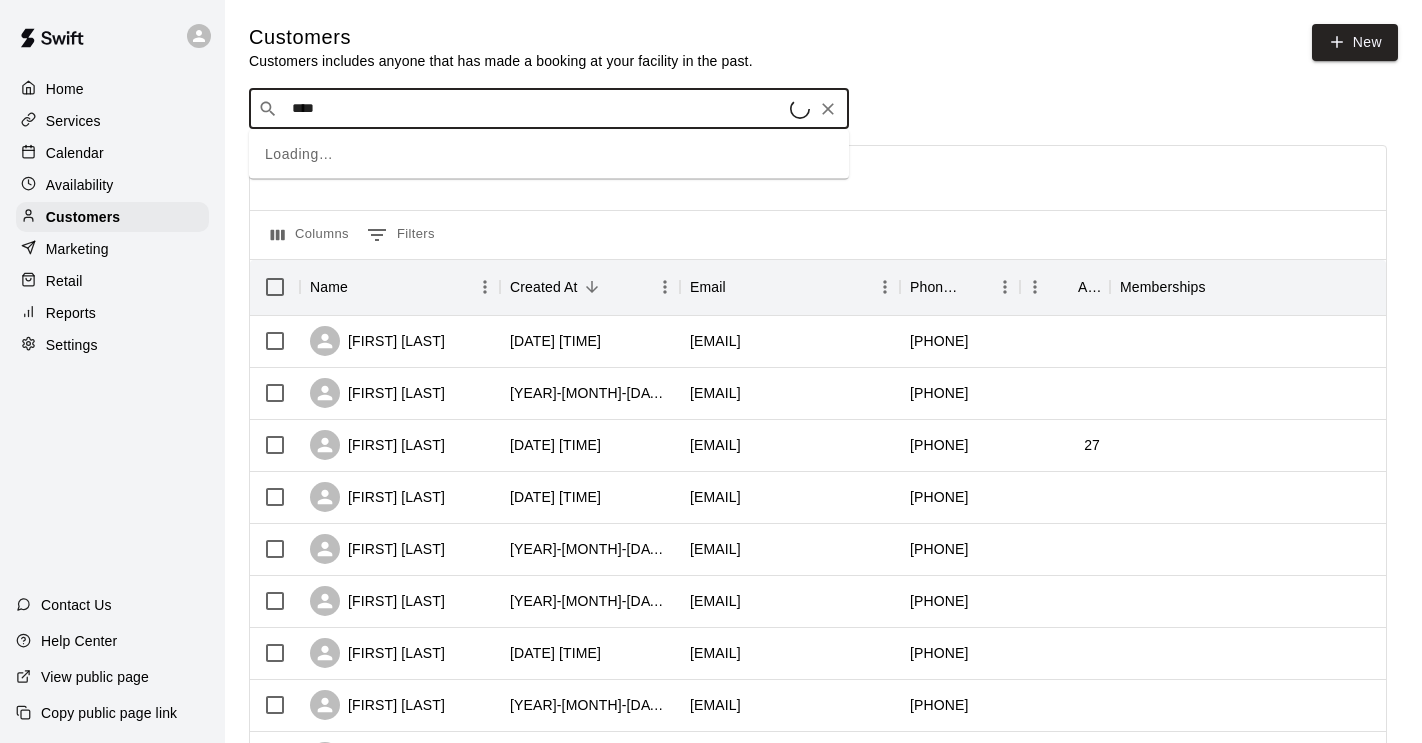 type on "*****" 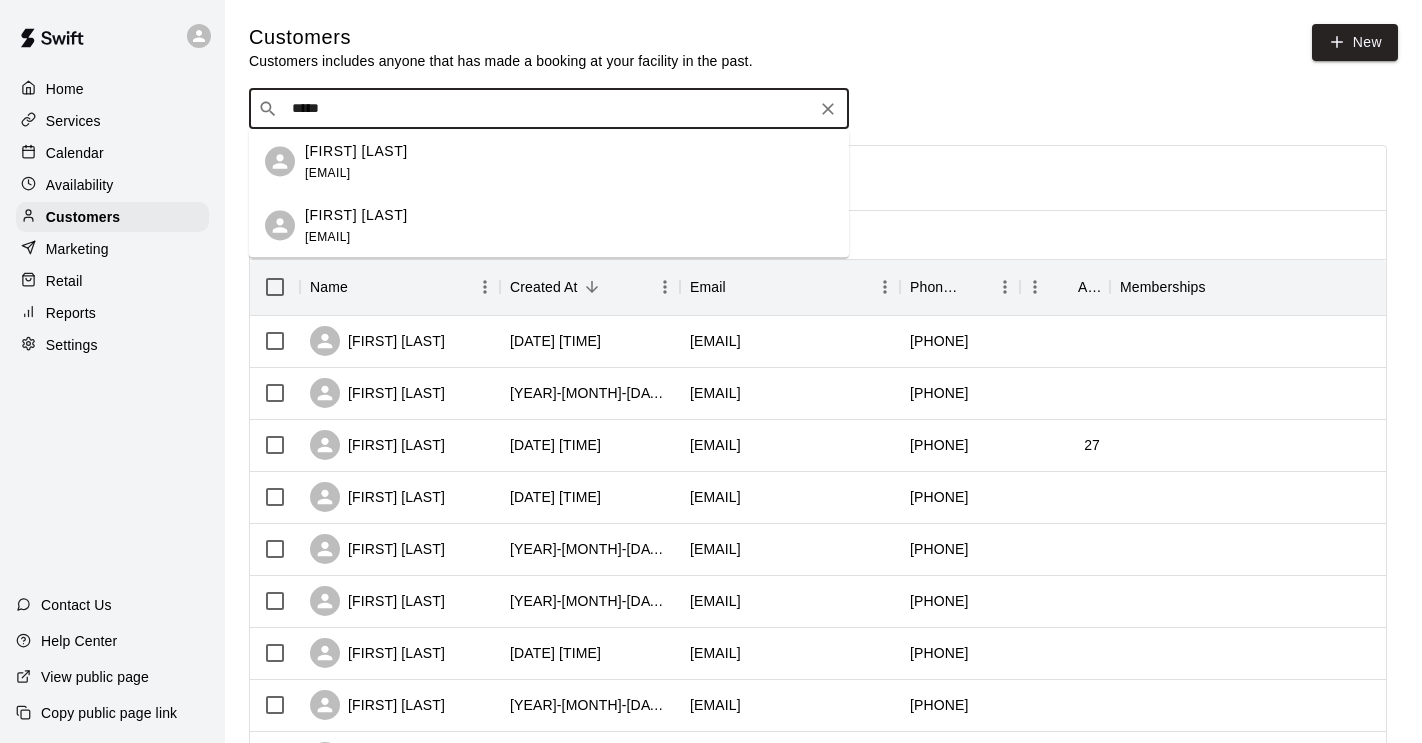 click on "[FIRST] [LAST]" at bounding box center (356, 214) 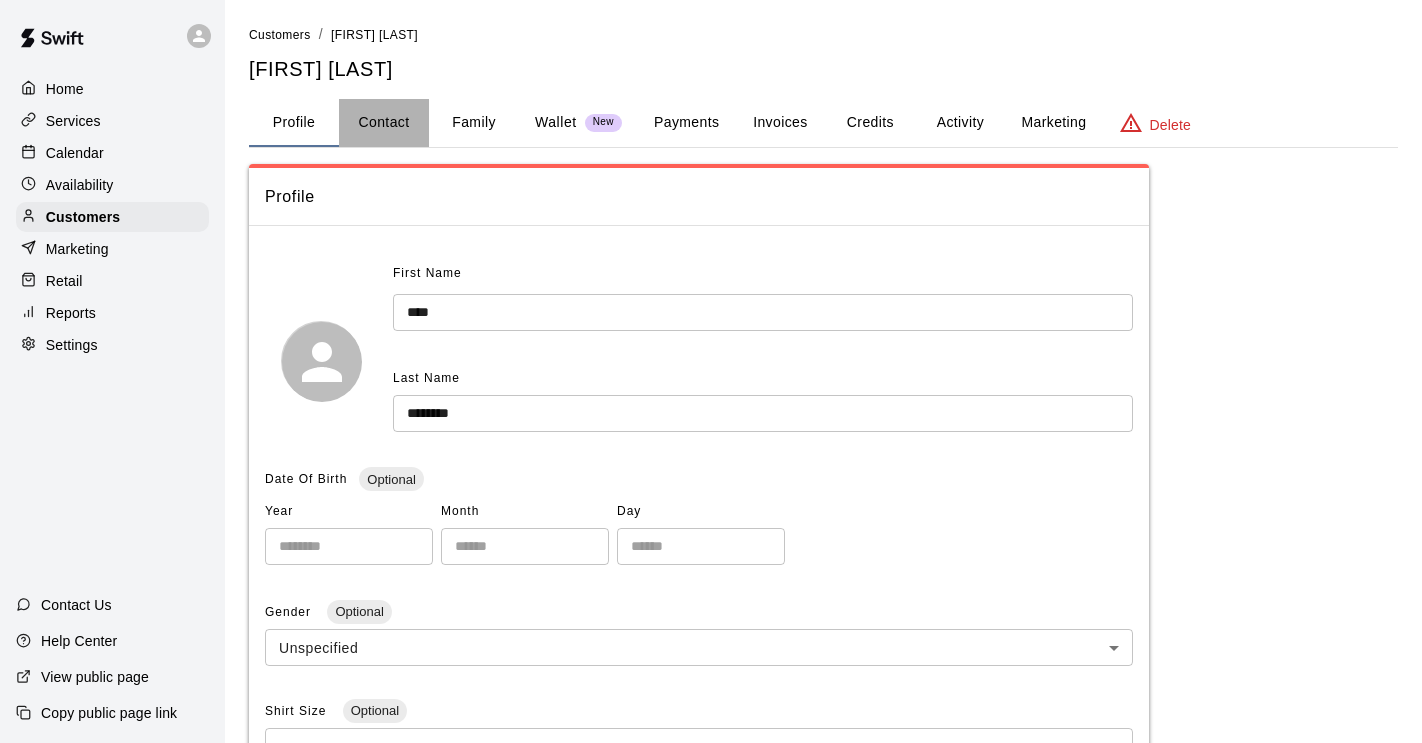click on "Contact" at bounding box center (384, 123) 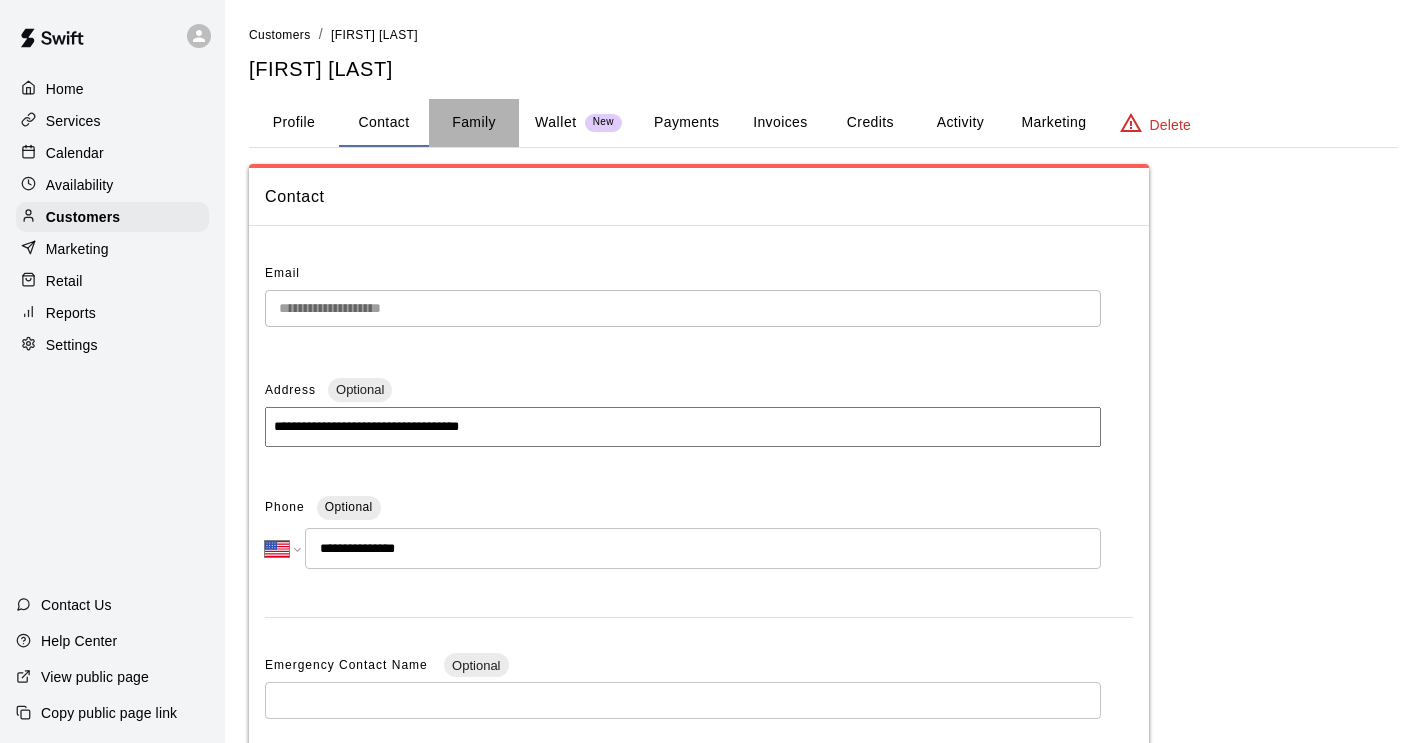 click on "Family" at bounding box center (474, 123) 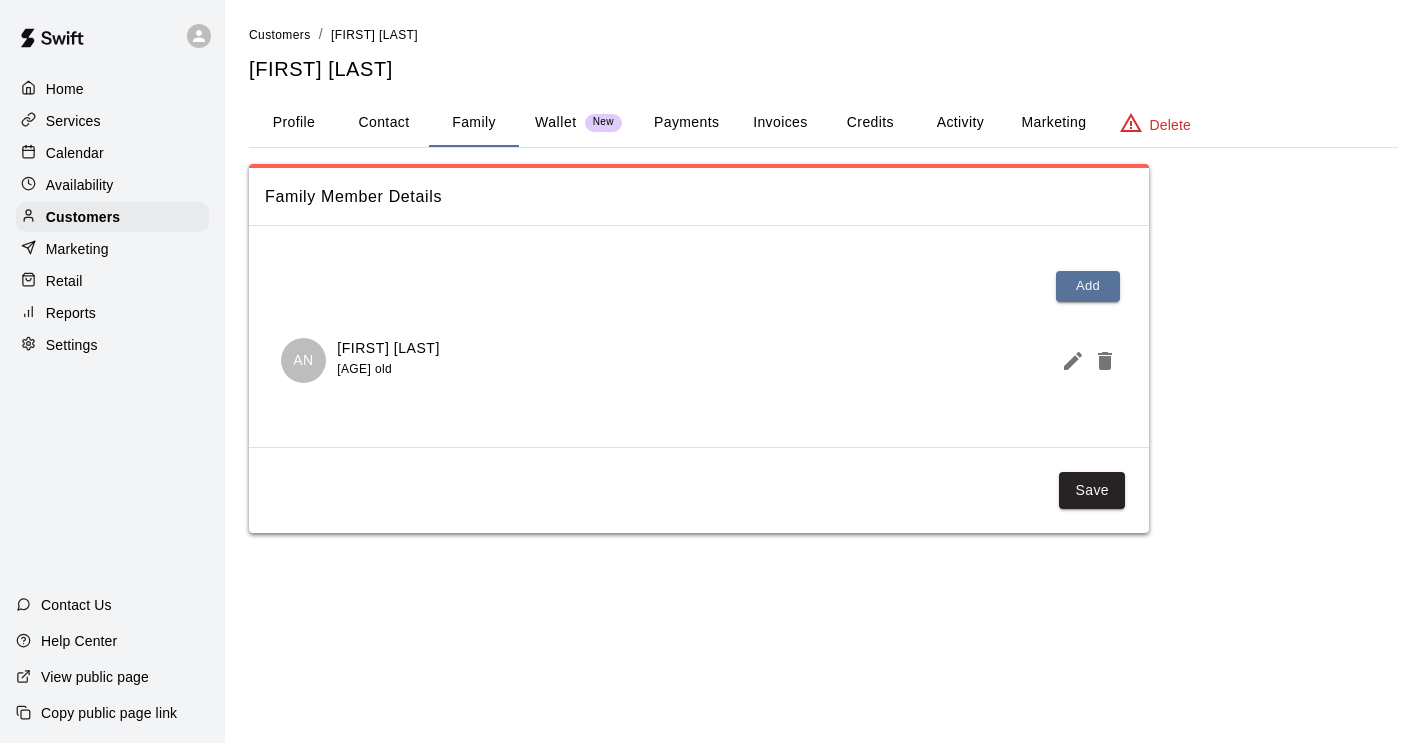 click on "Invoices" at bounding box center [780, 123] 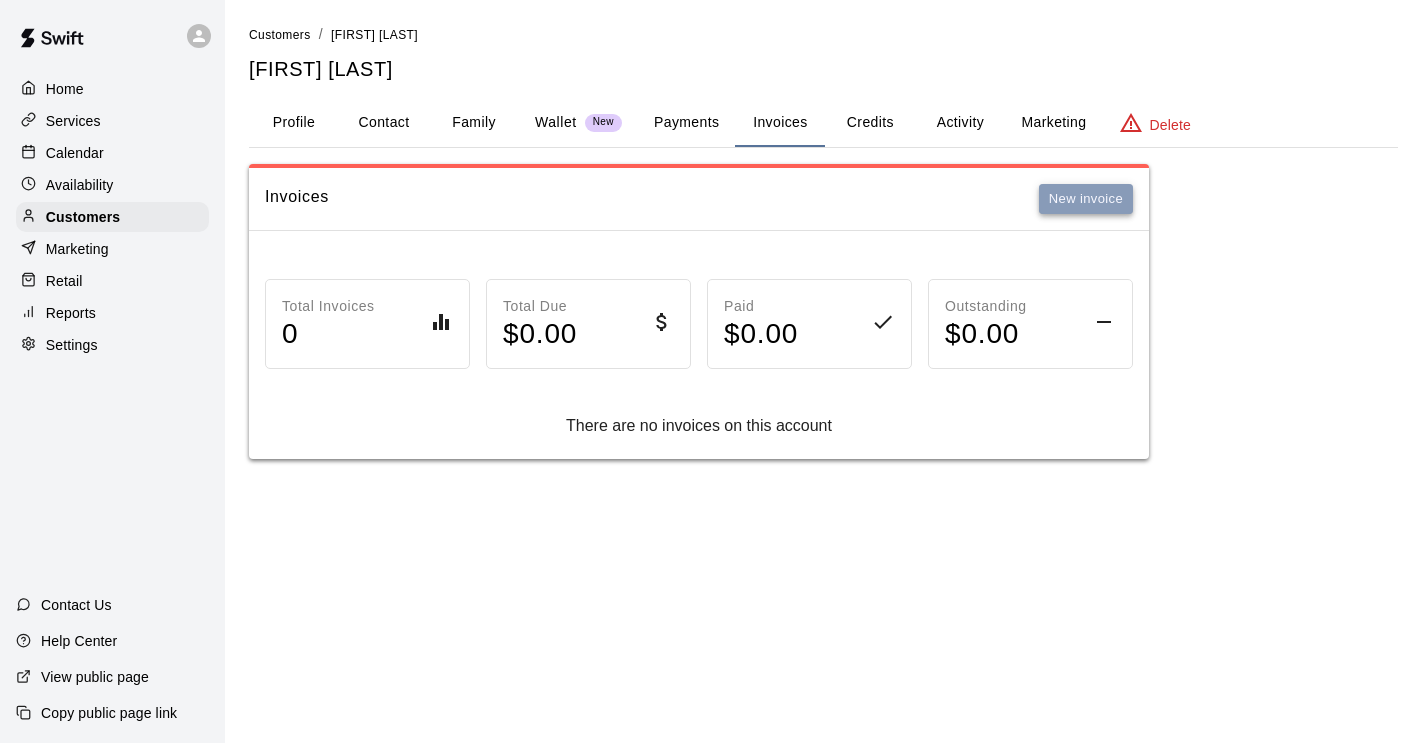 click on "New invoice" at bounding box center (1086, 199) 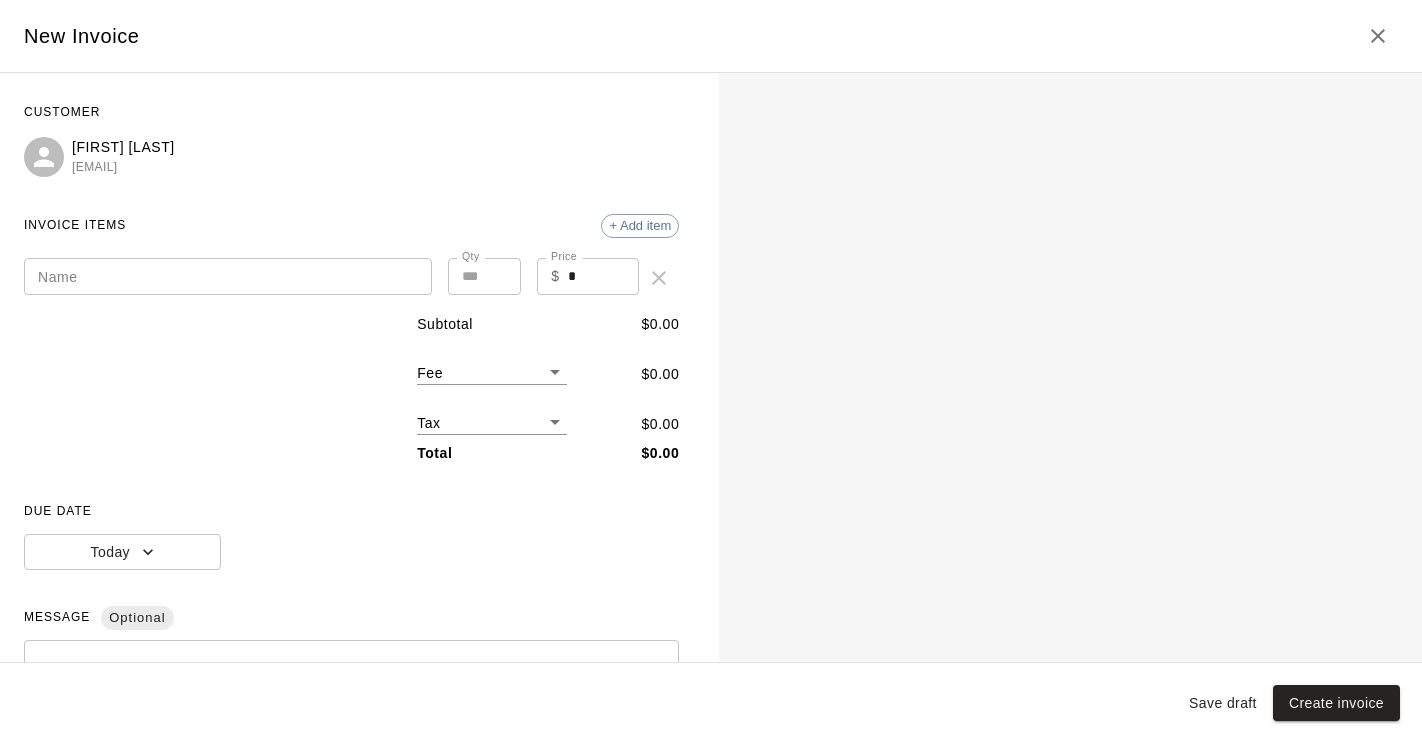 click on "Name" at bounding box center (228, 276) 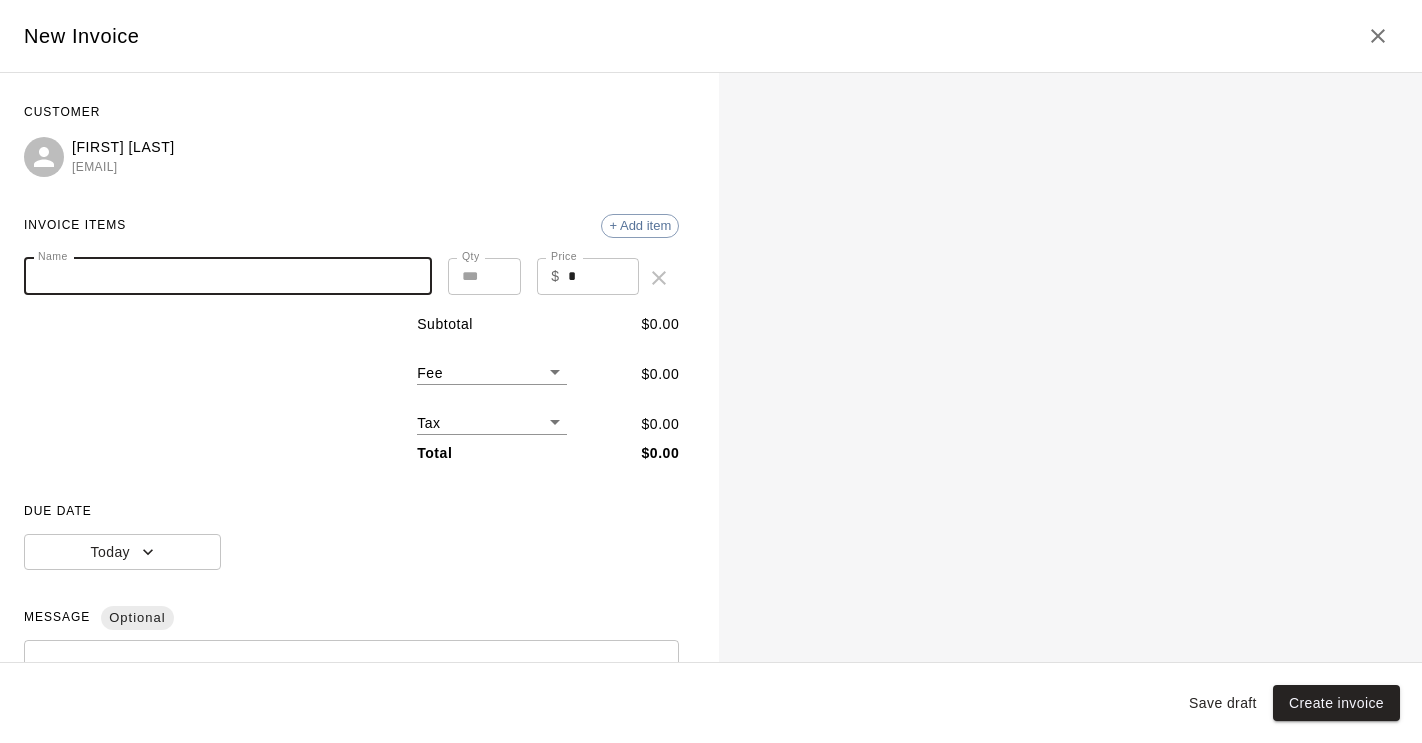 paste on "**********" 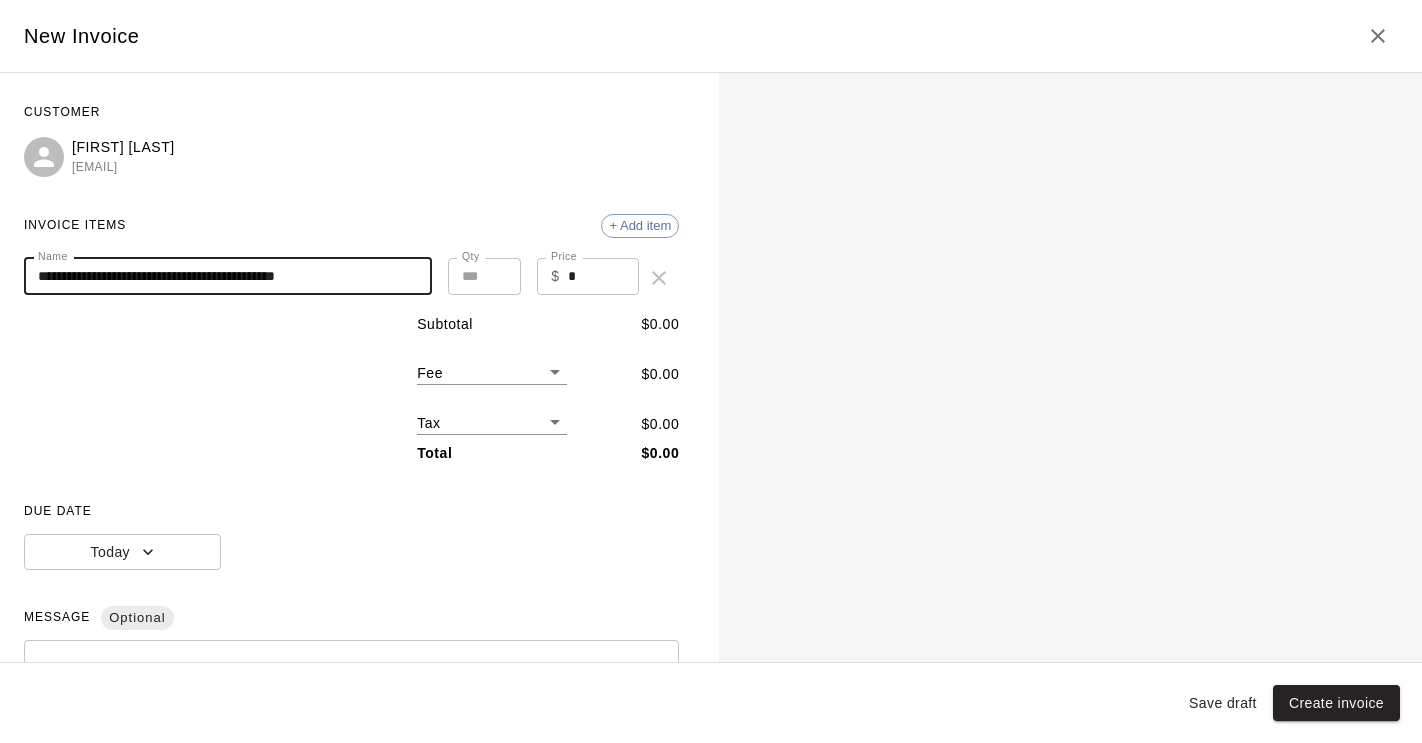 type on "**********" 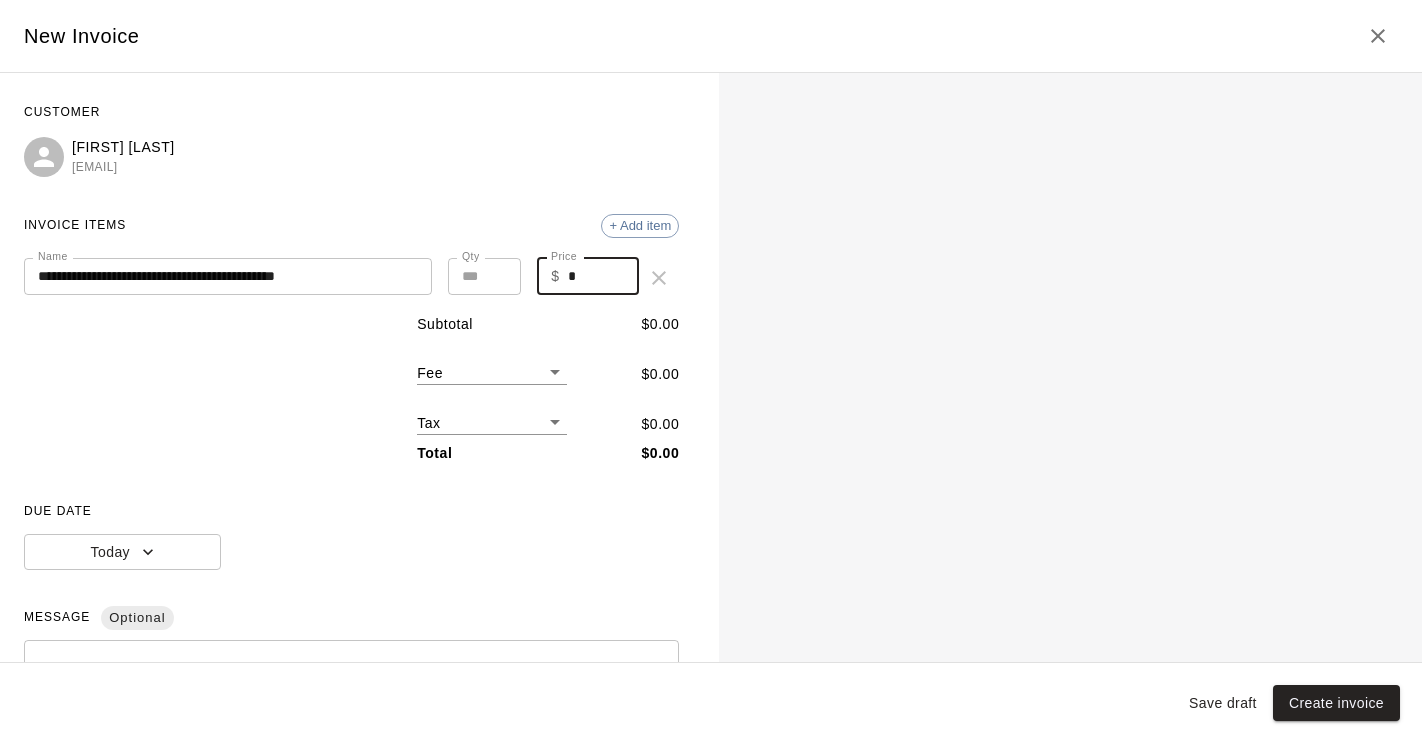 drag, startPoint x: 581, startPoint y: 271, endPoint x: 565, endPoint y: 271, distance: 16 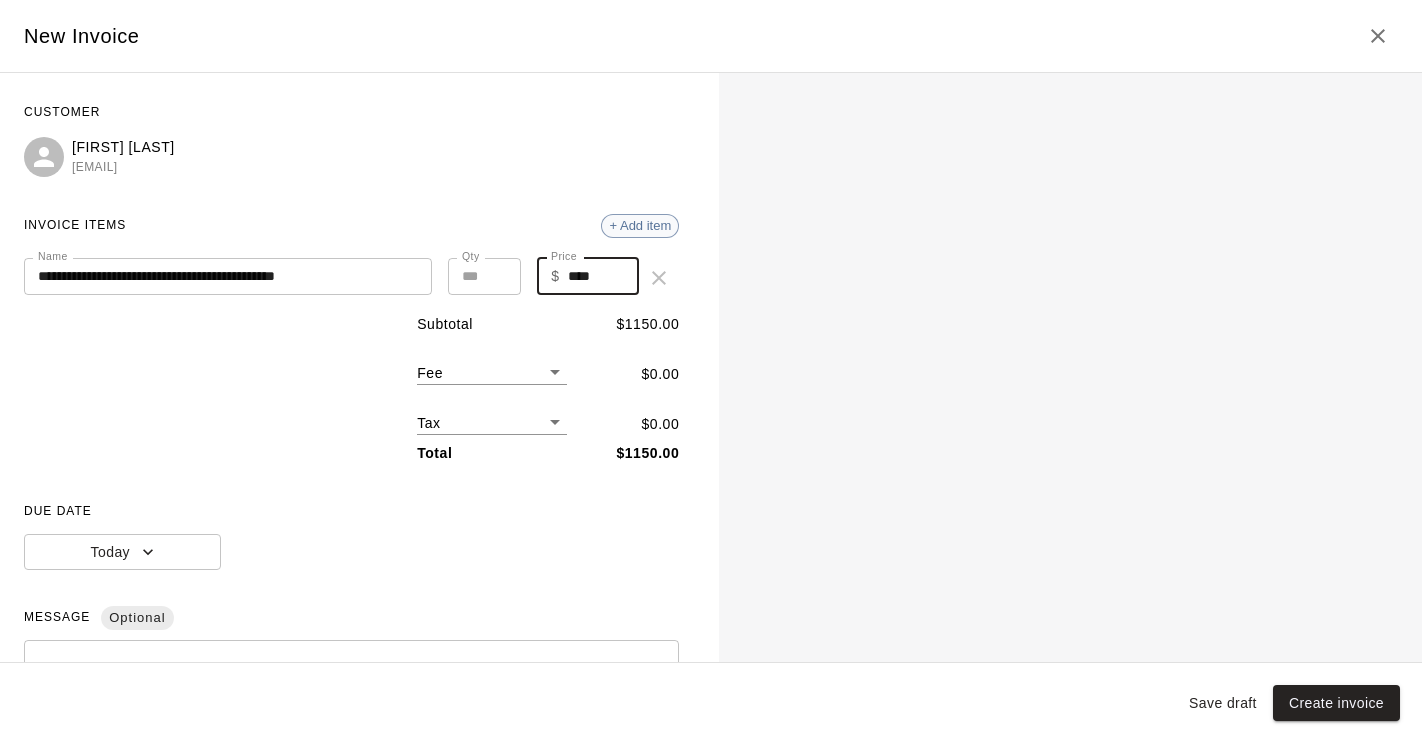type on "****" 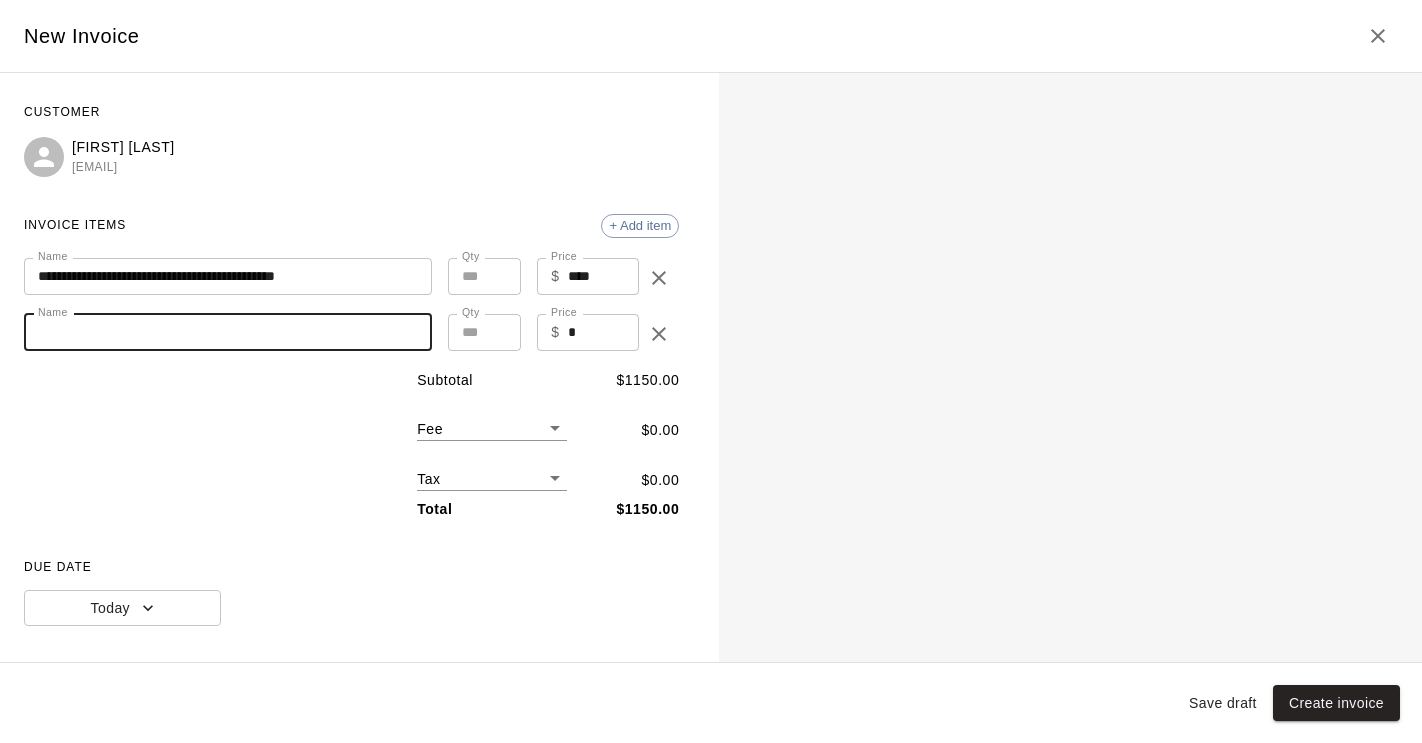 click on "Name" at bounding box center [228, 332] 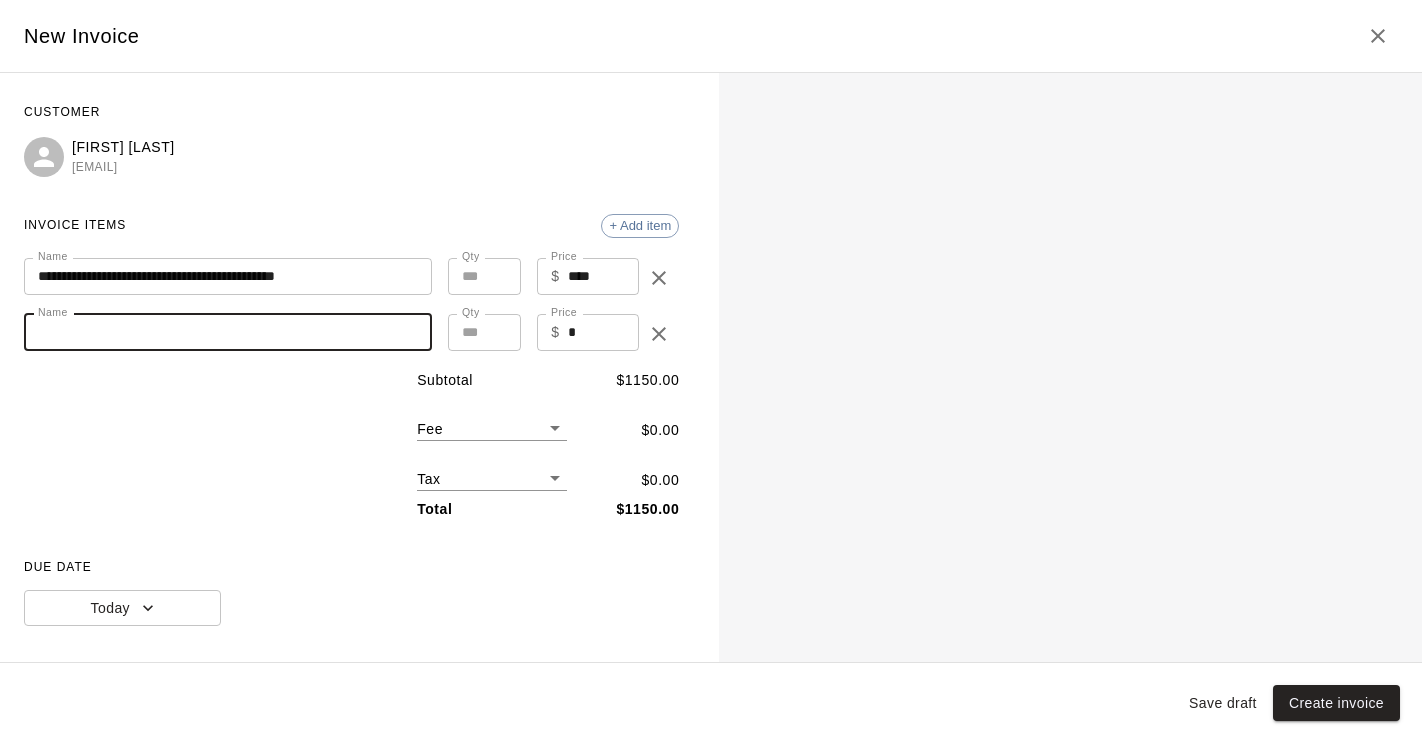 click on "Name" at bounding box center [228, 332] 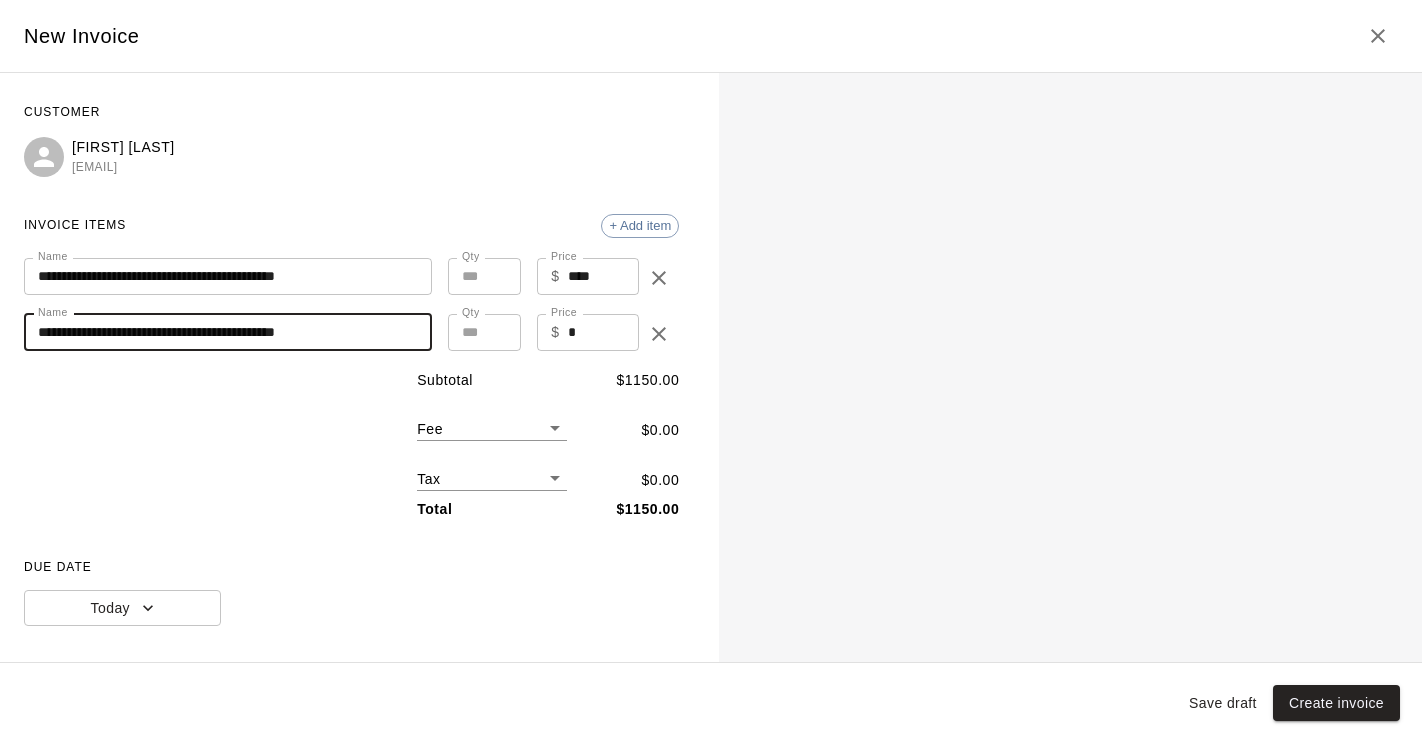 drag, startPoint x: 398, startPoint y: 333, endPoint x: 0, endPoint y: 307, distance: 398.84833 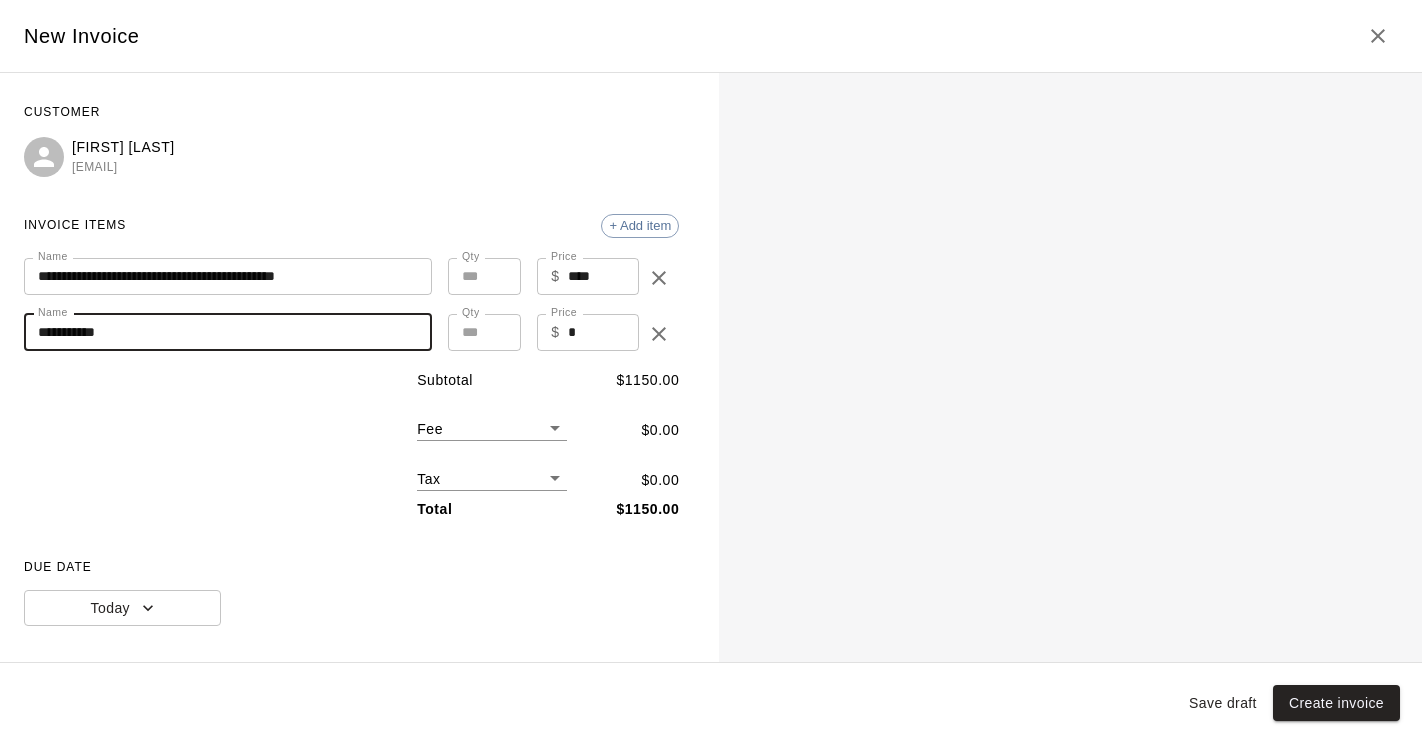 type on "**********" 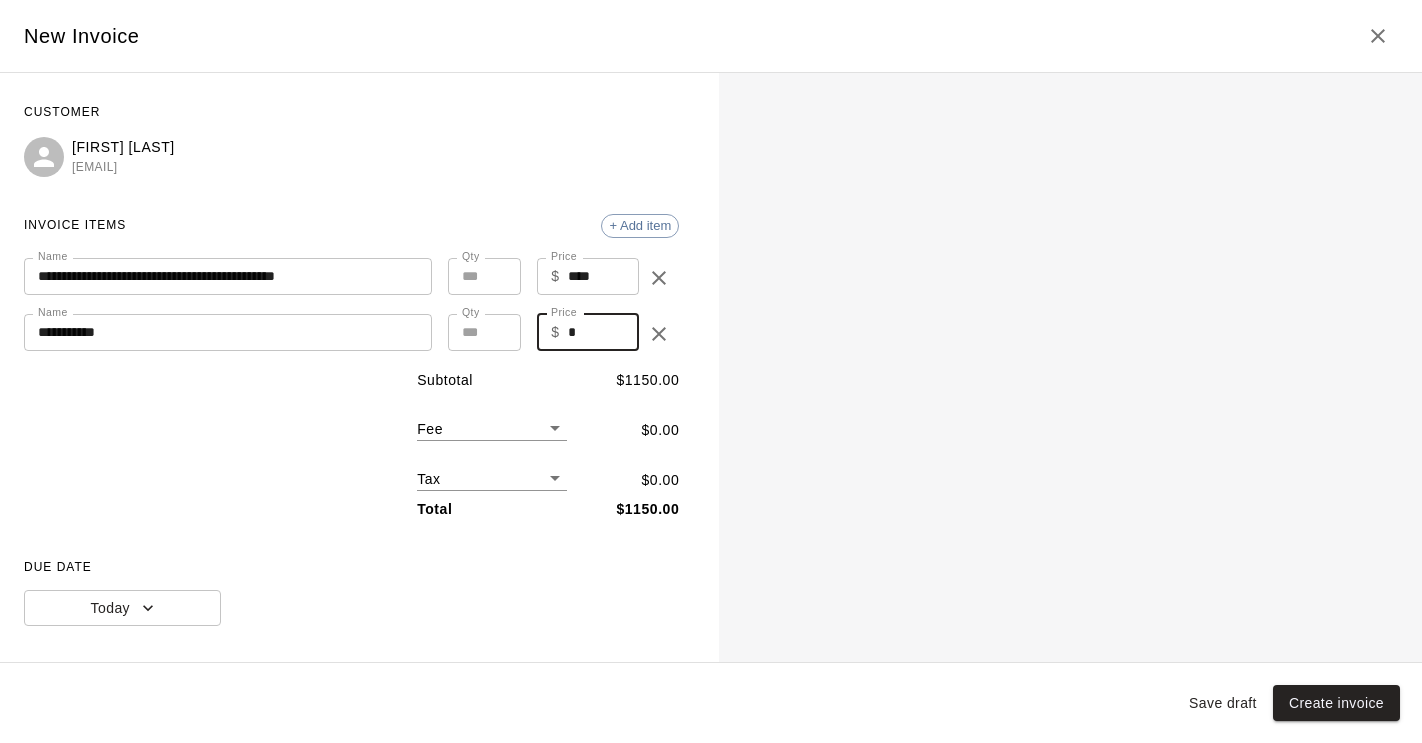 drag, startPoint x: 581, startPoint y: 334, endPoint x: 570, endPoint y: 334, distance: 11 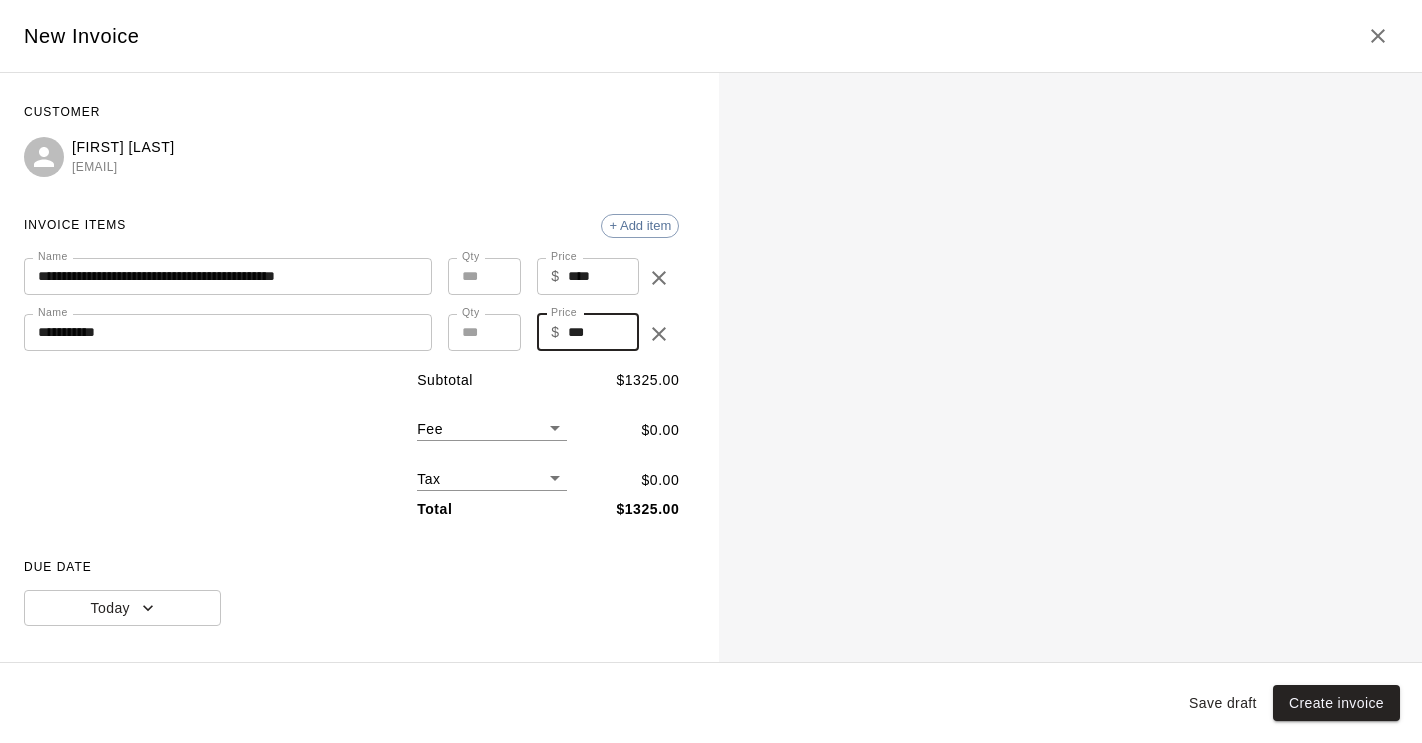 type on "***" 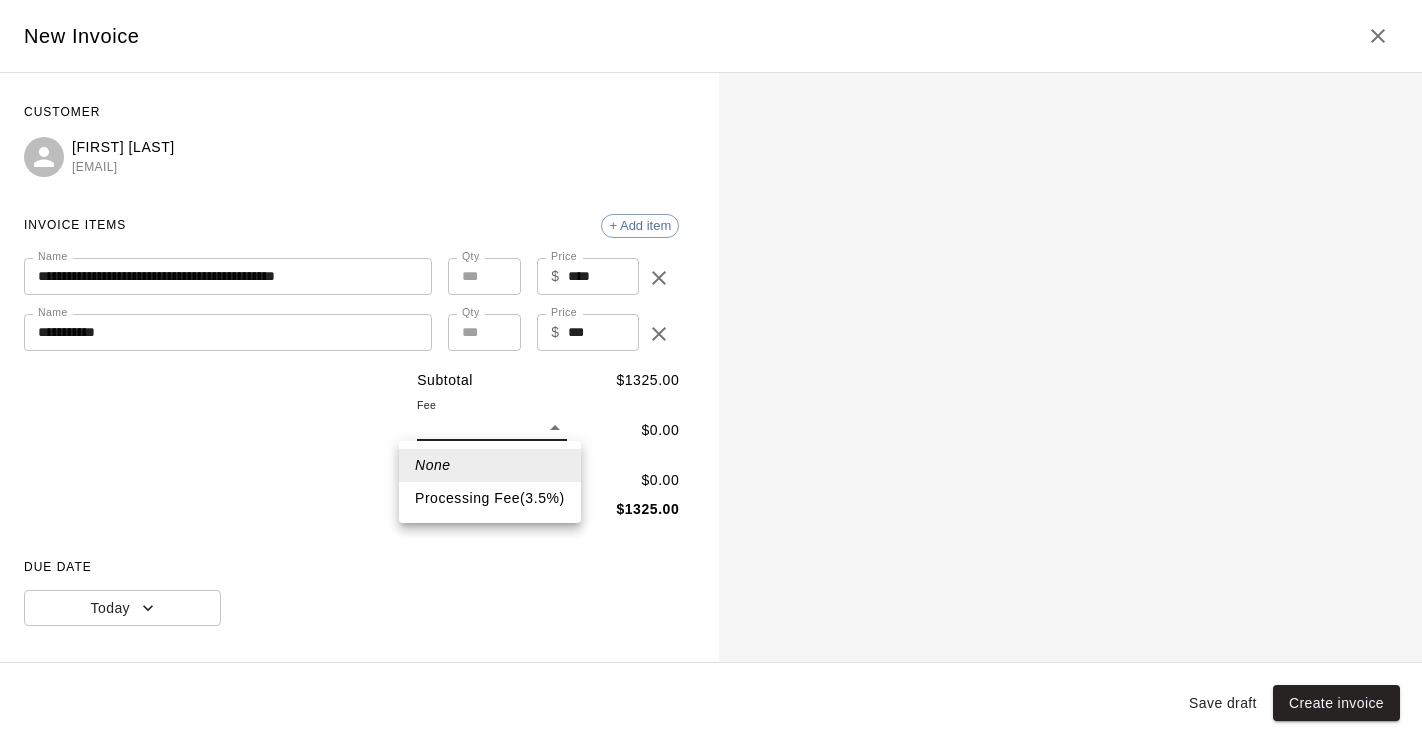 click on "**********" at bounding box center [711, 249] 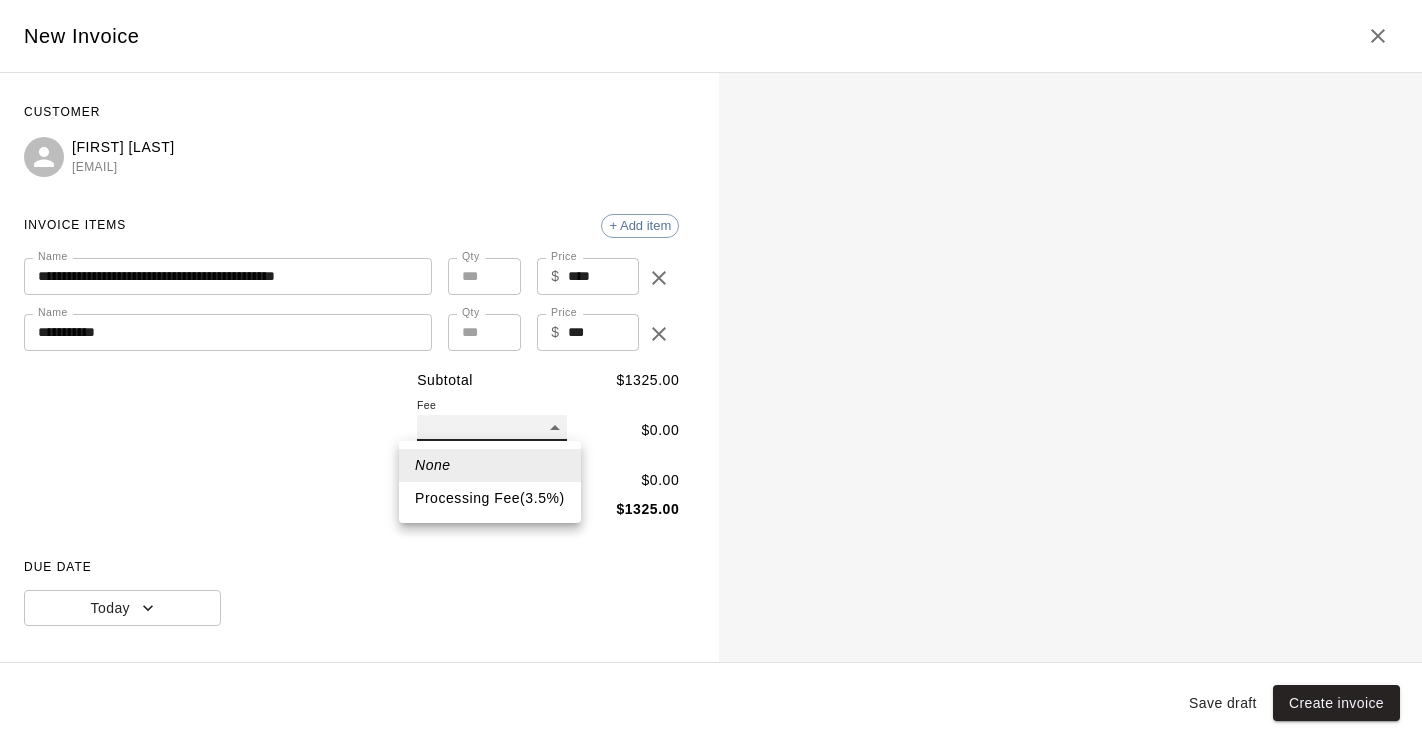 type on "**" 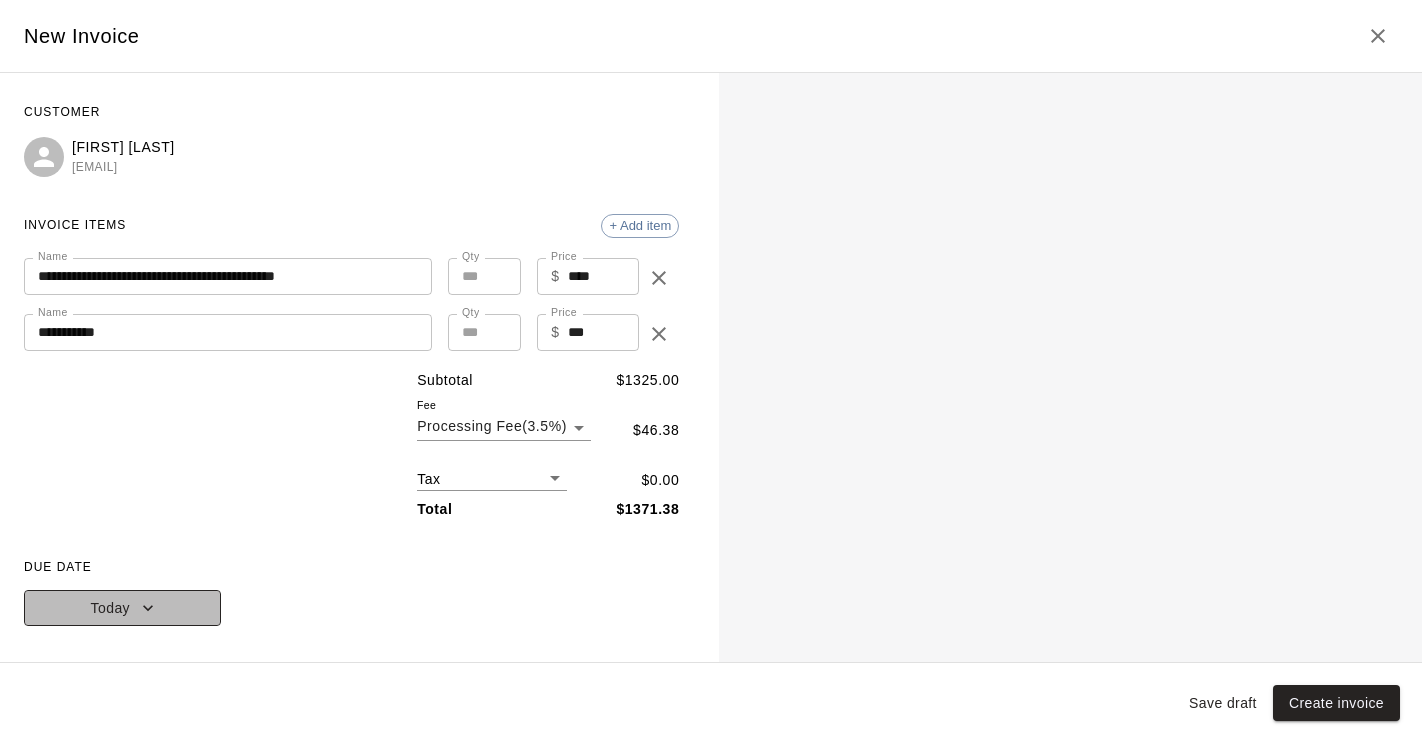 click on "Today" at bounding box center [122, 608] 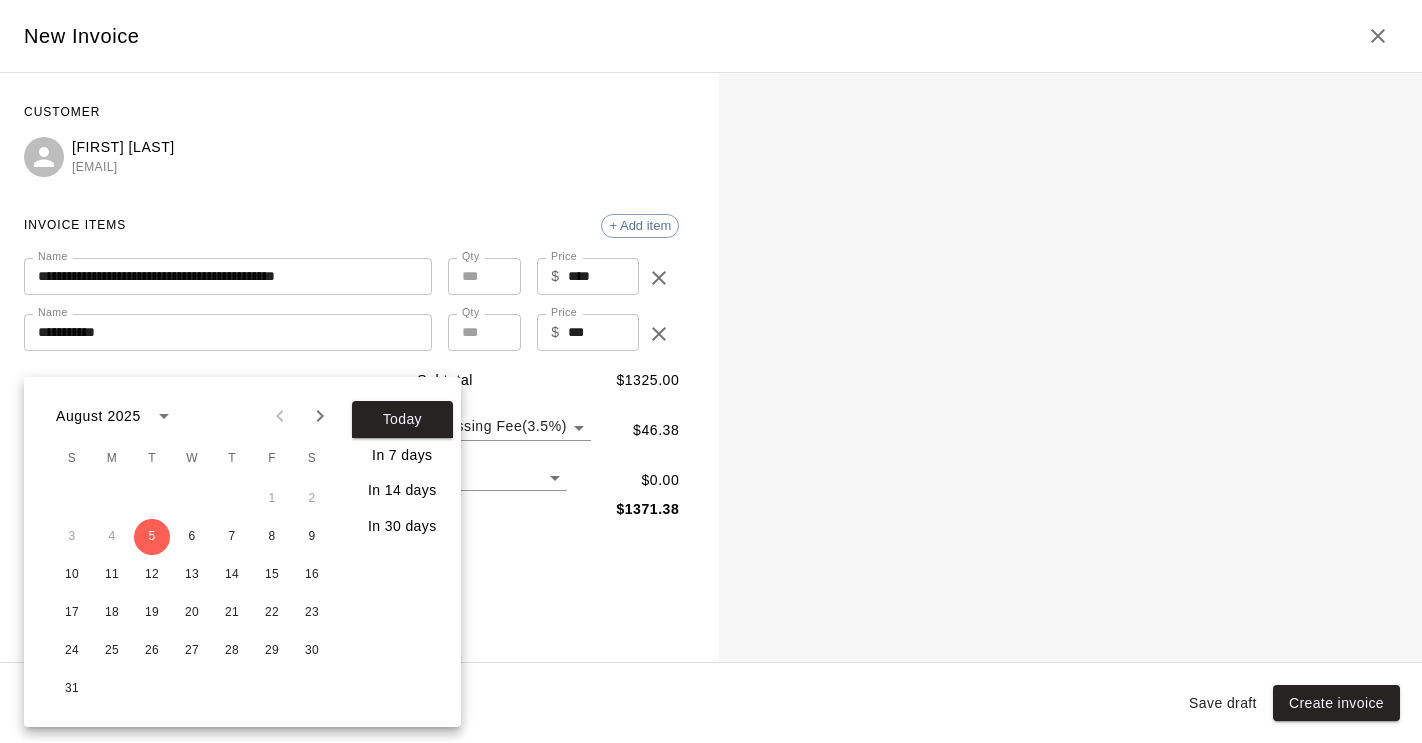 click at bounding box center (711, 371) 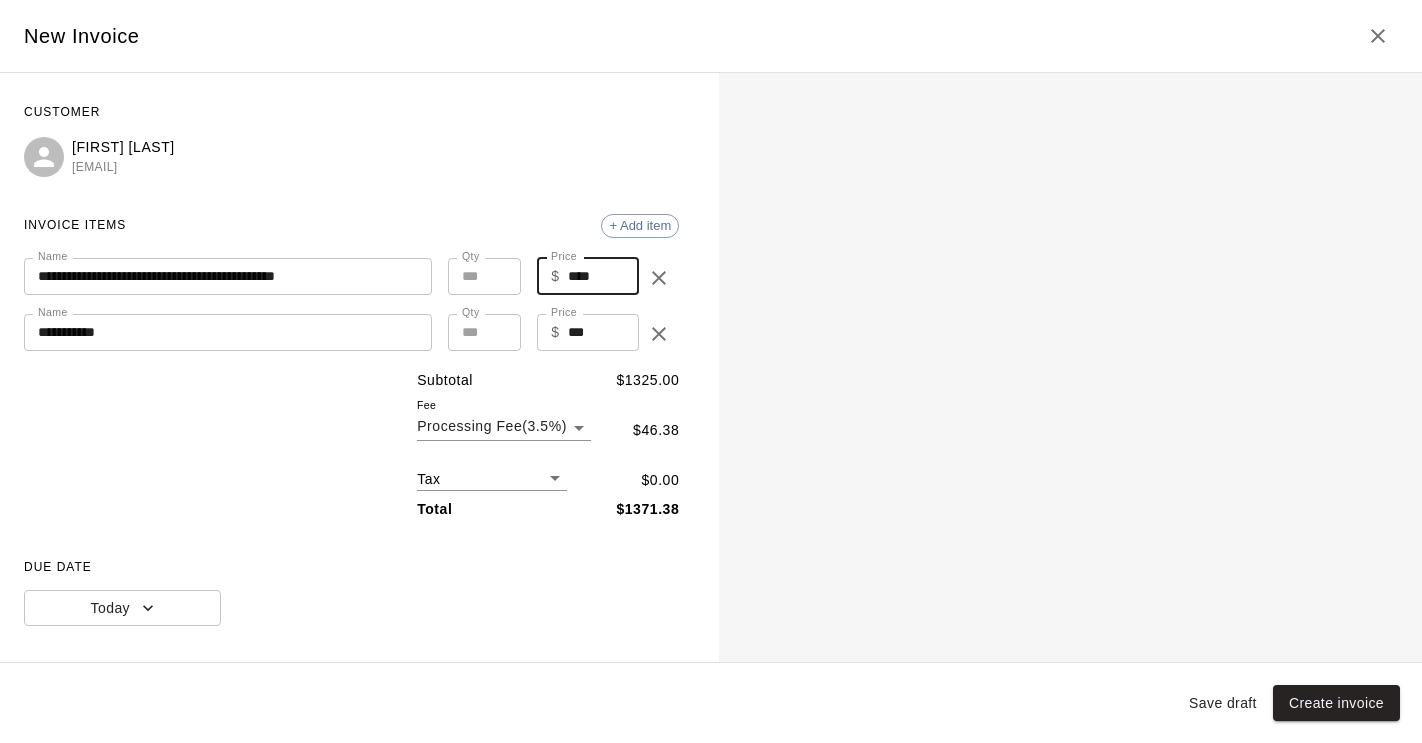 drag, startPoint x: 600, startPoint y: 275, endPoint x: 567, endPoint y: 275, distance: 33 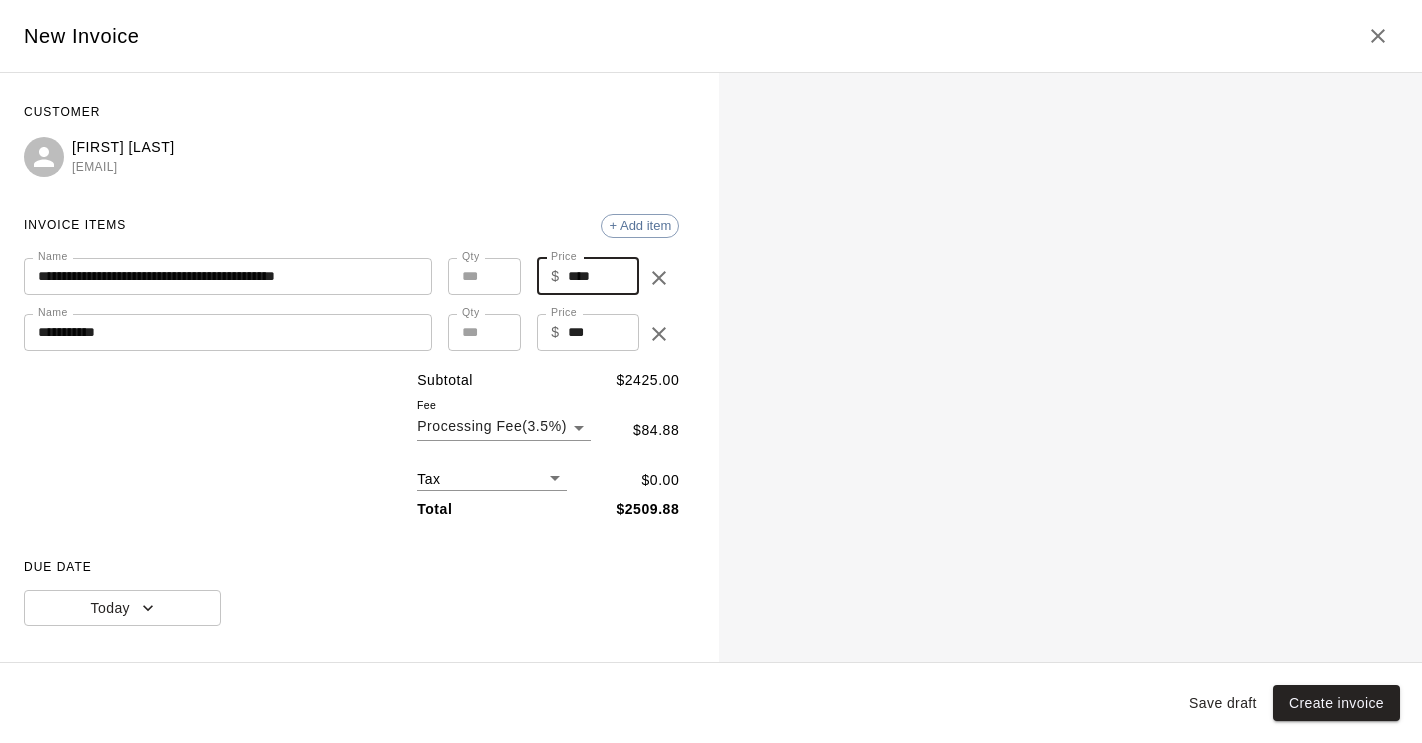 type on "****" 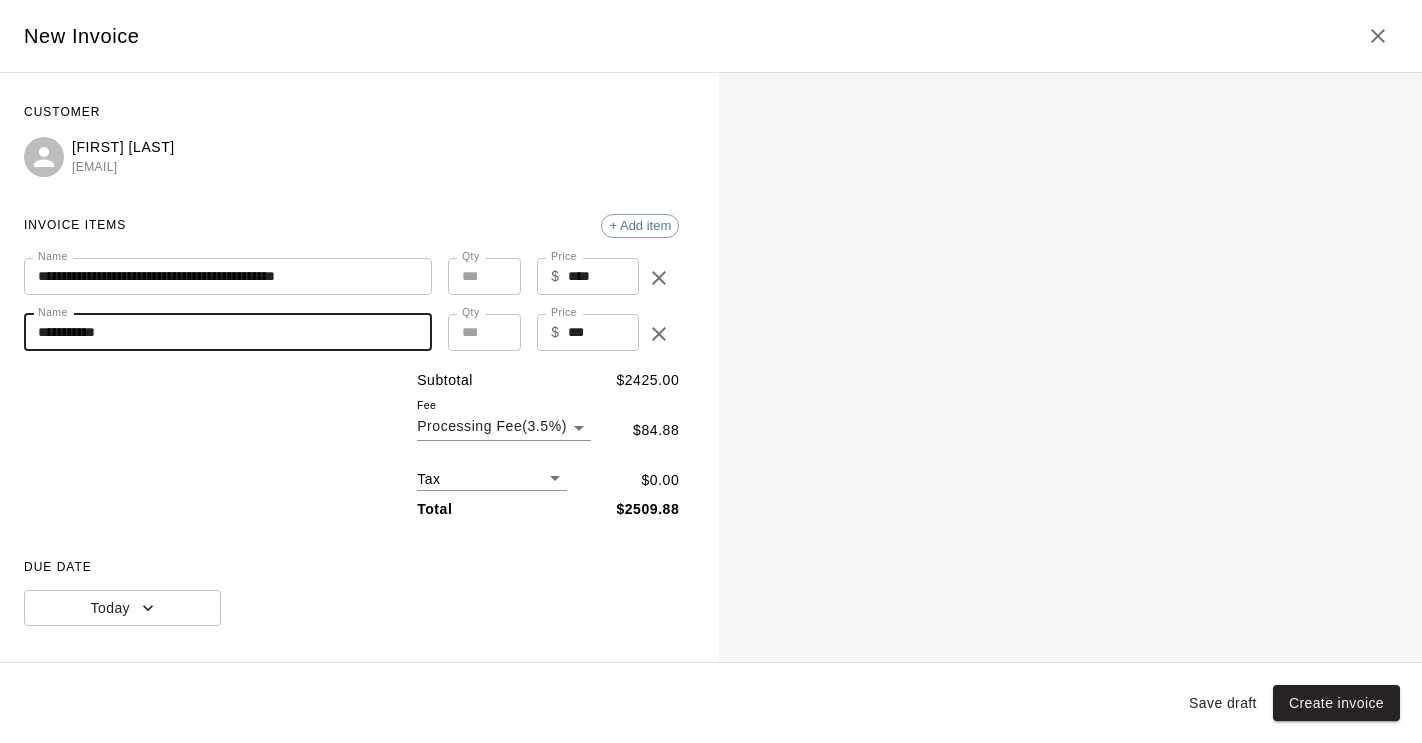 click on "**********" at bounding box center [228, 332] 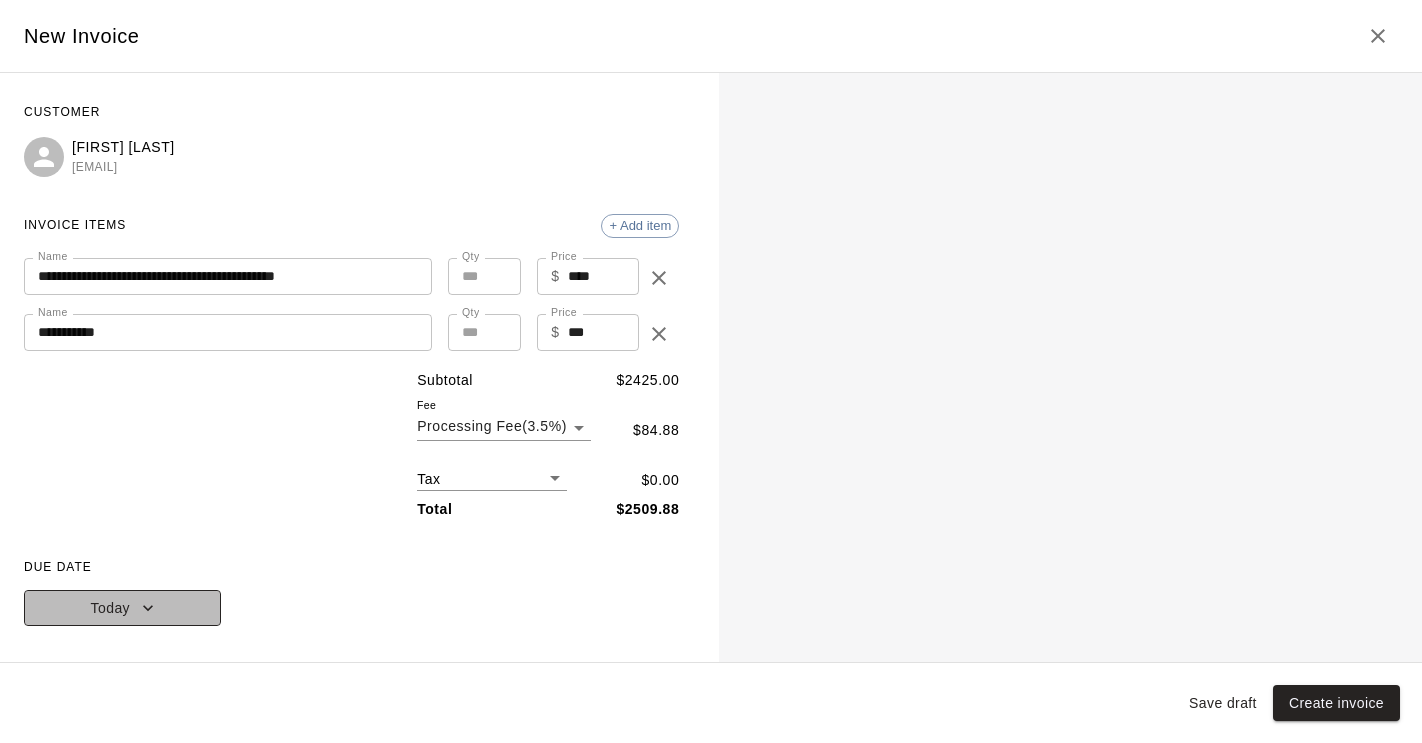 click on "Today" at bounding box center (122, 608) 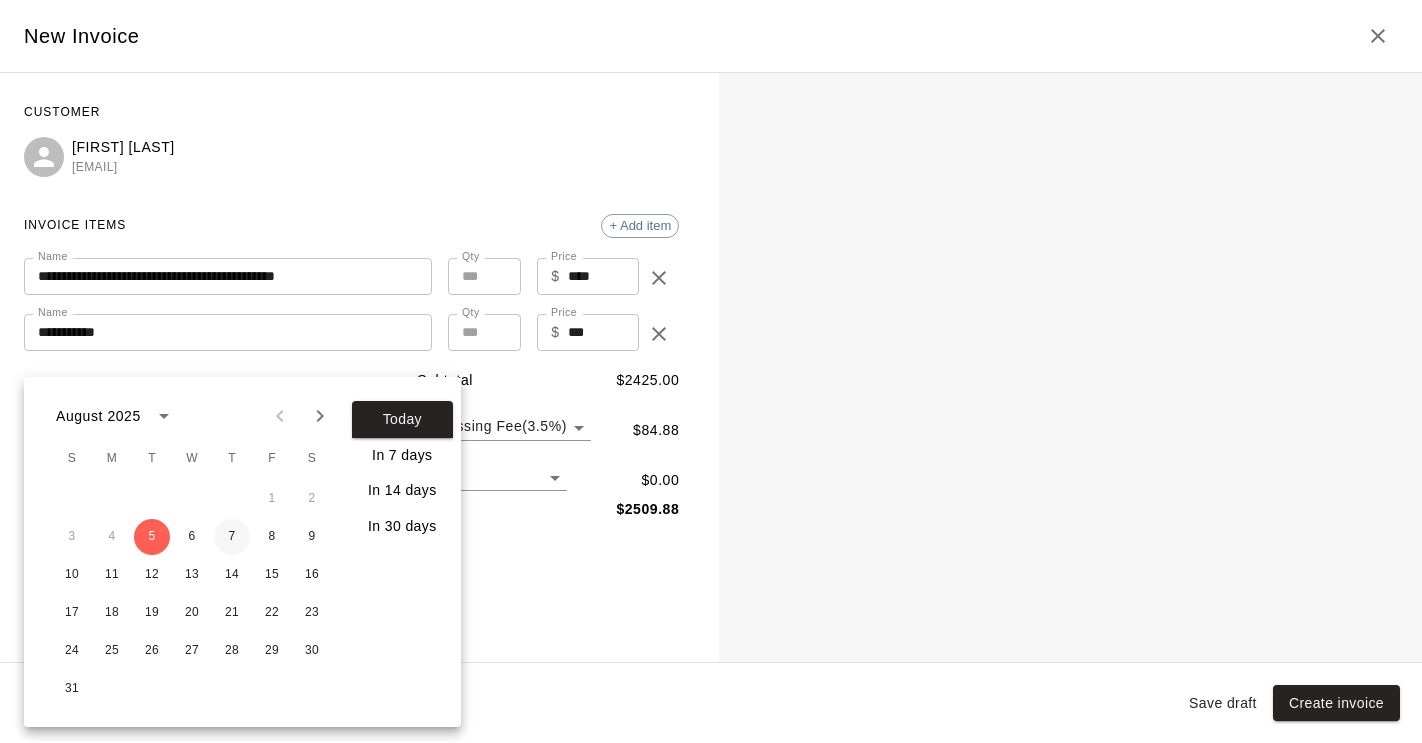 click on "7" at bounding box center [232, 537] 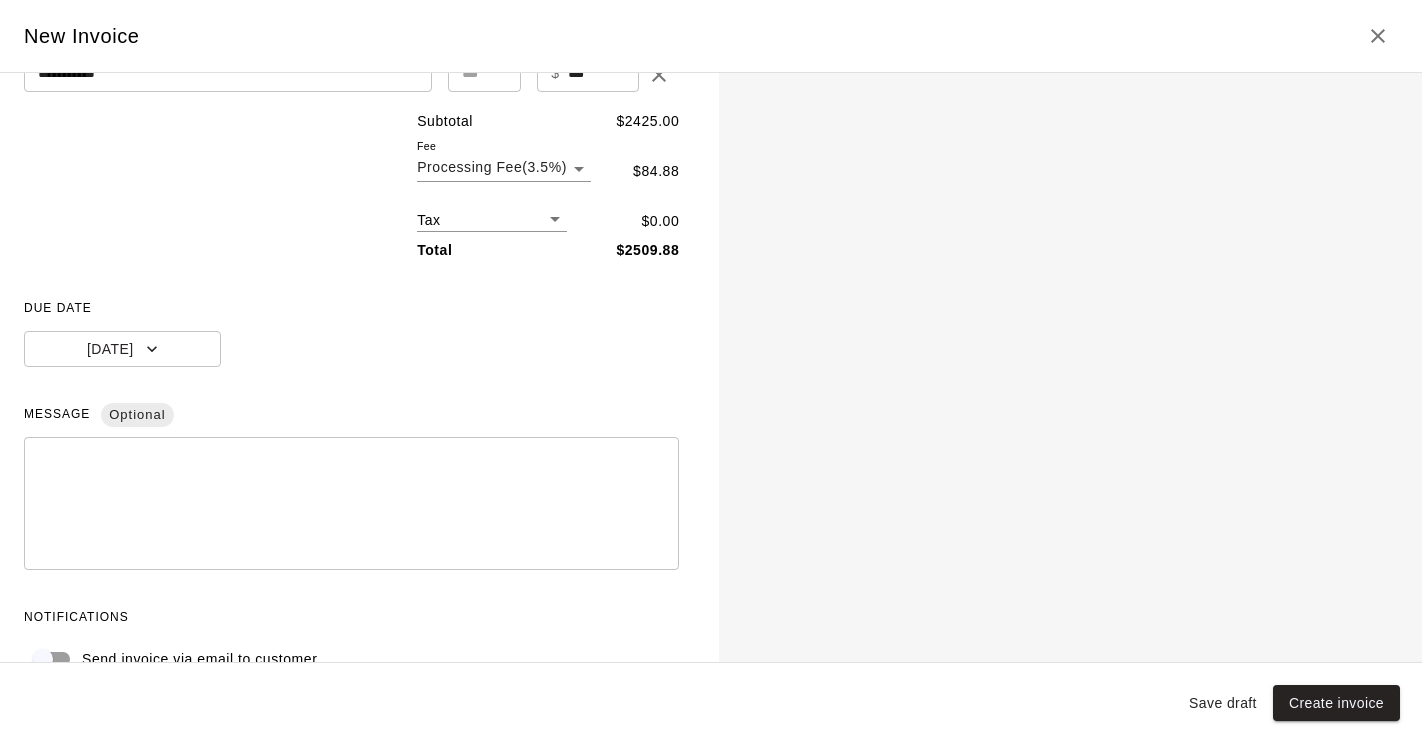 scroll, scrollTop: 299, scrollLeft: 0, axis: vertical 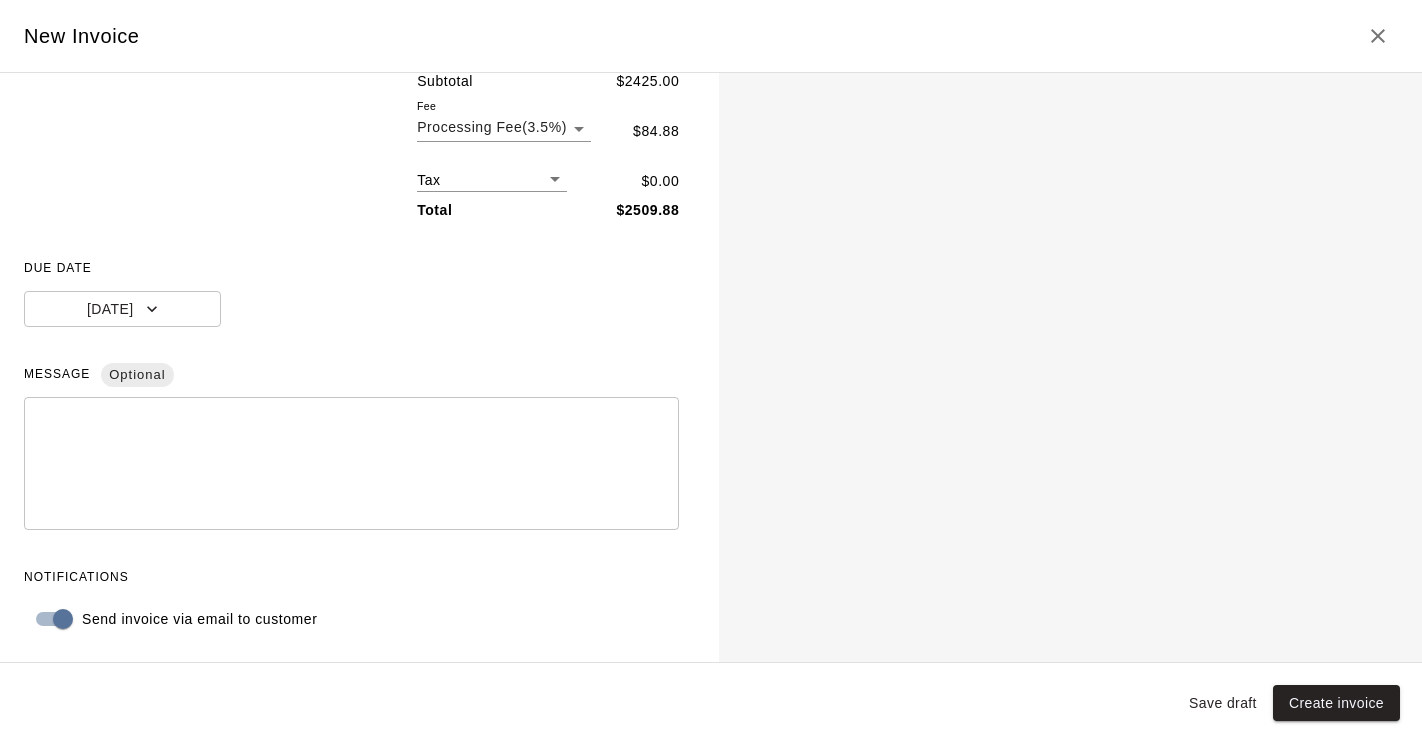 click on "Subtotal $ 2425.00 Fee Processing Fee  ( 3.5 % ) ** $ 84.88 Tax ​ $ 0.00 Total $ 2509.88" at bounding box center [351, 146] 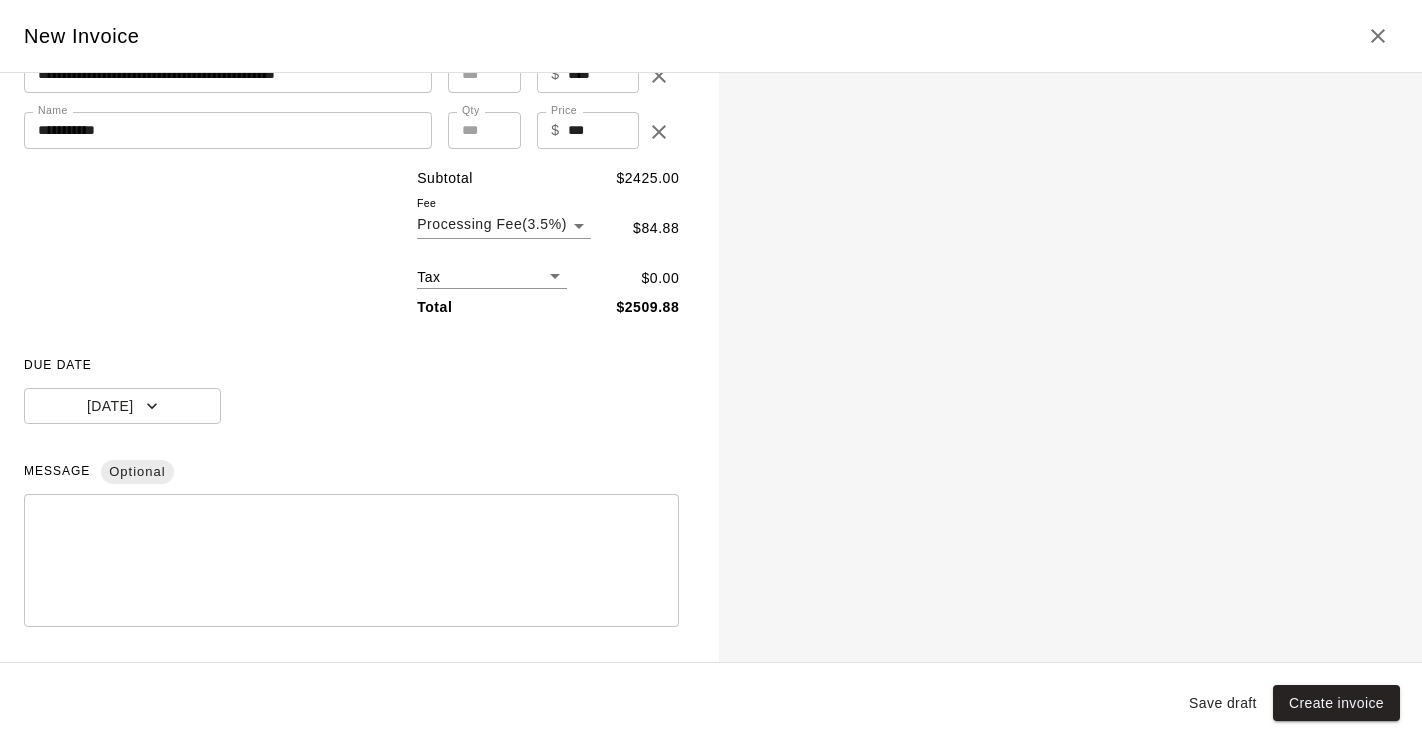 scroll, scrollTop: 0, scrollLeft: 0, axis: both 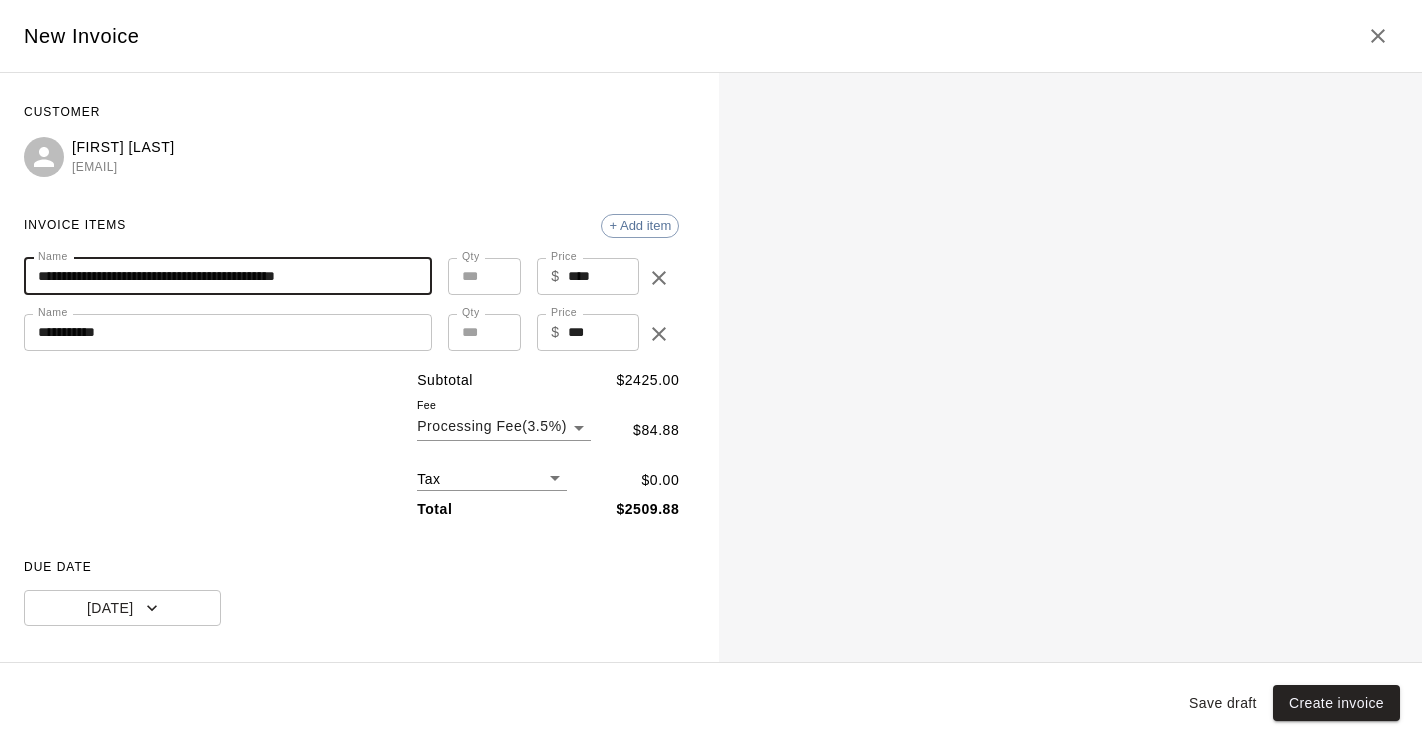 drag, startPoint x: 399, startPoint y: 273, endPoint x: 323, endPoint y: 273, distance: 76 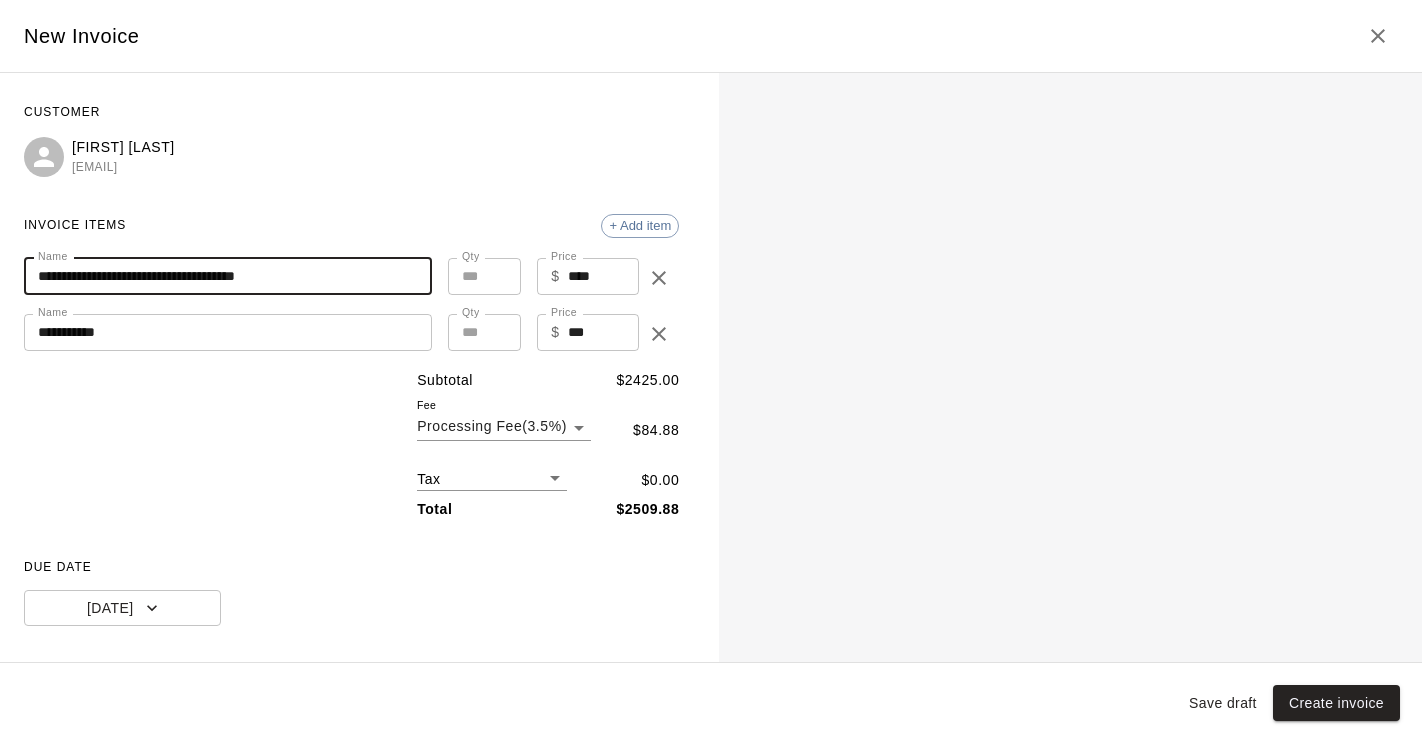click on "**********" at bounding box center [228, 276] 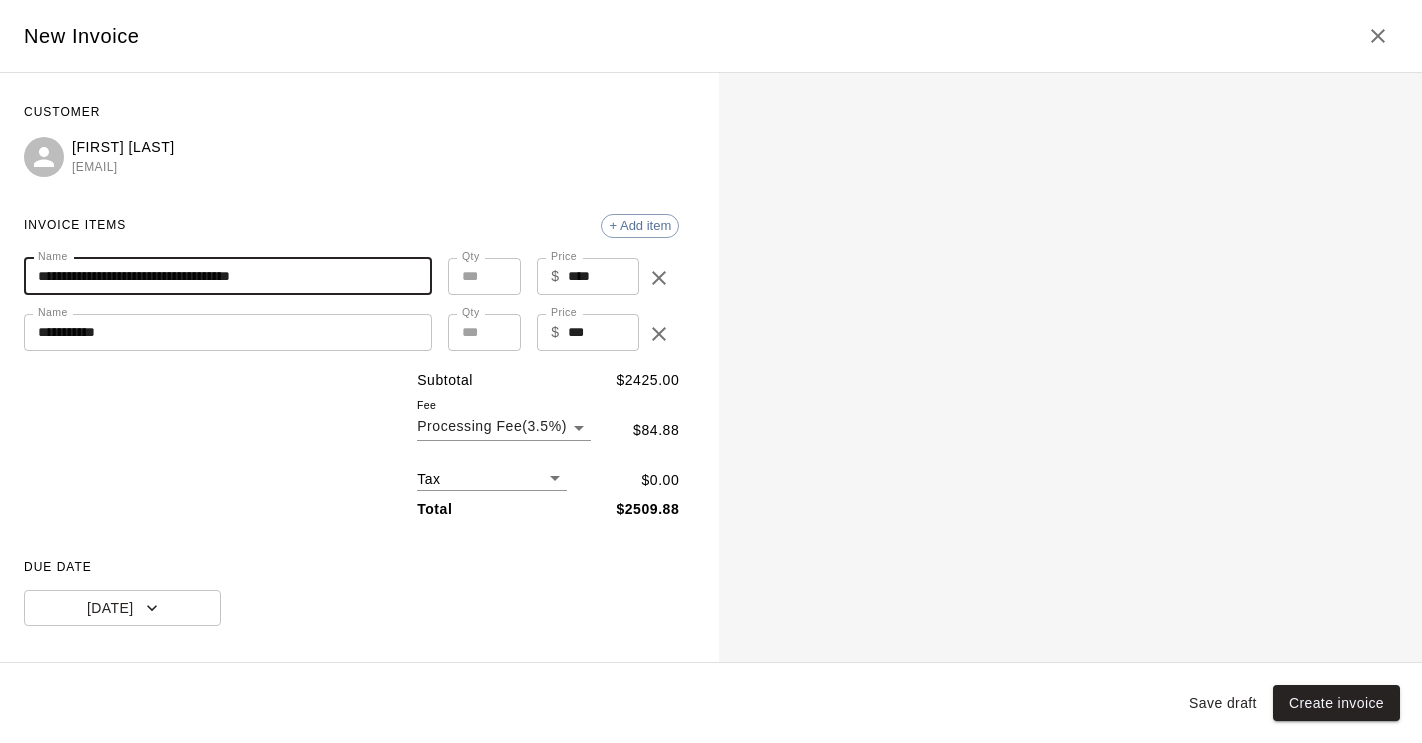 click on "**********" at bounding box center [228, 276] 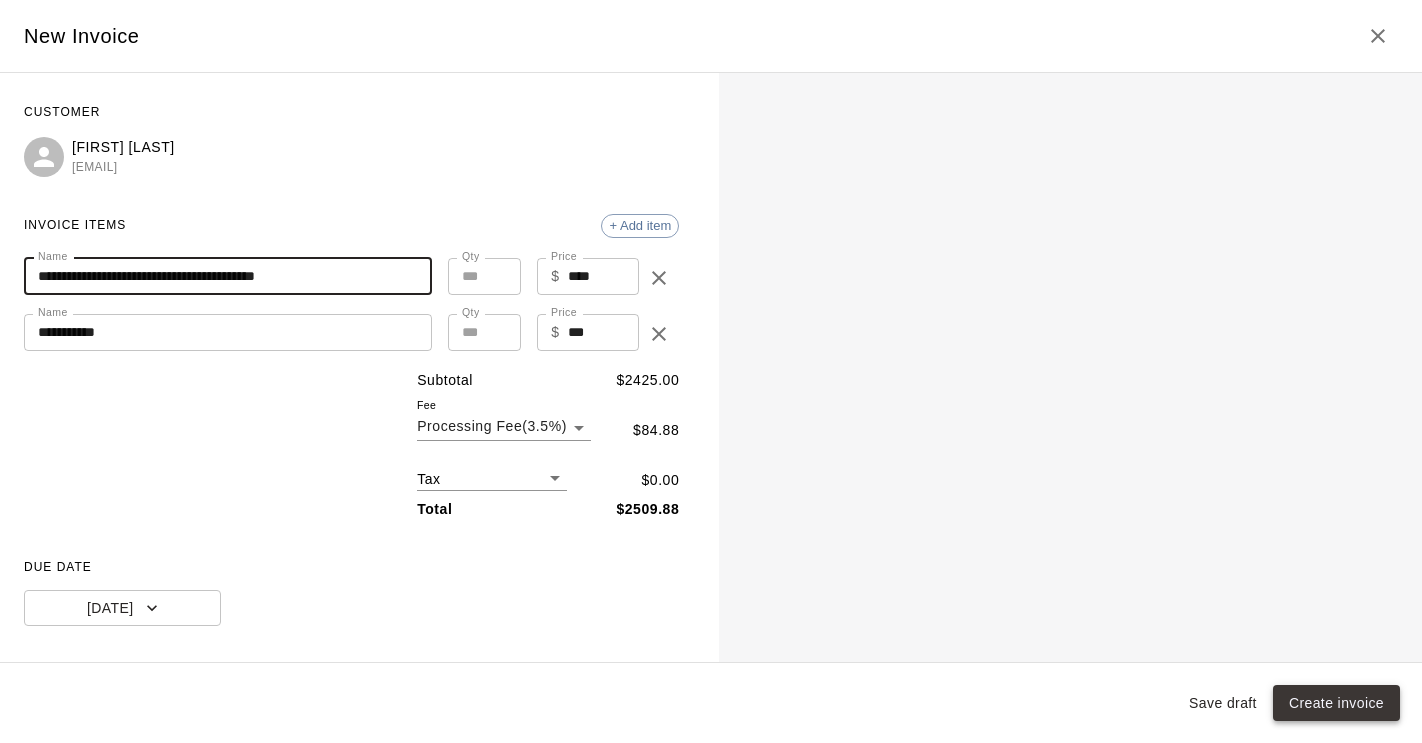 type on "**********" 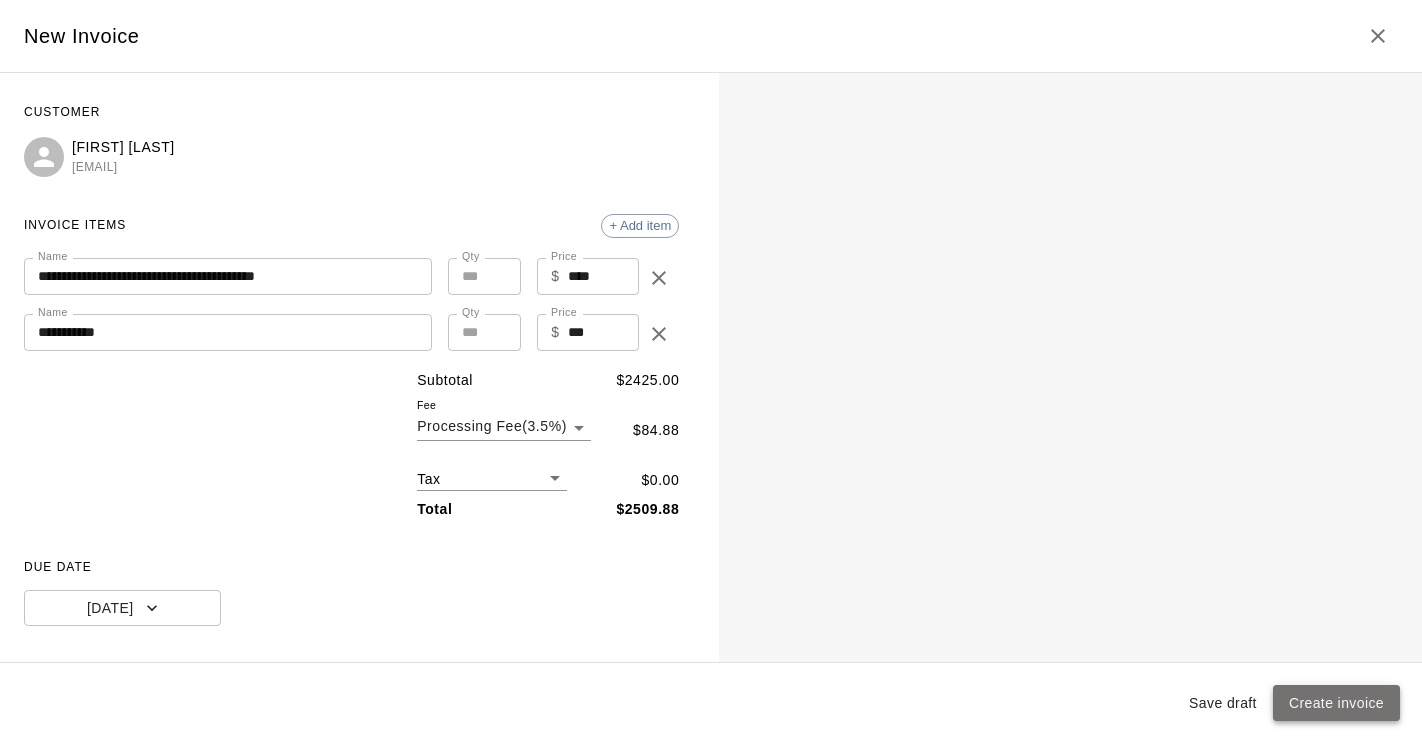 click on "Create invoice" at bounding box center [1336, 703] 